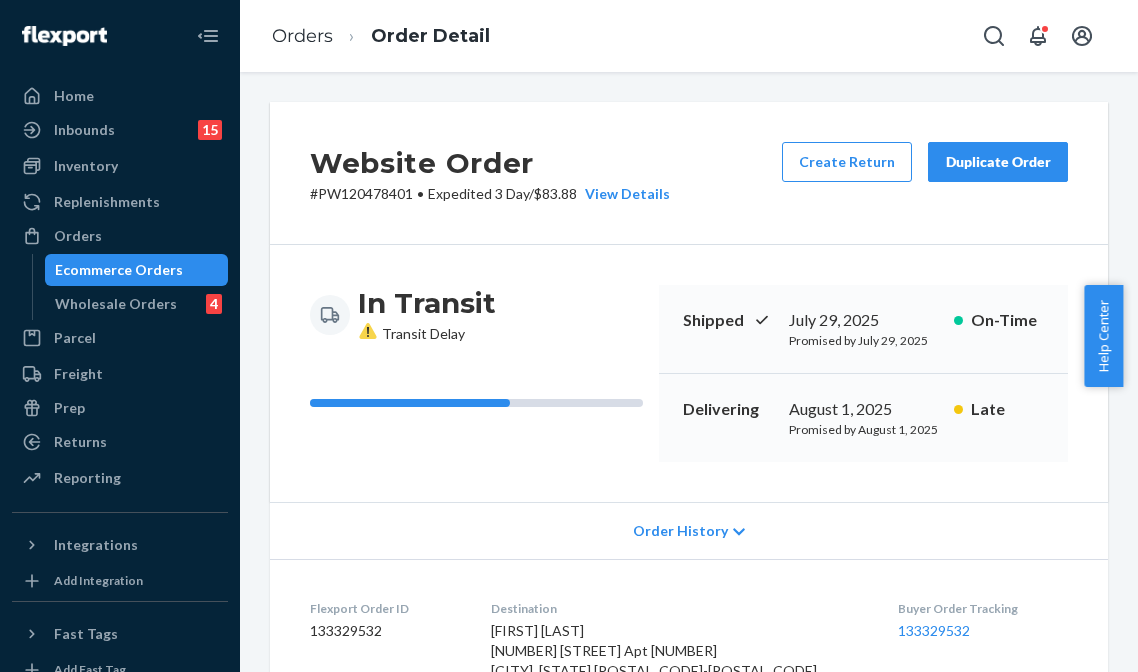 scroll, scrollTop: 0, scrollLeft: 0, axis: both 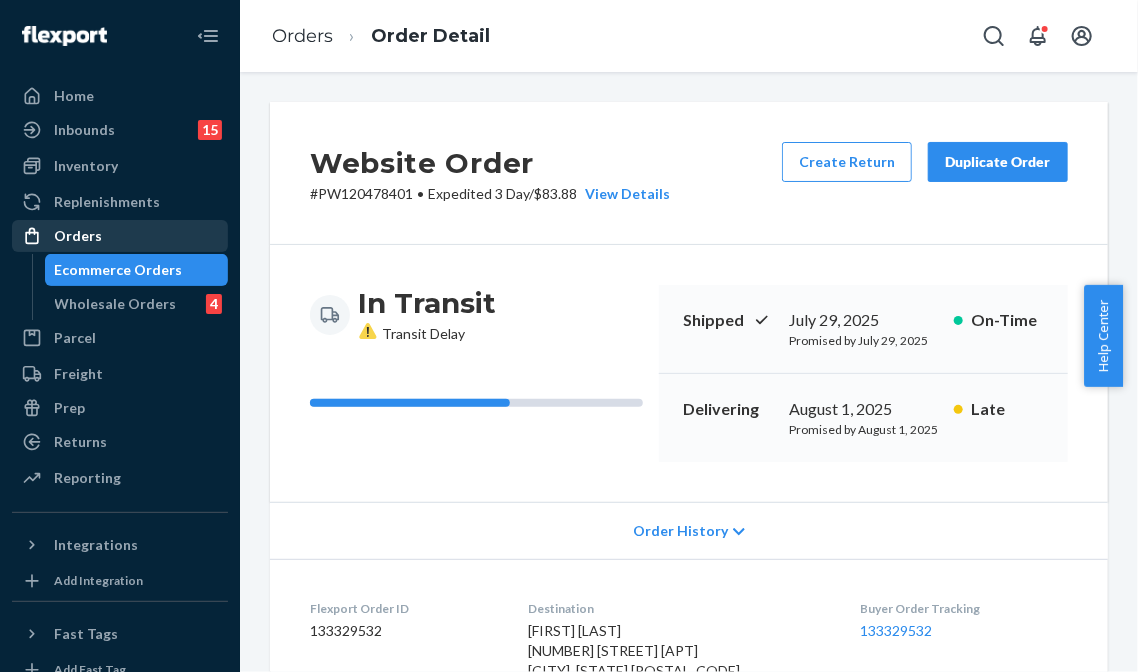 click on "Orders" at bounding box center [120, 236] 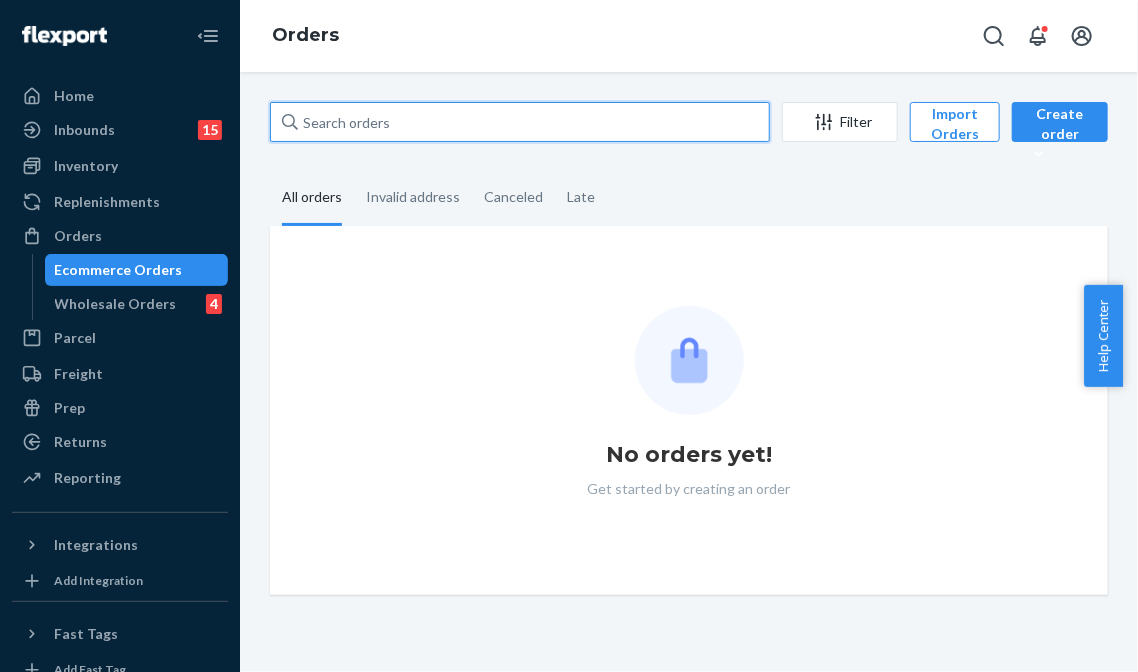 click at bounding box center [520, 122] 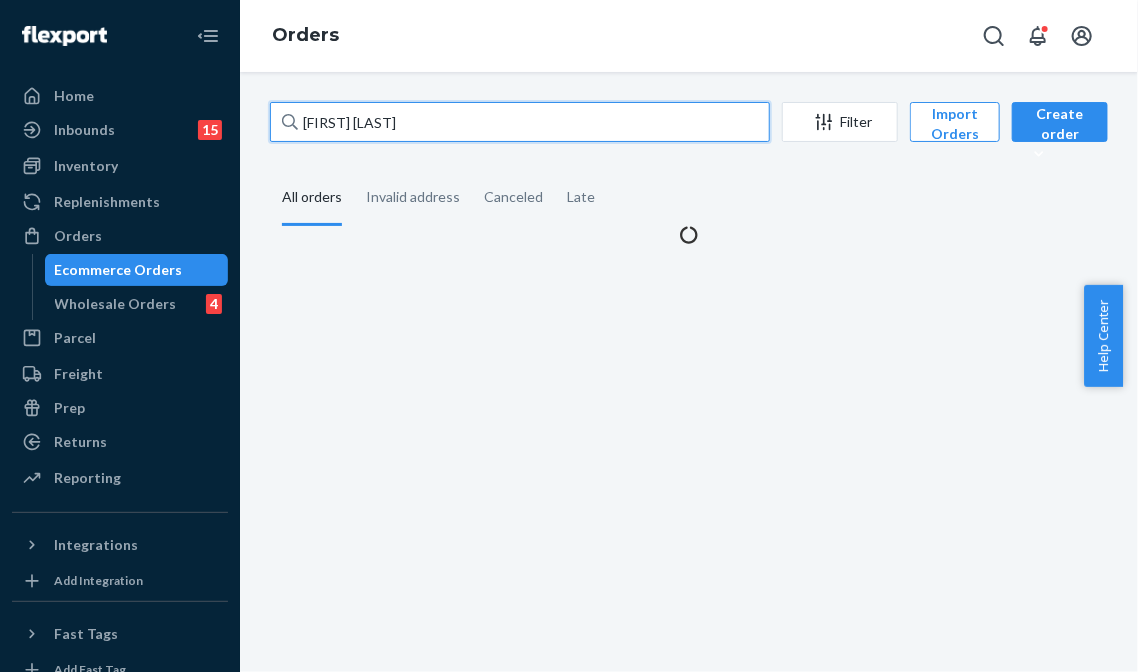 type on "[FIRST] [LAST]" 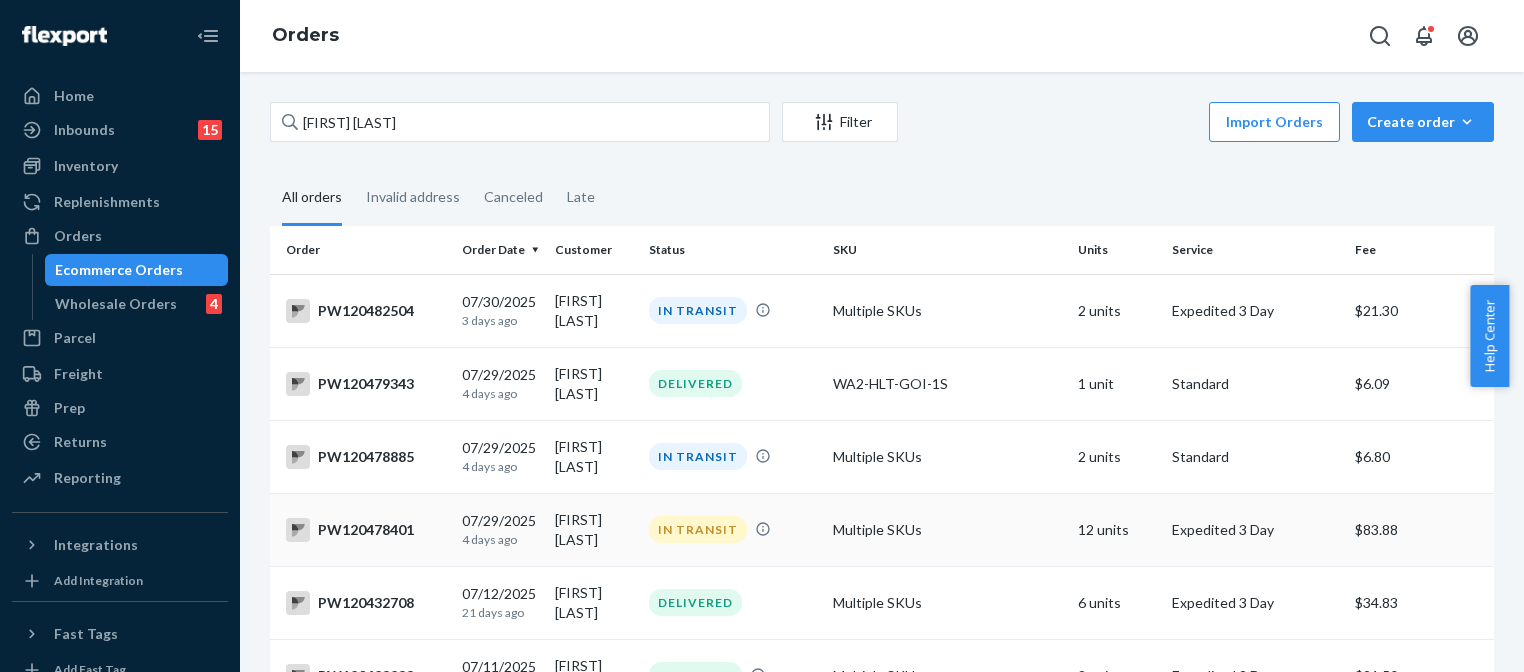 click on "Multiple SKUs" at bounding box center [947, 529] 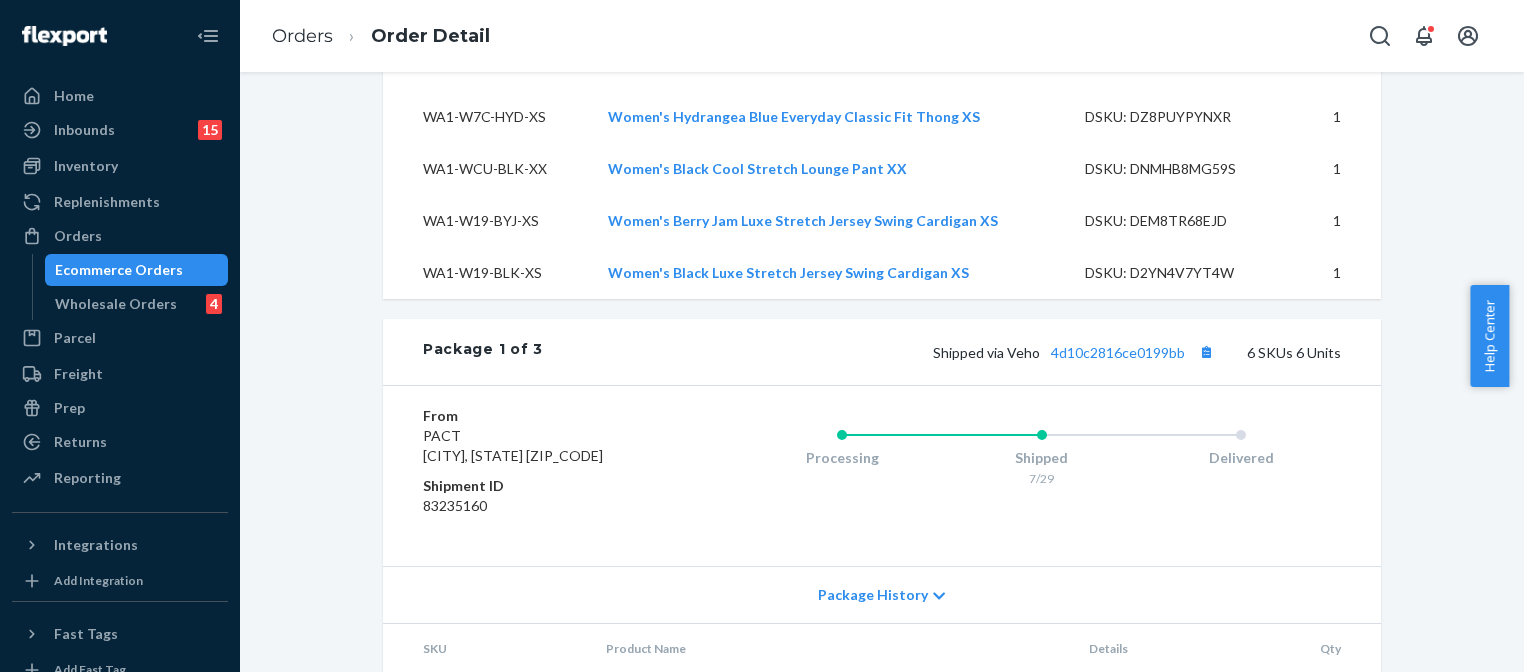 scroll, scrollTop: 1200, scrollLeft: 0, axis: vertical 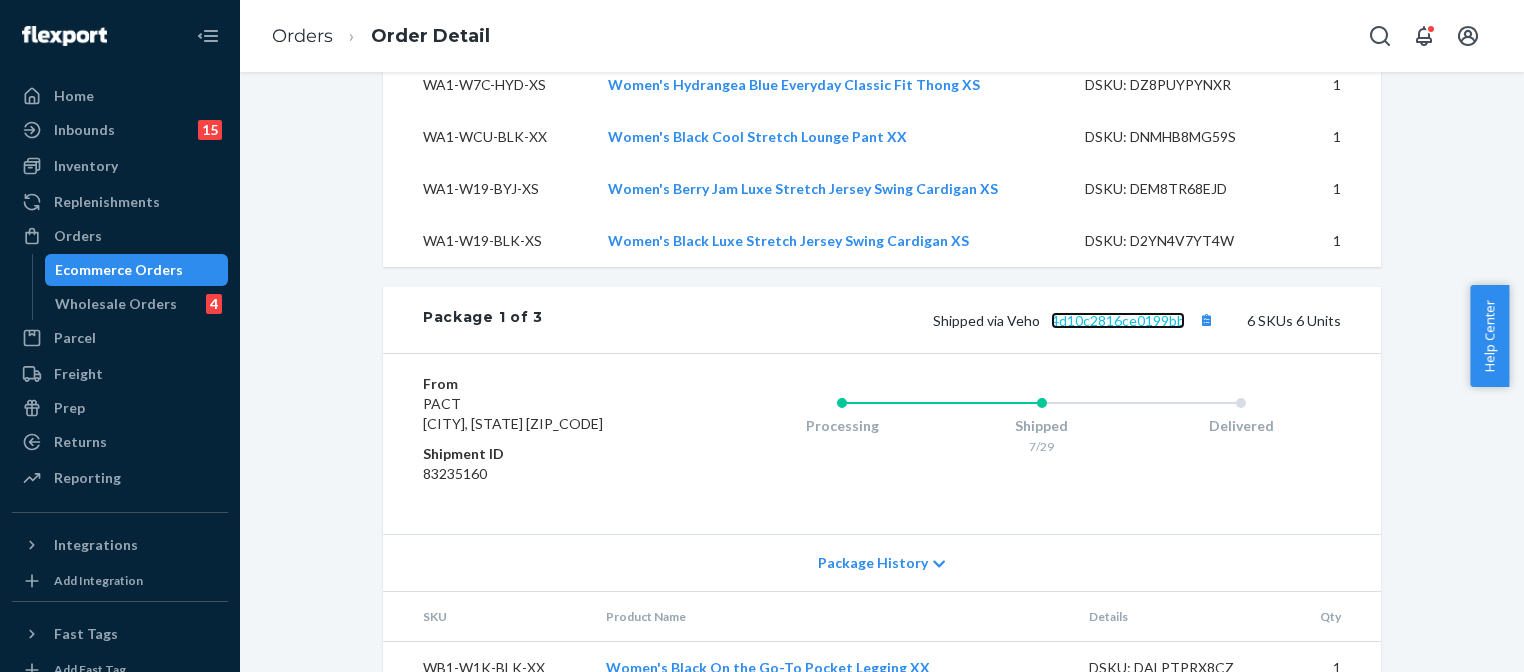 click on "4d10c2816ce0199bb" at bounding box center [1118, 320] 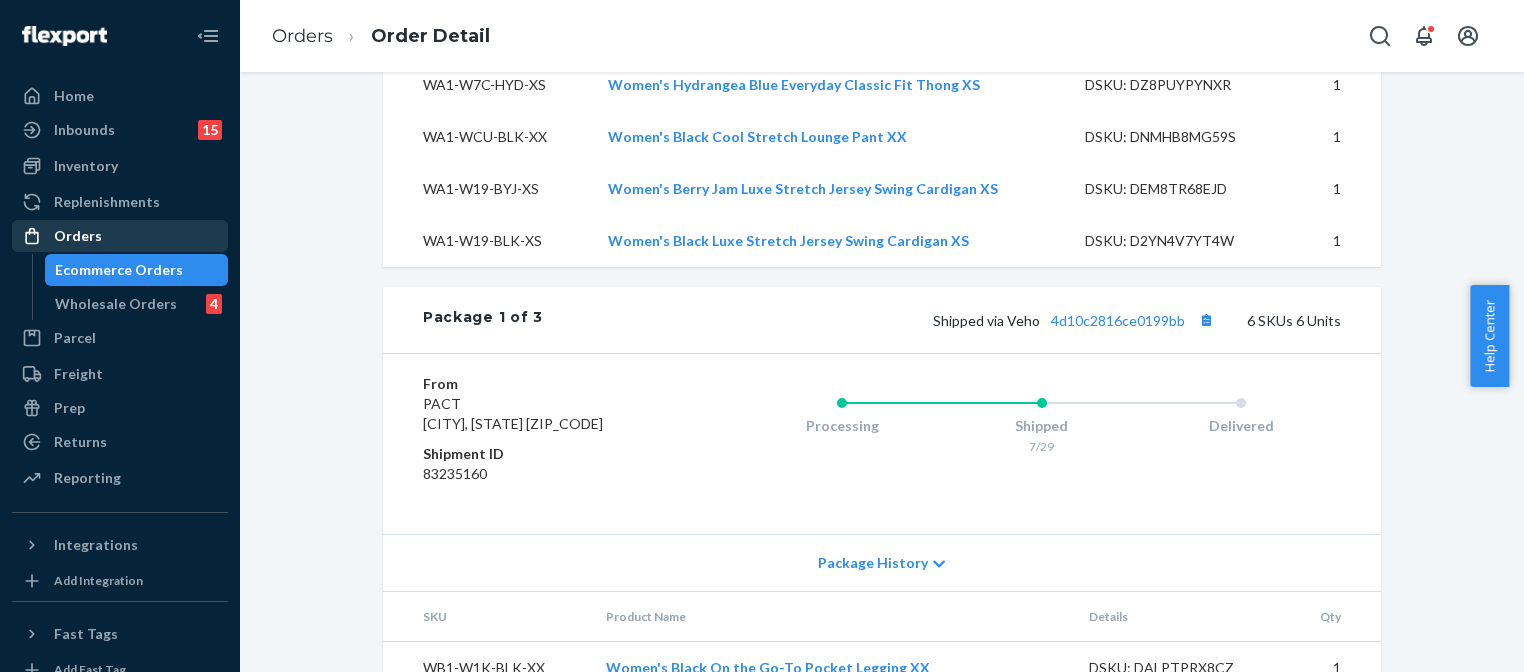 click on "Orders" at bounding box center [120, 236] 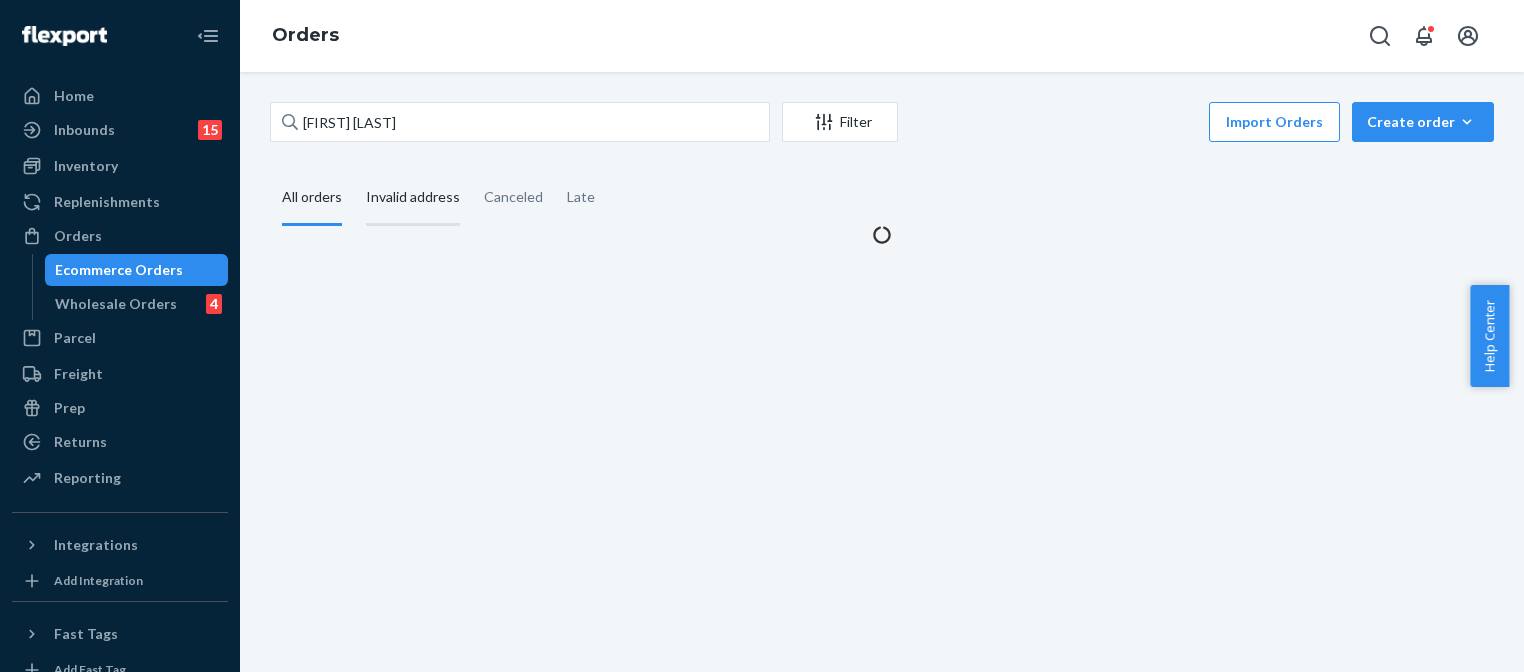 scroll, scrollTop: 0, scrollLeft: 0, axis: both 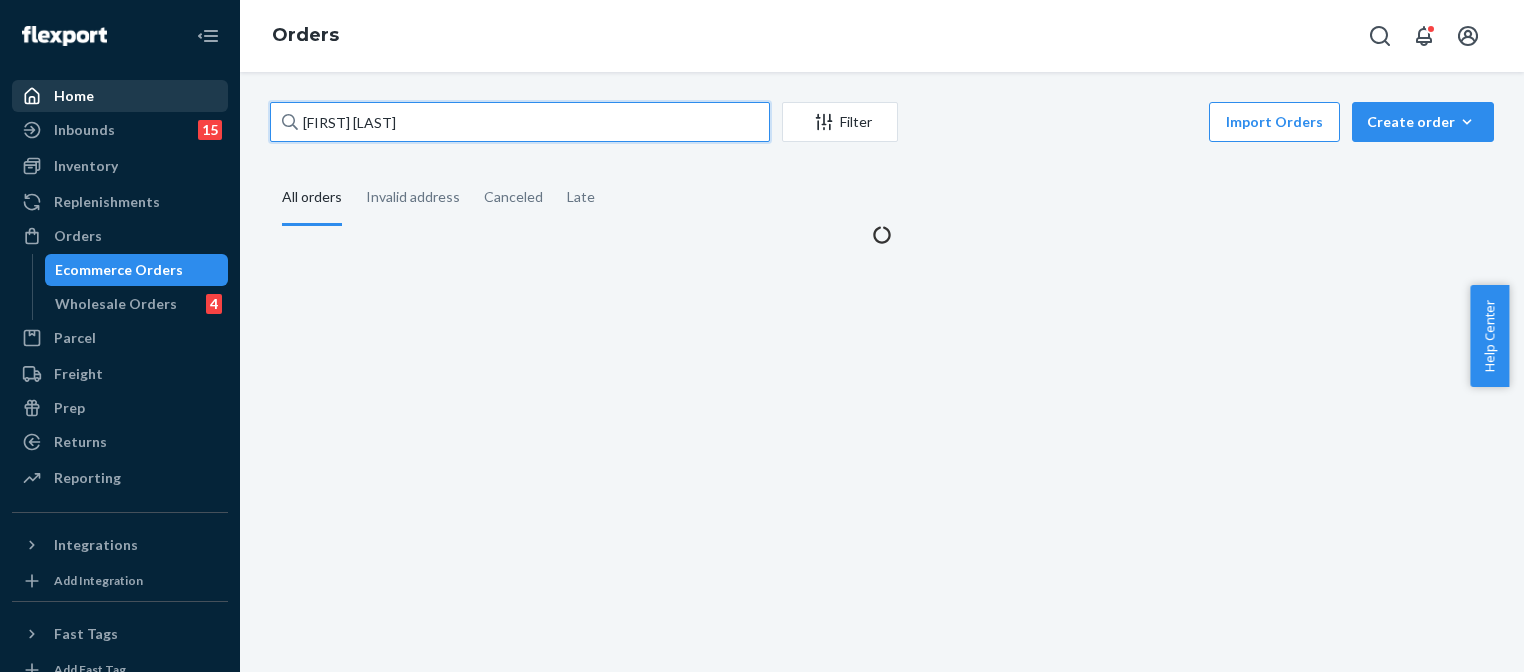 drag, startPoint x: 474, startPoint y: 123, endPoint x: 196, endPoint y: 103, distance: 278.7185 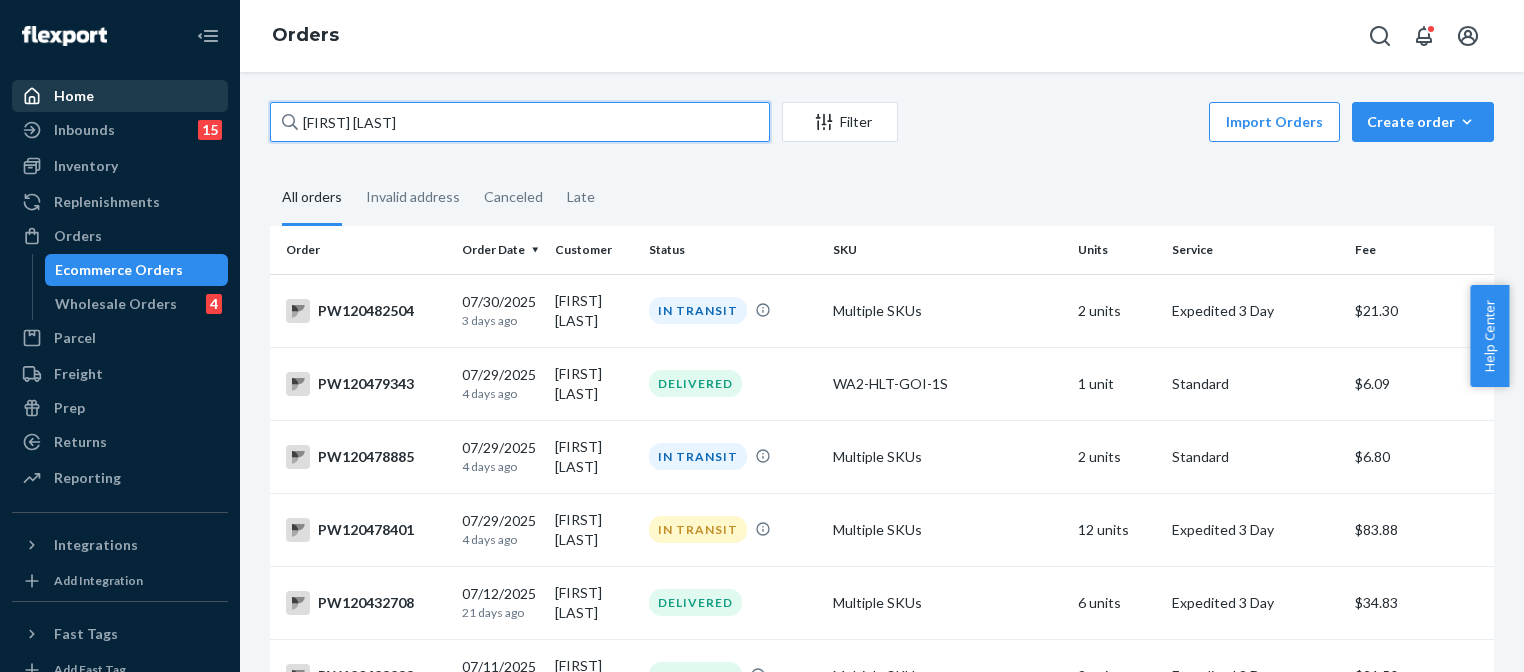 paste on "PW120389786" 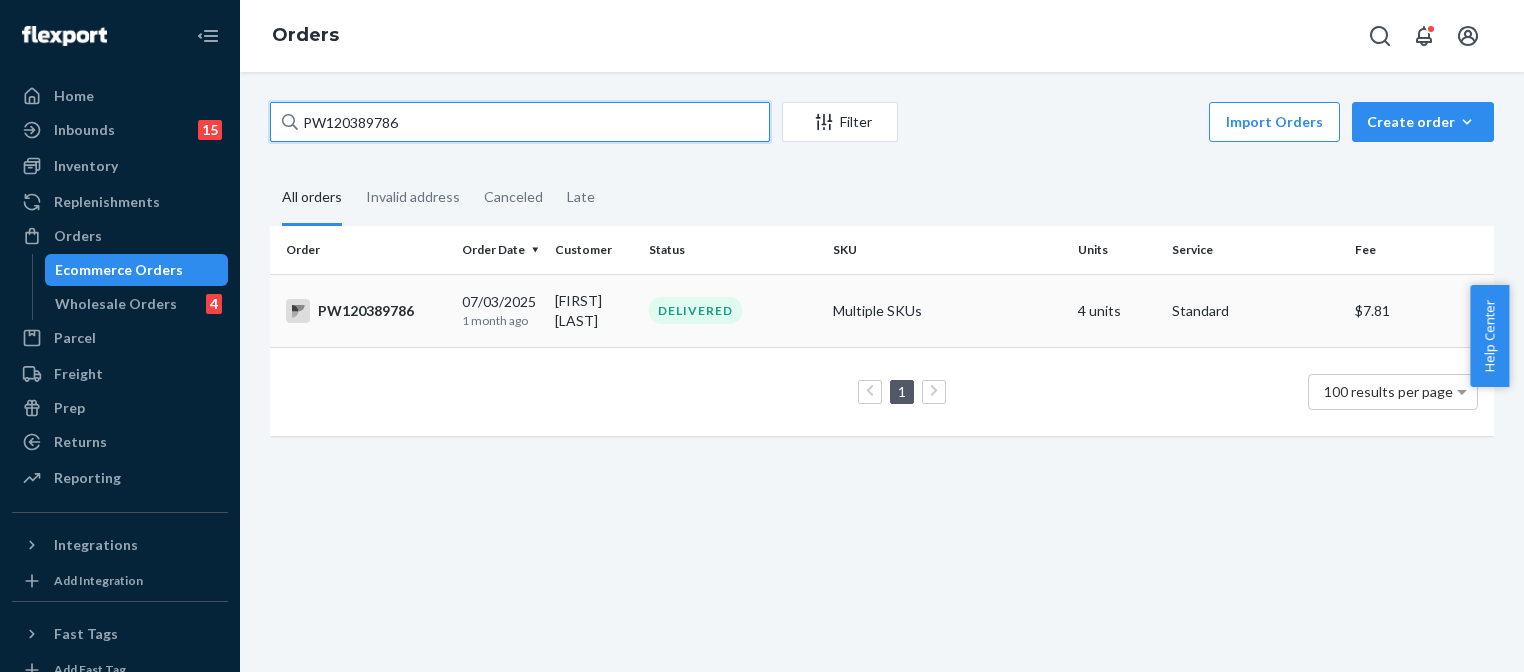 type on "PW120389786" 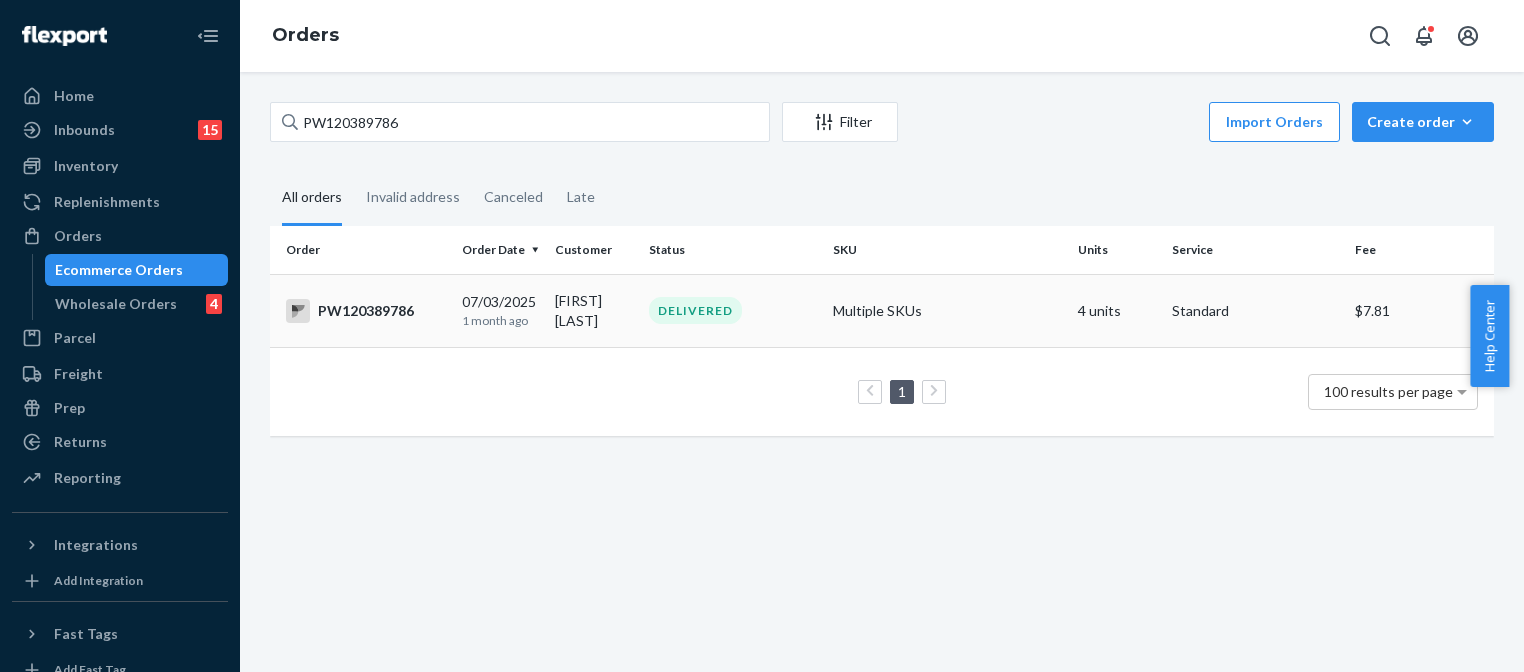 click on "[FIRST] [LAST]" at bounding box center (594, 310) 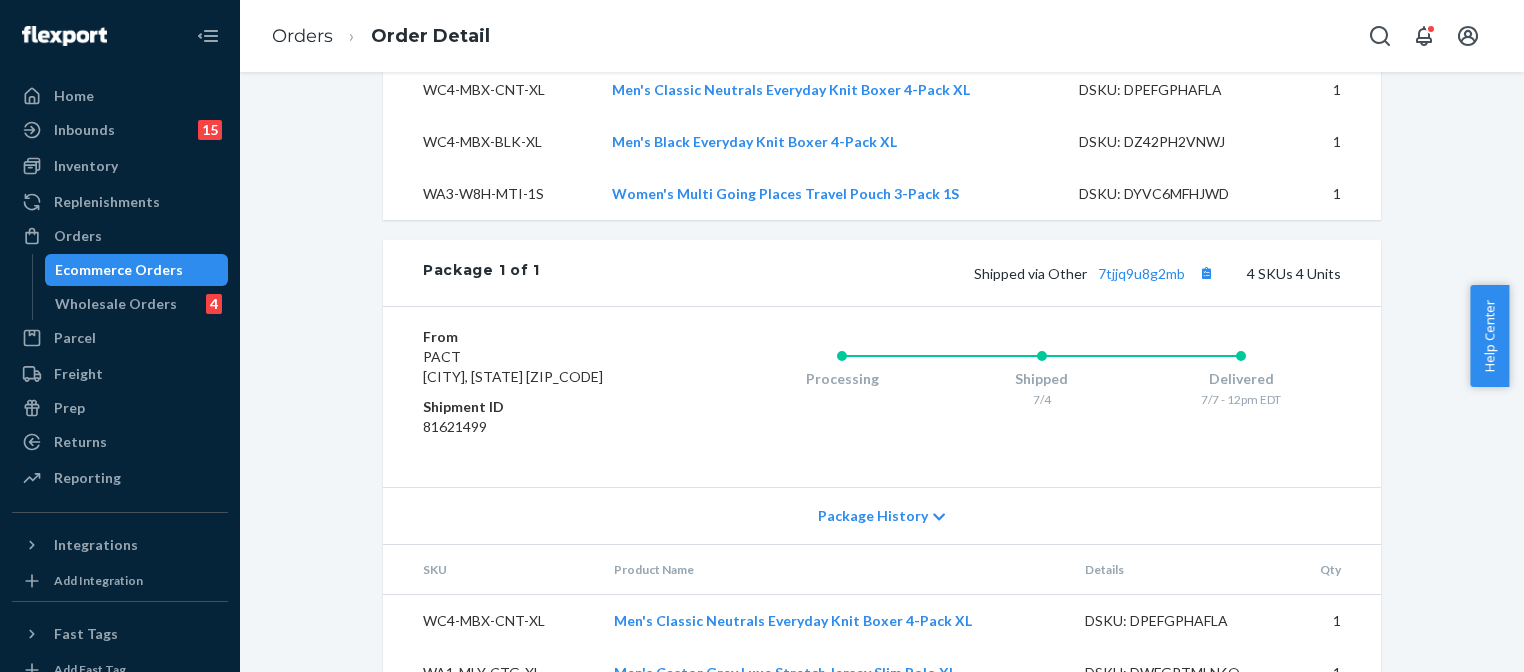 scroll, scrollTop: 964, scrollLeft: 0, axis: vertical 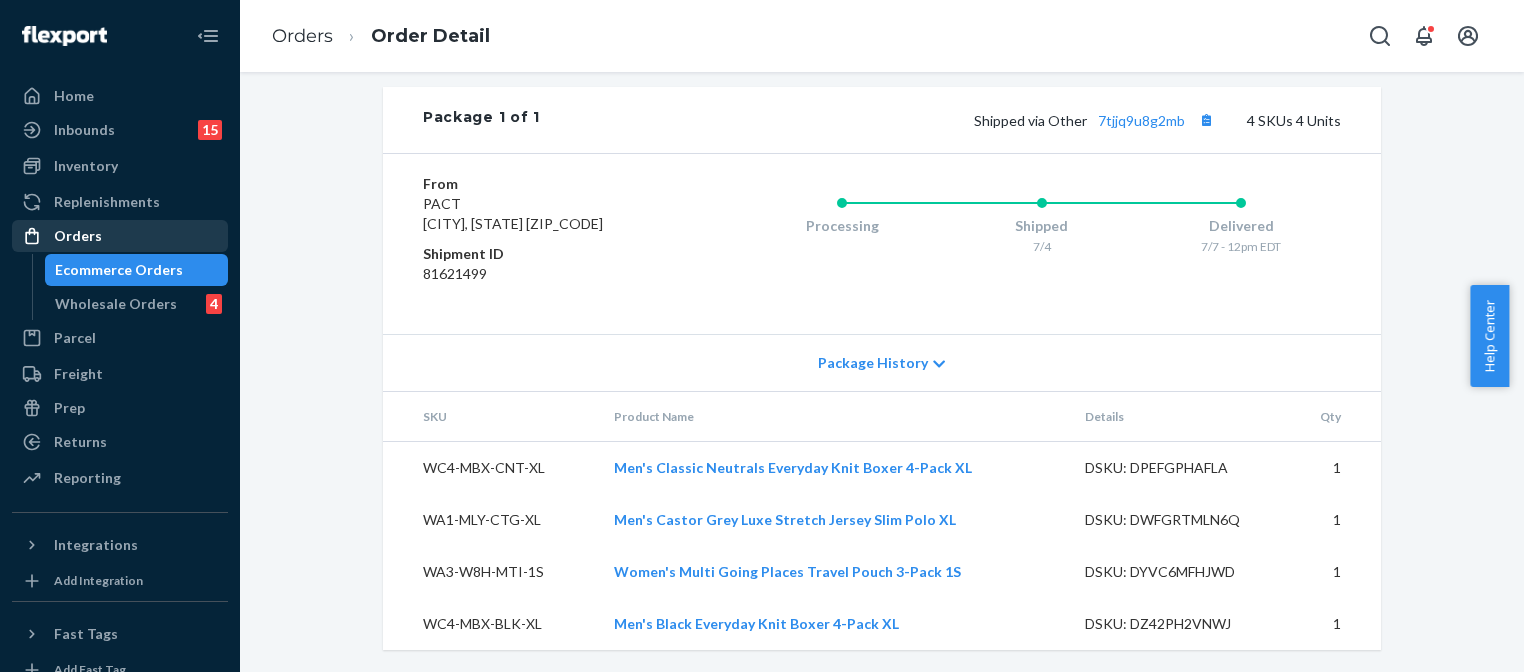 click on "Orders" at bounding box center [78, 236] 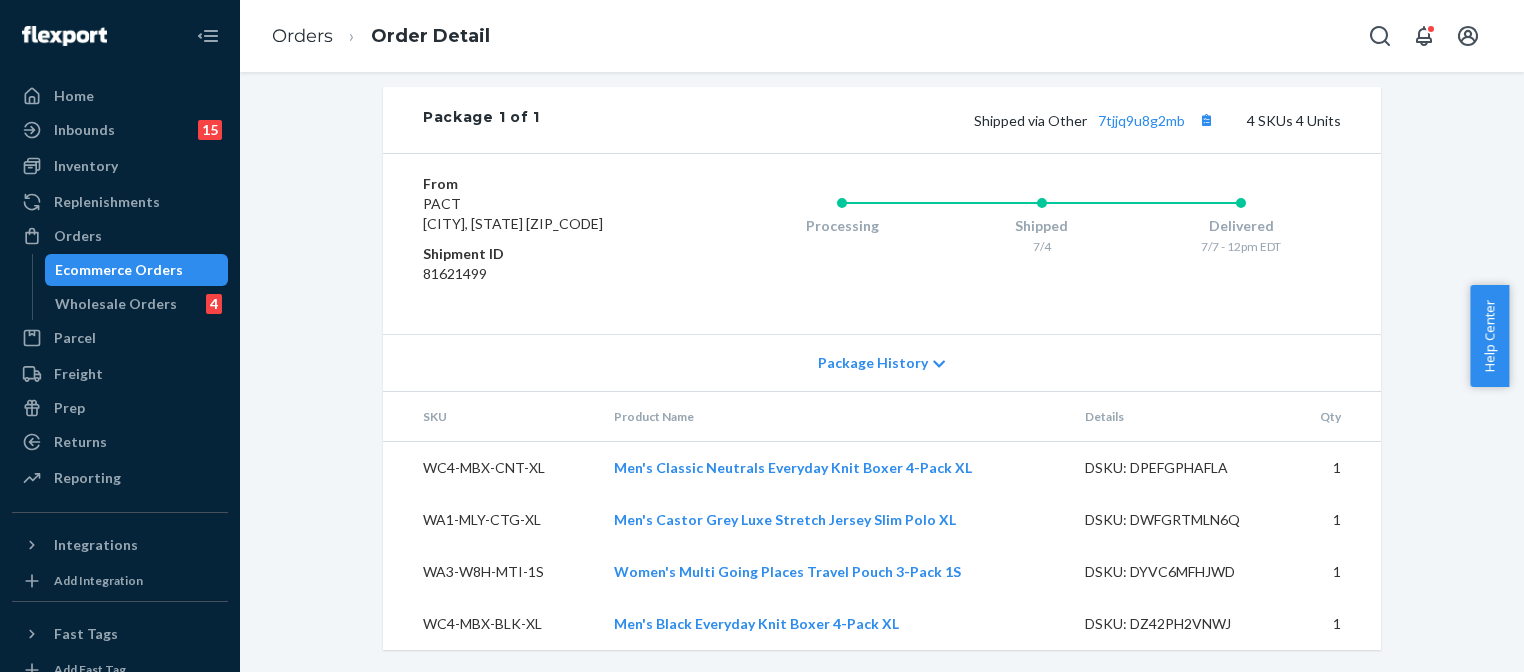 scroll, scrollTop: 0, scrollLeft: 0, axis: both 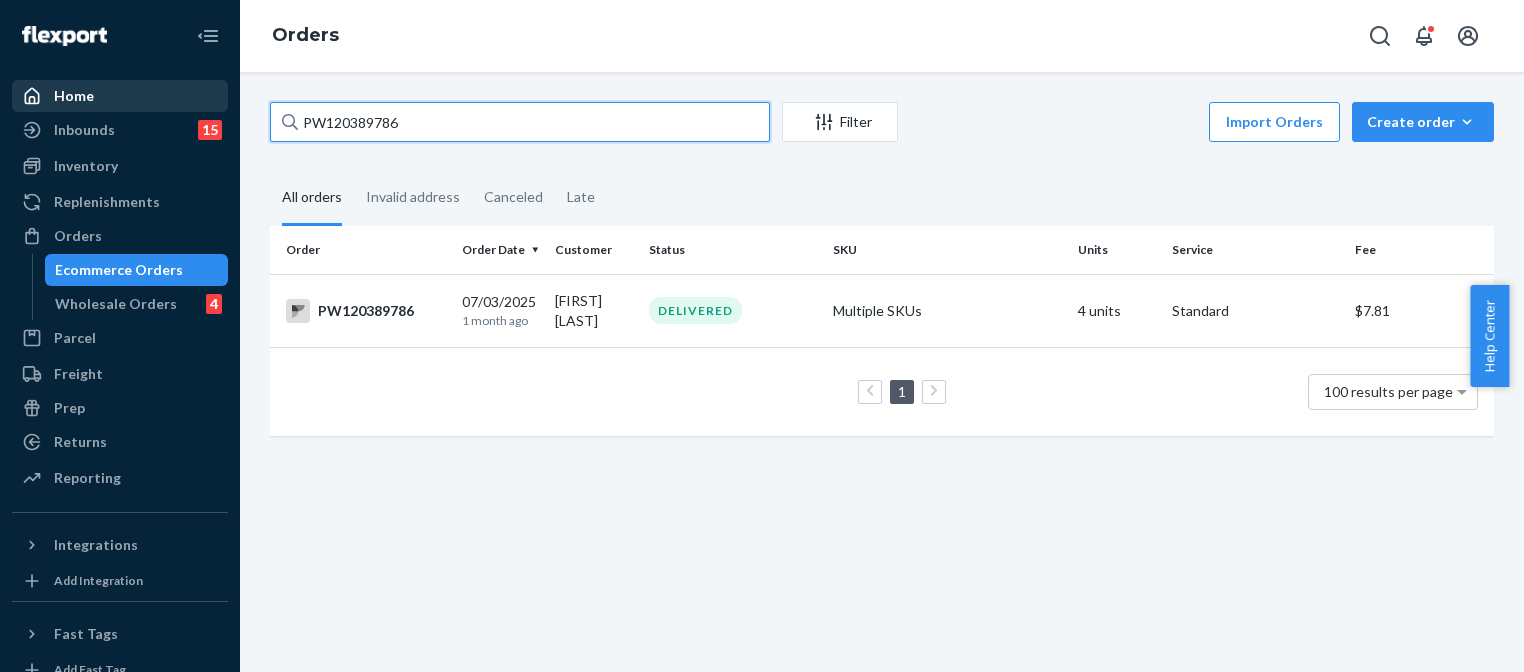 drag, startPoint x: 415, startPoint y: 126, endPoint x: 200, endPoint y: 84, distance: 219.06392 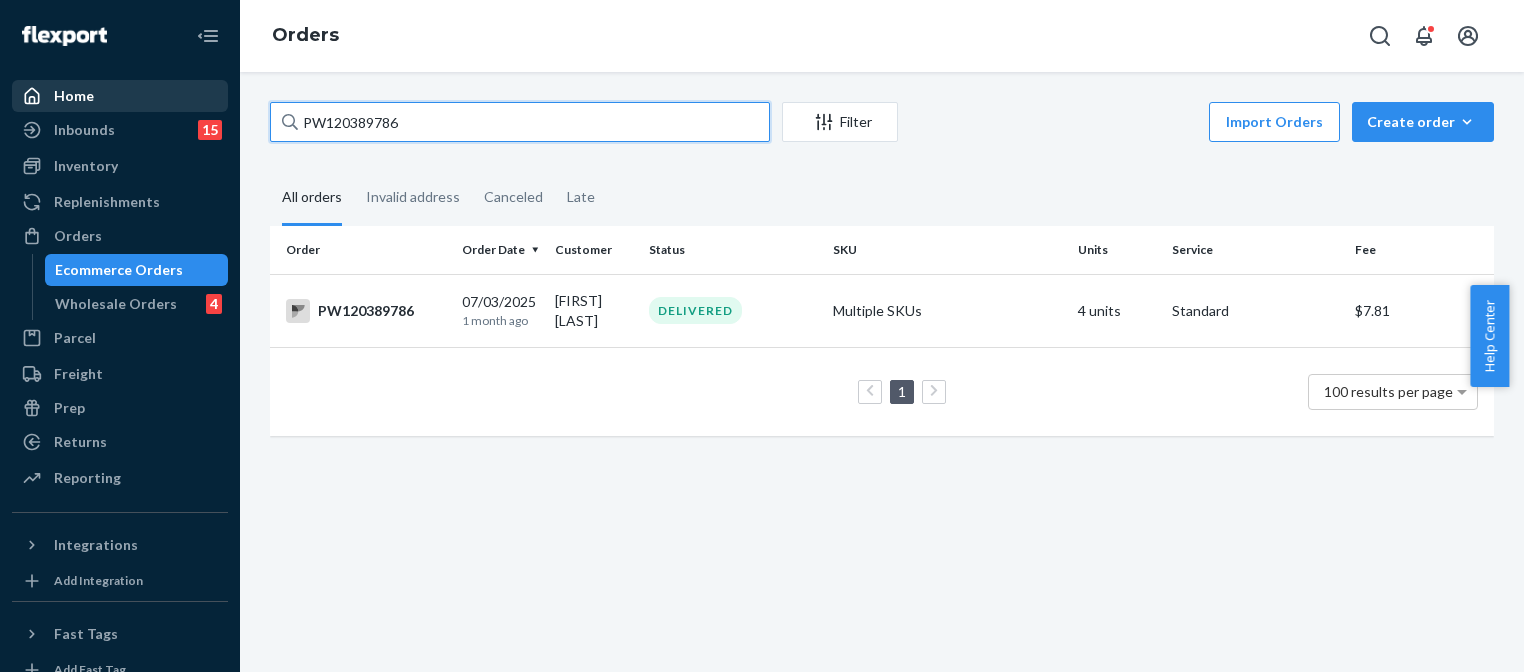 click on "Home Inbounds 15 Shipping Plans Problems 15 Inventory Products Branded Packaging Replenishments OrdersEcommerce Orders Wholesale Orders 4 Parcel Parcel orders Integrations Freight Prep Returns All Returns Settings Packages Reporting Reports Analytics Integrations Add Integration Fast Tags Add Fast Tag Settings Talk to Support Help Center Give Feedback Orders PW120389786 Filter Import Orders Create order Ecommerce order Removal order All orders Invalid address Canceled Late Order Order Date Customer Status SKU Units Service Fee PW120389786 07/03/2025 1 month ago [FIRST] [LAST] DELIVERED Multiple SKUs 4 units Standard $7.81 1 100 results per page" at bounding box center (762, 336) 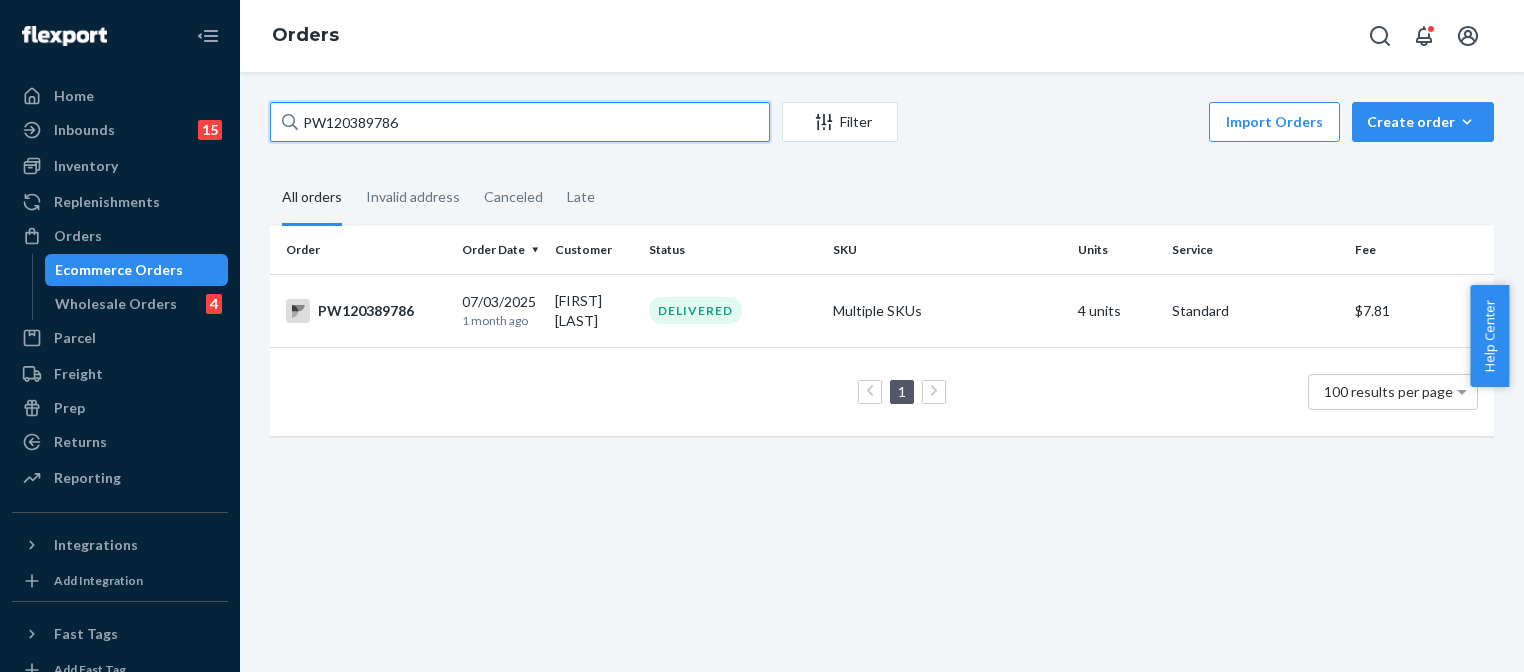 paste on "437147" 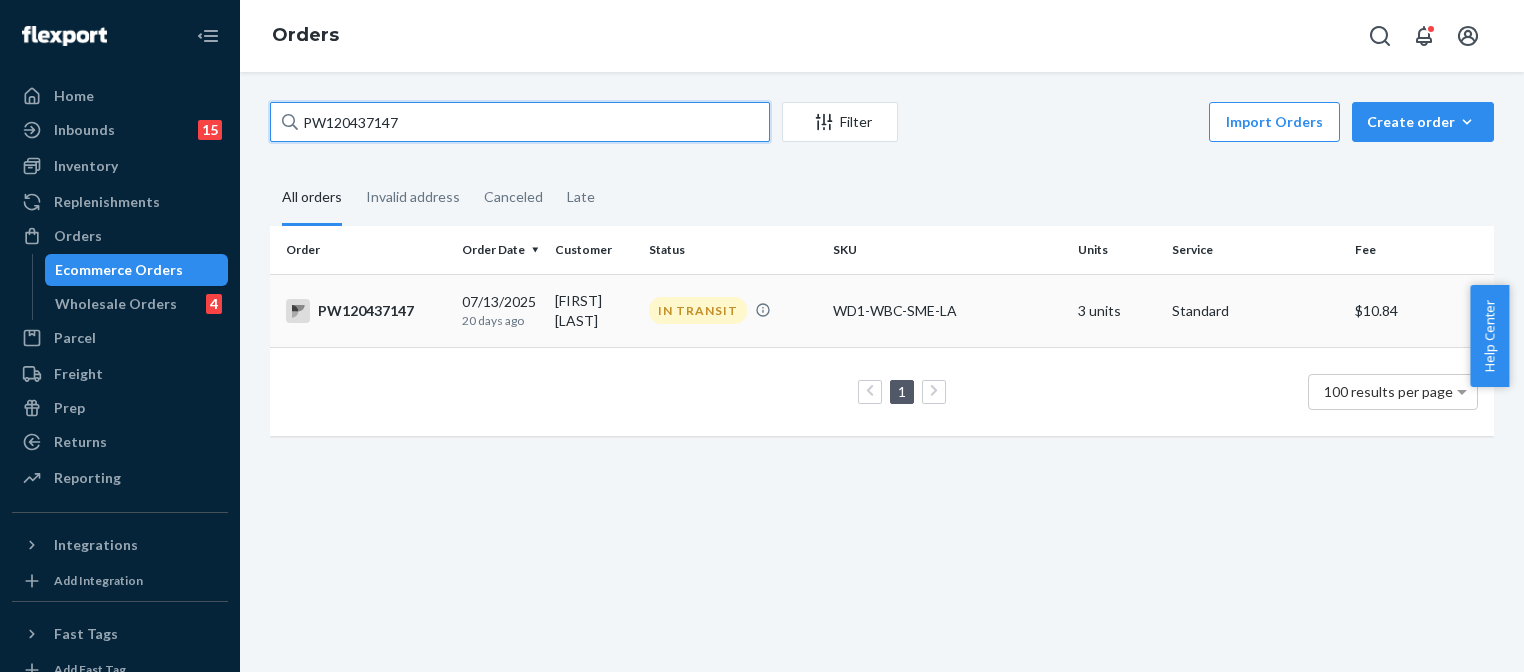 type on "PW120437147" 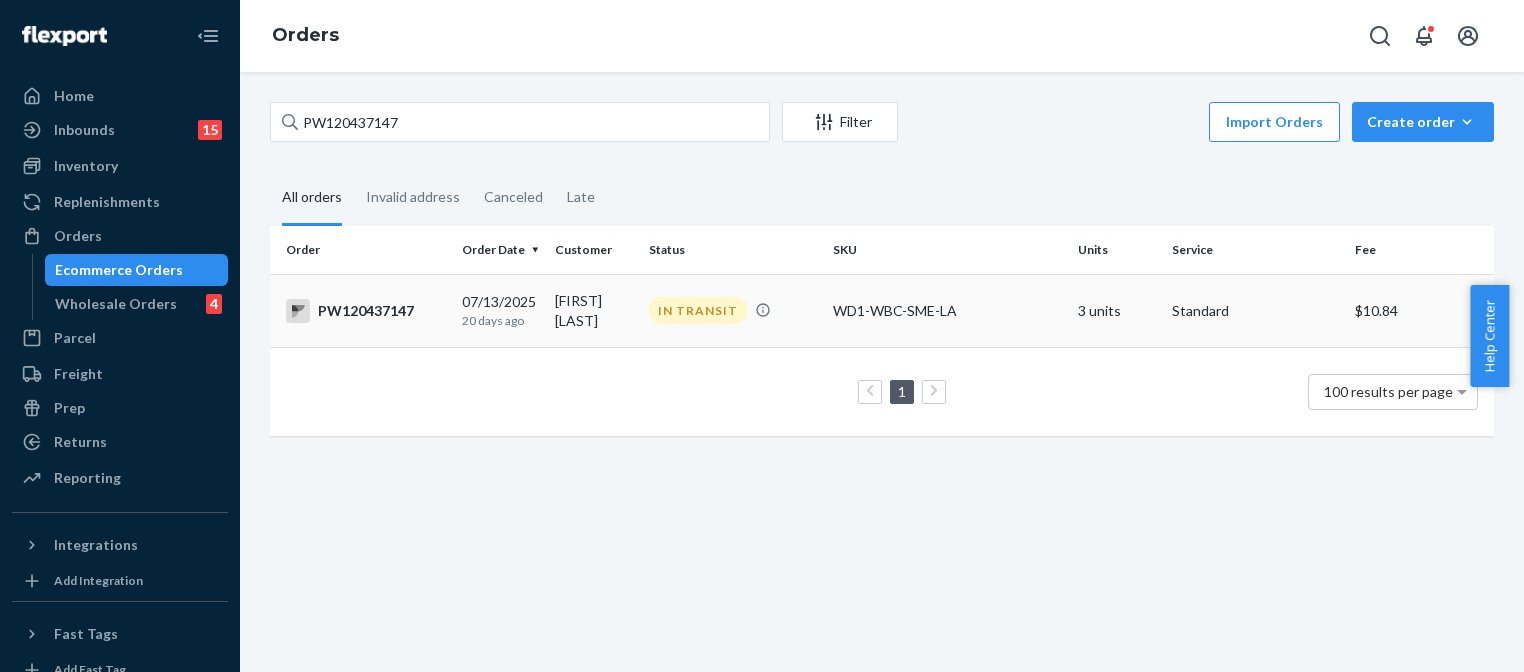 click on "Christine Danielson" at bounding box center (594, 310) 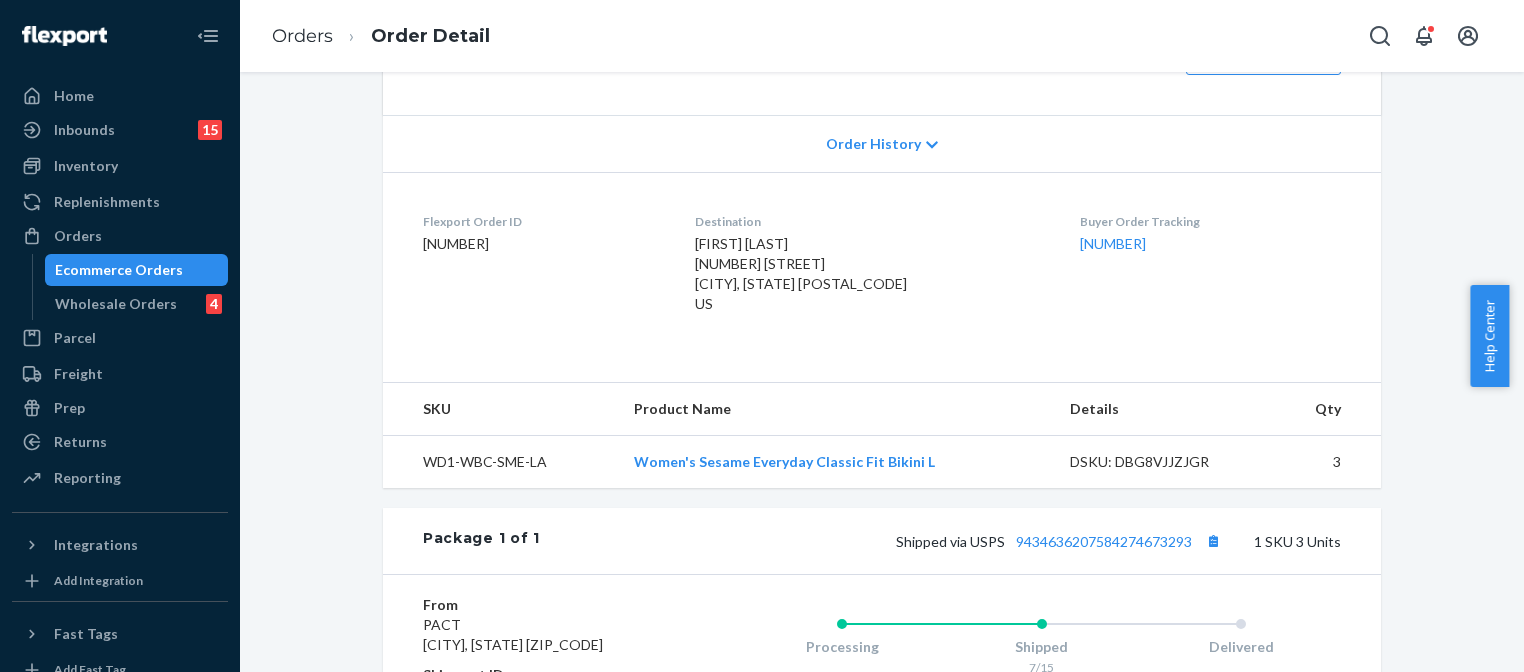 scroll, scrollTop: 700, scrollLeft: 0, axis: vertical 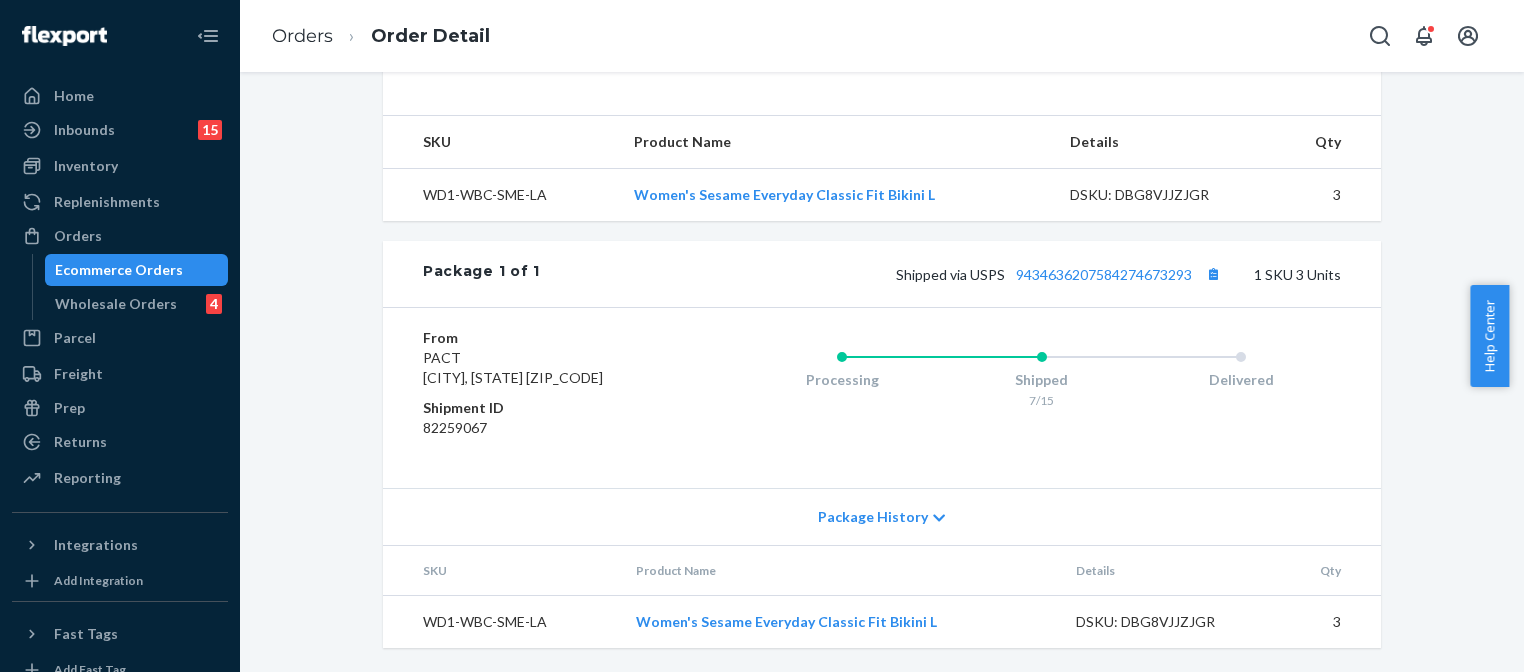 click on "Package 1 of 1 Shipped via USPS   9434636207584274673293 1   SKU   3   Units" at bounding box center (882, 274) 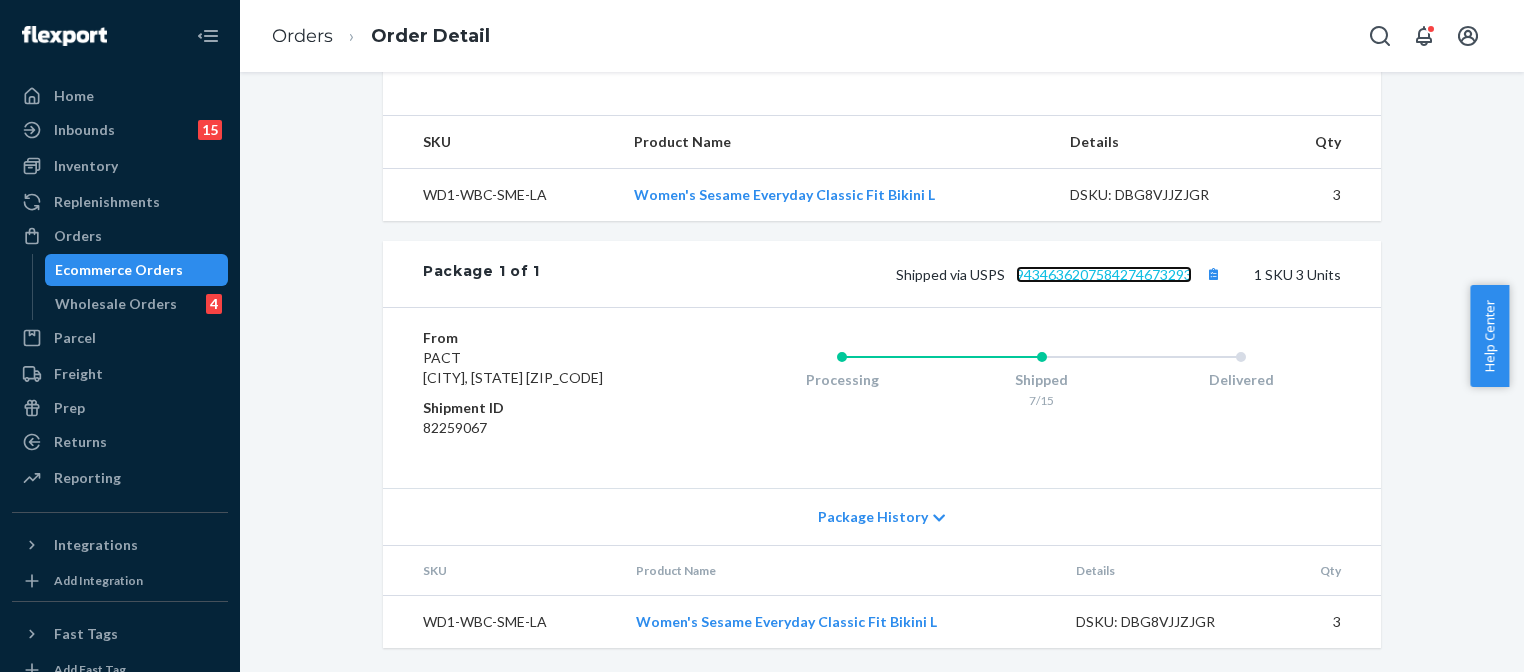 click on "9434636207584274673293" at bounding box center [1104, 274] 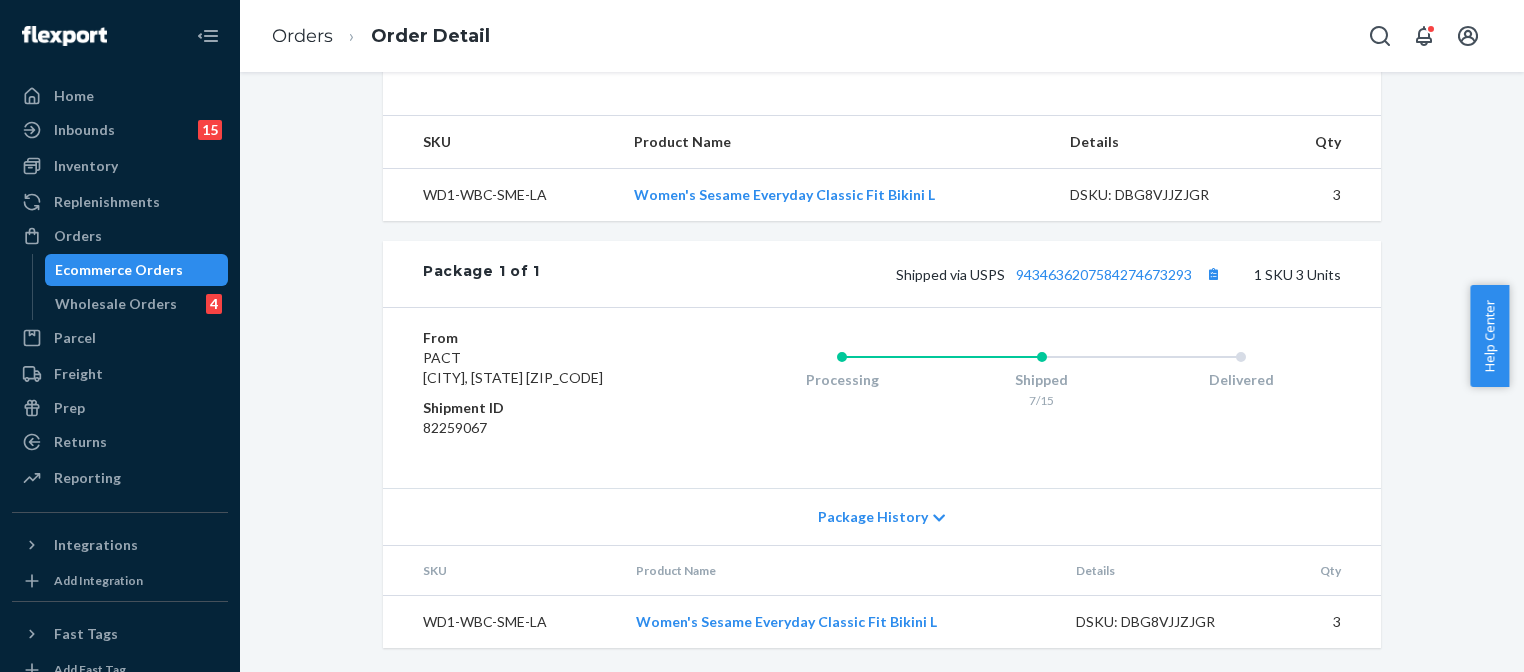 click on "Website Order # PW120437147 • Standard  /  $10.84 View Details Create Return Duplicate Order In Transit Packages may be lost Your package may be lost Packages are rarely this late and we're sorry this still hasn't arrived. If you haven't heard from us, please submit a claim. Shipped Date: July 15, 2025 Promised Delivery Date: July 23, 2025 Submit Lost Claim Order History Flexport Order ID 132333495 Destination Christine Danielson
832 Puunani Pl
Honolulu, HI 96817-1335
US Buyer Order Tracking 132333495 SKU Product Name Details Qty WD1-WBC-SME-LA Women's Sesame Everyday Classic Fit Bikini L DSKU: DBG8VJJZJGR 3 Package 1 of 1 Shipped via USPS   9434636207584274673293 1   SKU   3   Units From PACT
Phillipsburg, NJ 08865 Shipment ID 82259067 Processing Shipped 7/15 Delivered Package History SKU Product Name Details Qty WD1-WBC-SME-LA Women's Sesame Everyday Classic Fit Bikini L DSKU: DBG8VJJZJGR 3" at bounding box center [882, 63] 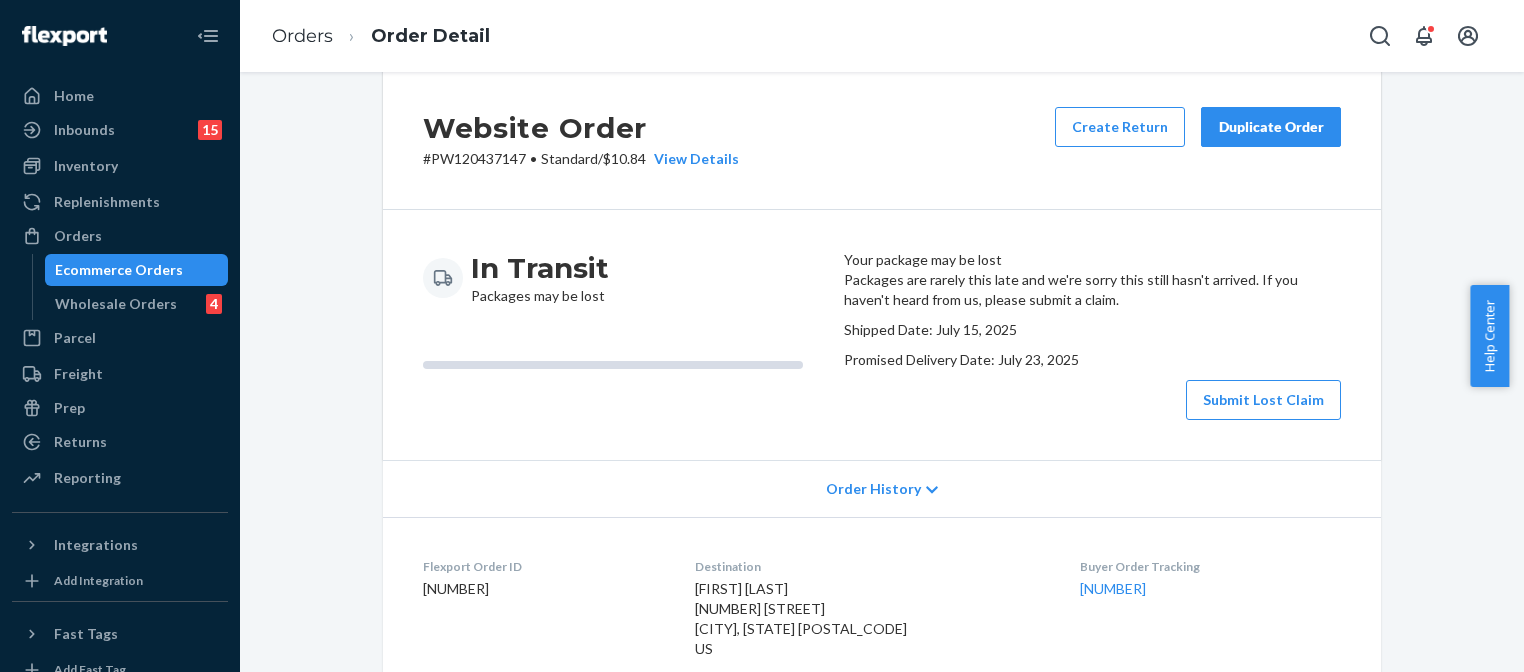 scroll, scrollTop: 0, scrollLeft: 0, axis: both 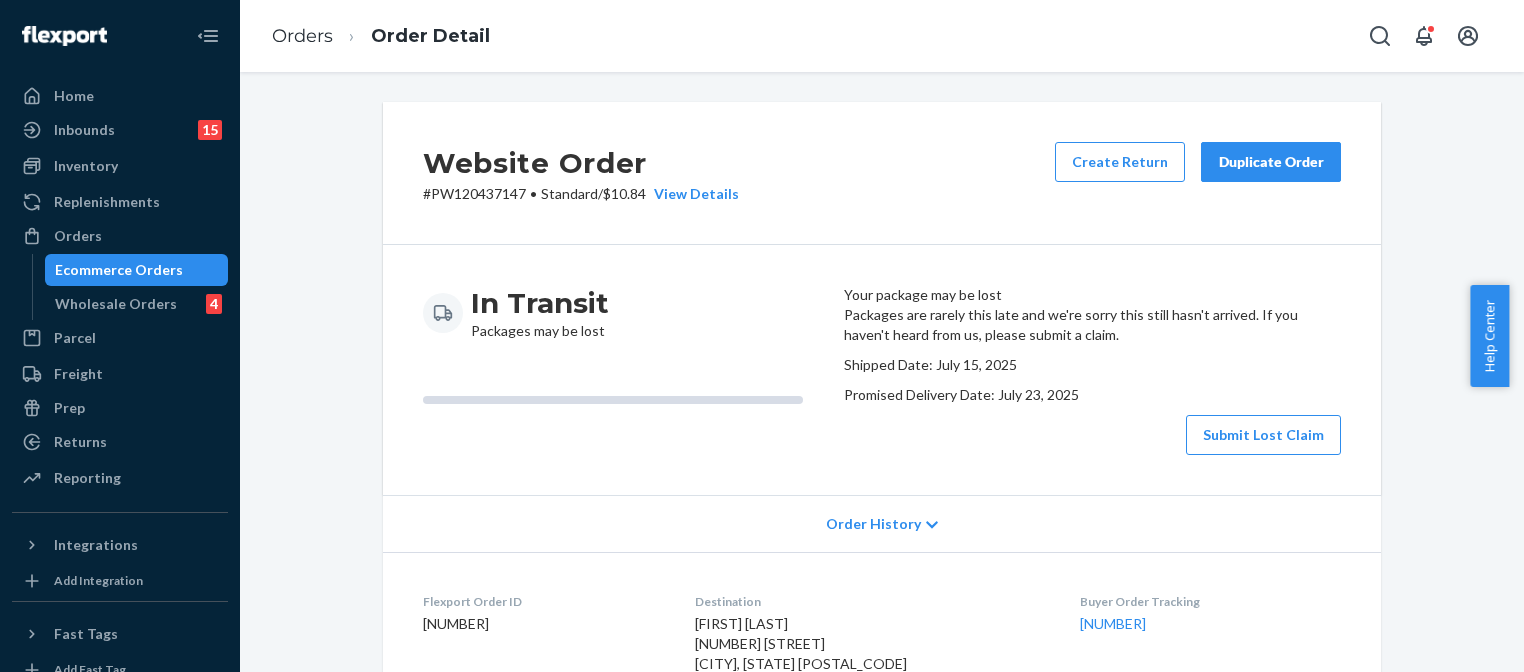 click on "Website Order # PW120437147 • Standard  /  $10.84 View Details Create Return Duplicate Order In Transit Packages may be lost Your package may be lost Packages are rarely this late and we're sorry this still hasn't arrived. If you haven't heard from us, please submit a claim. Shipped Date: July 15, 2025 Promised Delivery Date: July 23, 2025 Submit Lost Claim Order History Flexport Order ID 132333495 Destination Christine Danielson
832 Puunani Pl
Honolulu, HI 96817-1335
US Buyer Order Tracking 132333495 SKU Product Name Details Qty WD1-WBC-SME-LA Women's Sesame Everyday Classic Fit Bikini L DSKU: DBG8VJJZJGR 3 Package 1 of 1 Shipped via USPS   9434636207584274673293 1   SKU   3   Units From PACT
Phillipsburg, NJ 08865 Shipment ID 82259067 Processing Shipped 7/15 Delivered Package History SKU Product Name Details Qty WD1-WBC-SME-LA Women's Sesame Everyday Classic Fit Bikini L DSKU: DBG8VJJZJGR 3" at bounding box center (882, 710) 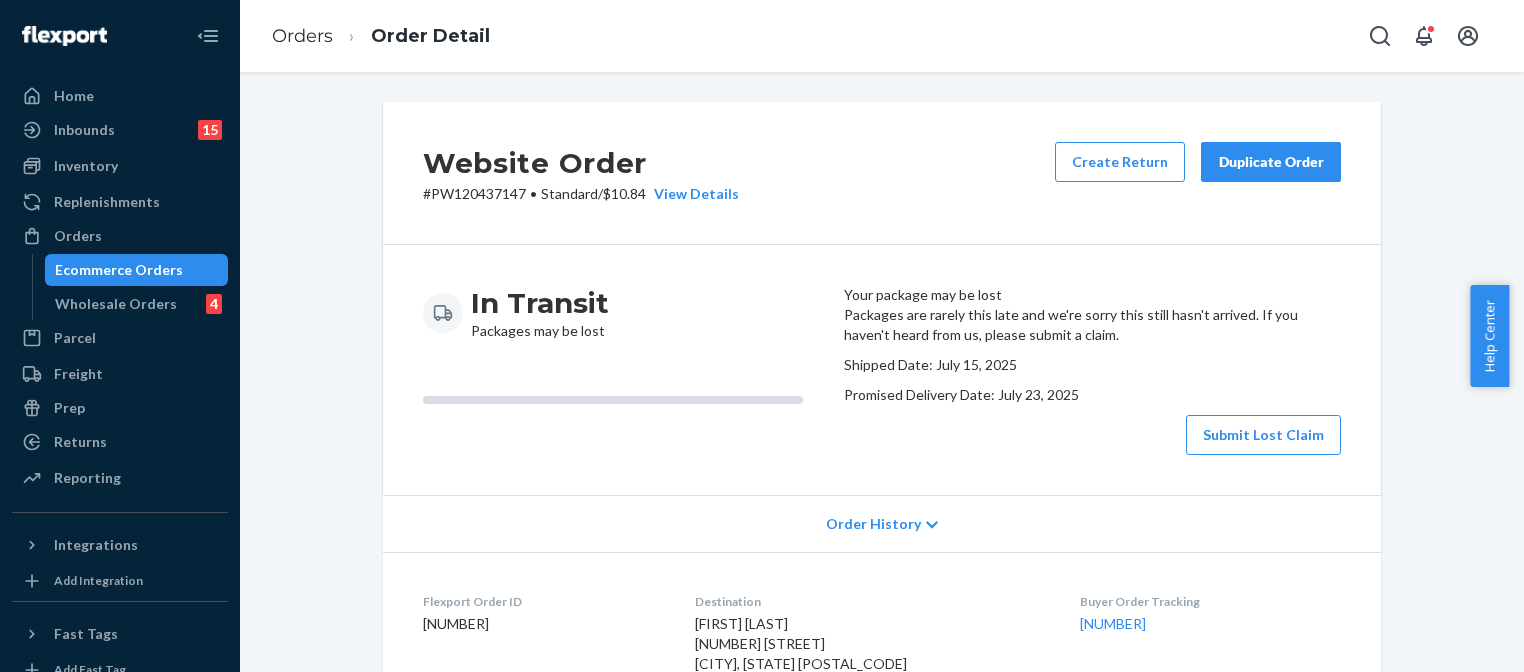 click on "Website Order # PW120437147 • Standard  /  $10.84 View Details Create Return Duplicate Order In Transit Packages may be lost Your package may be lost Packages are rarely this late and we're sorry this still hasn't arrived. If you haven't heard from us, please submit a claim. Shipped Date: July 15, 2025 Promised Delivery Date: July 23, 2025 Submit Lost Claim Order History Flexport Order ID 132333495 Destination Christine Danielson
832 Puunani Pl
Honolulu, HI 96817-1335
US Buyer Order Tracking 132333495 SKU Product Name Details Qty WD1-WBC-SME-LA Women's Sesame Everyday Classic Fit Bikini L DSKU: DBG8VJJZJGR 3 Package 1 of 1 Shipped via USPS   9434636207584274673293 1   SKU   3   Units From PACT
Phillipsburg, NJ 08865 Shipment ID 82259067 Processing Shipped 7/15 Delivered Package History SKU Product Name Details Qty WD1-WBC-SME-LA Women's Sesame Everyday Classic Fit Bikini L DSKU: DBG8VJJZJGR 3" at bounding box center [882, 710] 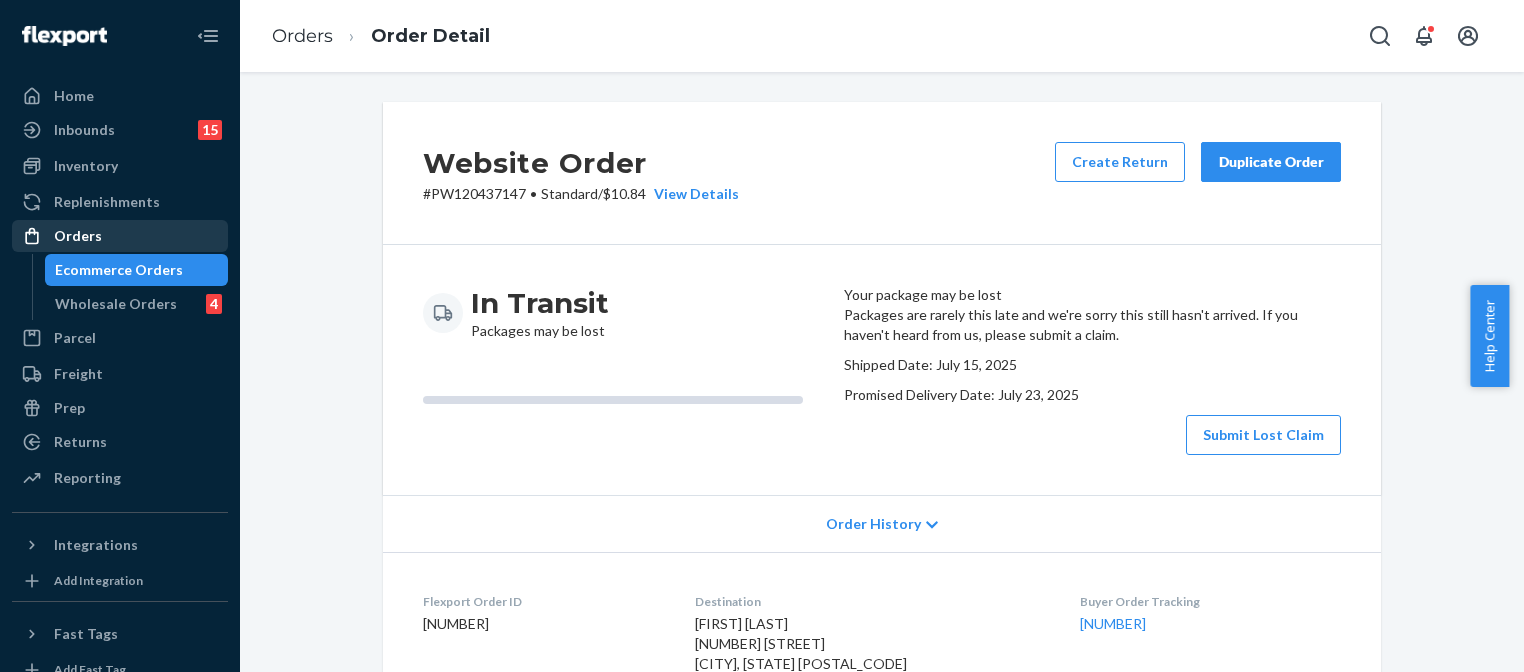 click on "Orders" at bounding box center [120, 236] 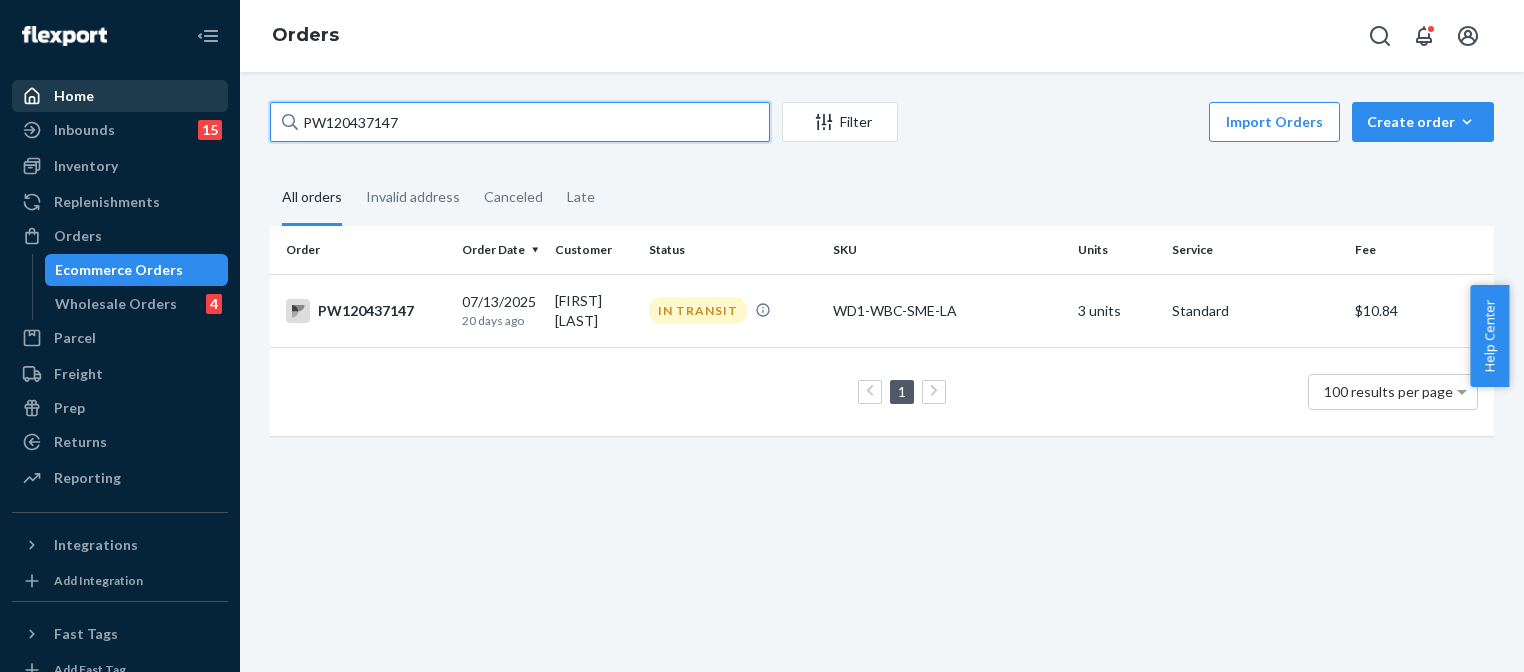 drag, startPoint x: 451, startPoint y: 127, endPoint x: 182, endPoint y: 111, distance: 269.4754 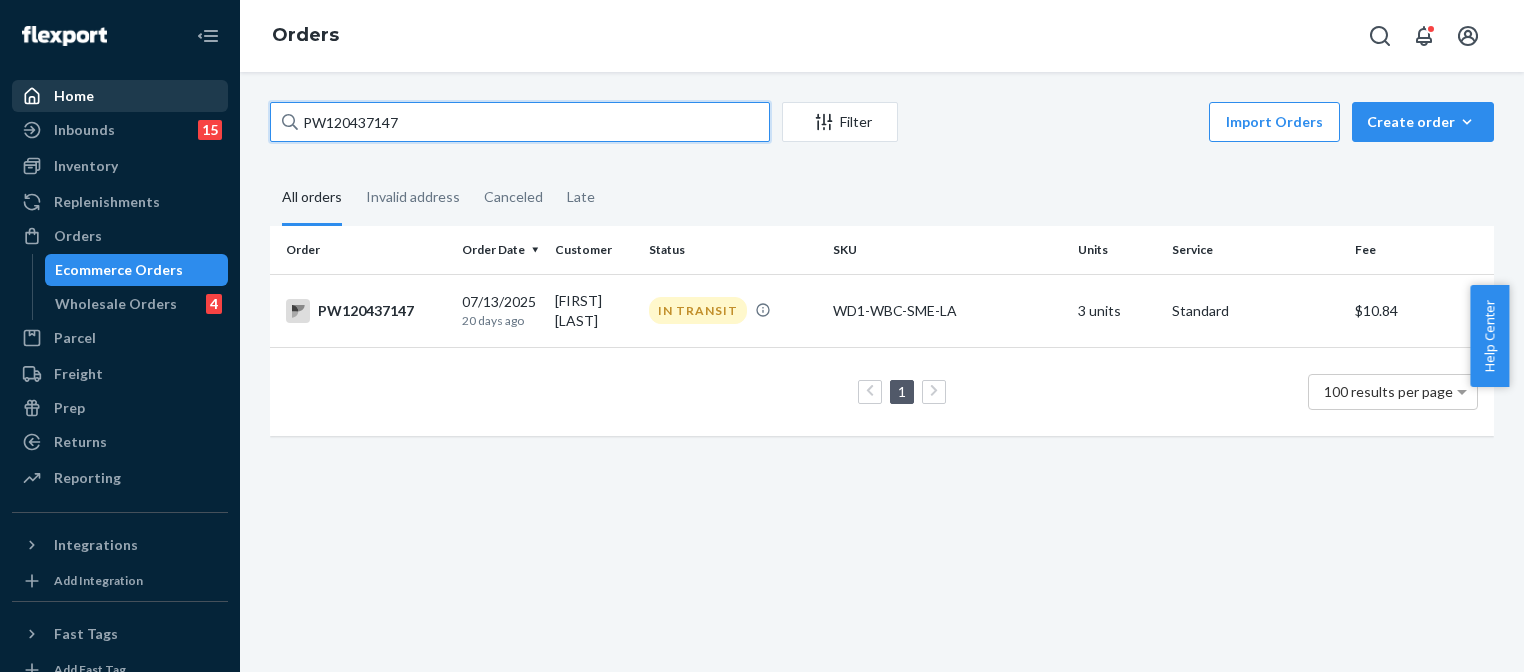 click on "Home Inbounds 15 Shipping Plans Problems 15 Inventory Products Branded Packaging Replenishments Orders Ecommerce Orders Wholesale Orders 4 Parcel Parcel orders Integrations Freight Prep Returns All Returns Settings Packages Reporting Reports Analytics Integrations Add Integration Fast Tags Add Fast Tag Settings Talk to Support Help Center Give Feedback Orders PW120437147 Filter Import Orders Create order Ecommerce order Removal order All orders Invalid address Canceled Late Order Order Date Customer Status SKU Units Service Fee PW120437147 07/13/2025 20 days ago Christine Danielson IN TRANSIT WD1-WBC-SME-LA 3 units Standard $10.84 1 100 results per page" at bounding box center [762, 336] 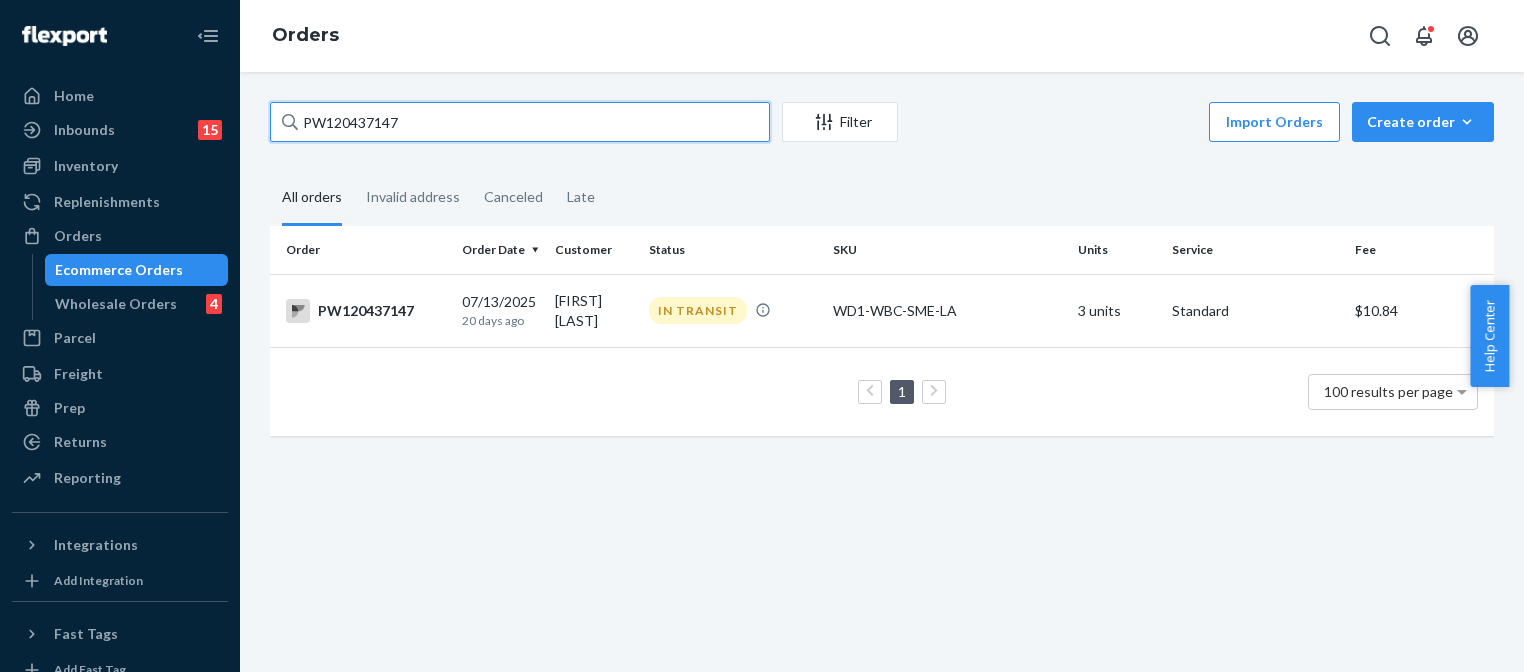 paste on "86226" 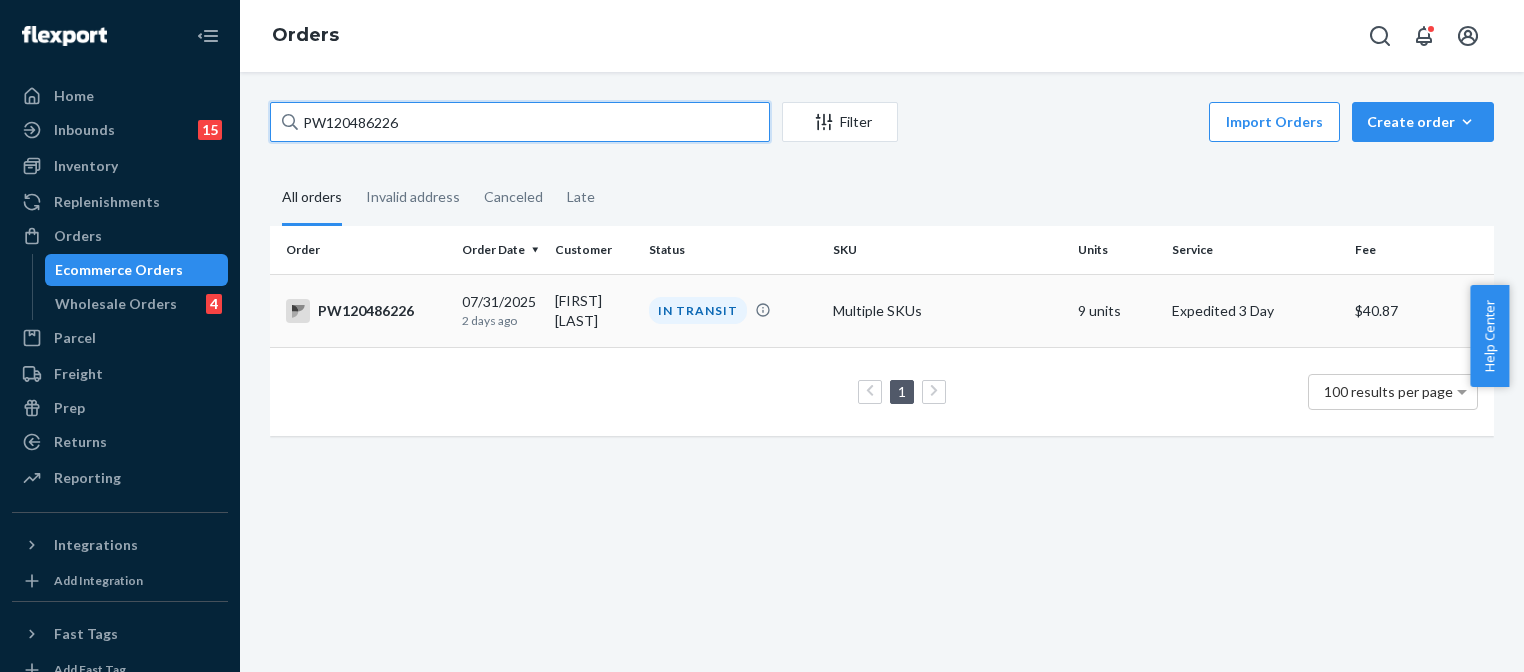 type on "PW120486226" 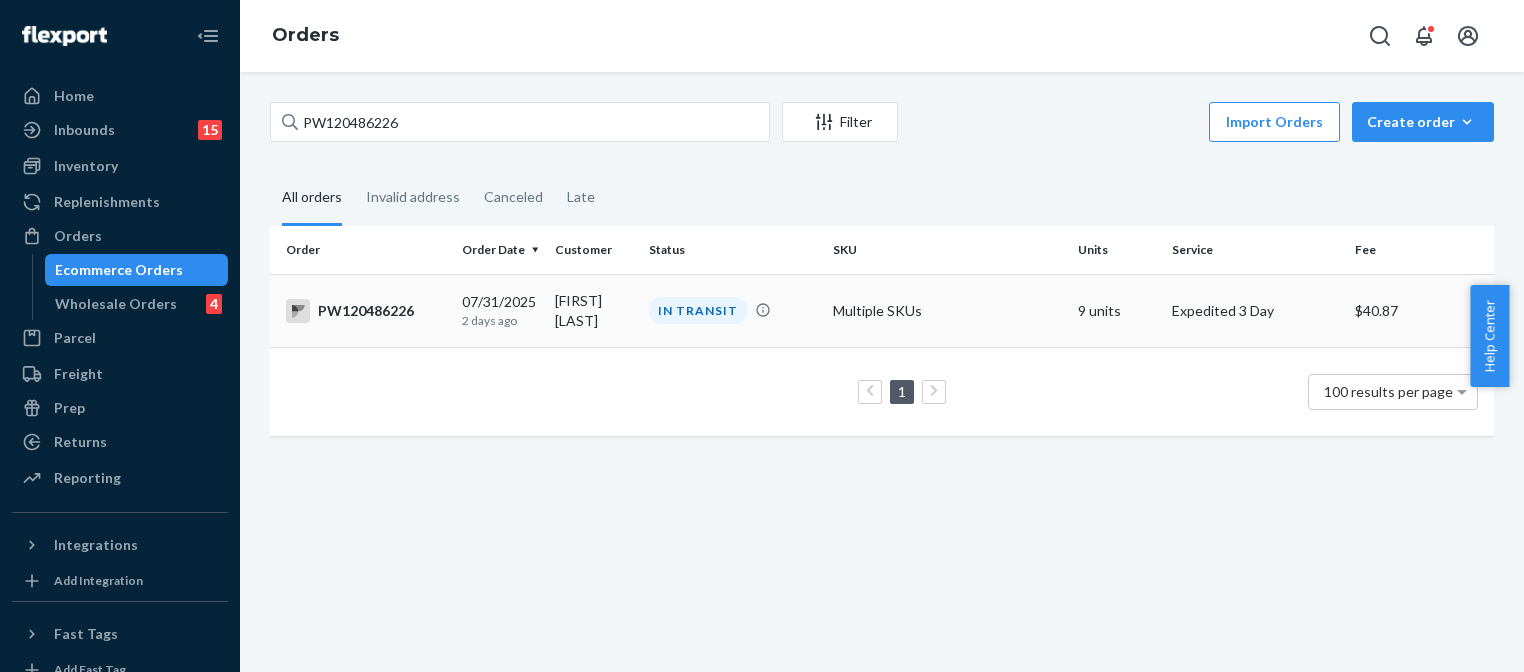 click on "IN TRANSIT" at bounding box center [733, 310] 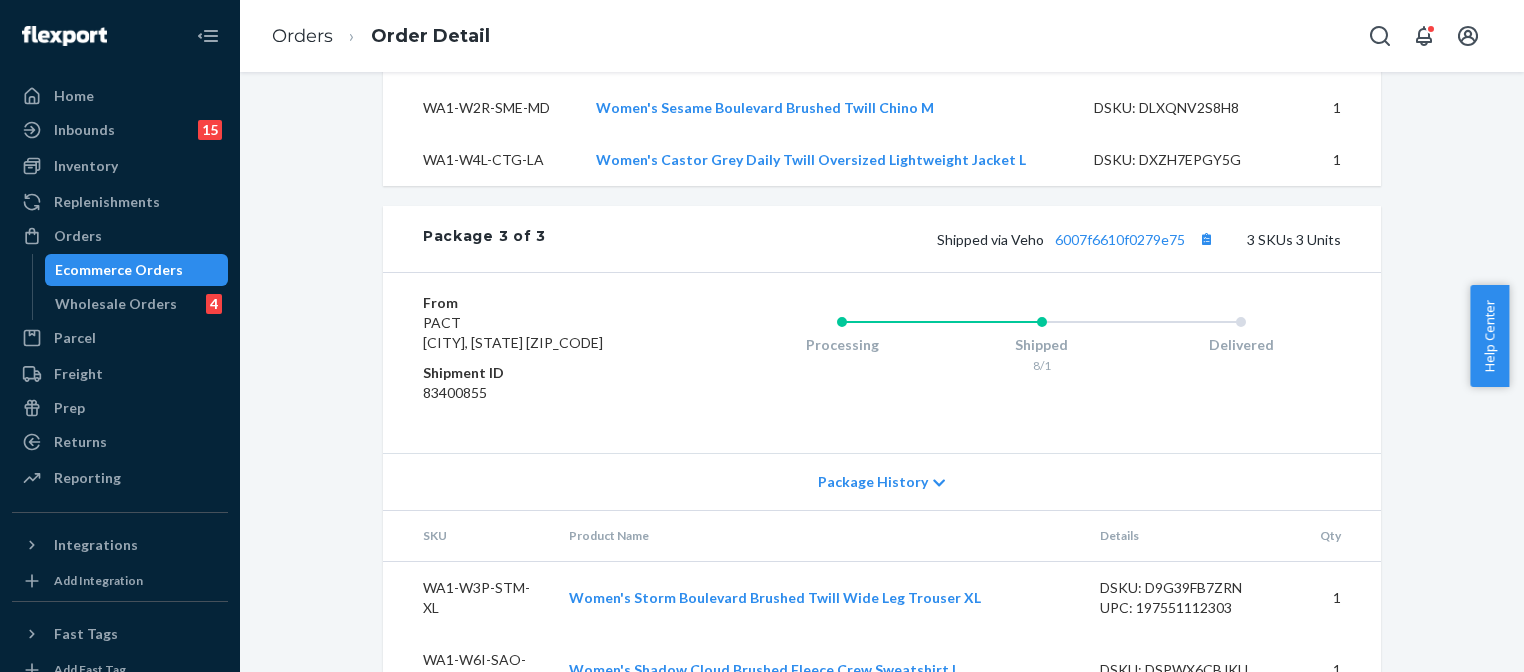 scroll, scrollTop: 2312, scrollLeft: 0, axis: vertical 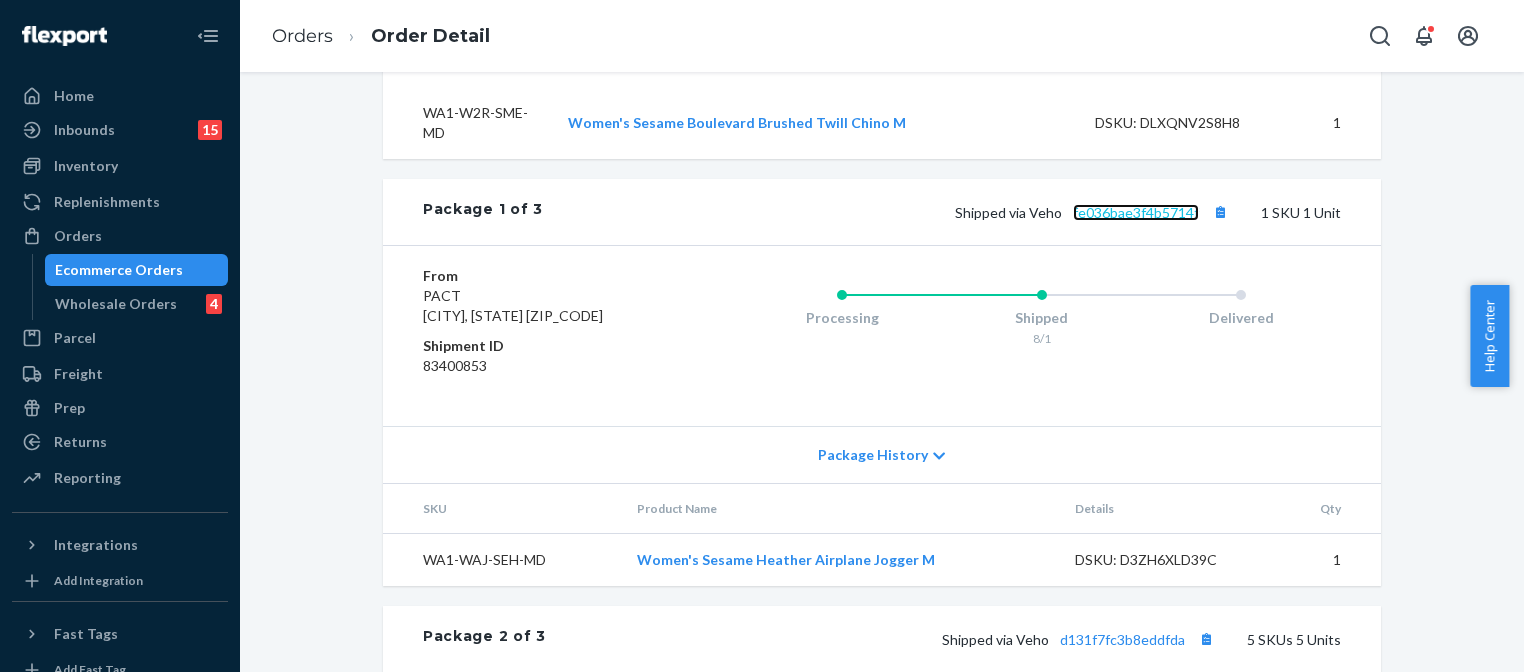 click on "fe036bae3f4b5714f" at bounding box center (1136, 212) 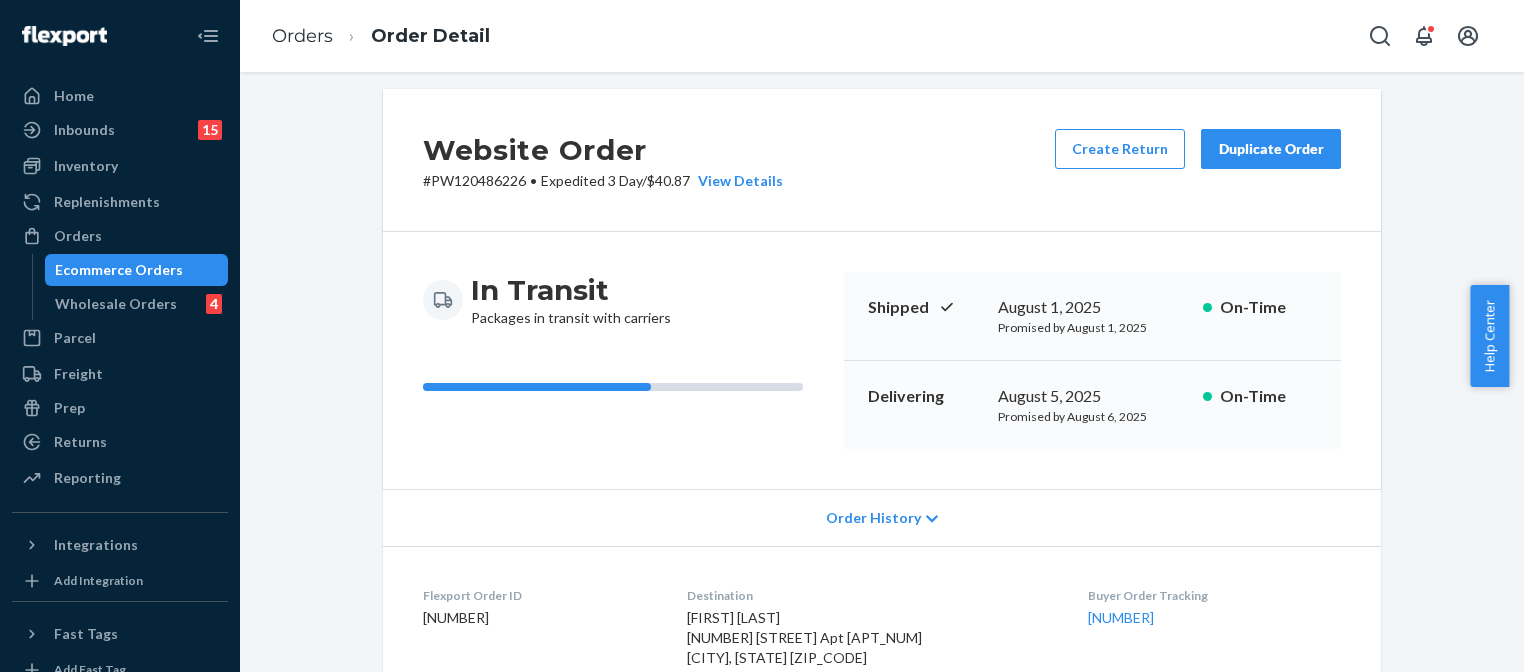 scroll, scrollTop: 0, scrollLeft: 0, axis: both 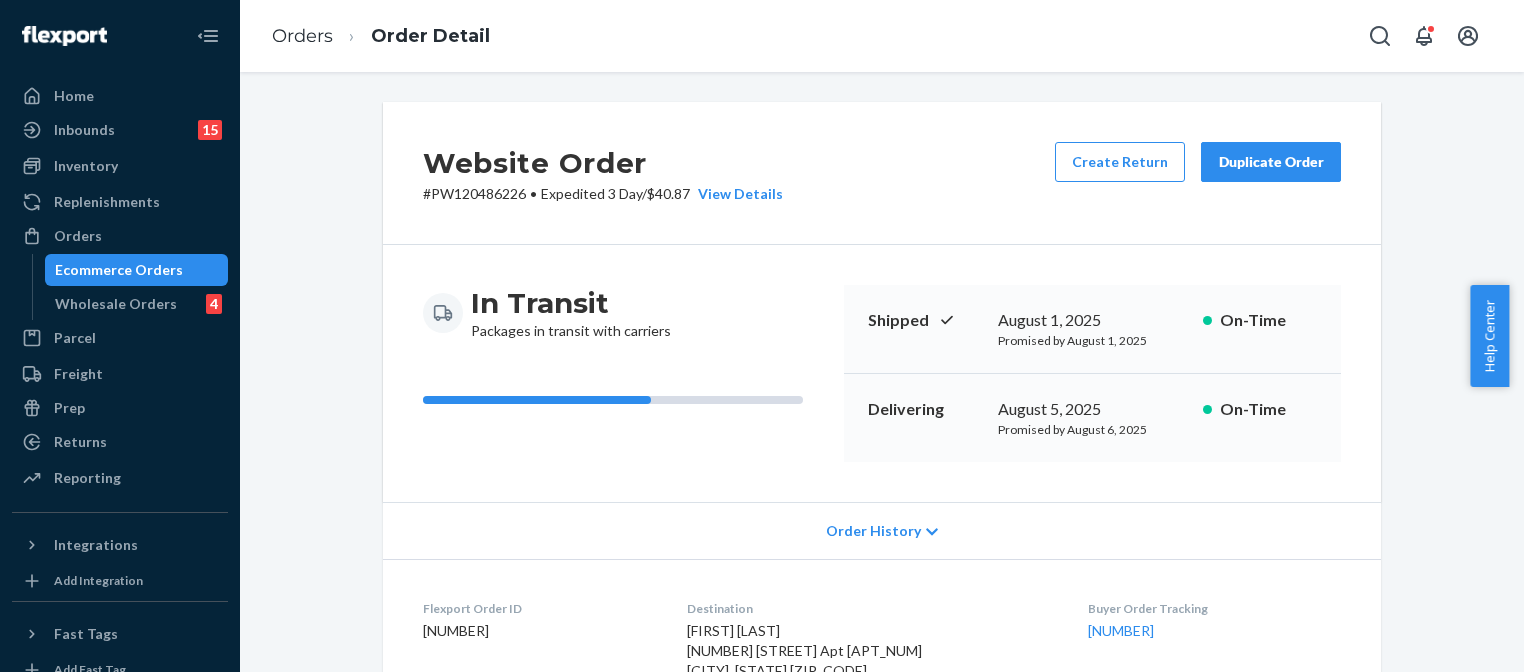 click on "Website Order # PW120486226 • Expedited 3 Day  /  $40.87 View Details Create Return Duplicate Order In Transit Packages in transit with carriers Shipped August 1, 2025 Promised by August 1, 2025 On-Time Delivering August 5, 2025 Promised by August 6, 2025 On-Time Order History Flexport Order ID 133484074 Destination Anastasiia Shpak
2522 W Superior St Apt 3R
Chicago, IL 60612-1131
US Buyer Order Tracking 133484074 SKU Product Name Details Qty WA1-W8J-OHG-MD Women's Pact Organic Heather Grey Cloud Brushed Fleece Graphic Crew Sweatshirt M DSKU: DTWLD3SNLK4 1 WA1-W4L-CTG-LA Women's Castor Grey Daily Twill Oversized Lightweight Jacket L DSKU: DXZH7EPGY5G 1 WA1-W3P-STM-XL Women's Storm Boulevard Brushed Twill Wide Leg Trouser XL DSKU: D9G39FB7ZRN UPC: 197551112303 1 WA1-W8O-CHH-LA Women's Charcoal Heather Airplane Relaxed Blazer L DSKU: D5Z8Y4XSGNP 1 EX1-WMC-MVE-LA Women's Mauve Softspun Crew Neck Tee L DSKU: DDZ4XU5QZLP 1 WA1-W6I-SAO-LA Women's Shadow Cloud Brushed Fleece Crew Sweatshirt L DSKU: DSPWX6CBJKU 1 1" at bounding box center (882, 1613) 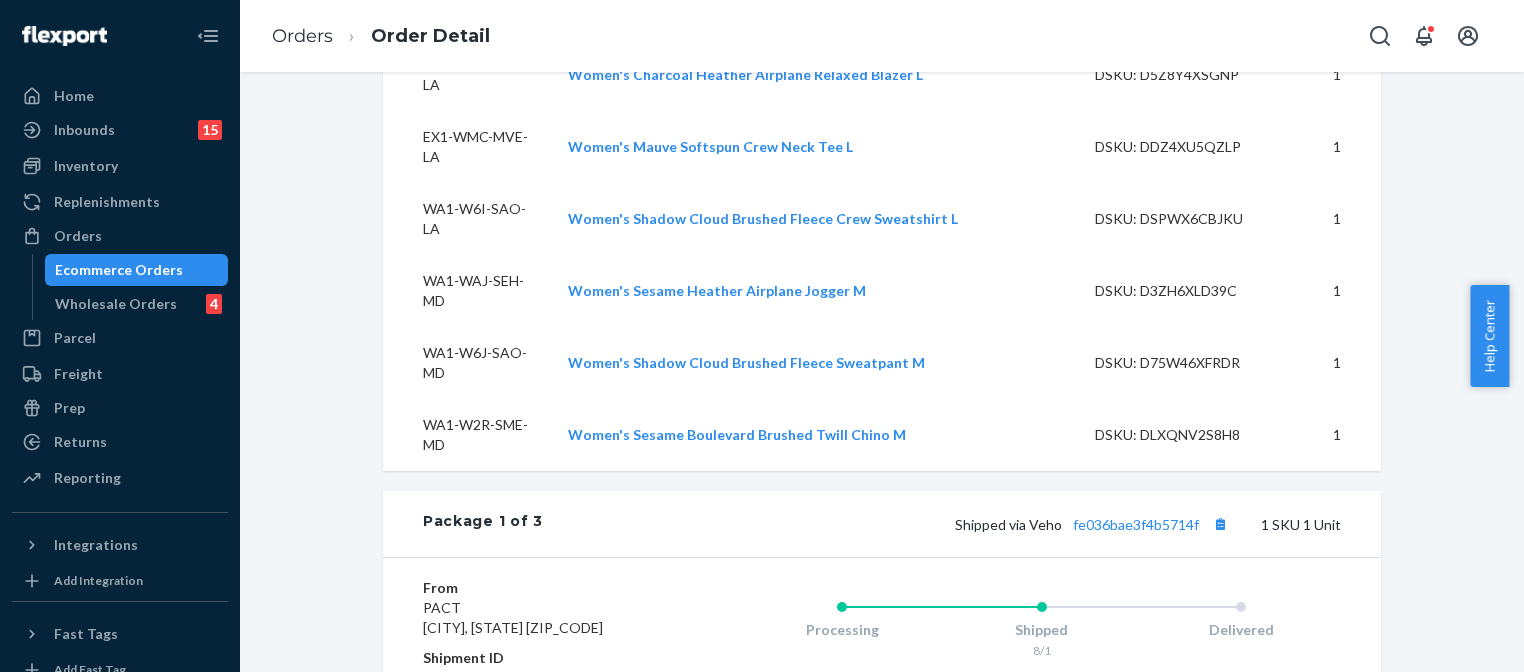 scroll, scrollTop: 1300, scrollLeft: 0, axis: vertical 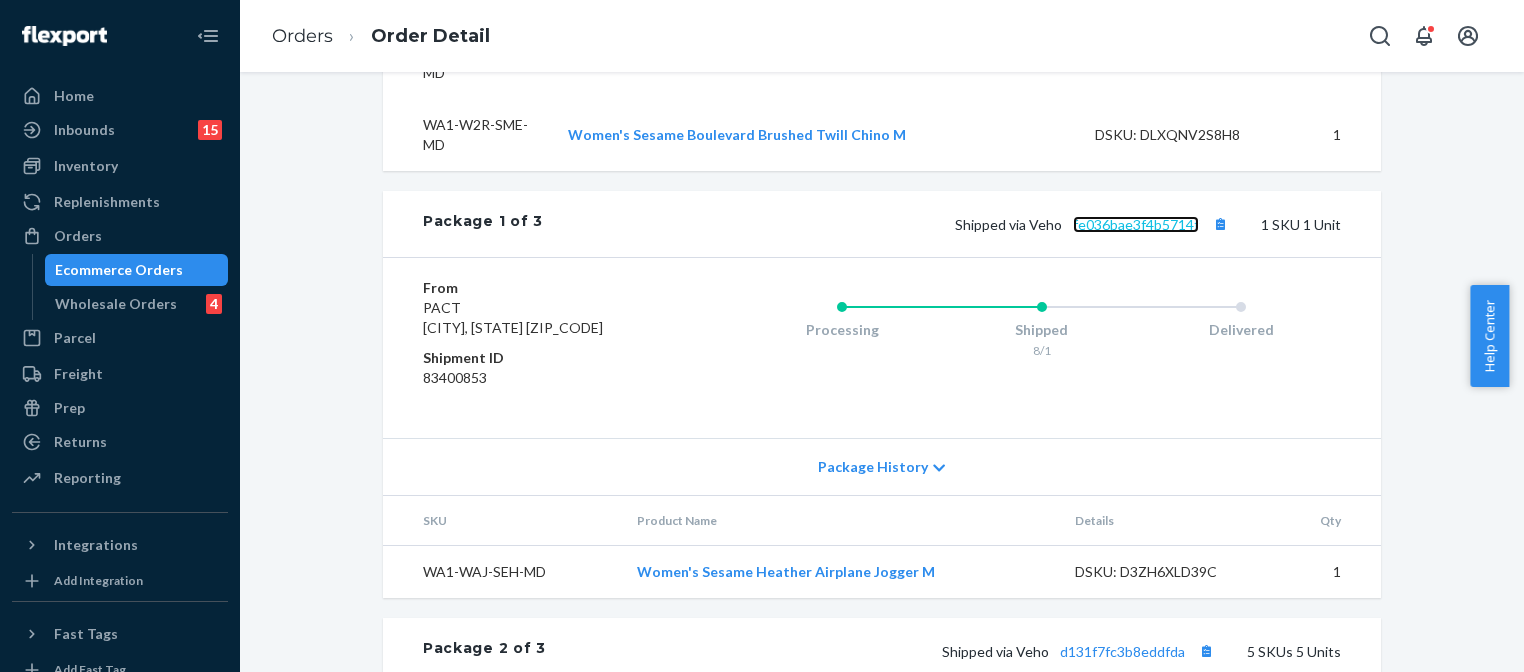 click on "fe036bae3f4b5714f" at bounding box center (1136, 224) 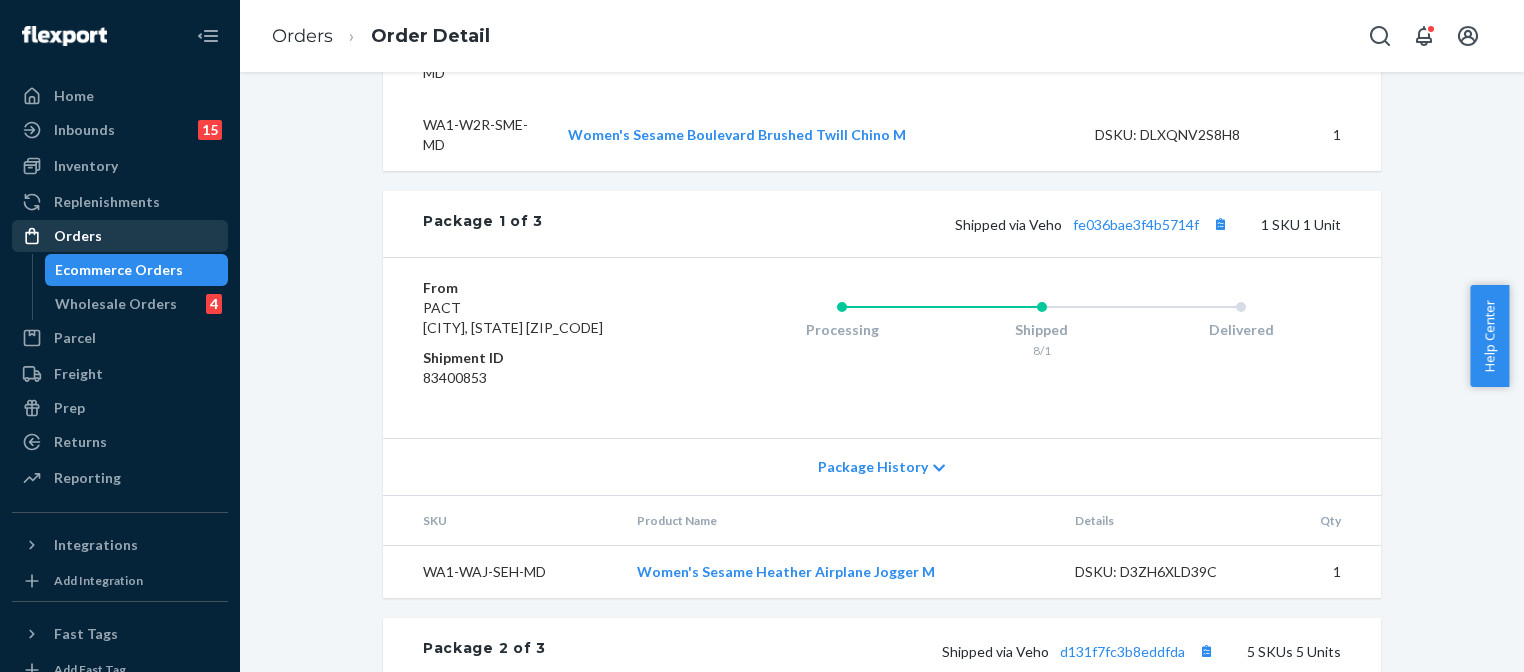 click on "Orders" at bounding box center (120, 236) 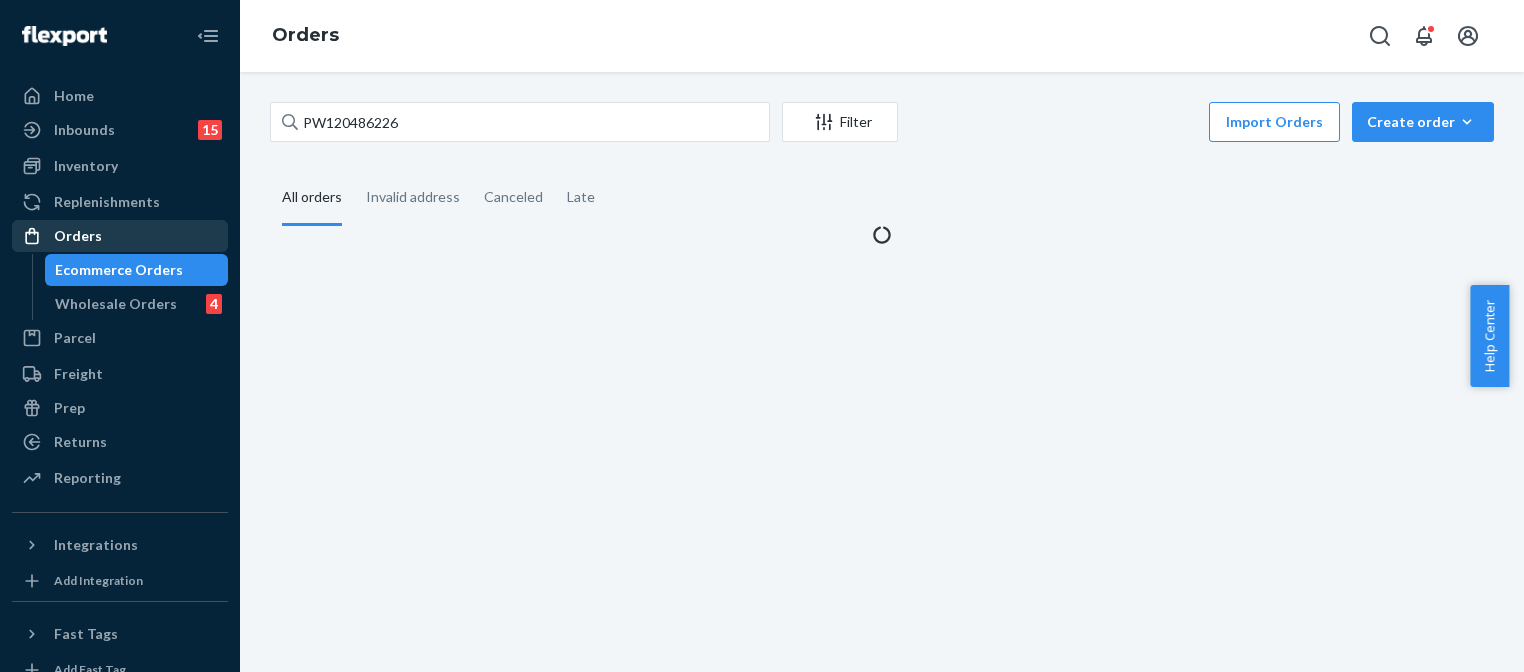 scroll, scrollTop: 0, scrollLeft: 0, axis: both 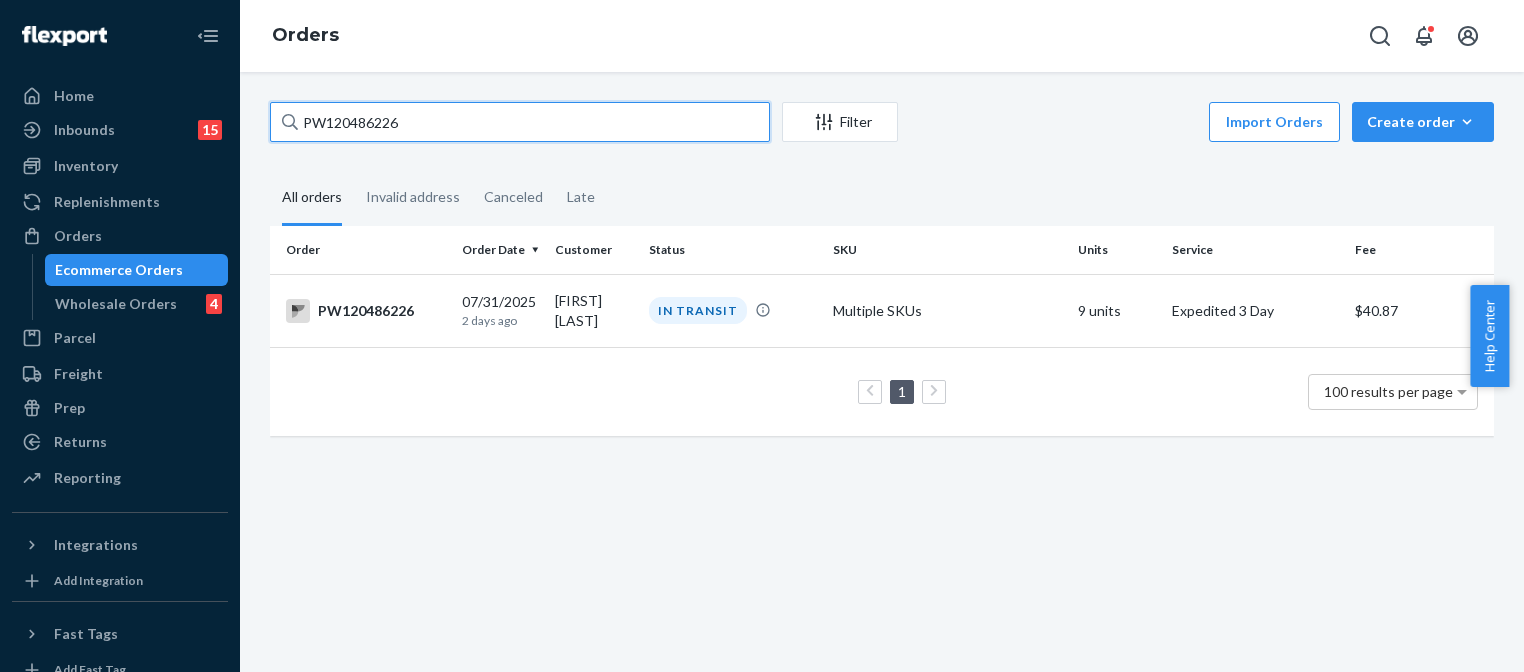 drag, startPoint x: 459, startPoint y: 119, endPoint x: 5, endPoint y: 79, distance: 455.7587 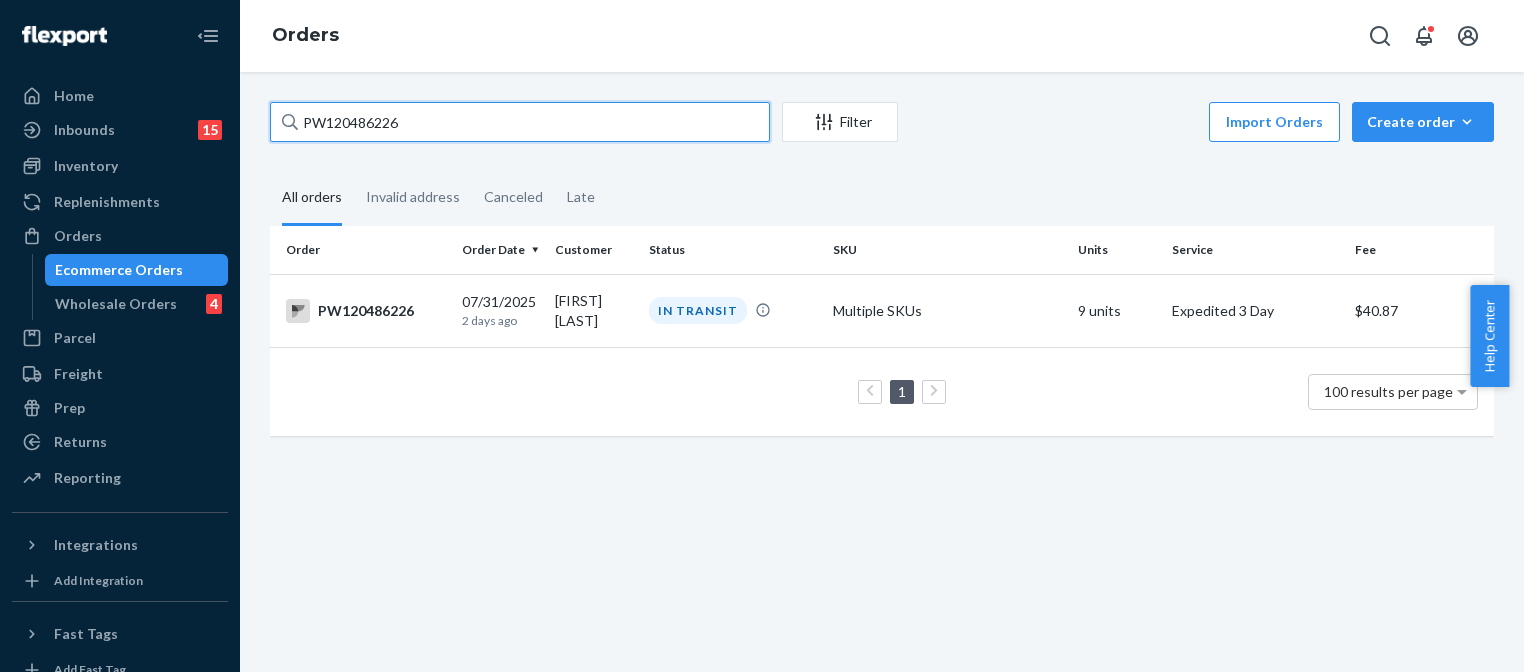 click on "Home Inbounds 15 Shipping Plans Problems 15 Inventory Products Branded Packaging Replenishments Orders Ecommerce Orders Wholesale Orders 4 Parcel Parcel orders Integrations Freight Prep Returns All Returns Settings Packages Reporting Reports Analytics Integrations Add Integration Fast Tags Add Fast Tag Settings Talk to Support Help Center Give Feedback Orders PW120486226 Filter Import Orders Create order Ecommerce order Removal order All orders Invalid address Canceled Late Order Order Date Customer Status SKU Units Service Fee PW120486226 07/31/2025 2 days ago Anastasiia Shpak IN TRANSIT Multiple SKUs 9 units Expedited 3 Day $40.87 1 100 results per page" at bounding box center (762, 336) 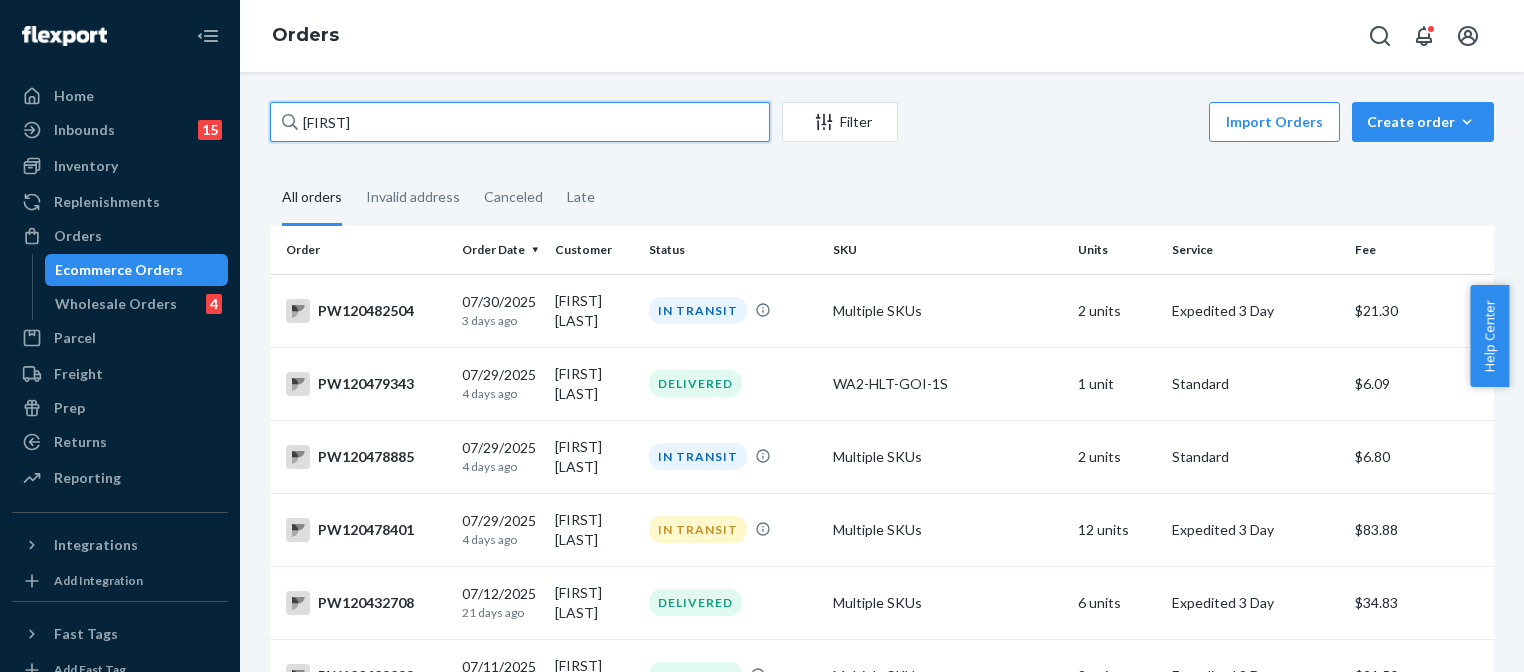 type on "[FIRST]" 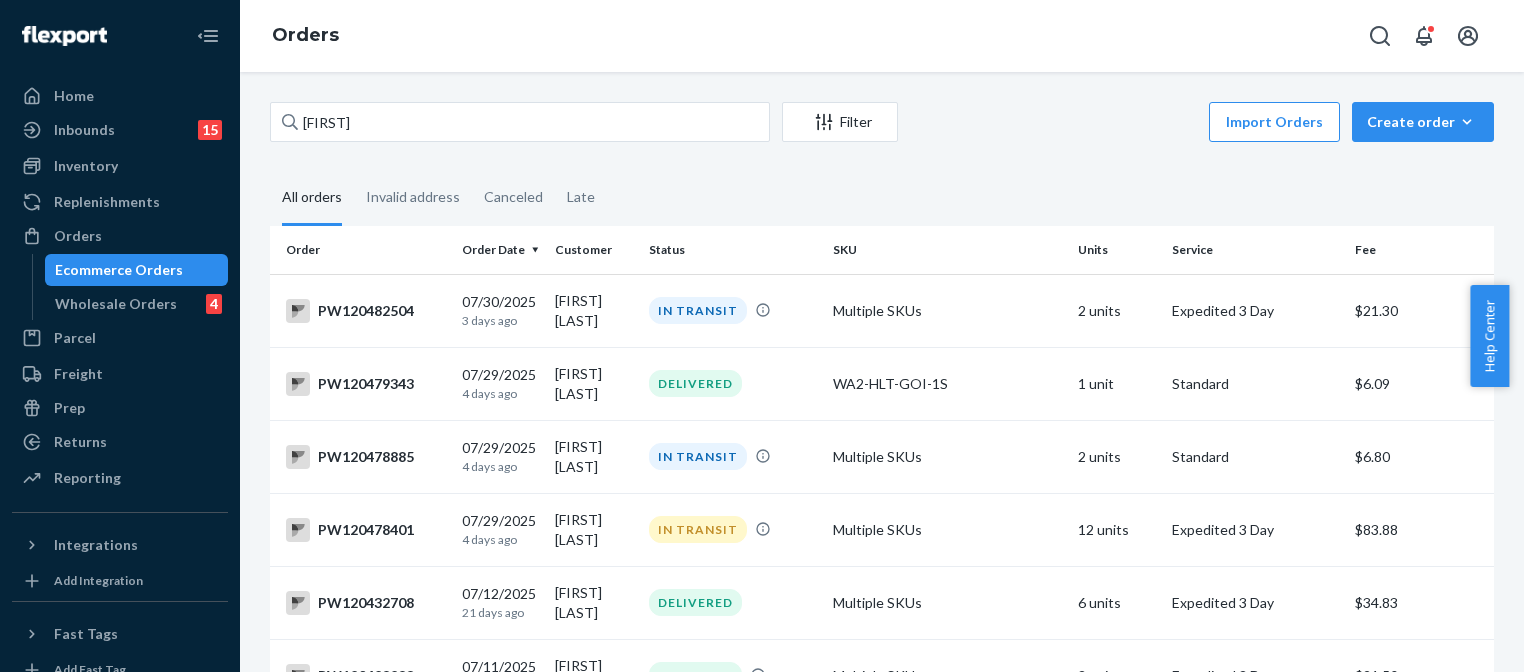 click on "All orders Invalid address Canceled Late" at bounding box center [882, 198] 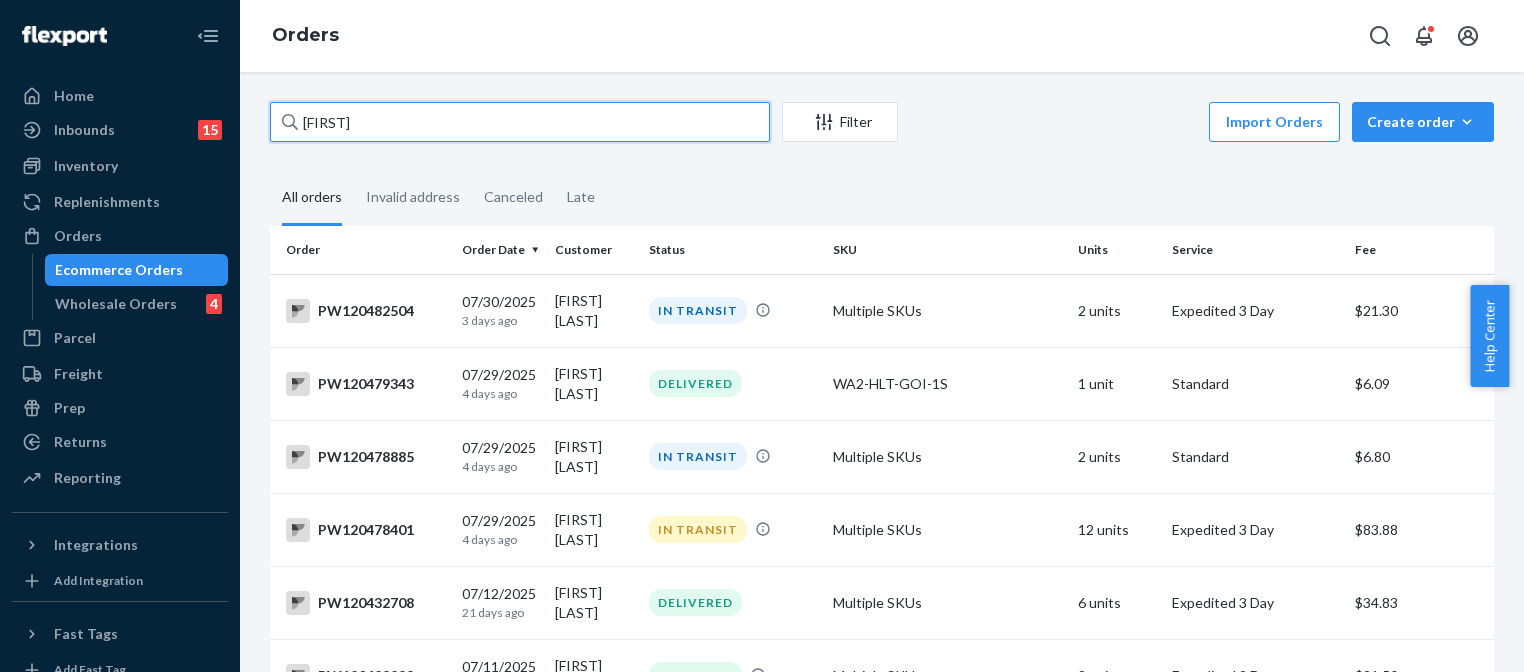 click on "[FIRST]" at bounding box center (520, 122) 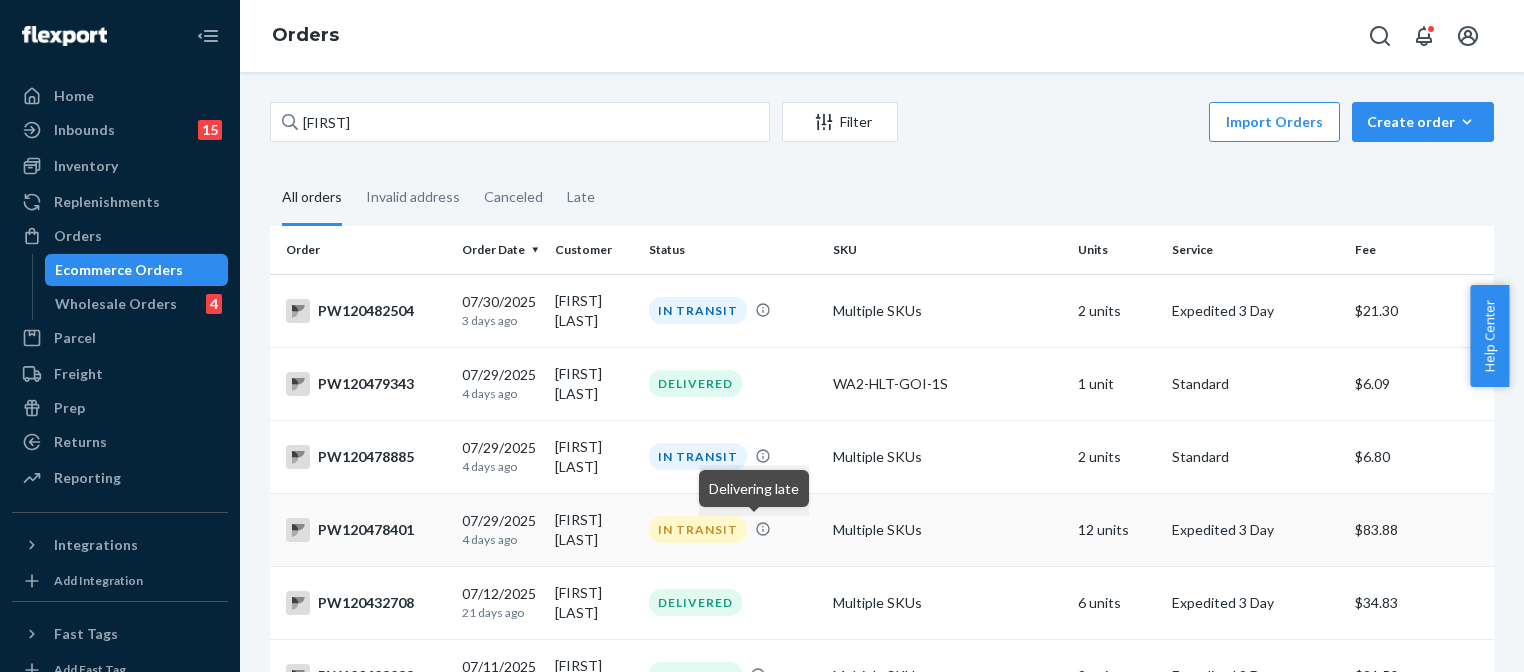 click on "IN TRANSIT" at bounding box center [733, 529] 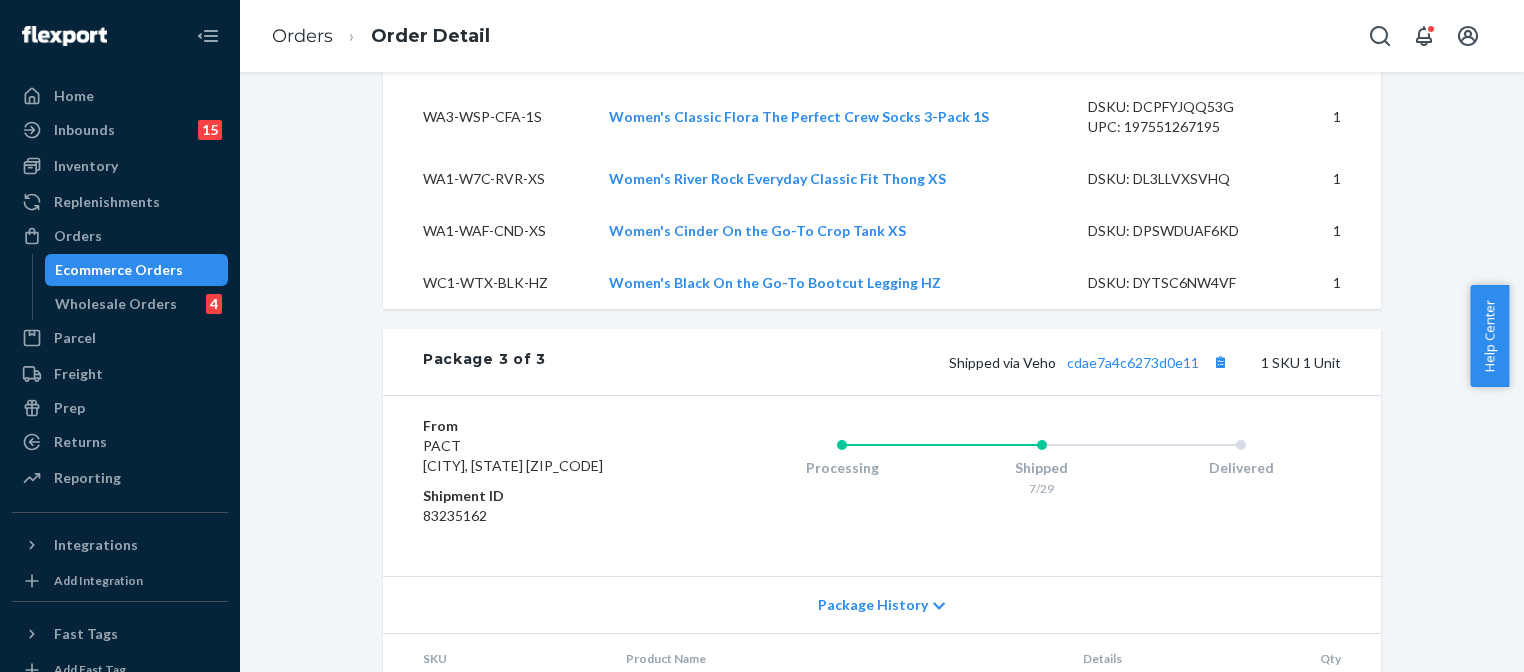scroll, scrollTop: 2584, scrollLeft: 0, axis: vertical 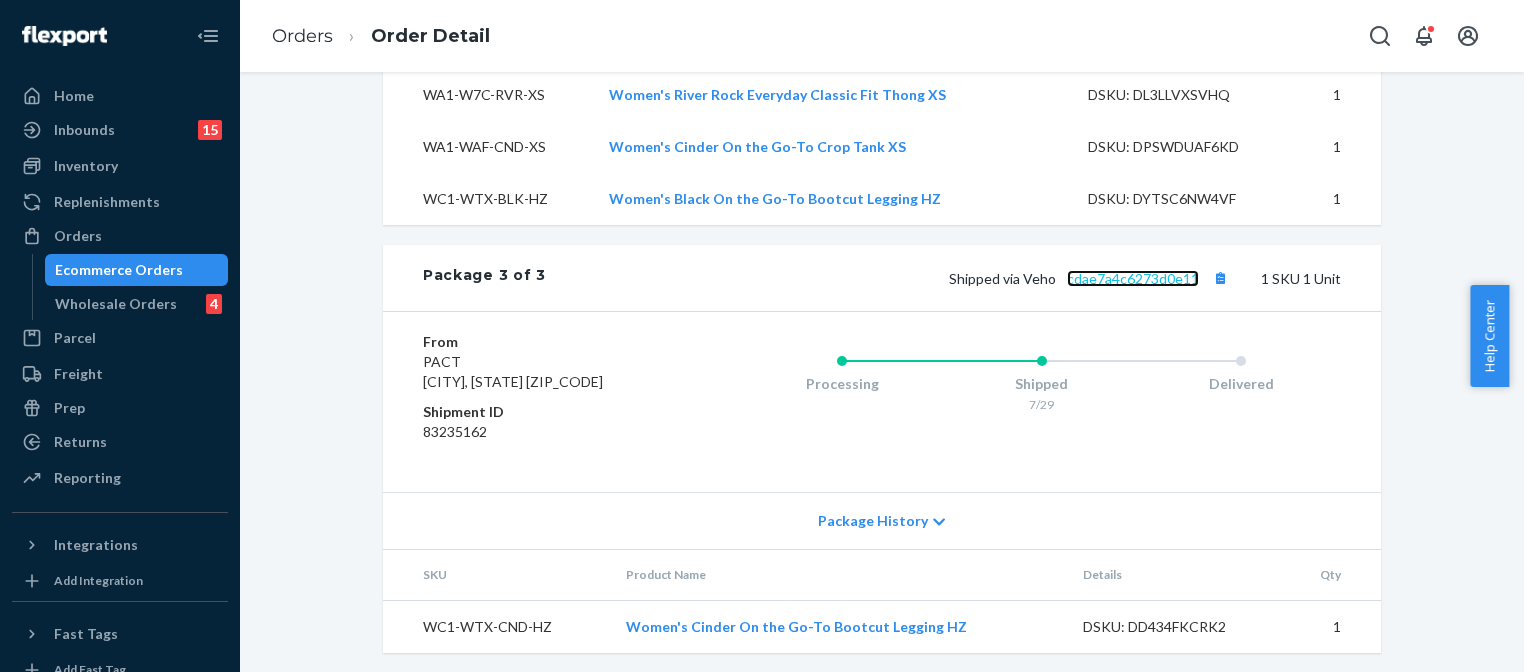 click on "cdae7a4c6273d0e11" at bounding box center (1133, 278) 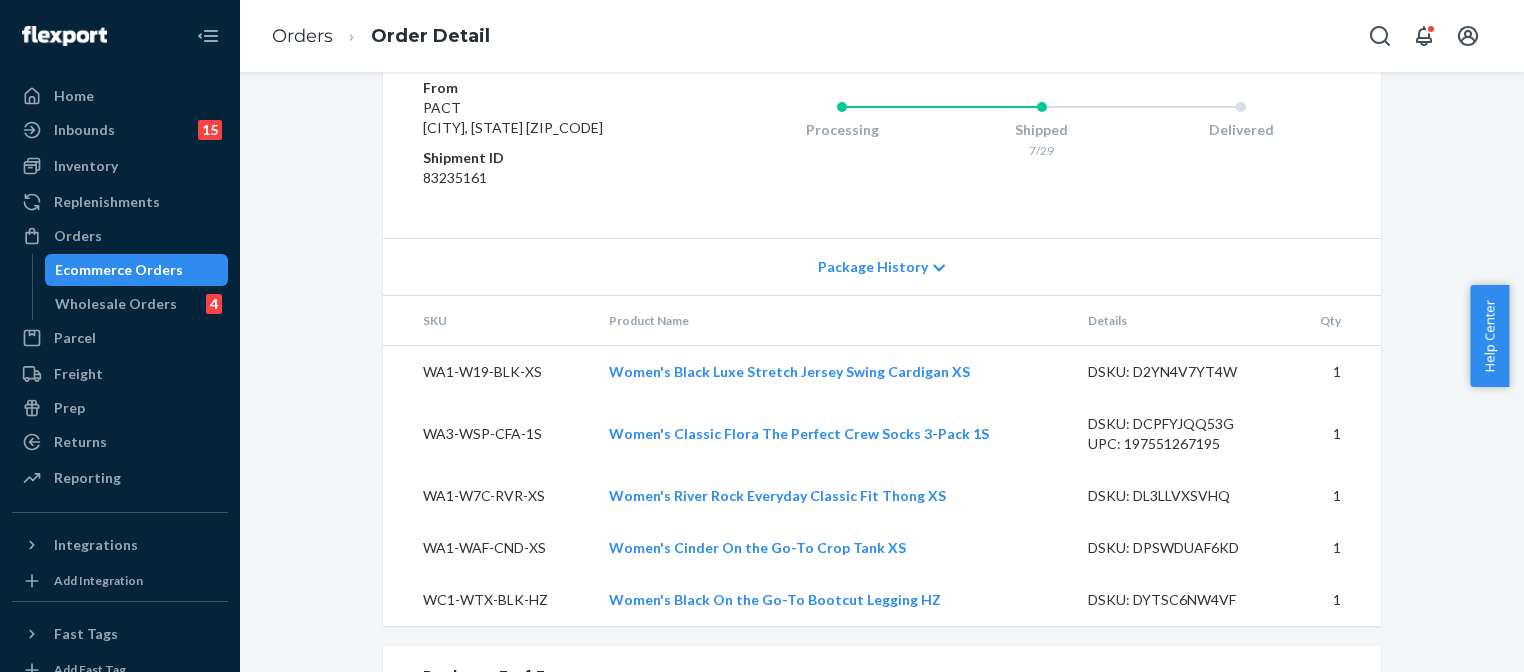 scroll, scrollTop: 2084, scrollLeft: 0, axis: vertical 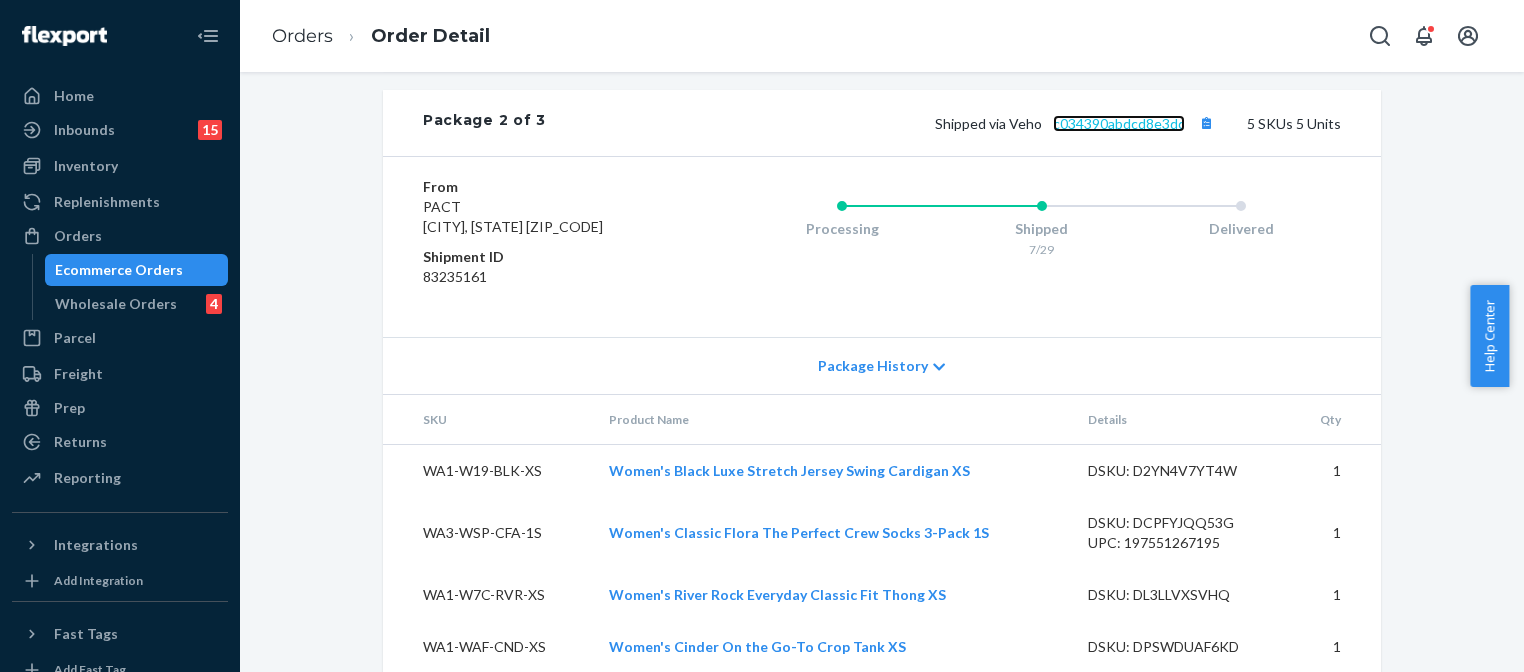 click on "c034390abdcd8e3dc" at bounding box center (1119, 123) 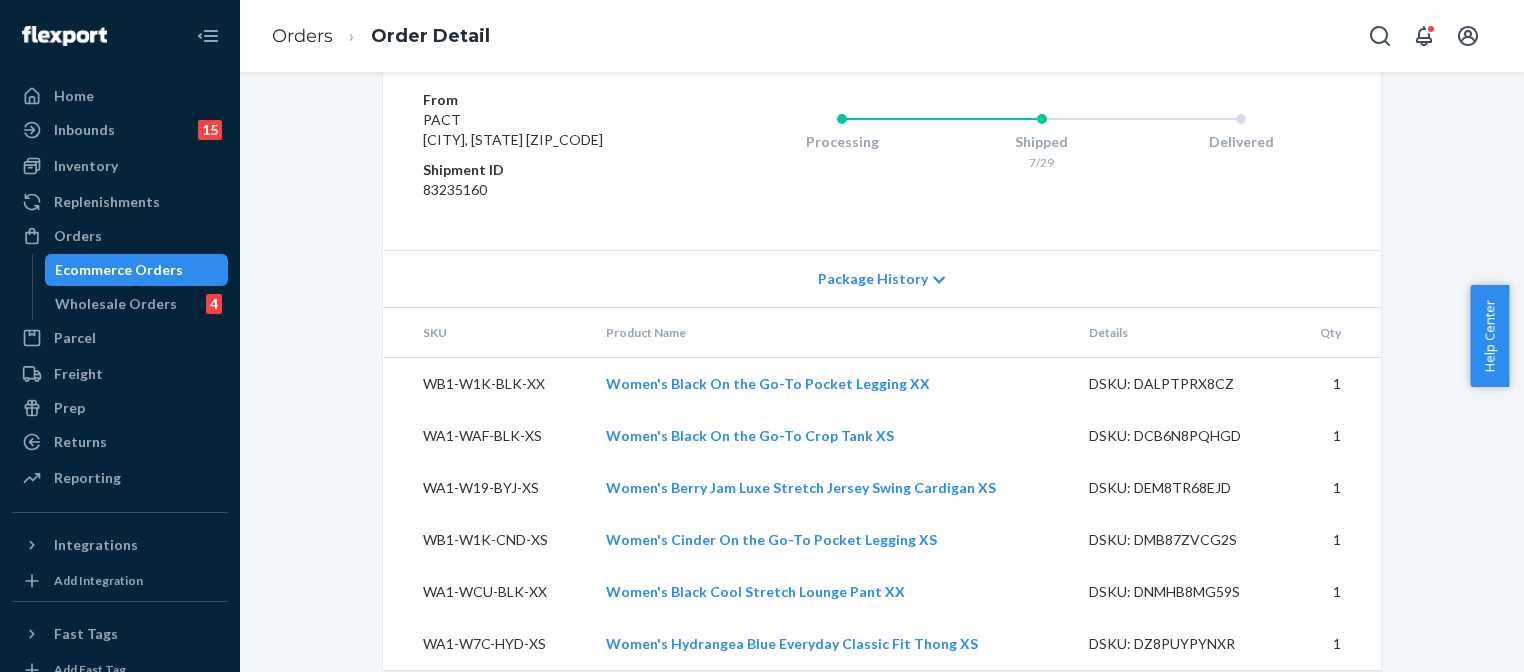 scroll, scrollTop: 1384, scrollLeft: 0, axis: vertical 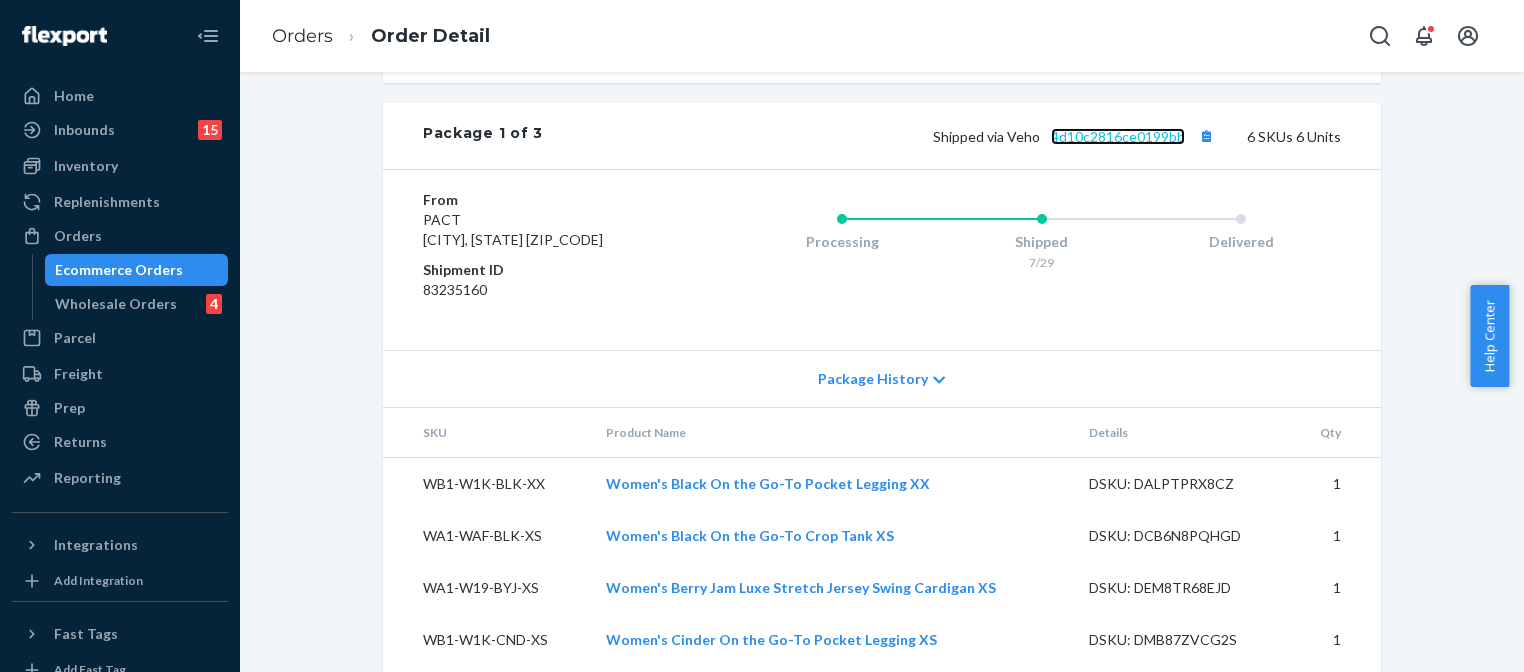 click on "4d10c2816ce0199bb" at bounding box center [1118, 136] 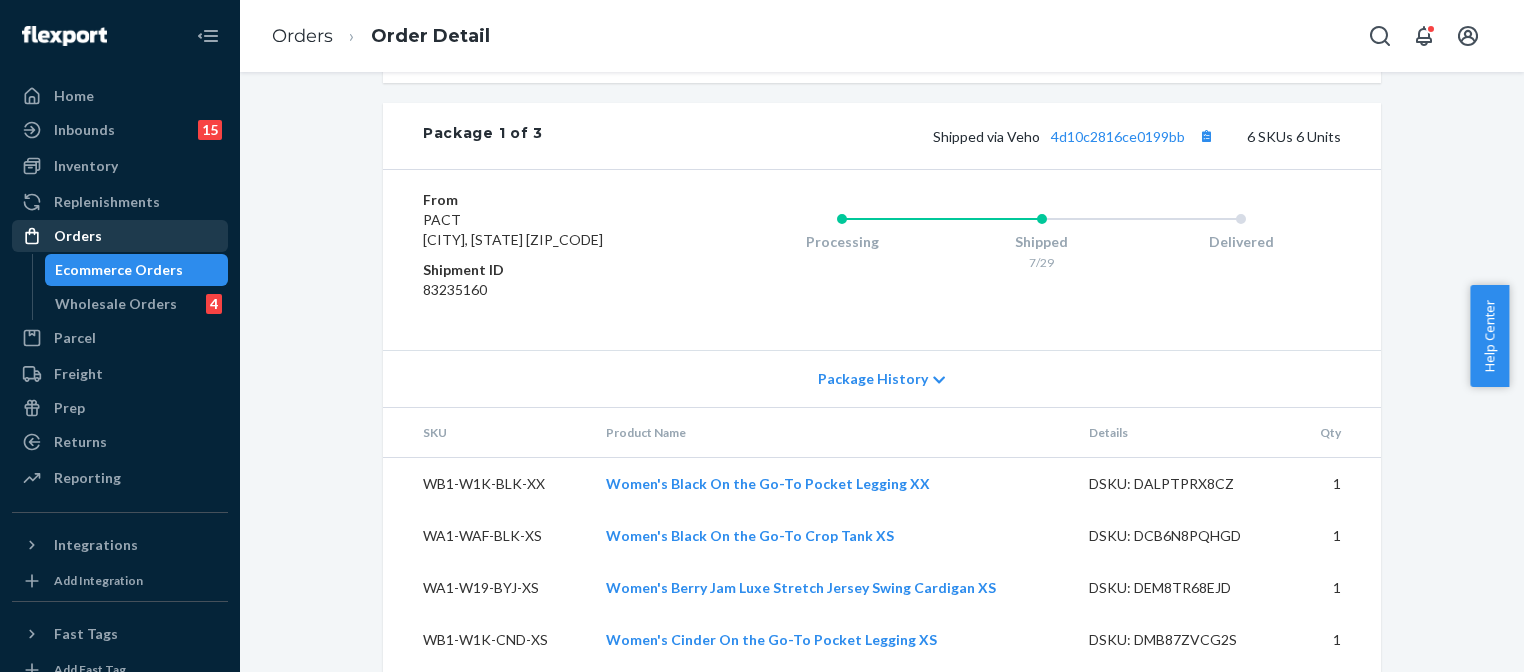 click on "Orders" at bounding box center (120, 236) 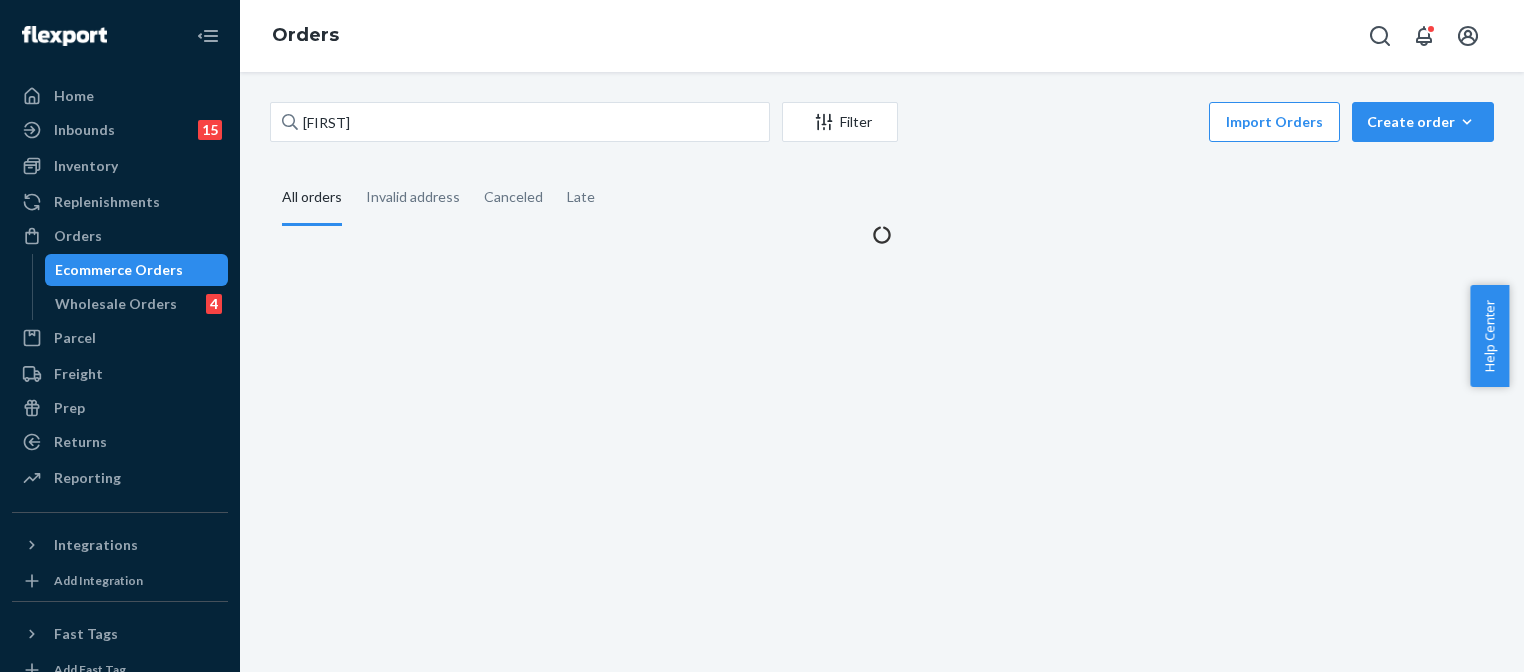 scroll, scrollTop: 0, scrollLeft: 0, axis: both 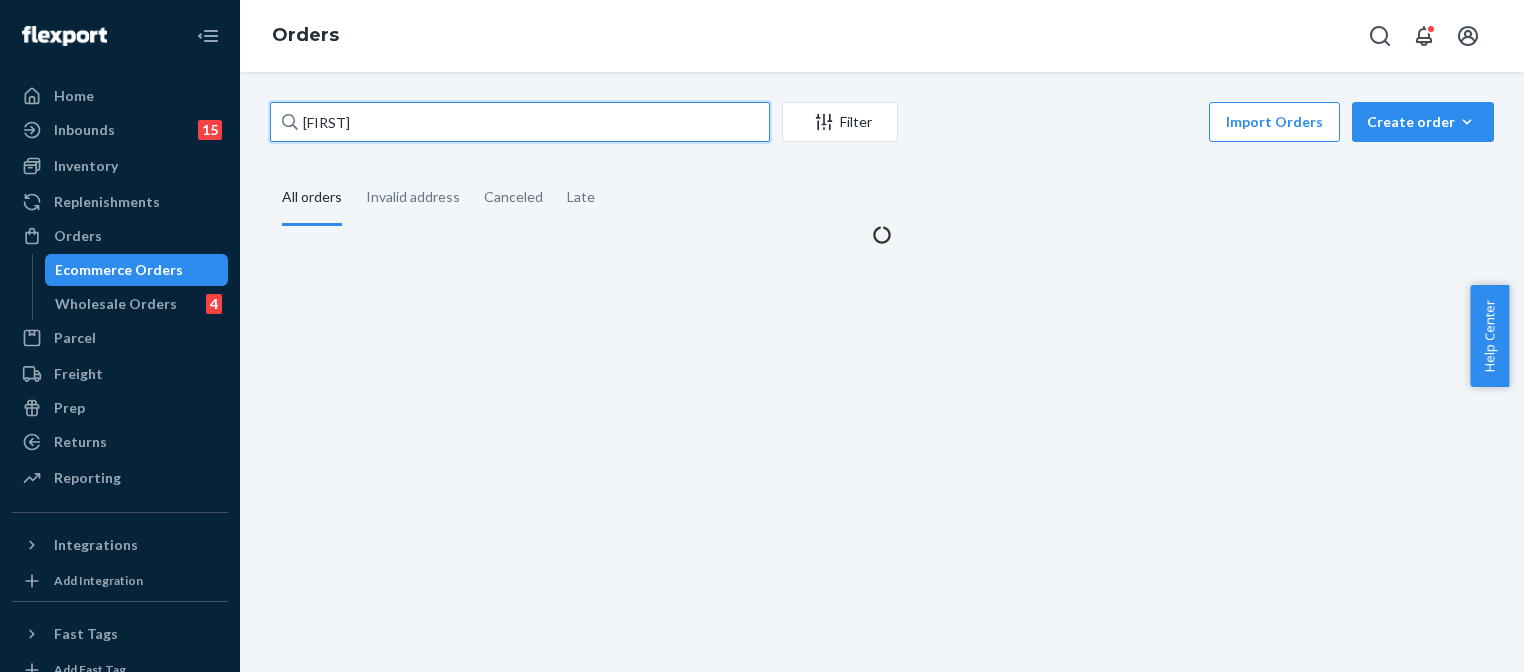 drag, startPoint x: 485, startPoint y: 119, endPoint x: 468, endPoint y: 120, distance: 17.029387 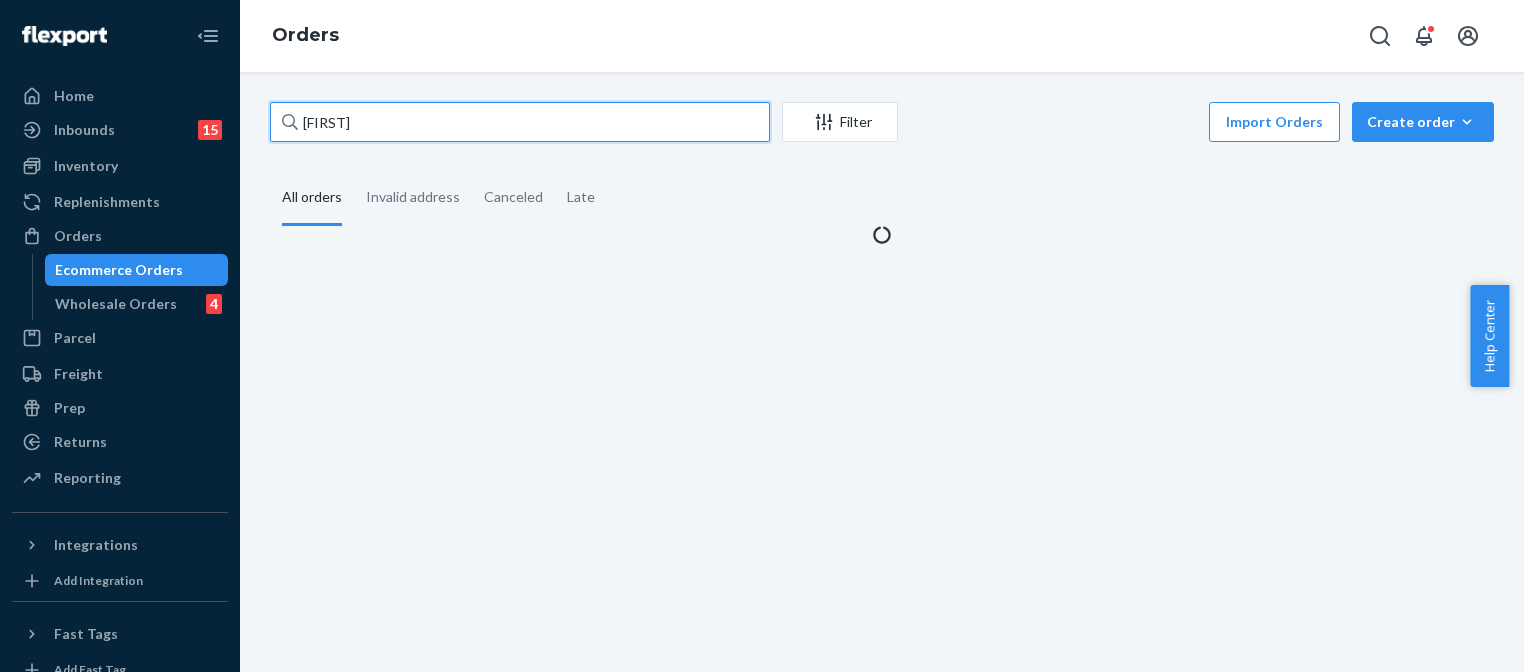 drag, startPoint x: 440, startPoint y: 118, endPoint x: 258, endPoint y: 96, distance: 183.32484 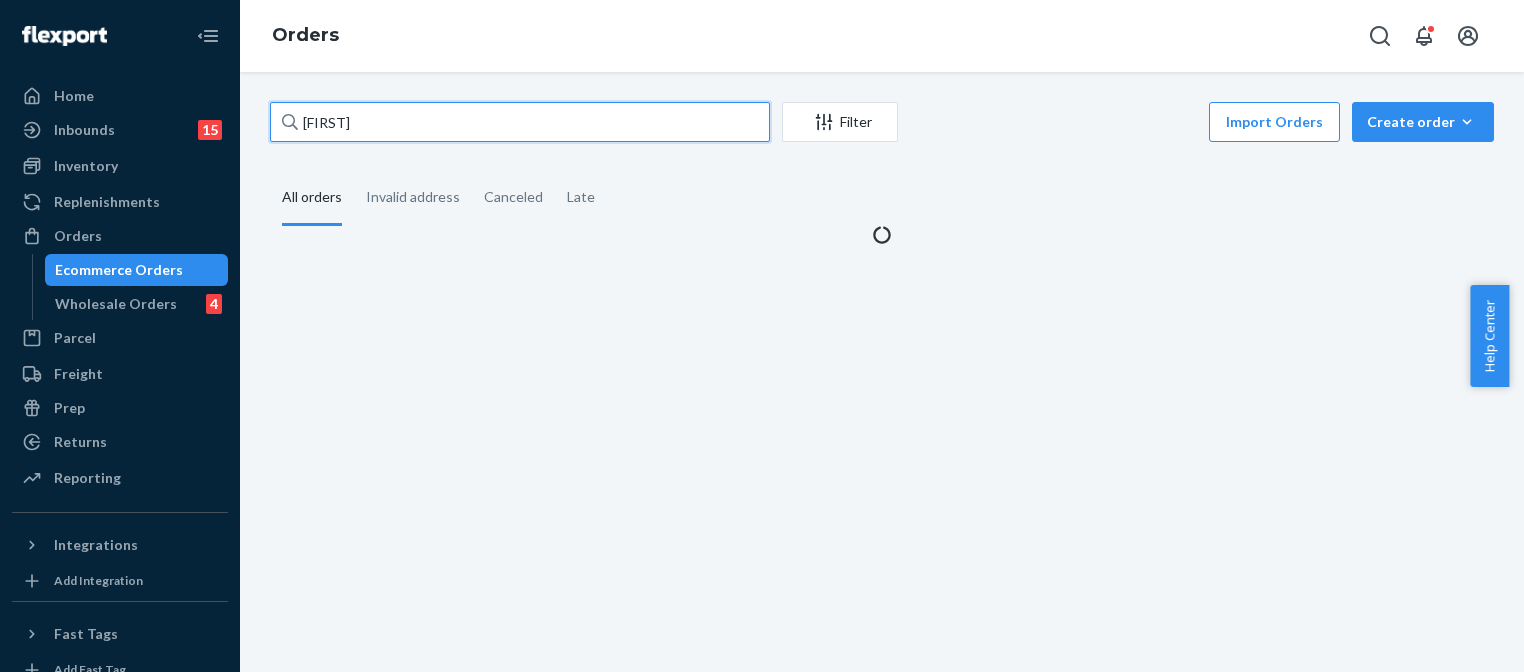 click on "ilyssa Filter Import Orders Create order Ecommerce order Removal order All orders Invalid address Canceled Late" at bounding box center (882, 372) 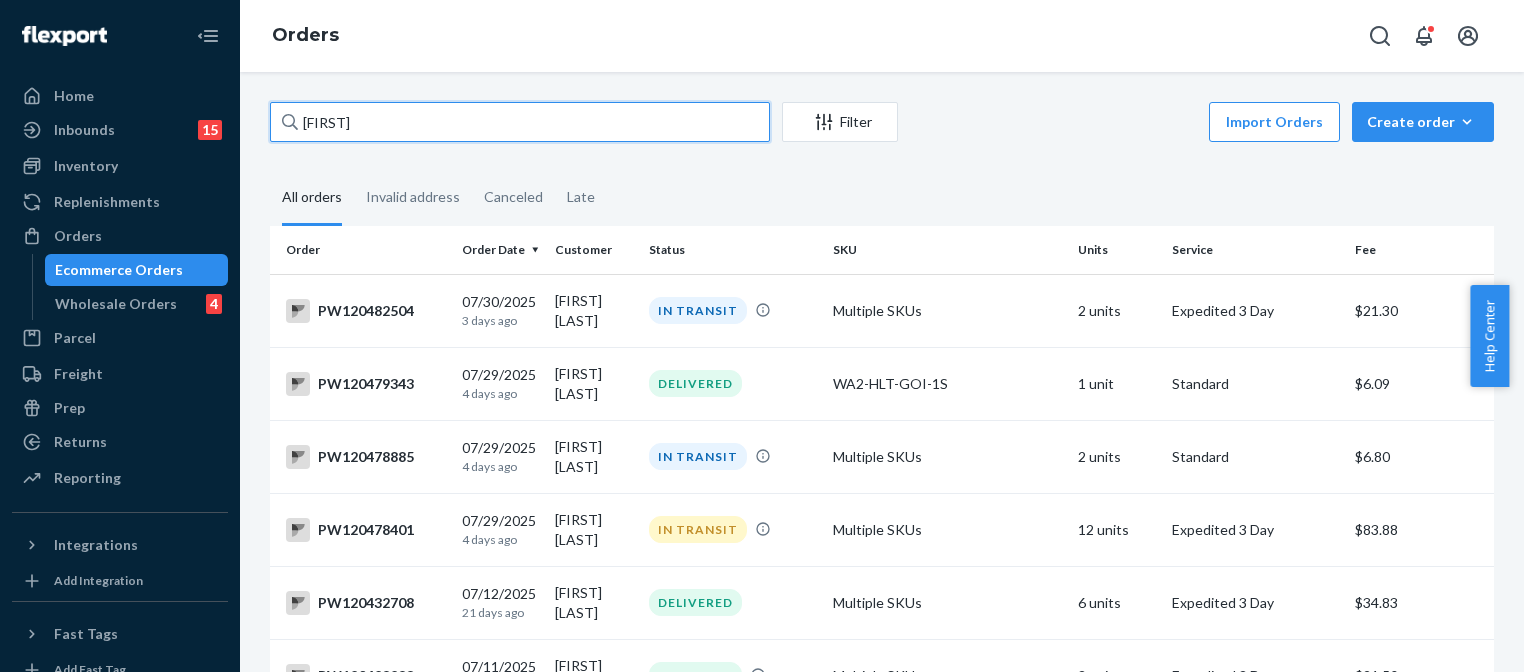 drag, startPoint x: 419, startPoint y: 154, endPoint x: 228, endPoint y: 105, distance: 197.1852 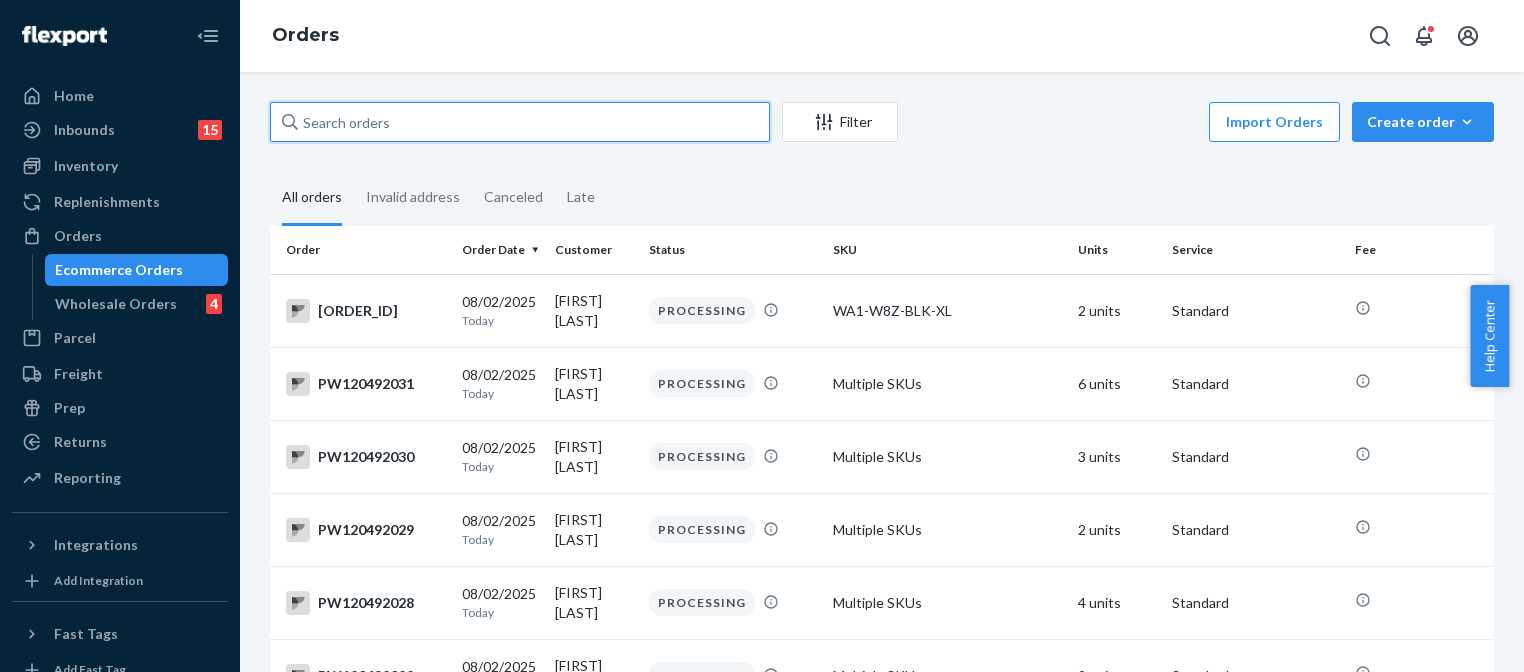 paste on "PW120472270" 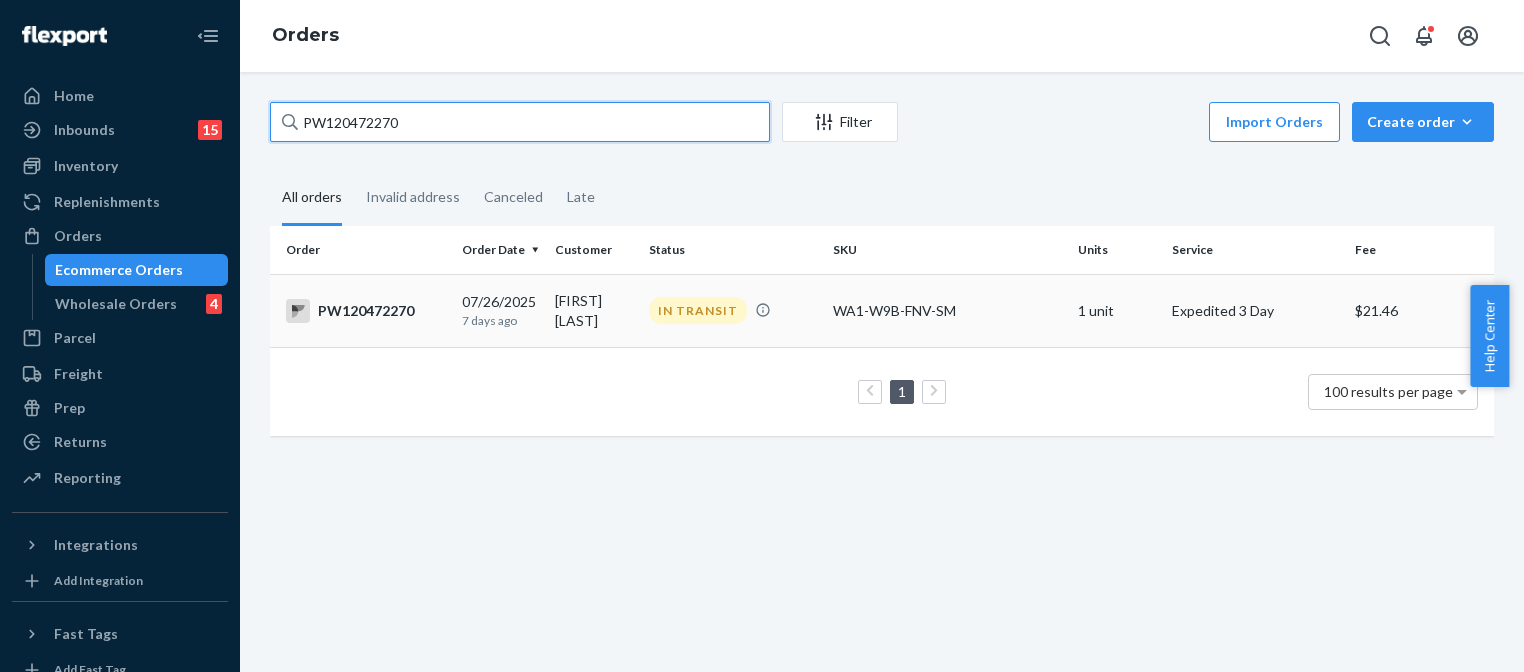 type on "PW120472270" 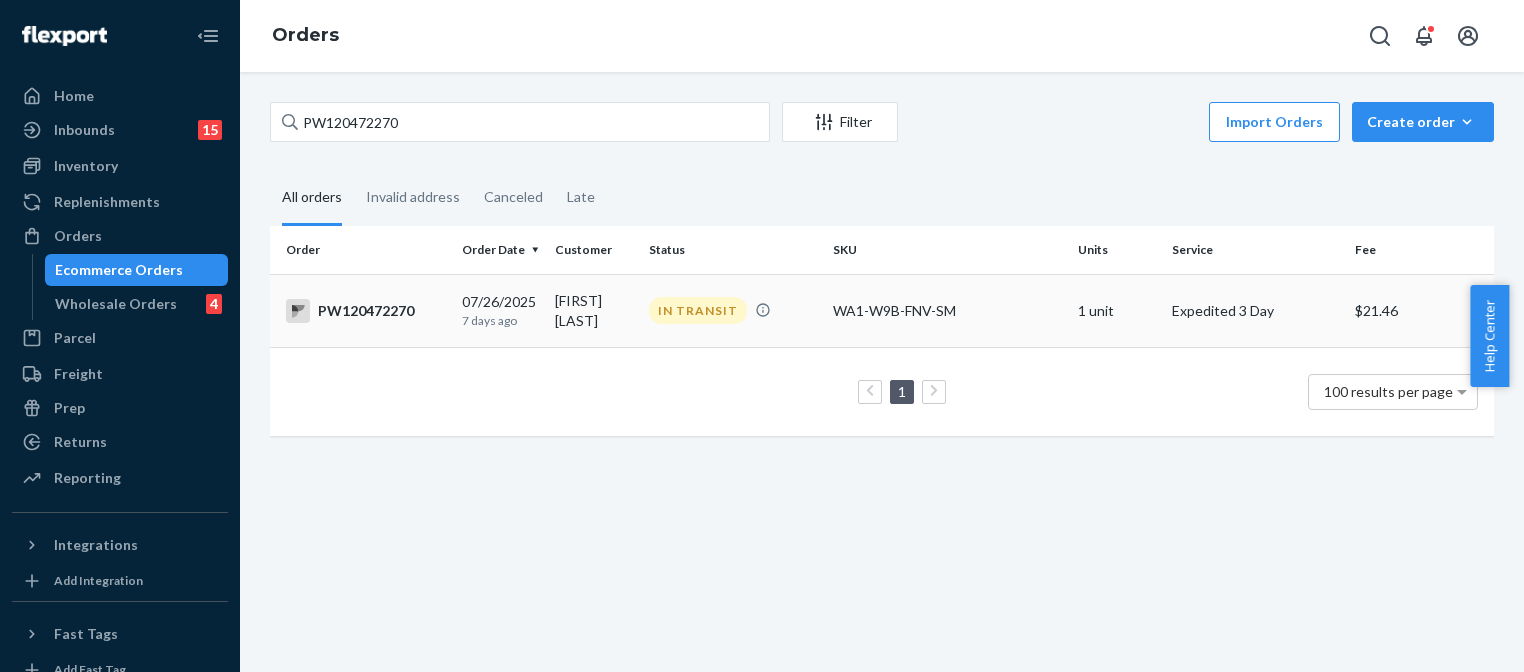 click on "IN TRANSIT" at bounding box center (698, 310) 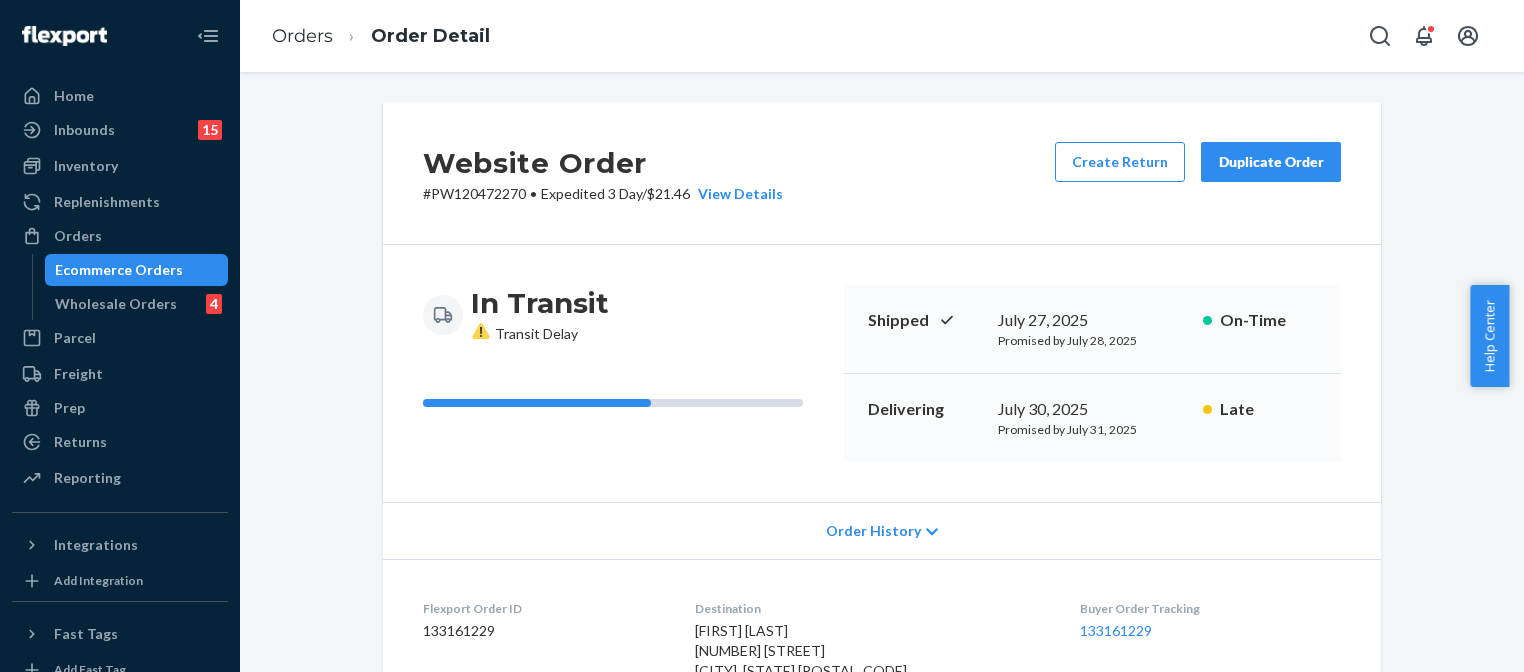 click on "Website Order # PW120472270 • Expedited 3 Day  /  $21.46 View Details Create Return Duplicate Order In Transit Transit Delay Shipped July 27, 2025 Promised by July 28, 2025 On-Time Delivering July 30, 2025 Promised by July 31, 2025 Late Order History Flexport Order ID 133161229 Destination Karie Farr
7337 S Hudson Way
Centennial, CO 80122-2548
US Buyer Order Tracking 133161229 SKU Product Name Details Qty WA1-W9B-FNV-SM Women's French Navy Coastal Double Gauze Beach To Brunch Dress S DSKU: DEXATVEZFDF 1 Package 1 of 1 Shipped via Veho   2bddcfde9e7cae65d 1   SKU   1   Unit From PACT
Phillipsburg, NJ 08865 Shipment ID 83069089 Processing Shipped 7/27 Delivered Package History SKU Product Name Details Qty WA1-W9B-FNV-SM Women's French Navy Coastal Double Gauze Beach To Brunch Dress S DSKU: DEXATVEZFDF 1" at bounding box center (882, 702) 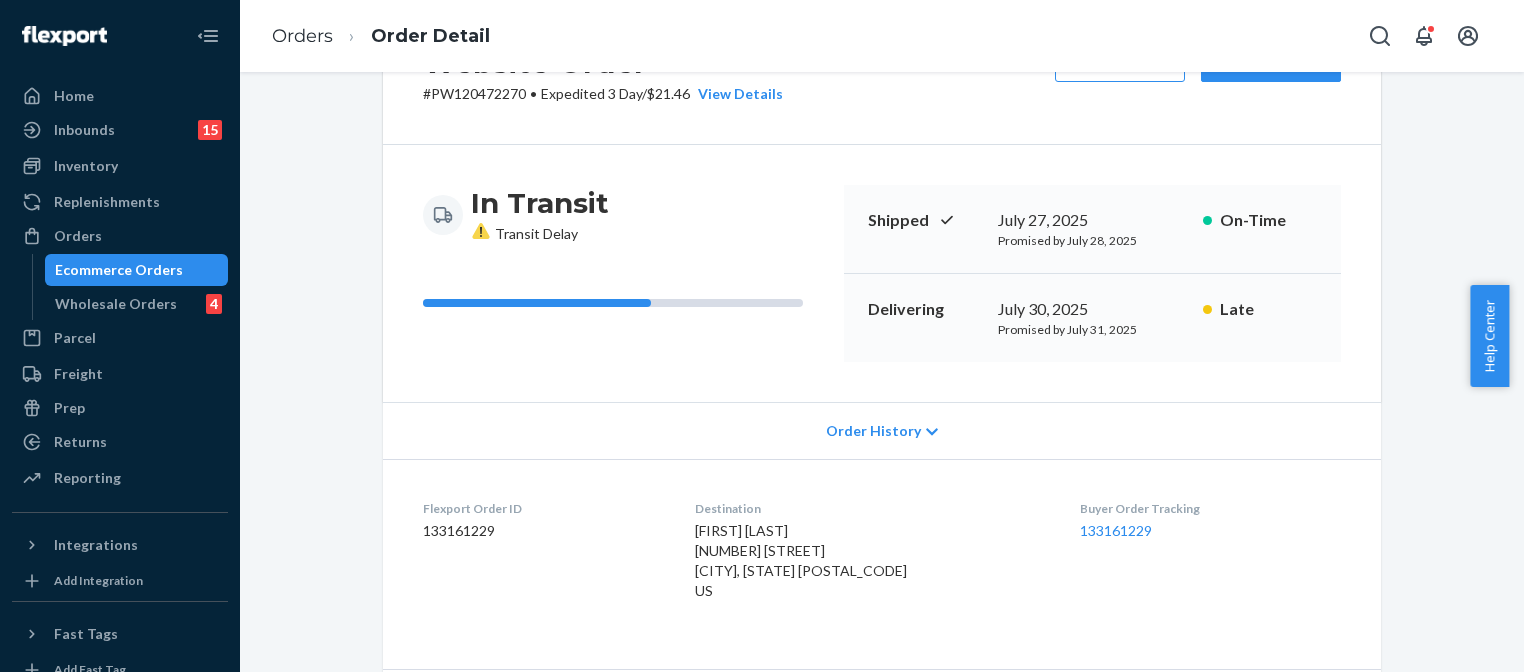 scroll, scrollTop: 652, scrollLeft: 0, axis: vertical 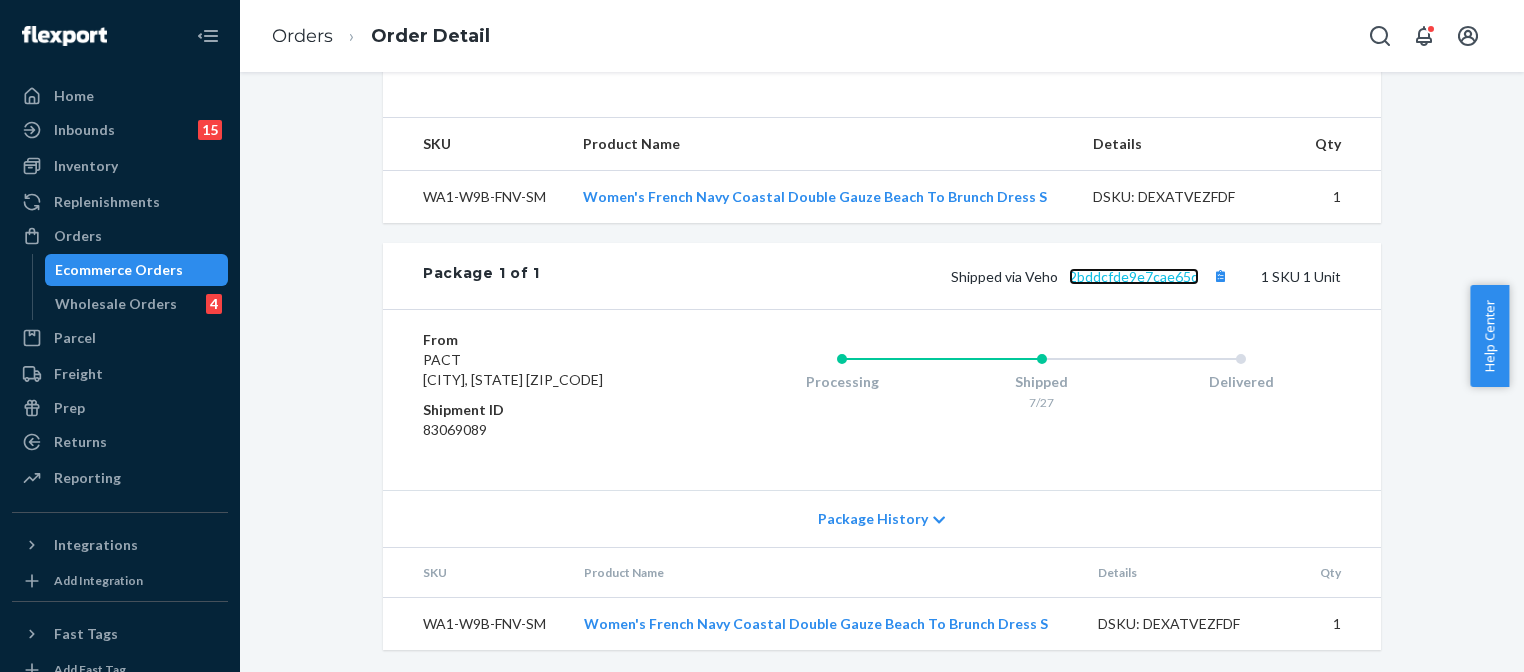 click on "2bddcfde9e7cae65d" at bounding box center (1134, 276) 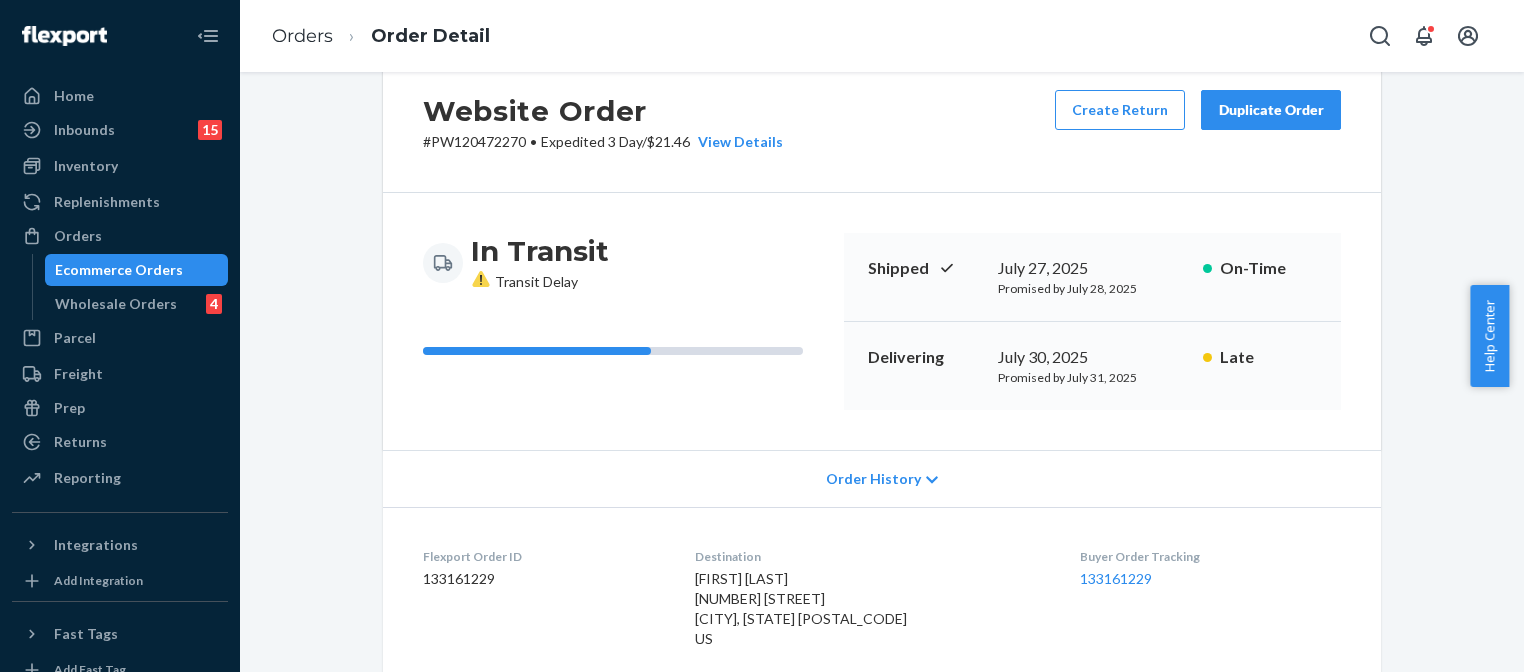 scroll, scrollTop: 0, scrollLeft: 0, axis: both 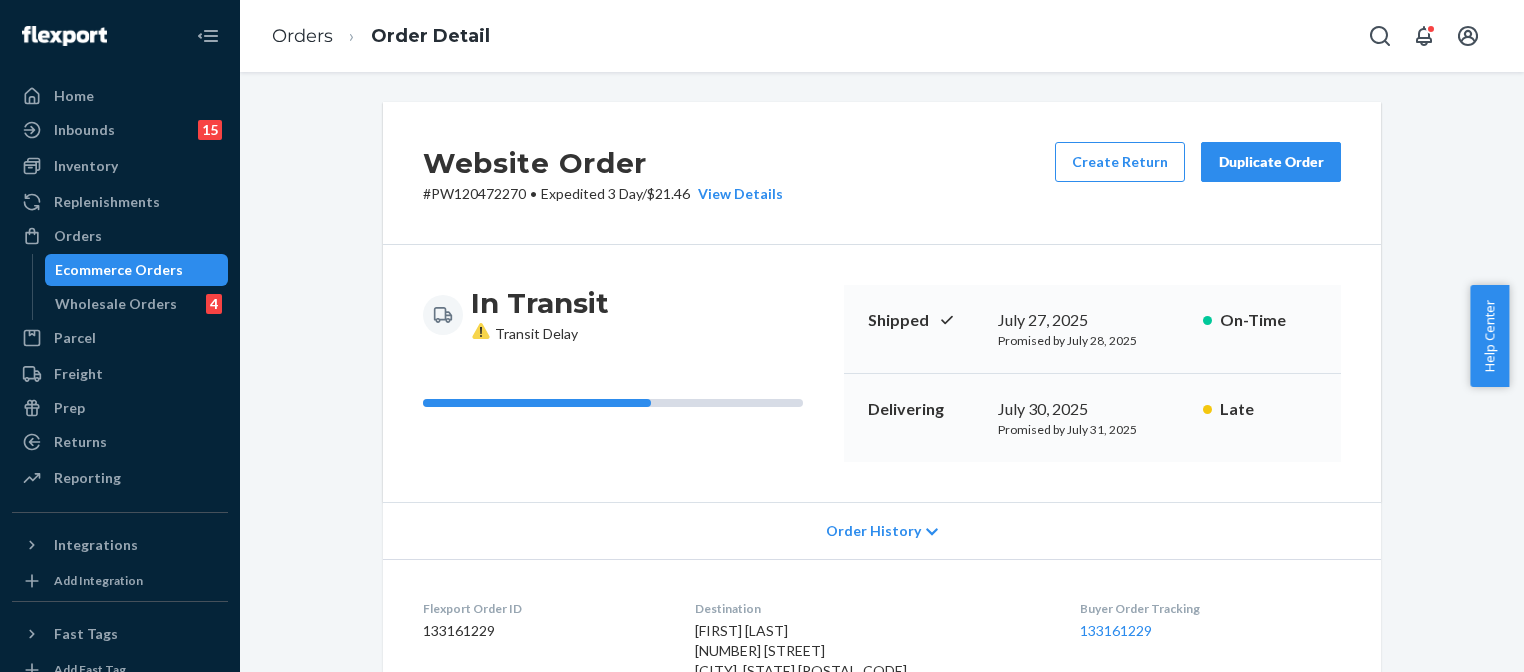 click on "Website Order # PW120472270 • Expedited 3 Day  /  $21.46 View Details Create Return Duplicate Order In Transit Transit Delay Shipped July 27, 2025 Promised by July 28, 2025 On-Time Delivering July 30, 2025 Promised by July 31, 2025 Late Order History Flexport Order ID 133161229 Destination Karie Farr
7337 S Hudson Way
Centennial, CO 80122-2548
US Buyer Order Tracking 133161229 SKU Product Name Details Qty WA1-W9B-FNV-SM Women's French Navy Coastal Double Gauze Beach To Brunch Dress S DSKU: DEXATVEZFDF 1 Package 1 of 1 Shipped via Veho   2bddcfde9e7cae65d 1   SKU   1   Unit From PACT
Phillipsburg, NJ 08865 Shipment ID 83069089 Processing Shipped 7/27 Delivered Package History SKU Product Name Details Qty WA1-W9B-FNV-SM Women's French Navy Coastal Double Gauze Beach To Brunch Dress S DSKU: DEXATVEZFDF 1" at bounding box center (882, 714) 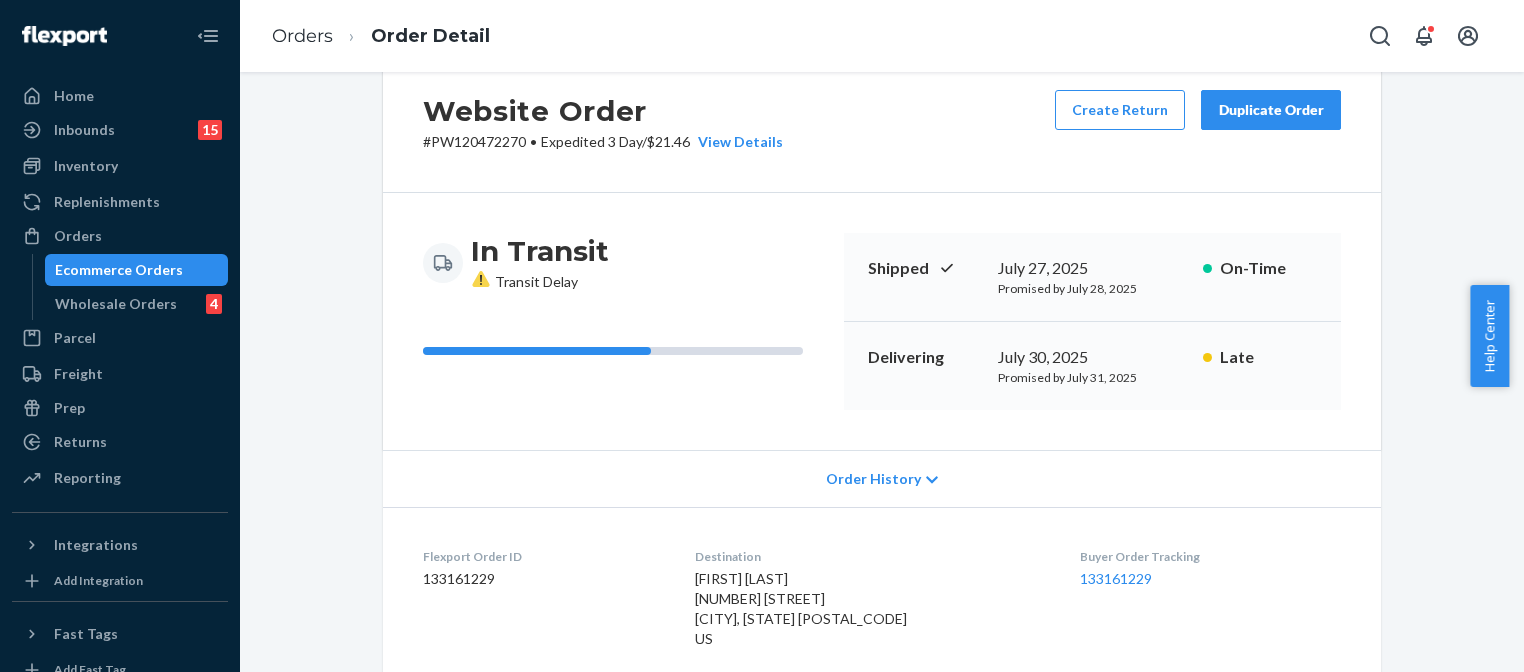 scroll, scrollTop: 0, scrollLeft: 0, axis: both 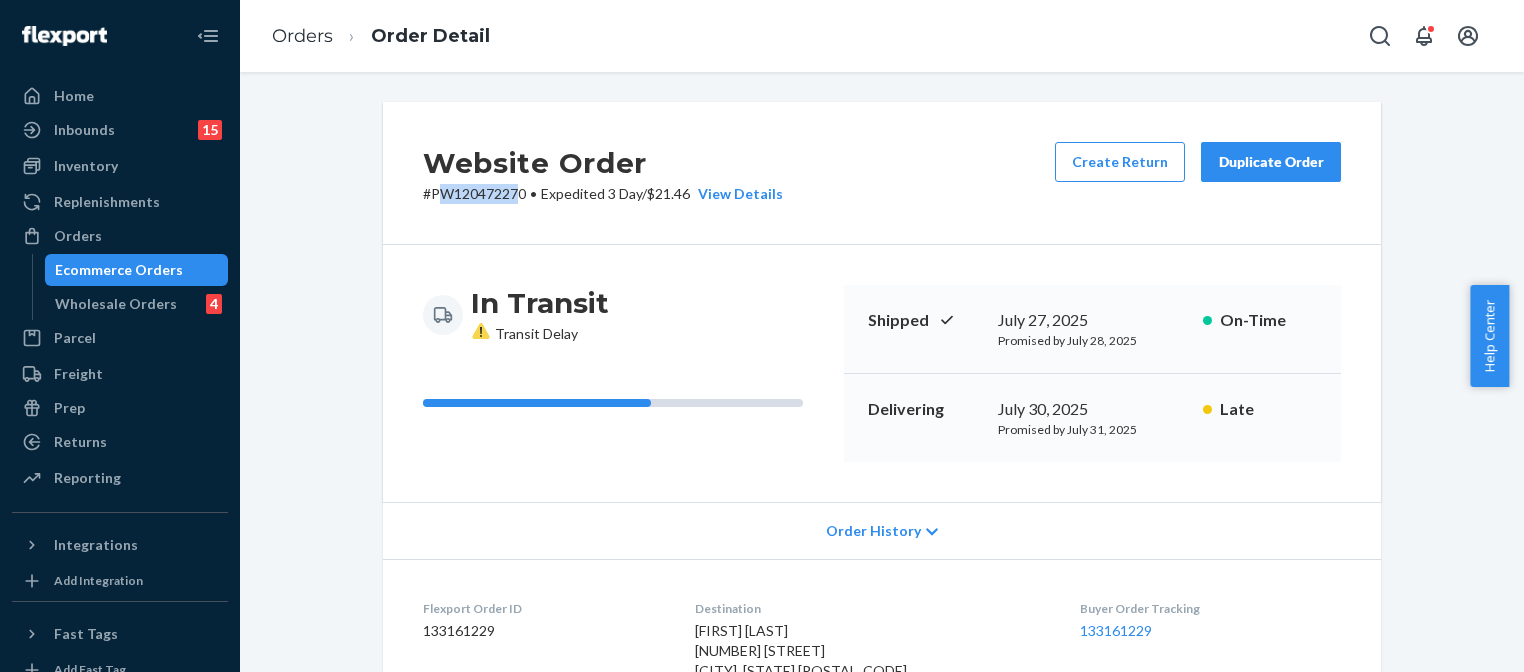 drag, startPoint x: 515, startPoint y: 191, endPoint x: 438, endPoint y: 192, distance: 77.00649 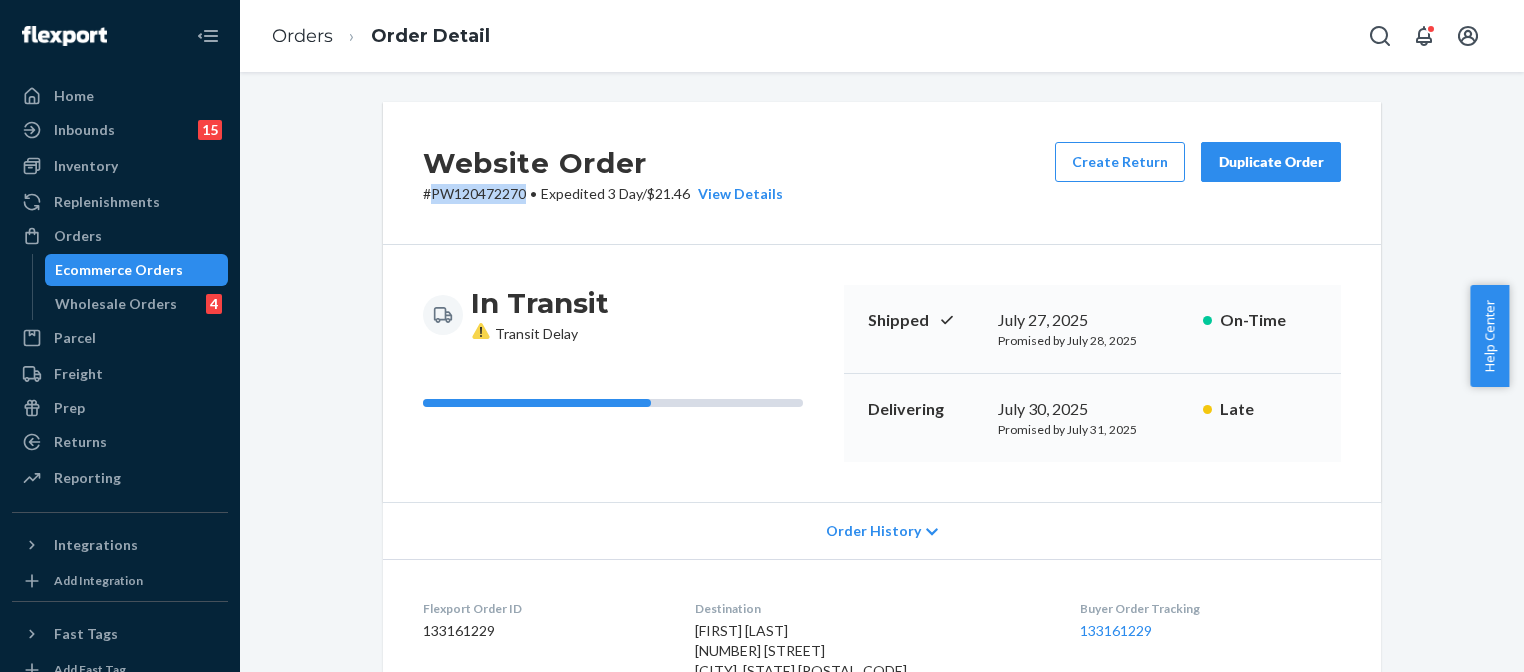 drag, startPoint x: 424, startPoint y: 195, endPoint x: 516, endPoint y: 194, distance: 92.00543 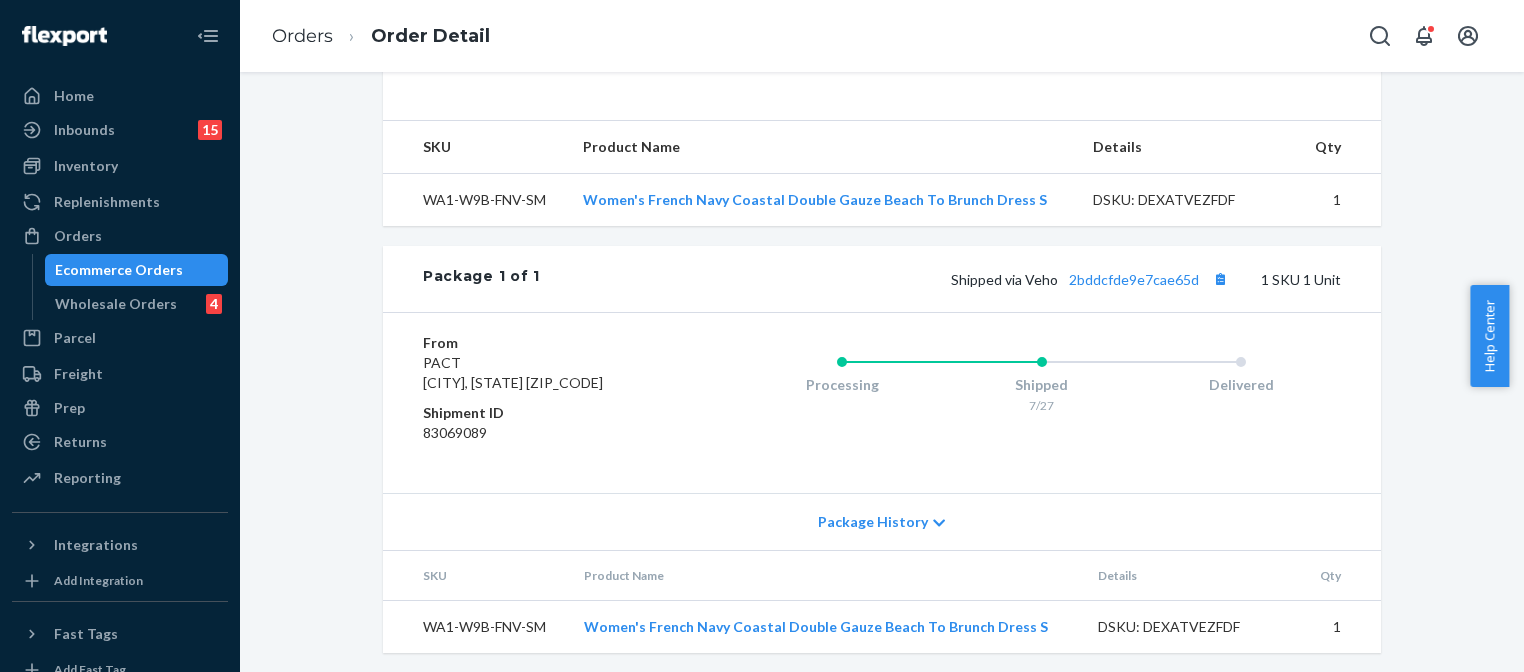 scroll, scrollTop: 652, scrollLeft: 0, axis: vertical 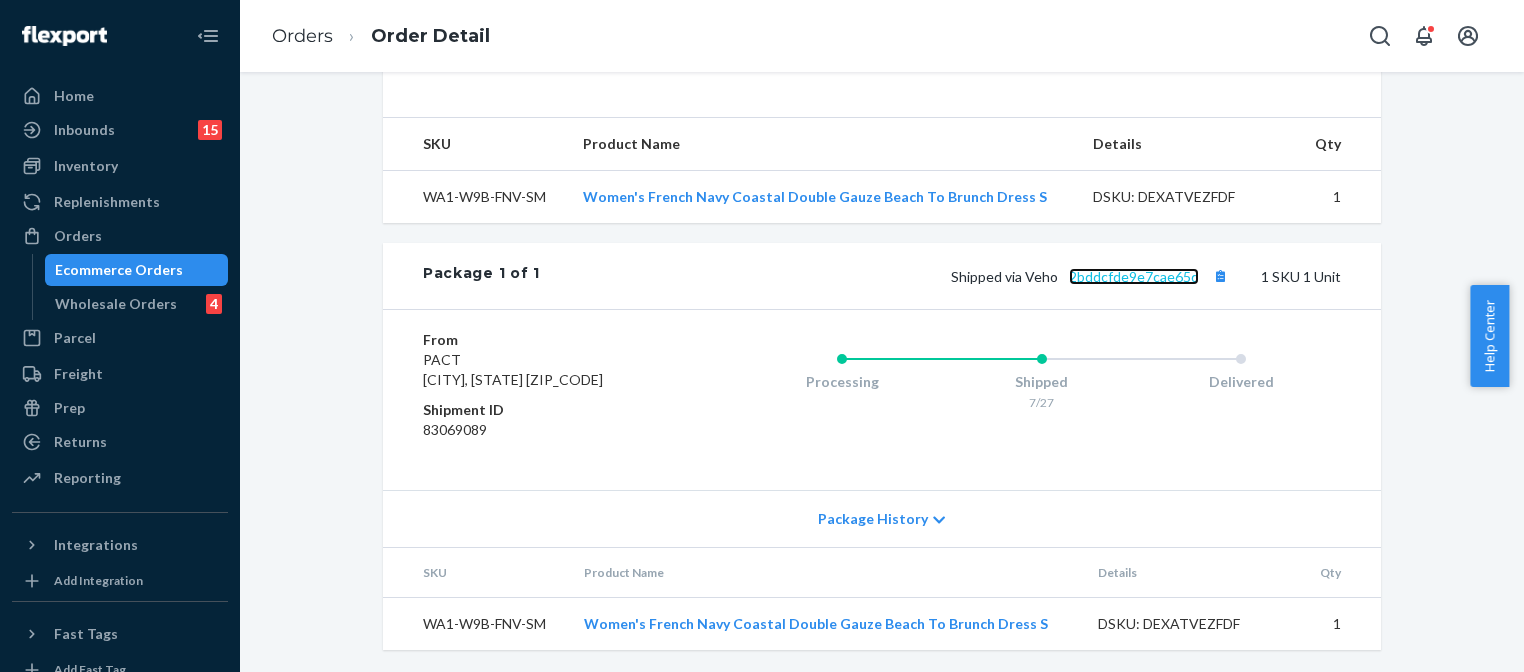 click on "2bddcfde9e7cae65d" at bounding box center (1134, 276) 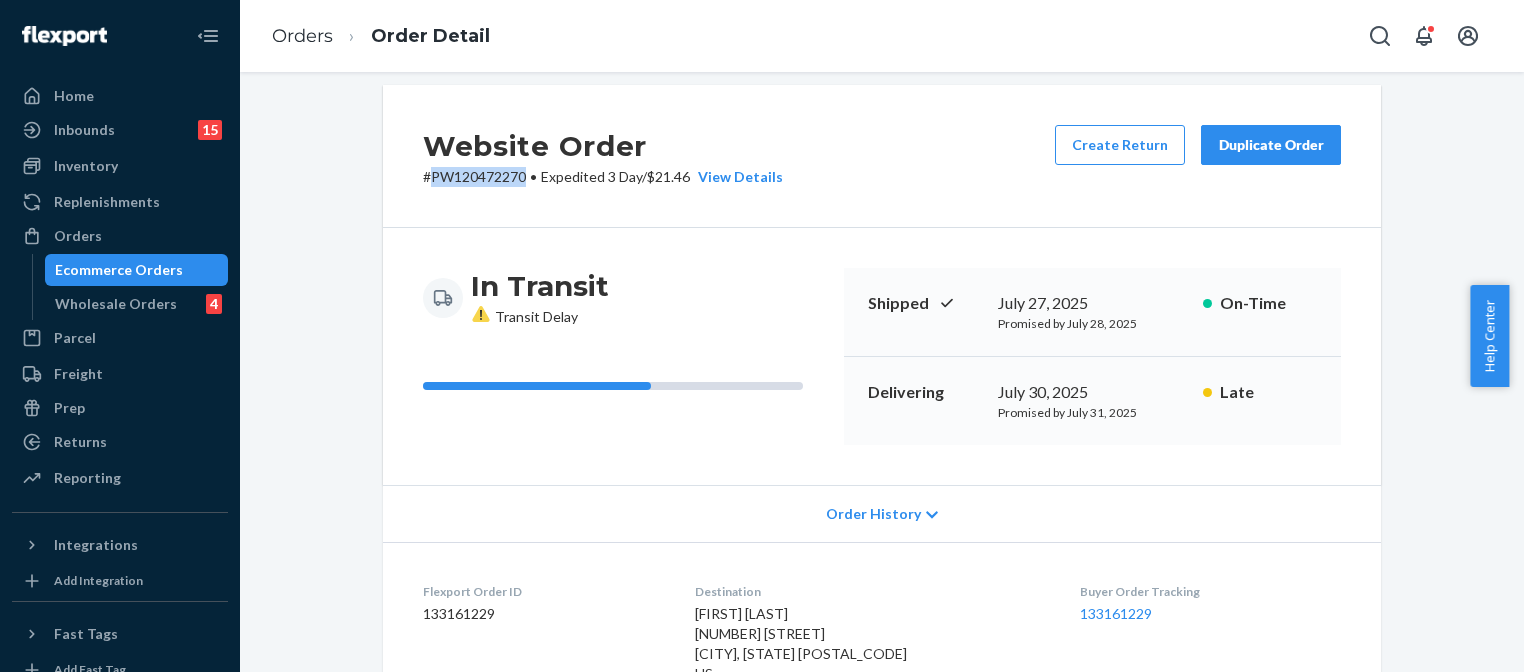 scroll, scrollTop: 0, scrollLeft: 0, axis: both 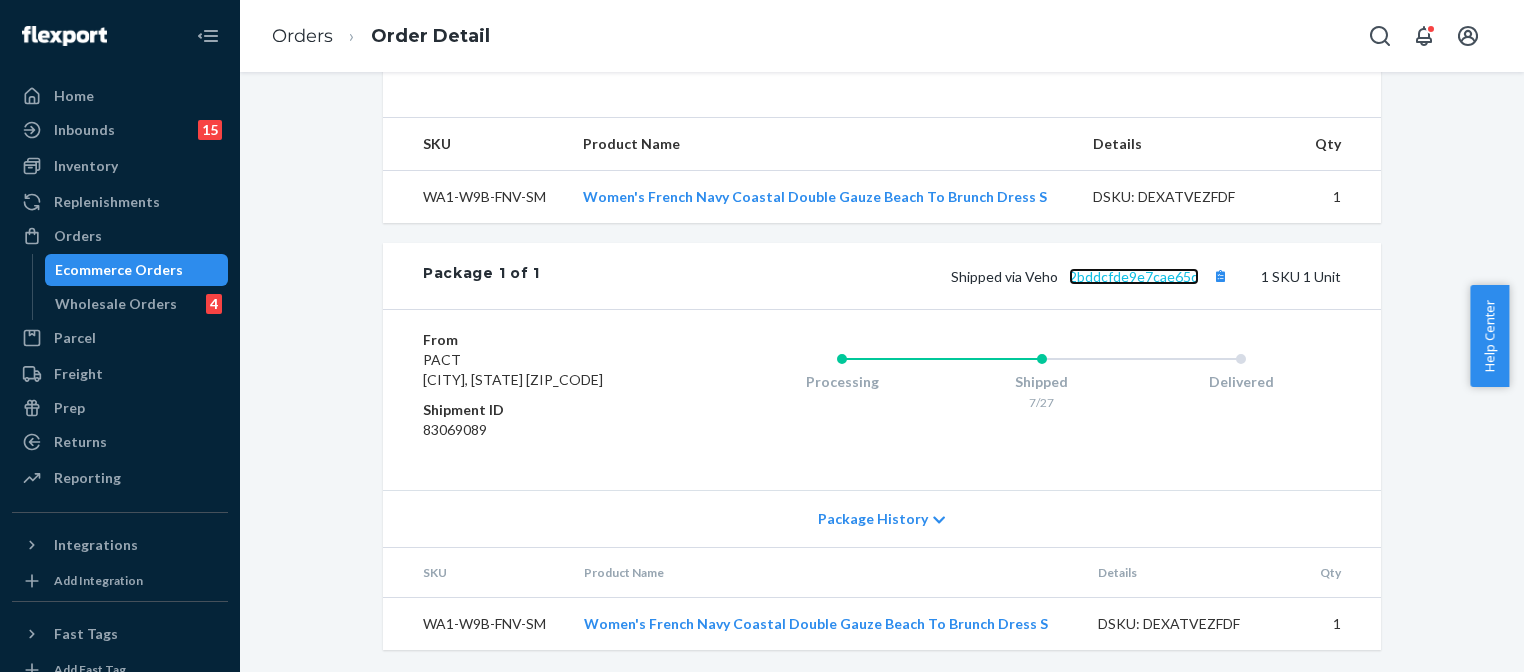 click on "2bddcfde9e7cae65d" at bounding box center (1134, 276) 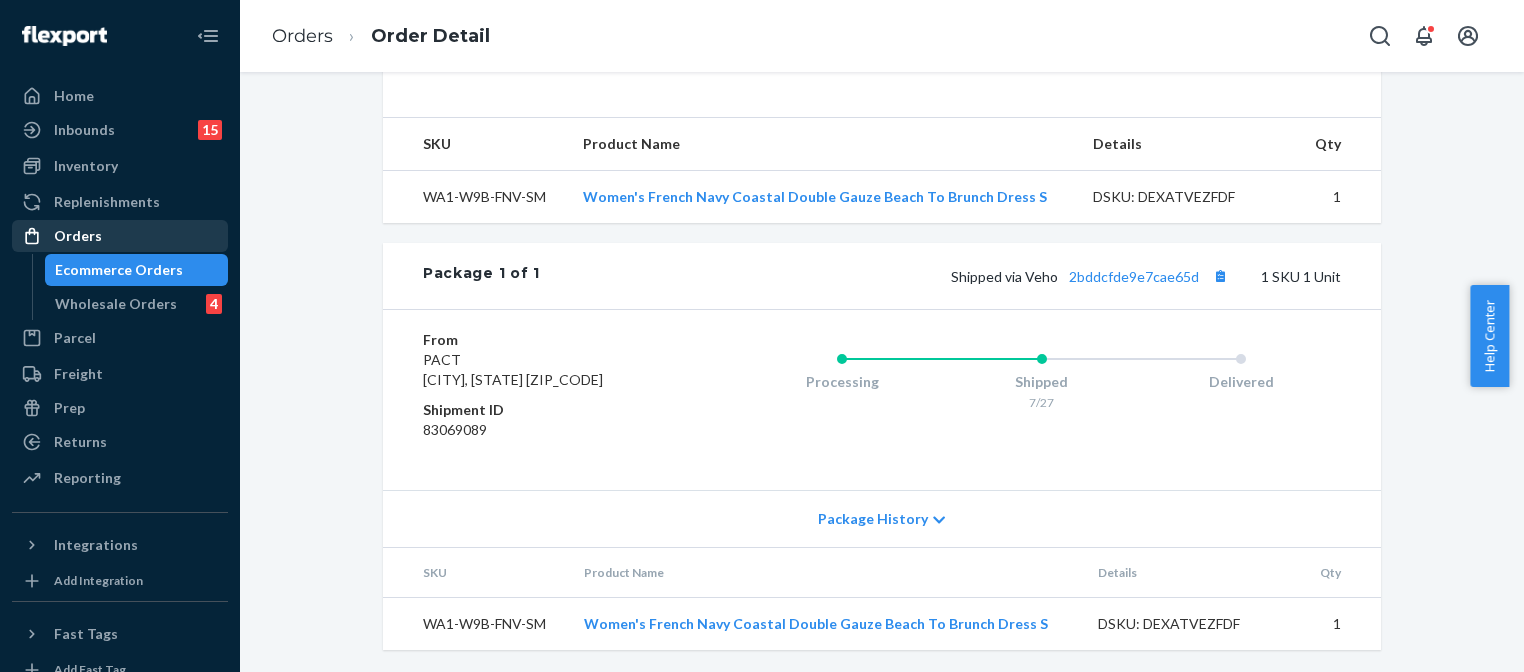 click on "Orders" at bounding box center [120, 236] 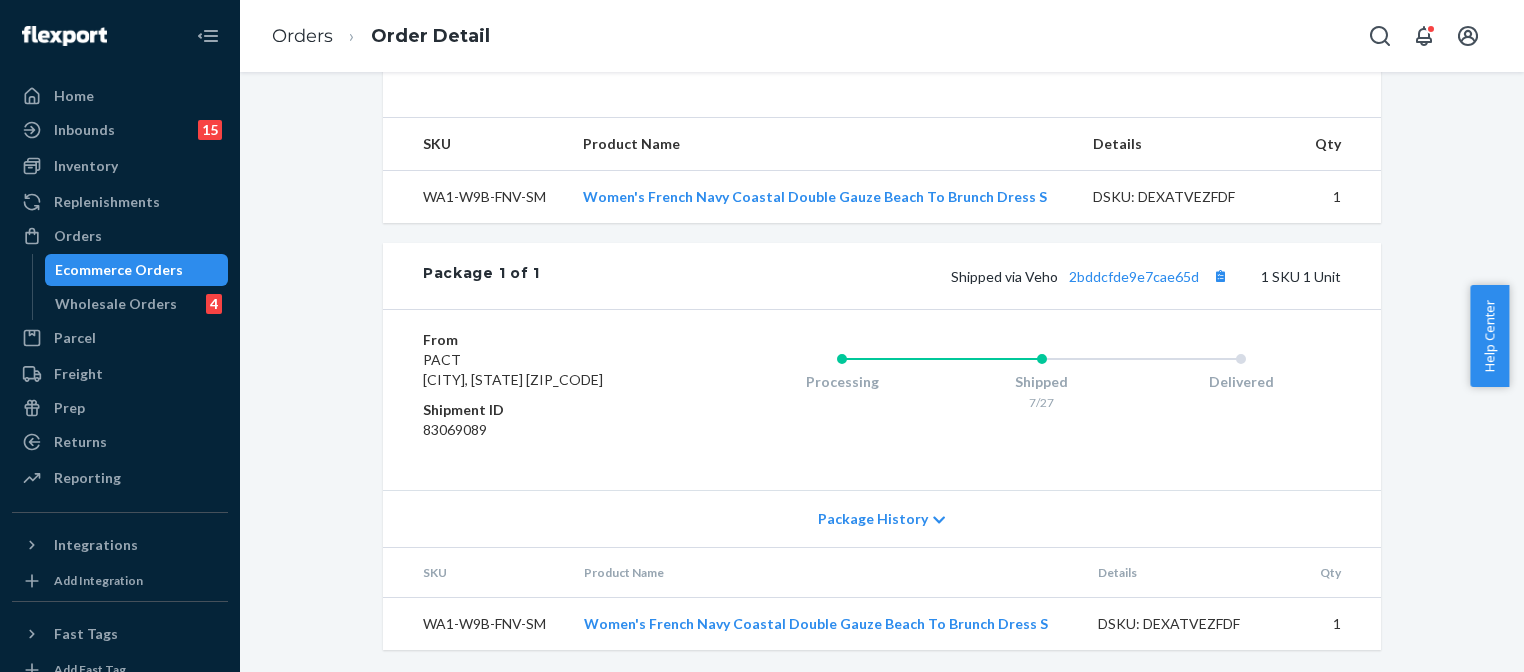 scroll, scrollTop: 0, scrollLeft: 0, axis: both 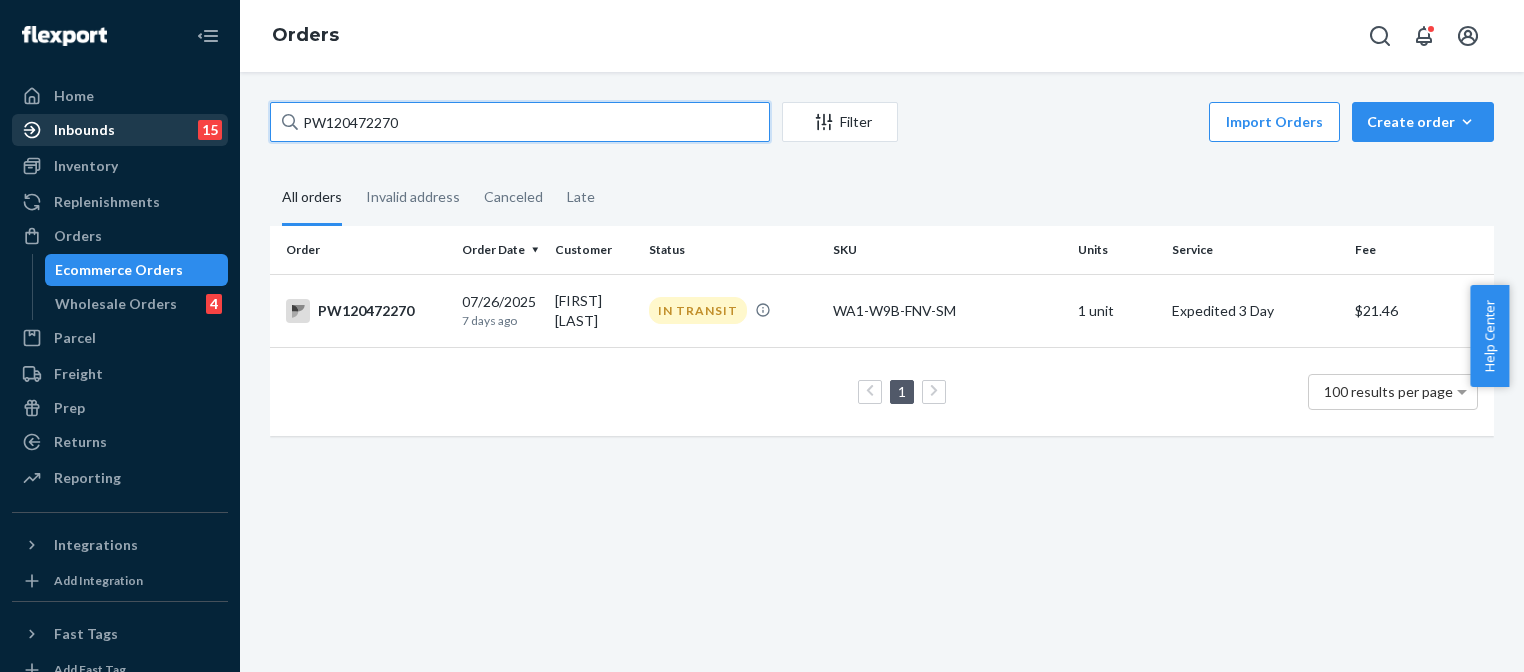 drag, startPoint x: 444, startPoint y: 123, endPoint x: 115, endPoint y: 119, distance: 329.02432 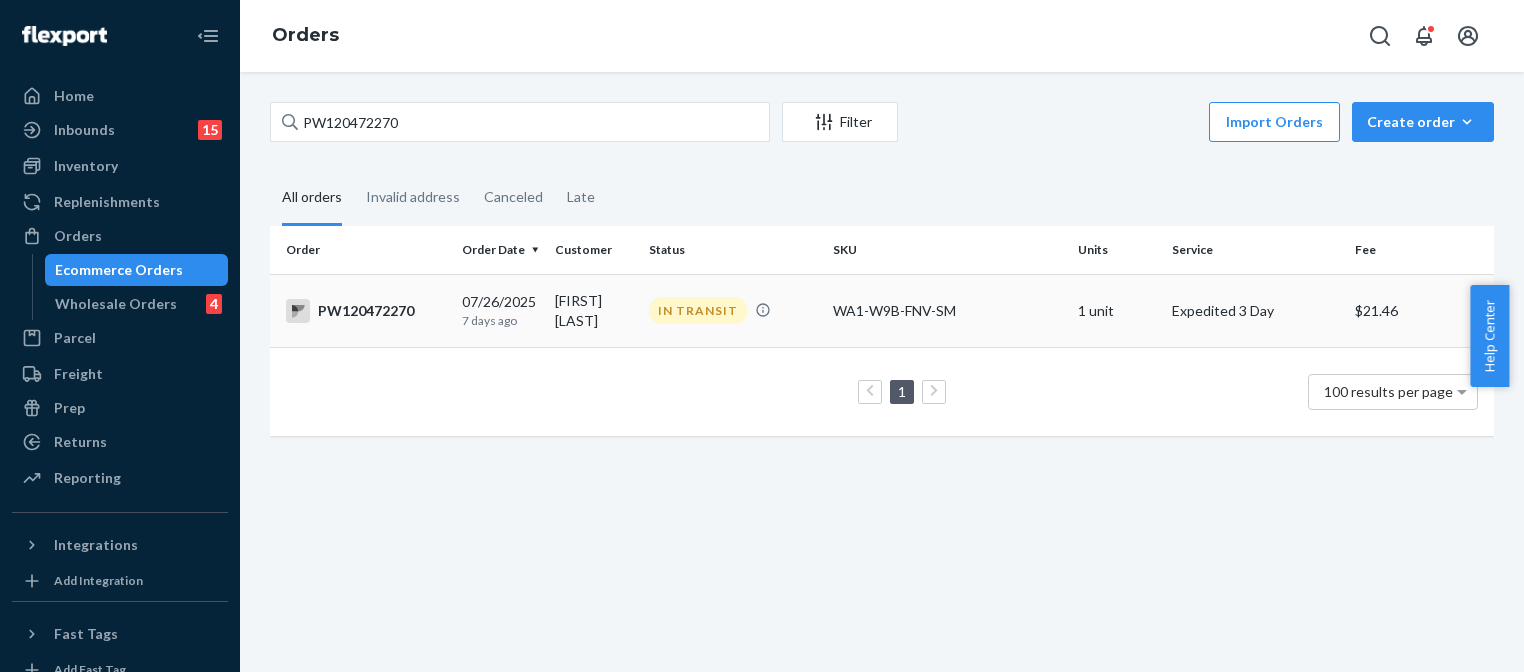 click on "Karie Farr" at bounding box center [594, 310] 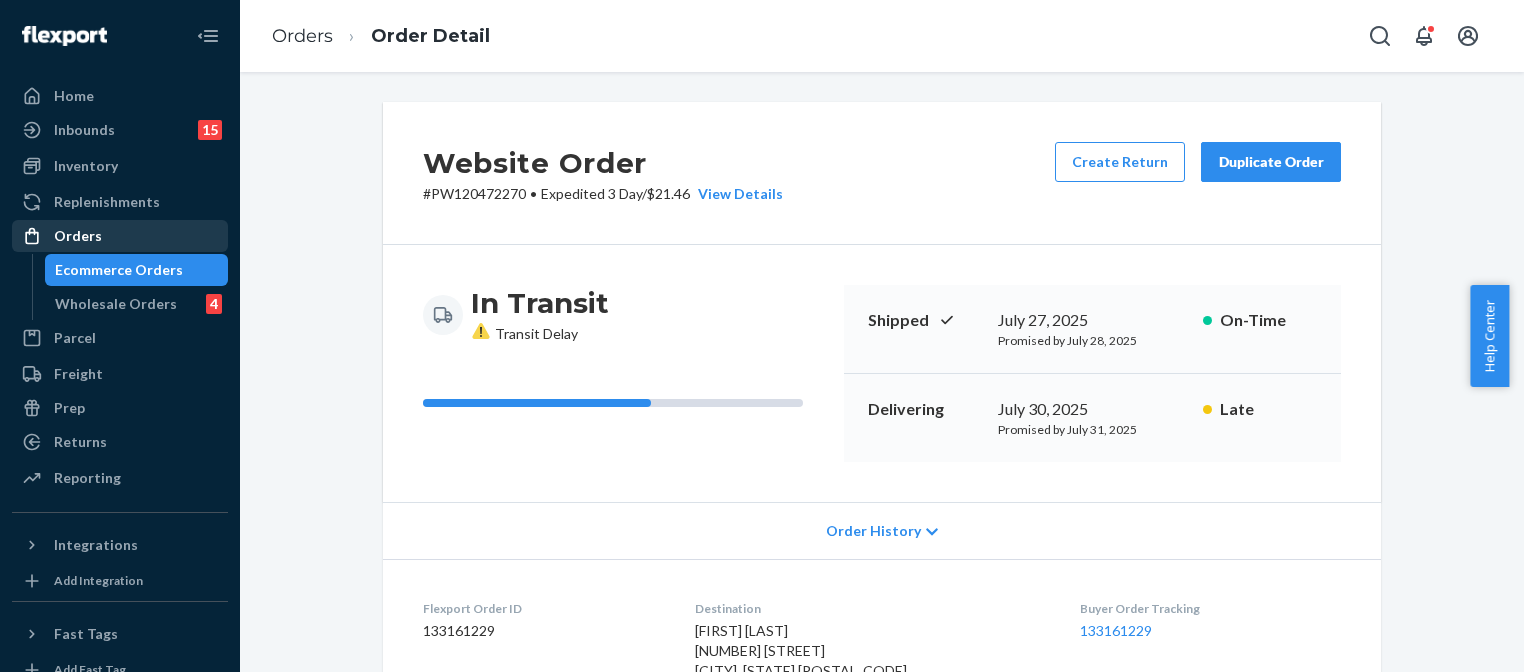 click on "Orders" at bounding box center (120, 236) 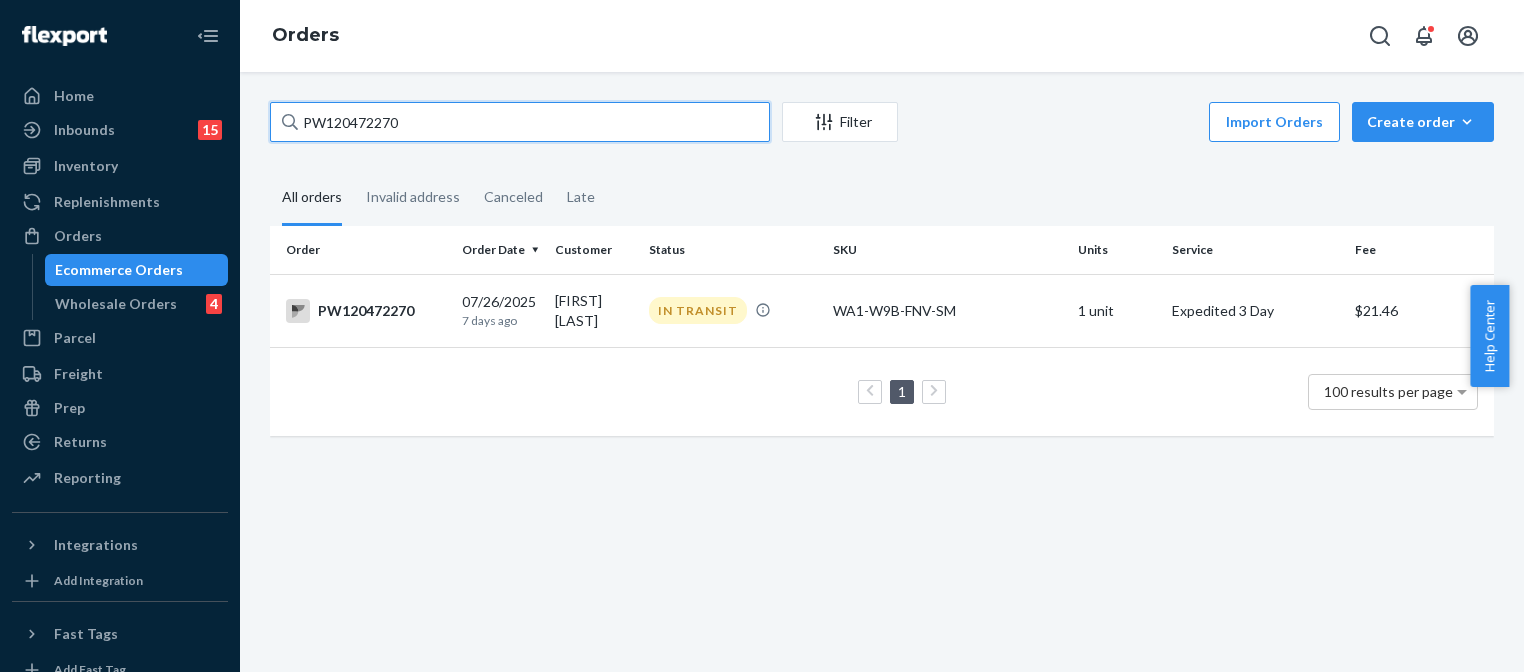 drag, startPoint x: 426, startPoint y: 127, endPoint x: 243, endPoint y: 83, distance: 188.2153 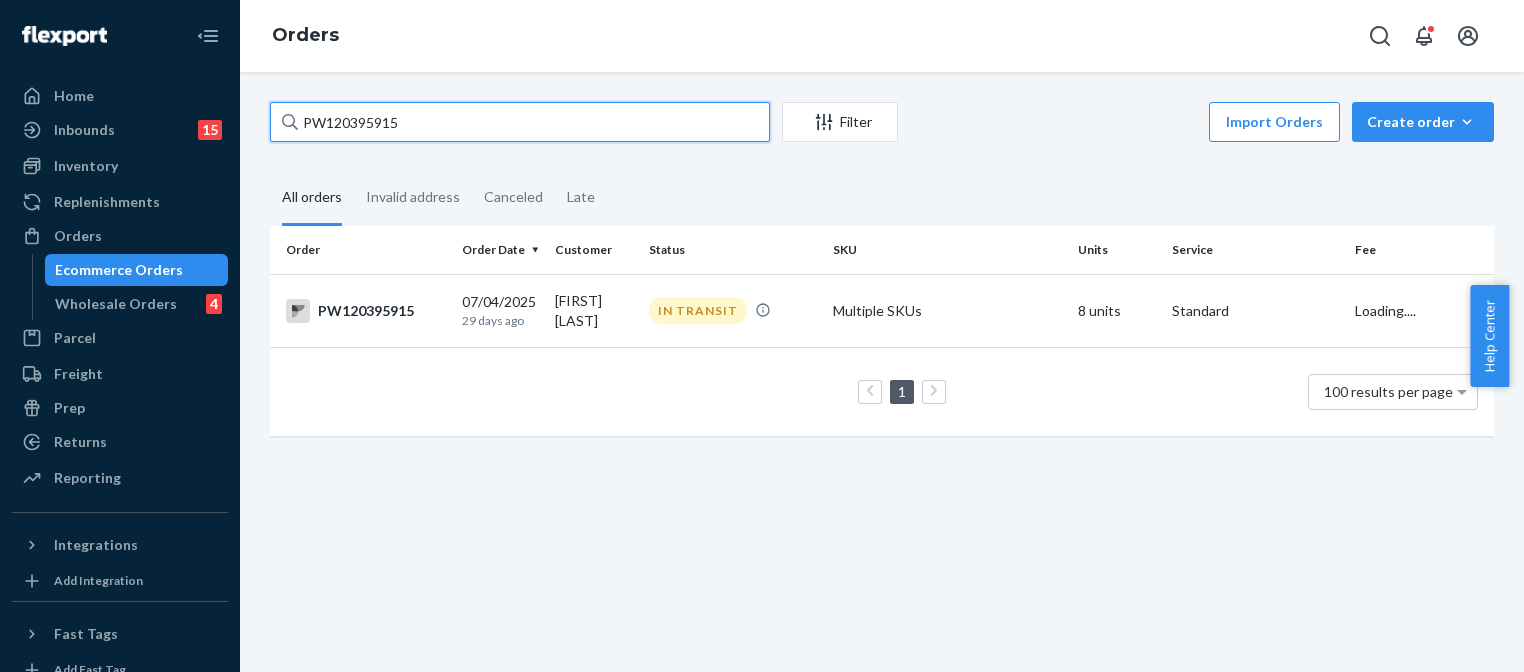 type on "PW120395915" 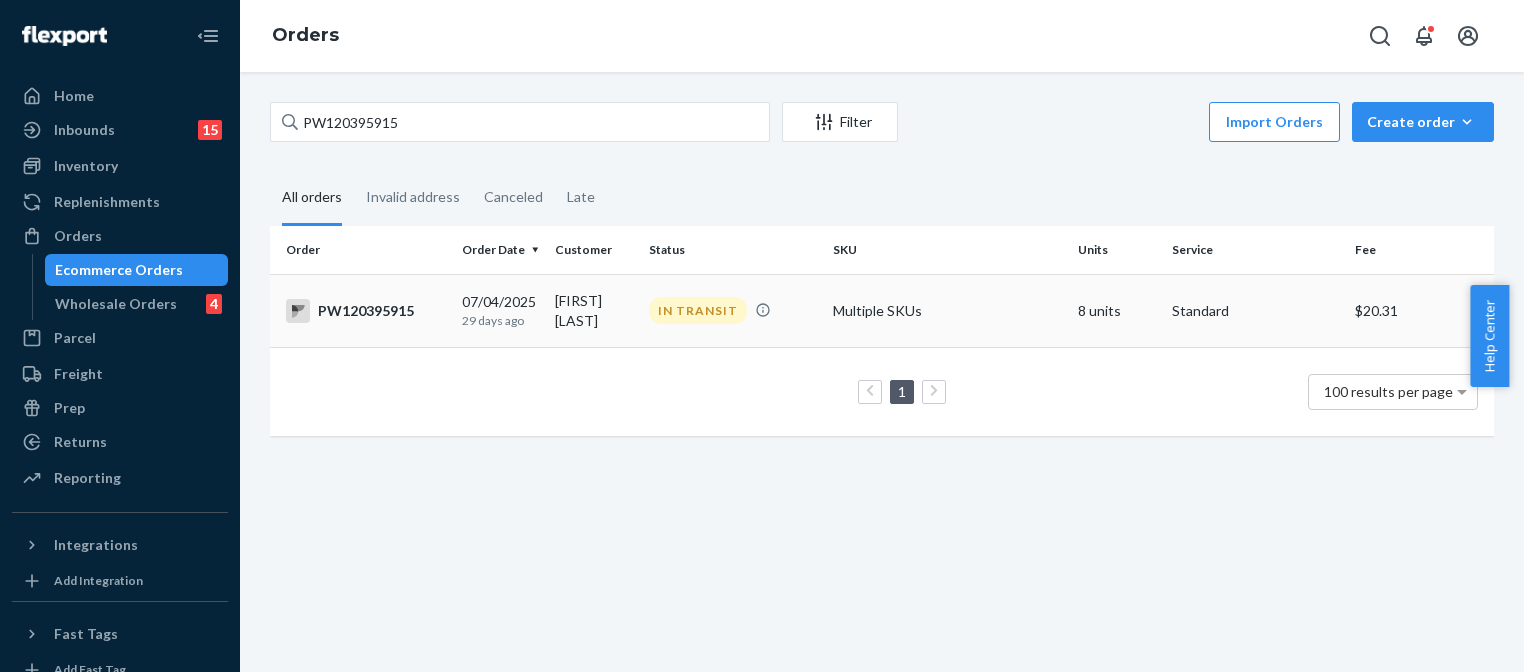 click on "Abbie Coberly" at bounding box center [594, 310] 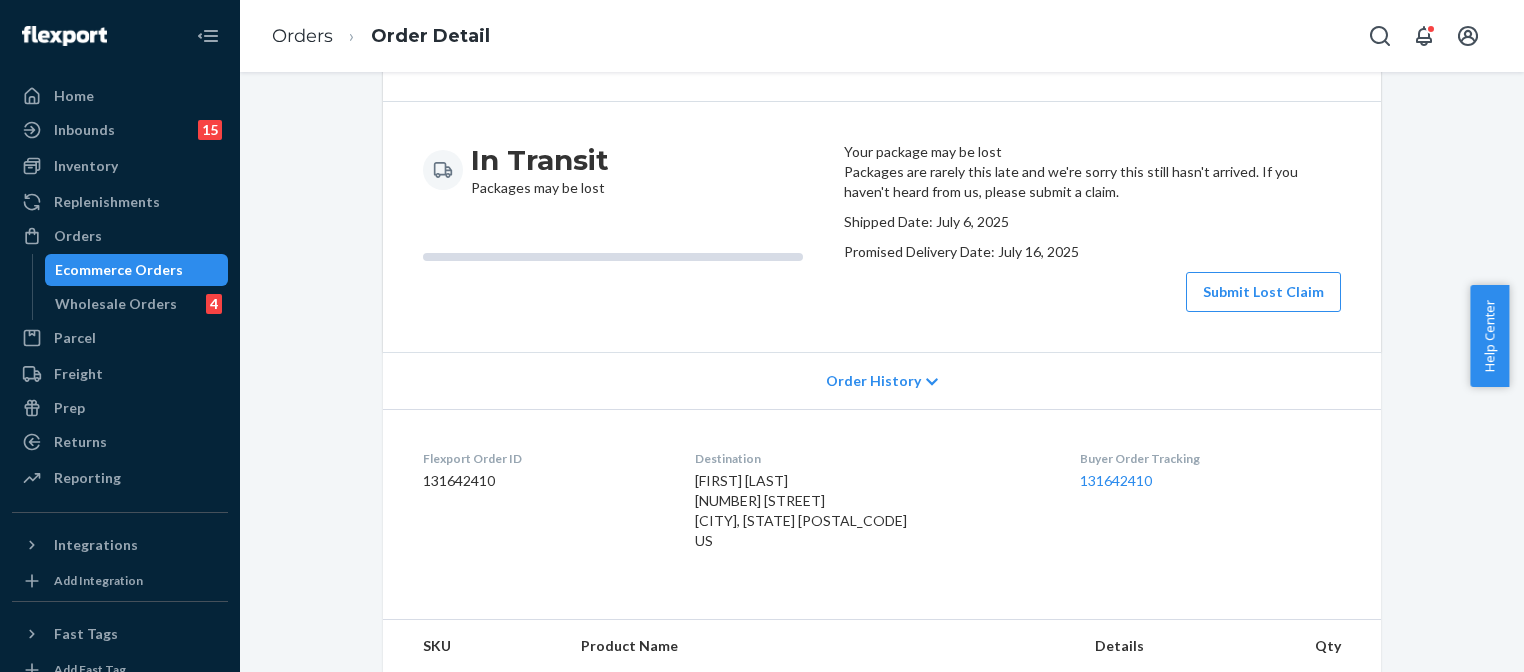 scroll, scrollTop: 0, scrollLeft: 0, axis: both 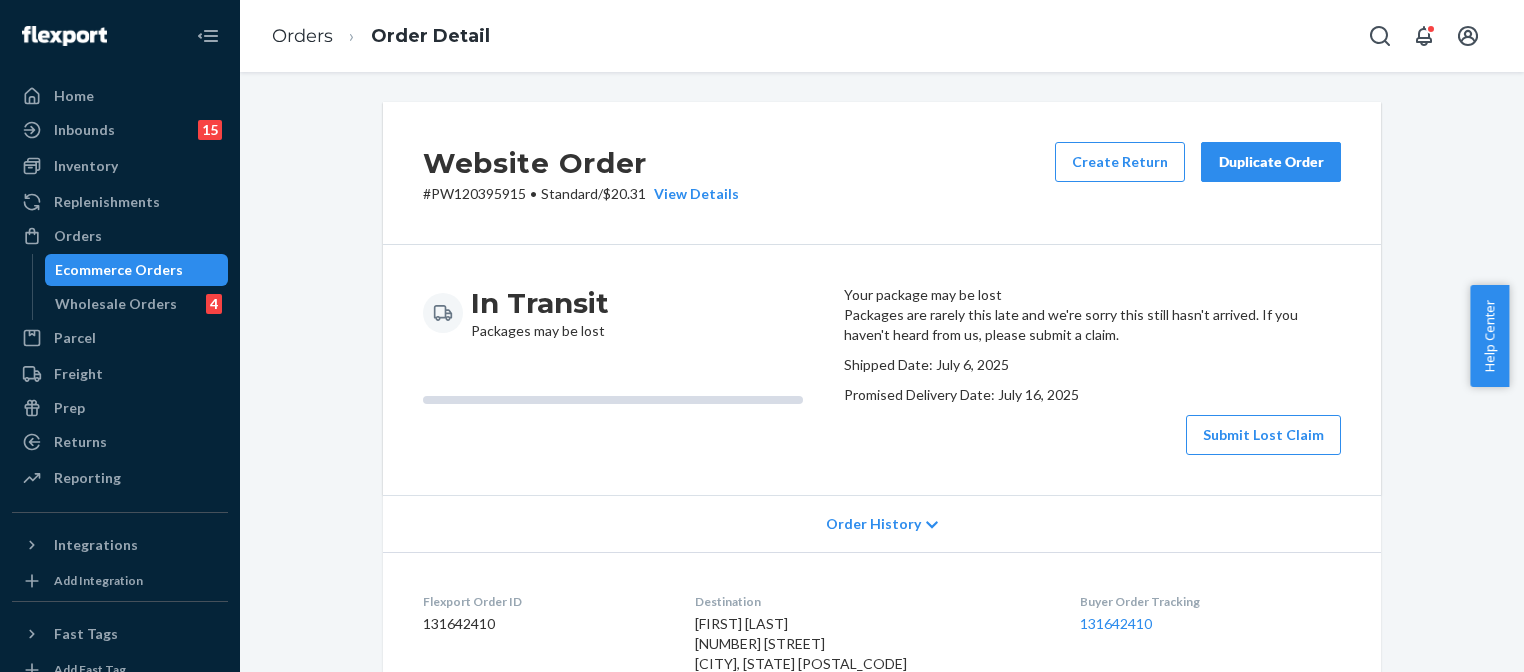 click on "Website Order # PW120395915 • Standard  /  $20.31 View Details Create Return Duplicate Order In Transit Packages may be lost Your package may be lost Packages are rarely this late and we're sorry this still hasn't arrived. If you haven't heard from us, please submit a claim. Shipped Date: July 6, 2025 Promised Delivery Date: July 16, 2025 Submit Lost Claim Order History Flexport Order ID 131642410 Destination Abbie Coberly
212 Carters Grove Ln
Lynchburg, VA 24503-2125
US Buyer Order Tracking 131642410 SKU Product Name Details Qty WA1-W9I-BLK-XL Women's Black Coastal Double Gauze Breezy Dress XL DSKU: DZJMDD8EQG6 1 WA1-W8A-MBP-MD Women's Midnight Blue Palms Fit &amp; Flare Crossover Dress M DSKU: D7KZHLUACXQ 1 WA1-W8G-KHG-XL Women's Khaki Green Canopy Linen Blend Pleated Trouser XL DSKU: D8W236LVPK2 1 WA1-W3J-FNV-XL Women's French Navy Softspun A-Line Tank Dress XL DSKU: DYZVU3FVMV8 1 WA1-WAF-MNU-SM Women's Midnight Blue On the Go-To Crop Tank S DSKU: D4PJ84HQ67H 2 WA1-W8A-LGS-MD DSKU: DZ4FB2N84VU 1 1   6" at bounding box center [882, 1260] 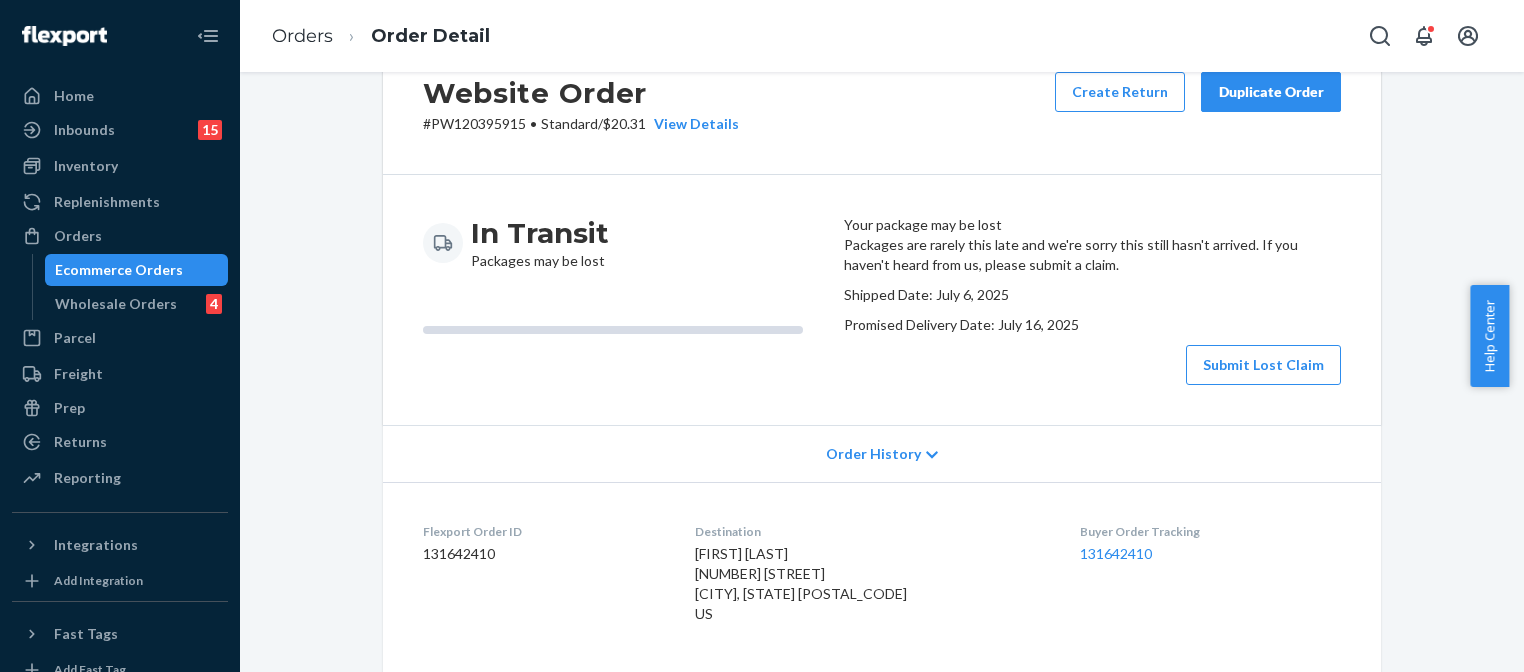 scroll, scrollTop: 0, scrollLeft: 0, axis: both 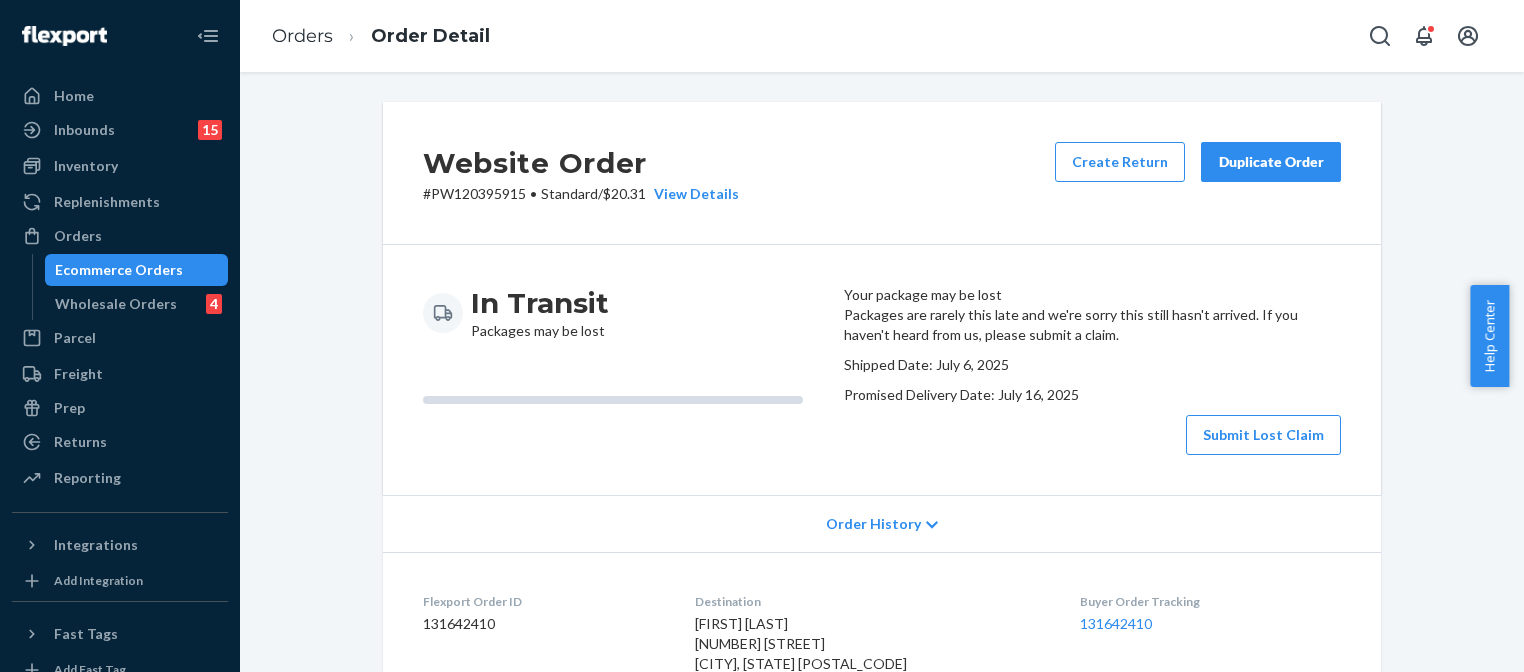 click on "Website Order # PW120395915 • Standard  /  $20.31 View Details Create Return Duplicate Order In Transit Packages may be lost Your package may be lost Packages are rarely this late and we're sorry this still hasn't arrived. If you haven't heard from us, please submit a claim. Shipped Date: July 6, 2025 Promised Delivery Date: July 16, 2025 Submit Lost Claim Order History Flexport Order ID 131642410 Destination Abbie Coberly
212 Carters Grove Ln
Lynchburg, VA 24503-2125
US Buyer Order Tracking 131642410 SKU Product Name Details Qty WA1-W9I-BLK-XL Women's Black Coastal Double Gauze Breezy Dress XL DSKU: DZJMDD8EQG6 1 WA1-W8A-MBP-MD Women's Midnight Blue Palms Fit &amp; Flare Crossover Dress M DSKU: D7KZHLUACXQ 1 WA1-W8G-KHG-XL Women's Khaki Green Canopy Linen Blend Pleated Trouser XL DSKU: D8W236LVPK2 1 WA1-W3J-FNV-XL Women's French Navy Softspun A-Line Tank Dress XL DSKU: DYZVU3FVMV8 1 WA1-WAF-MNU-SM Women's Midnight Blue On the Go-To Crop Tank S DSKU: D4PJ84HQ67H 2 WA1-W8A-LGS-MD DSKU: DZ4FB2N84VU 1 1   6" at bounding box center [882, 1260] 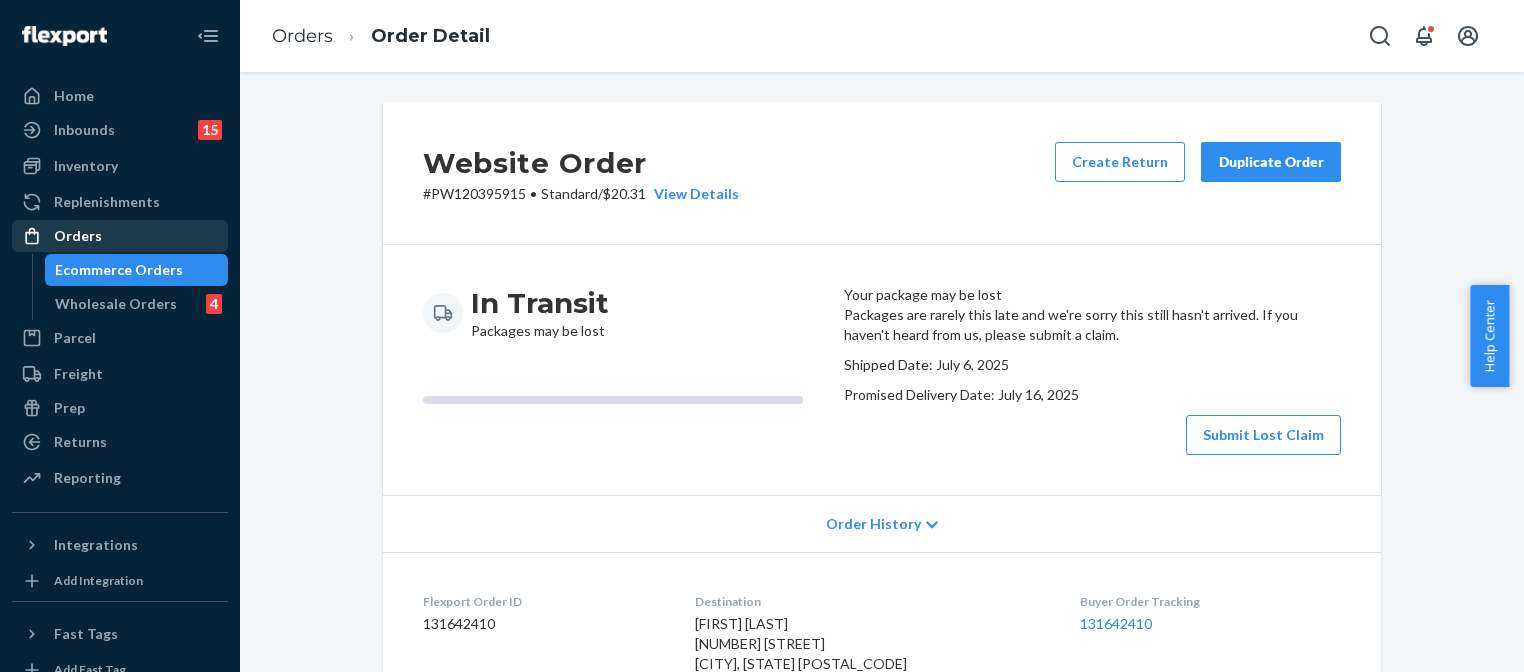 click on "Orders" at bounding box center (120, 236) 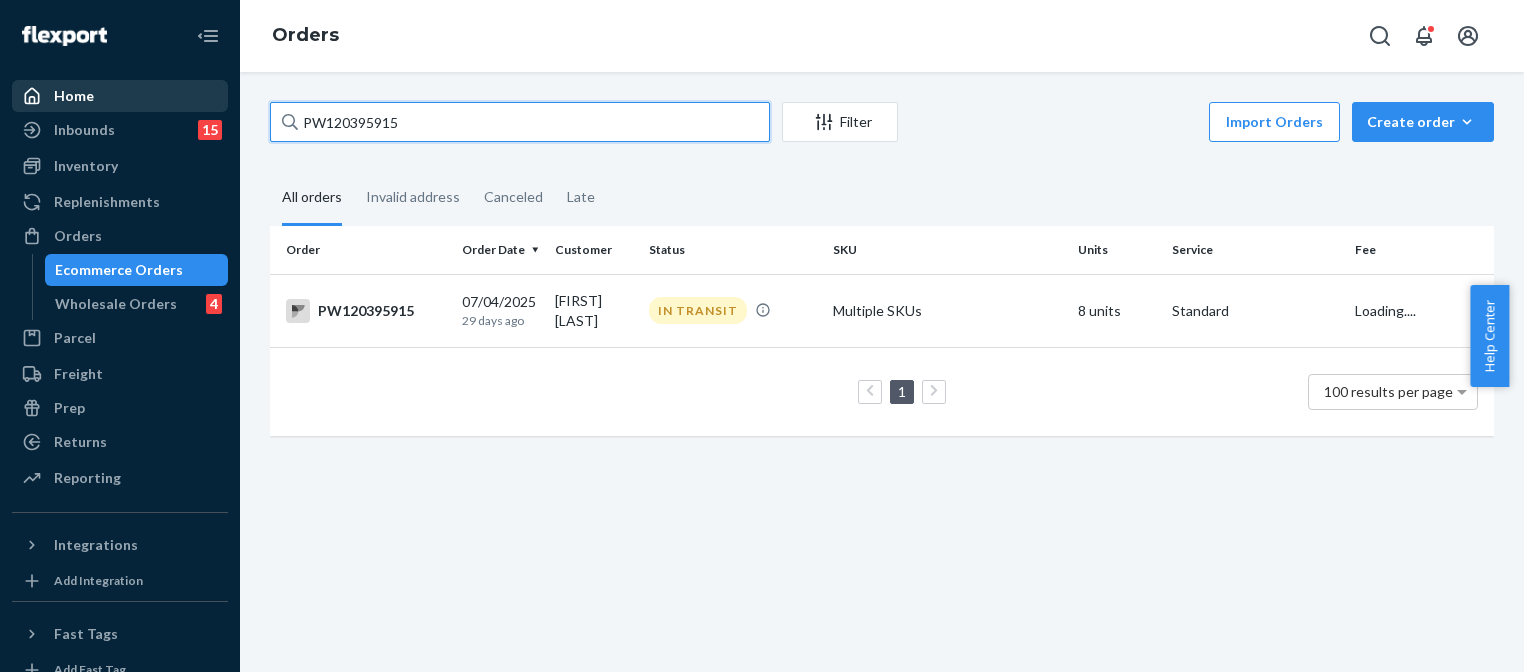 drag, startPoint x: 374, startPoint y: 113, endPoint x: 204, endPoint y: 104, distance: 170.23807 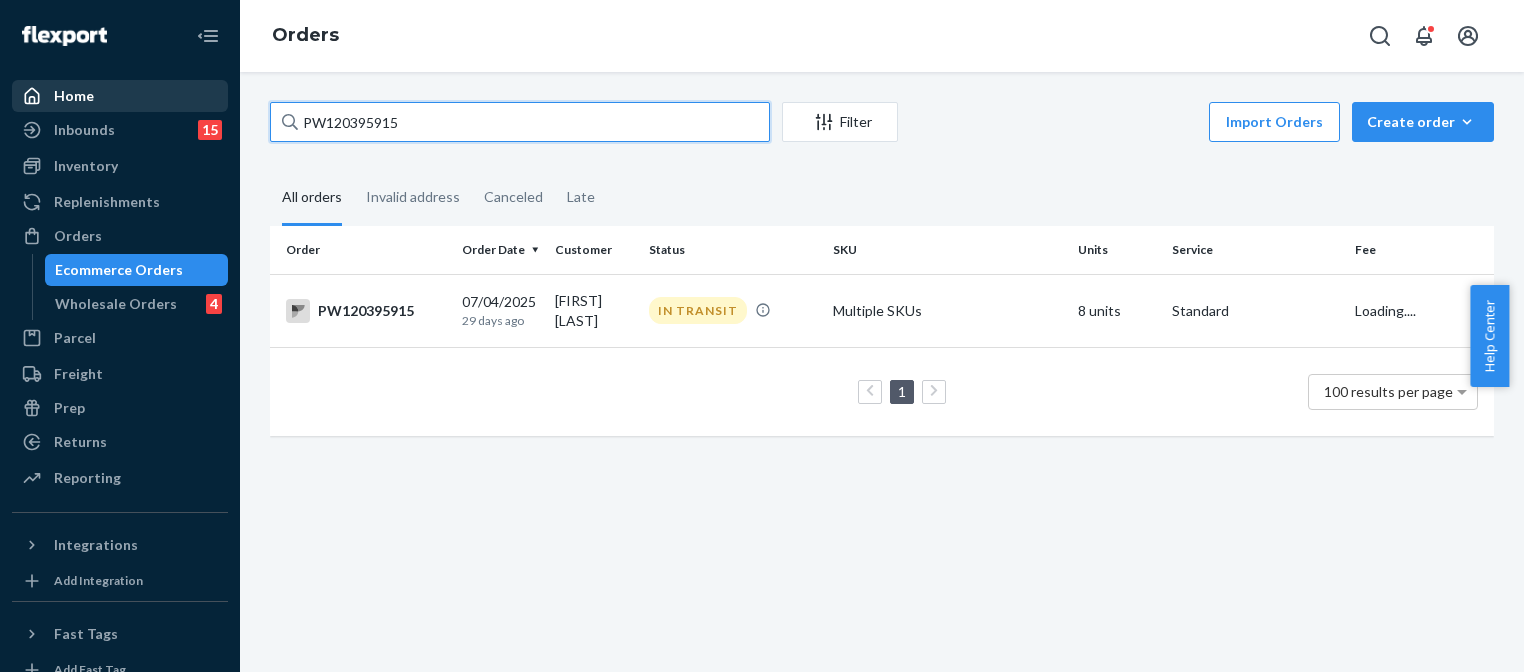click on "Home Inbounds 15 Shipping Plans Problems 15 Inventory Products Branded Packaging Replenishments Orders Ecommerce Orders Wholesale Orders 4 Parcel Parcel orders Integrations Freight Prep Returns All Returns Settings Packages Reporting Reports Analytics Integrations Add Integration Fast Tags Add Fast Tag Settings Talk to Support Help Center Give Feedback Orders PW120395915 Filter Import Orders Create order Ecommerce order Removal order All orders Invalid address Canceled Late Order Order Date Customer Status SKU Units Service Fee PW120395915 07/04/2025 29 days ago Abbie Coberly IN TRANSIT Multiple SKUs 8 units Standard Loading.... 1 100 results per page" at bounding box center [762, 336] 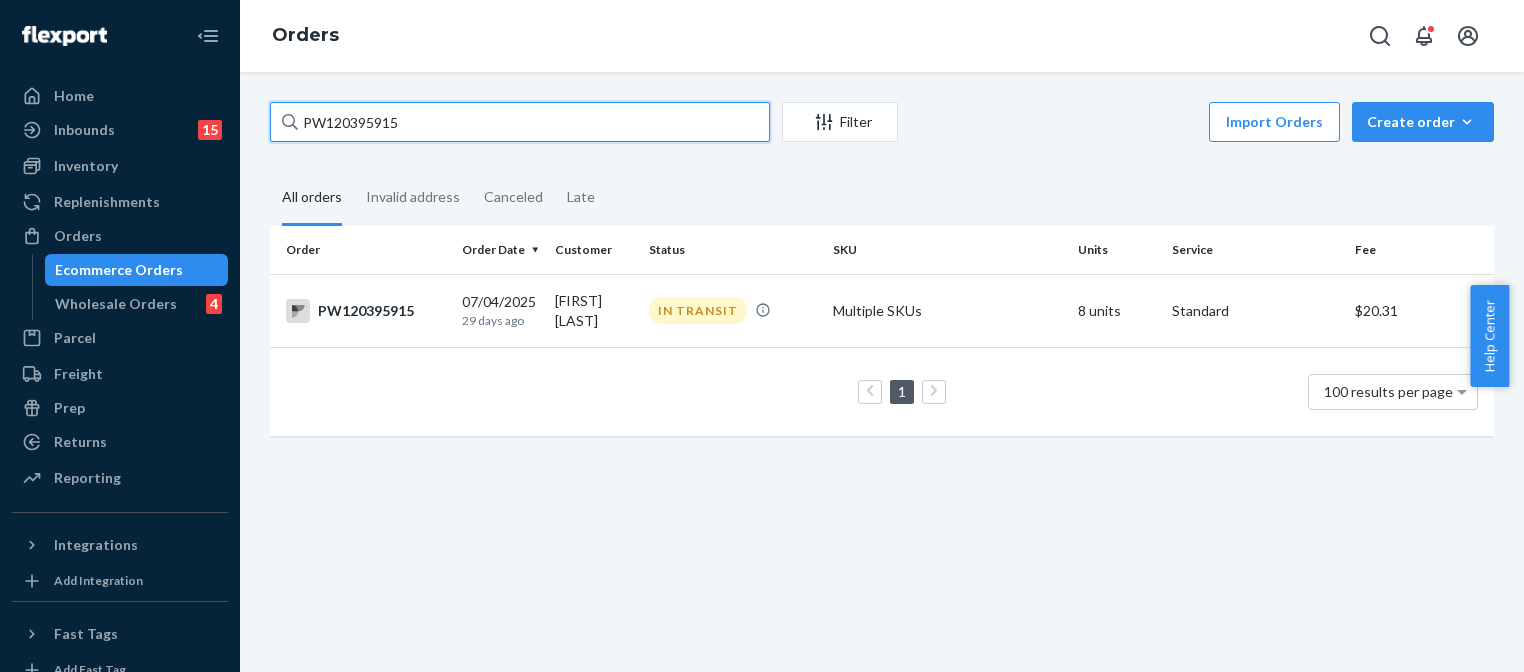 paste on "469307" 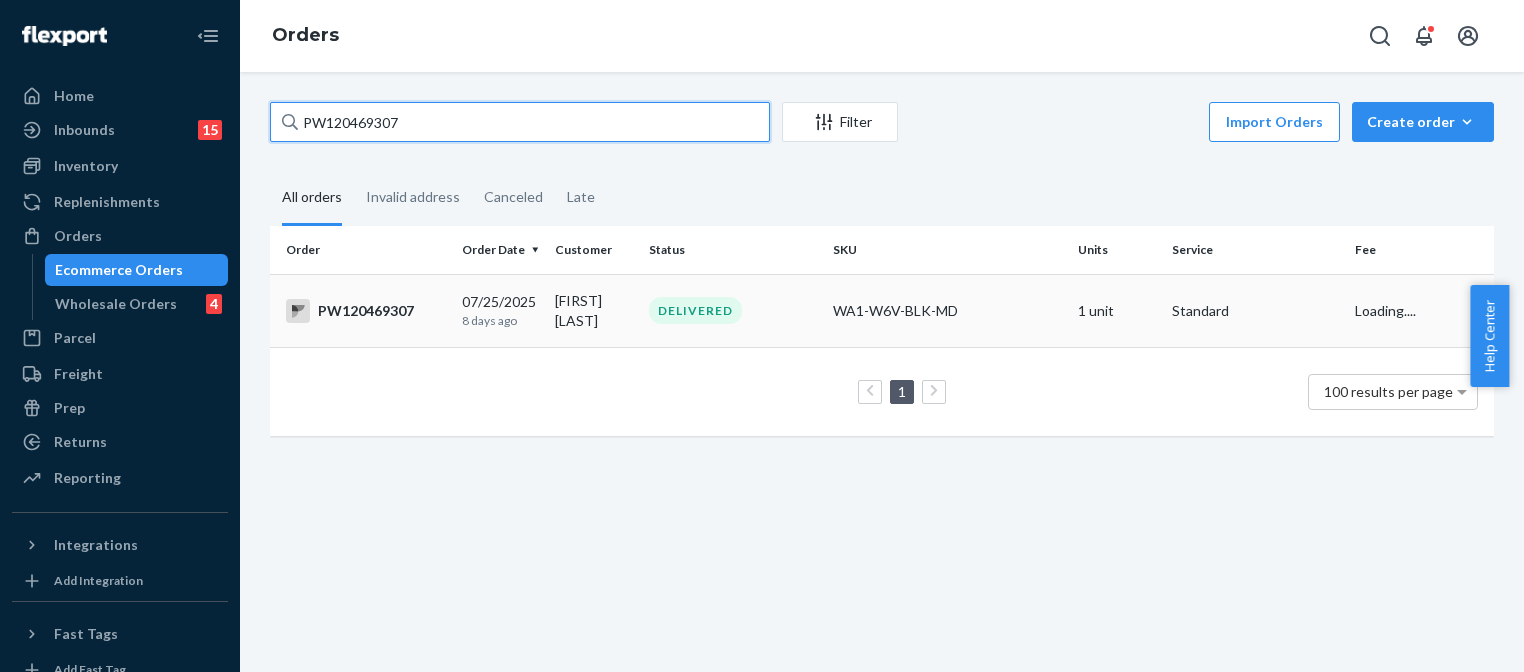 type on "PW120469307" 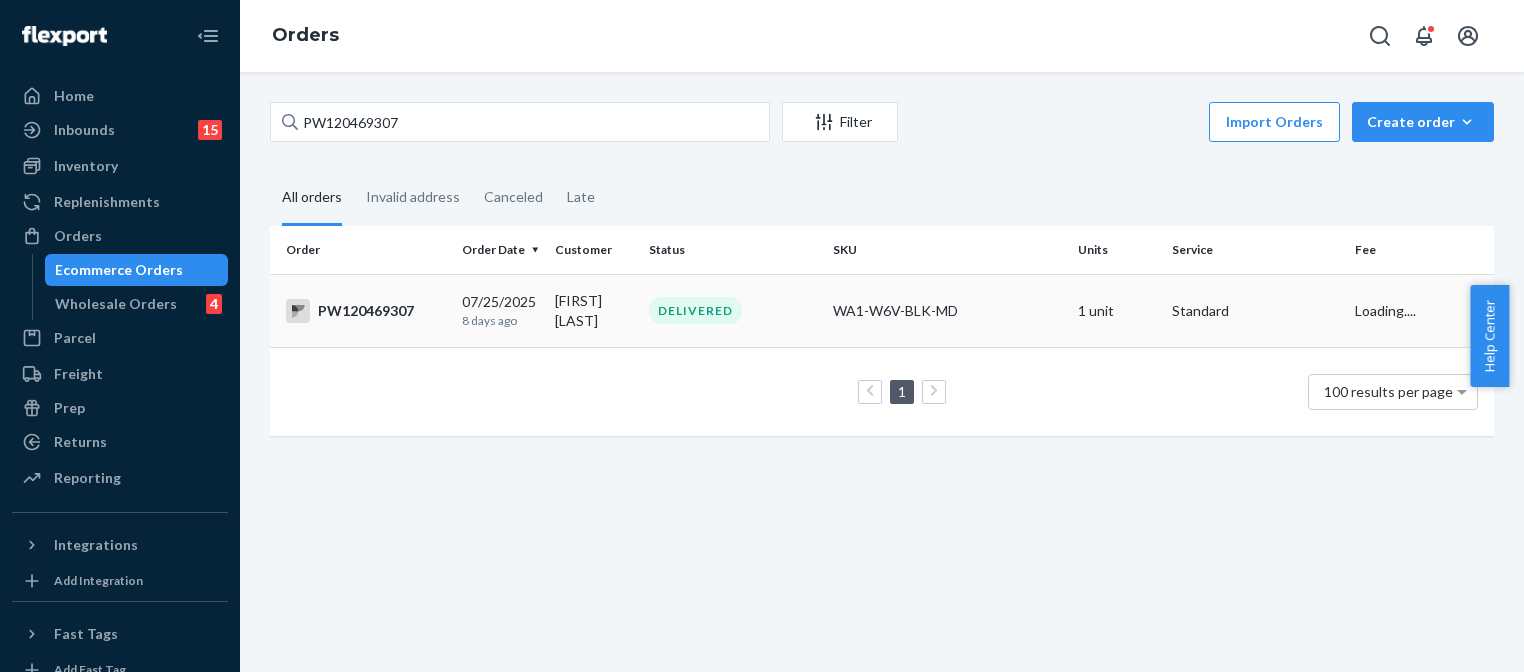 click on "DELIVERED" at bounding box center [733, 310] 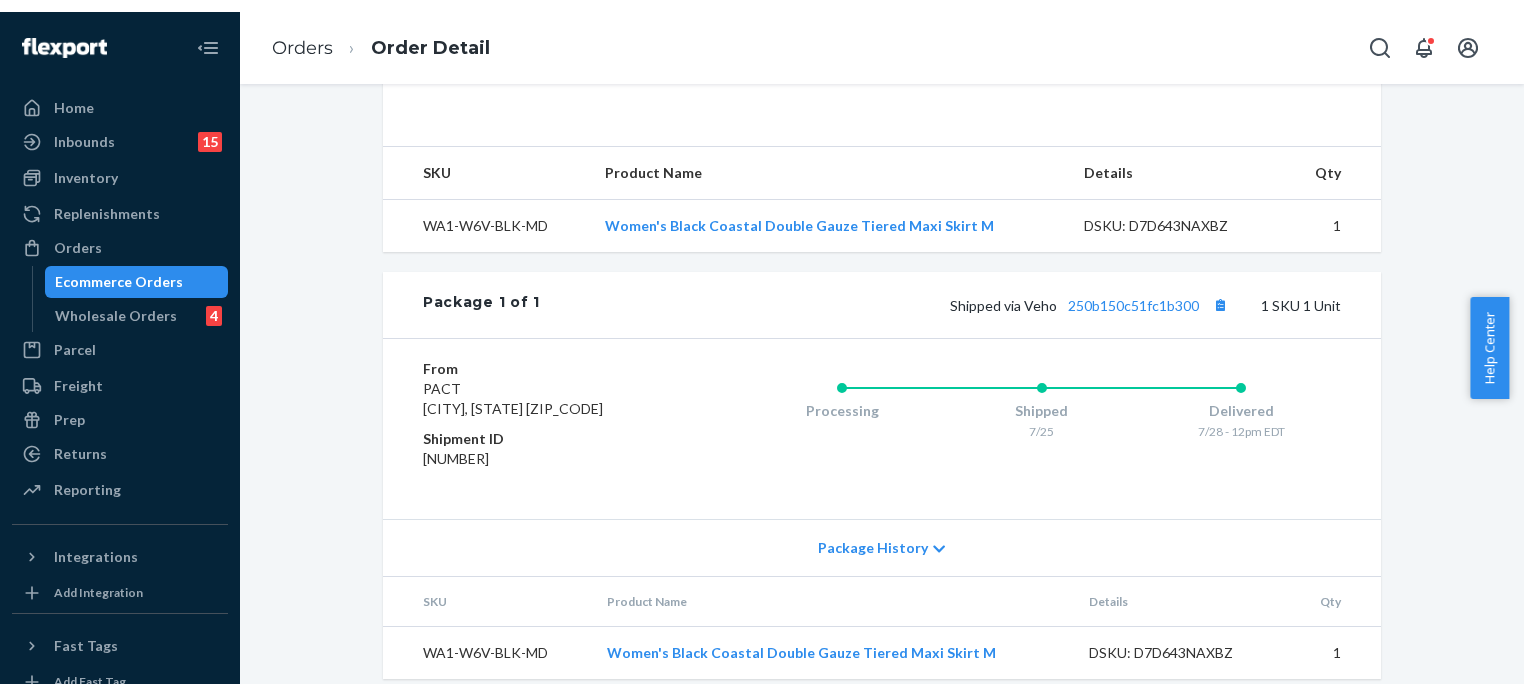 scroll, scrollTop: 652, scrollLeft: 0, axis: vertical 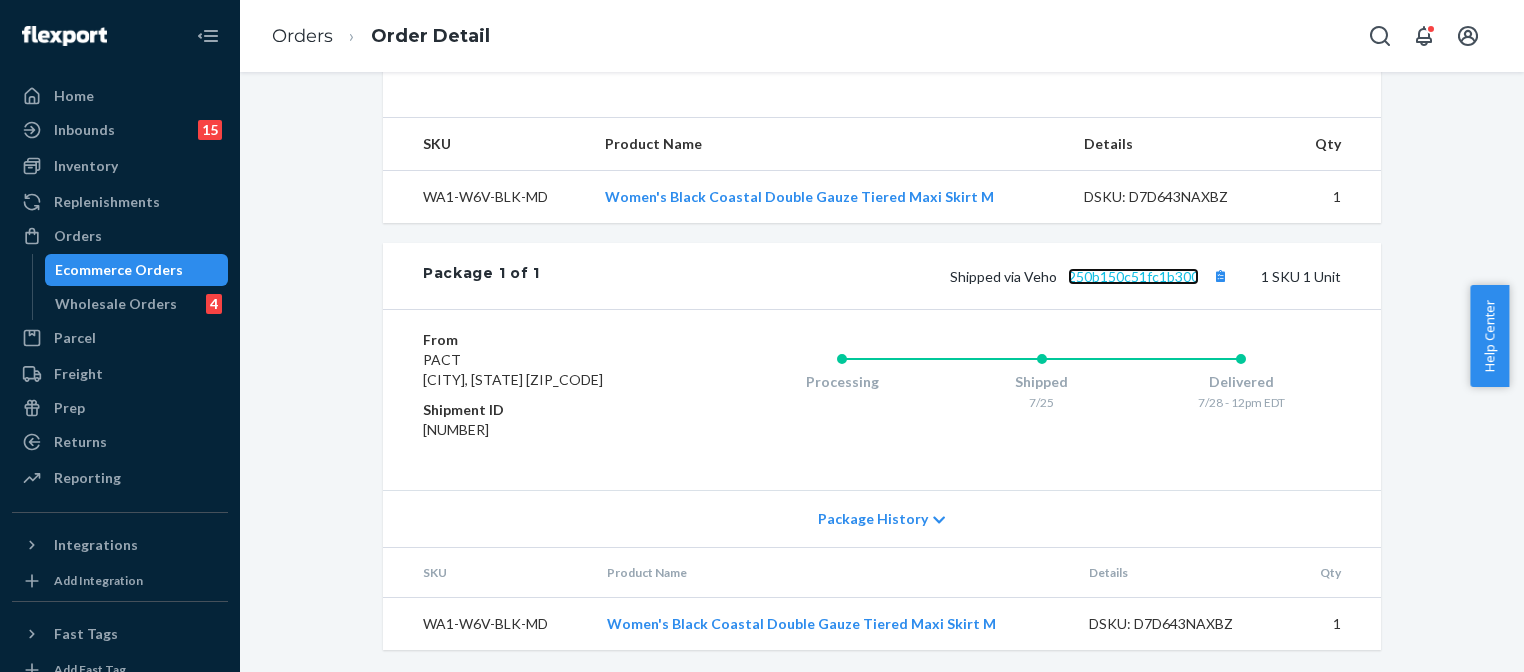click on "250b150c51fc1b300" at bounding box center (1133, 276) 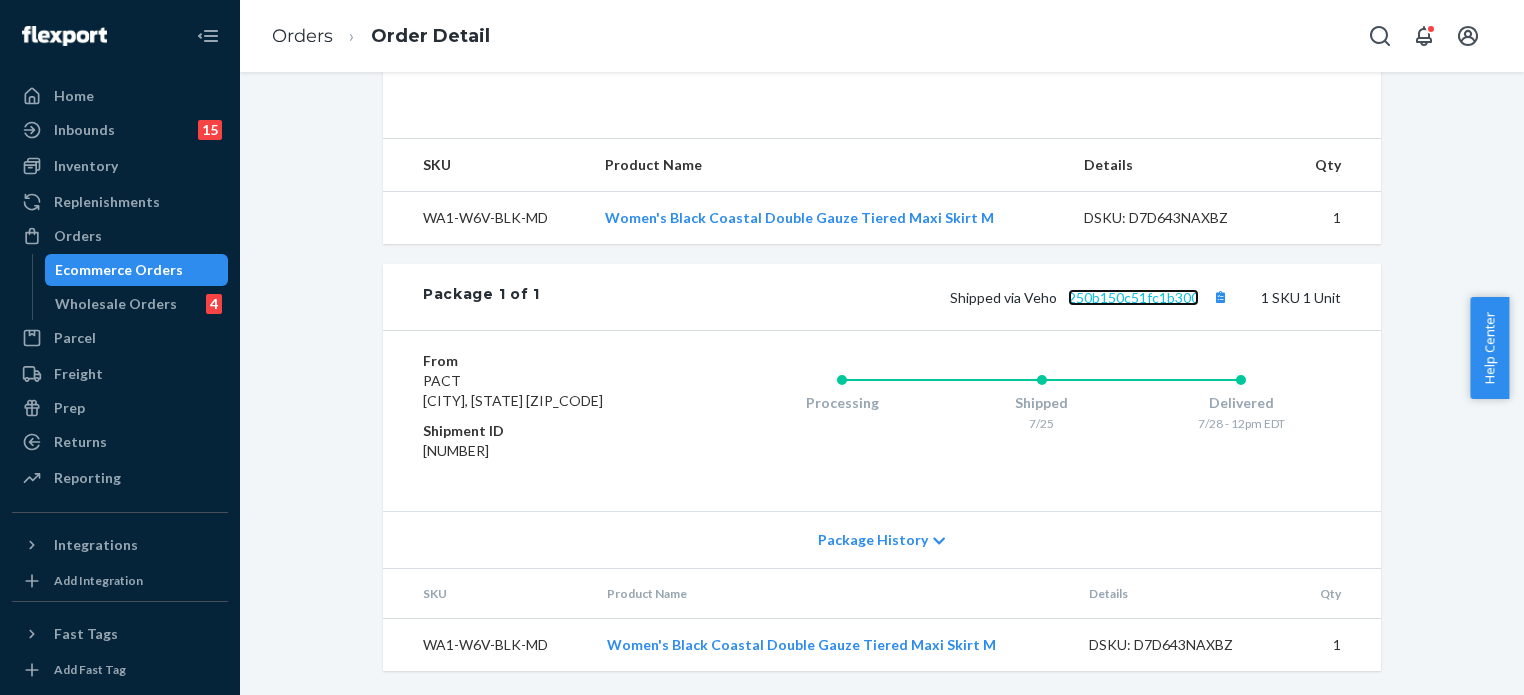 scroll, scrollTop: 628, scrollLeft: 0, axis: vertical 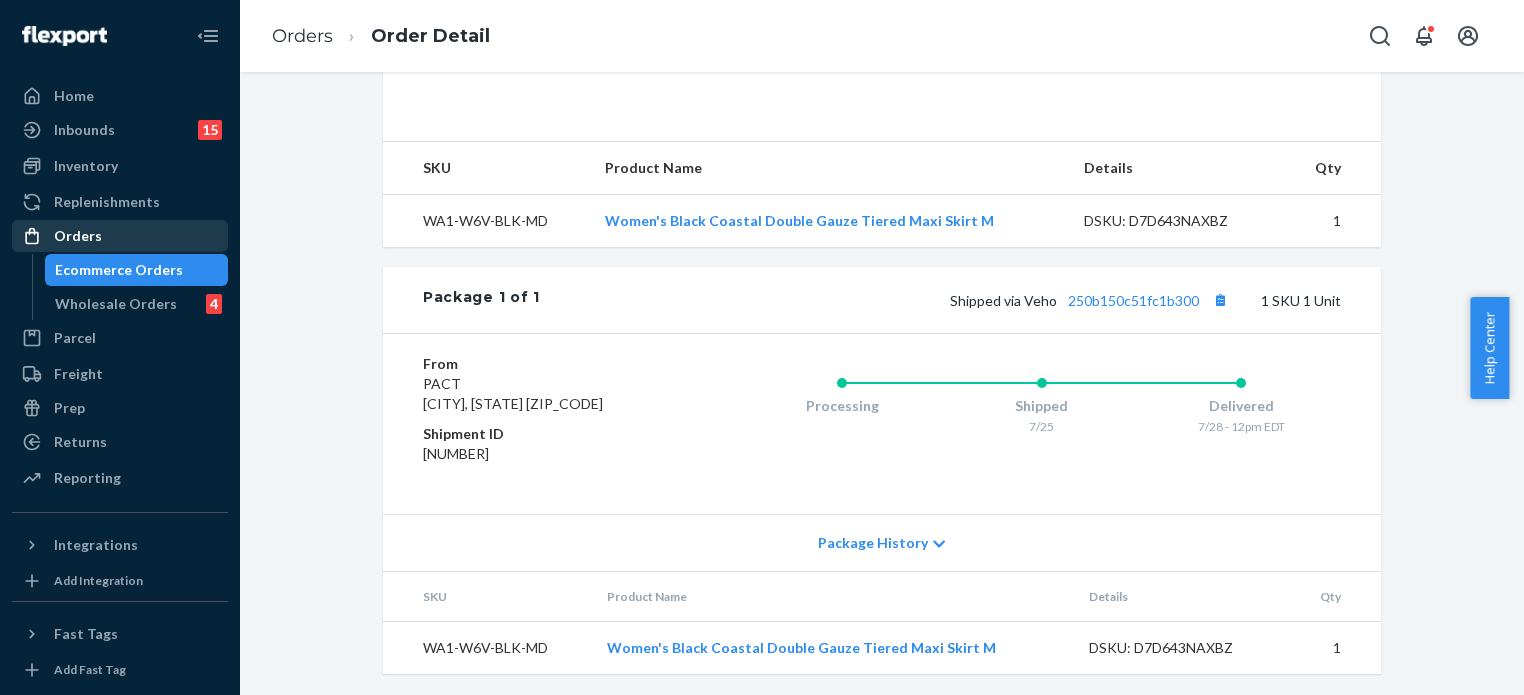 click on "Orders" at bounding box center [120, 236] 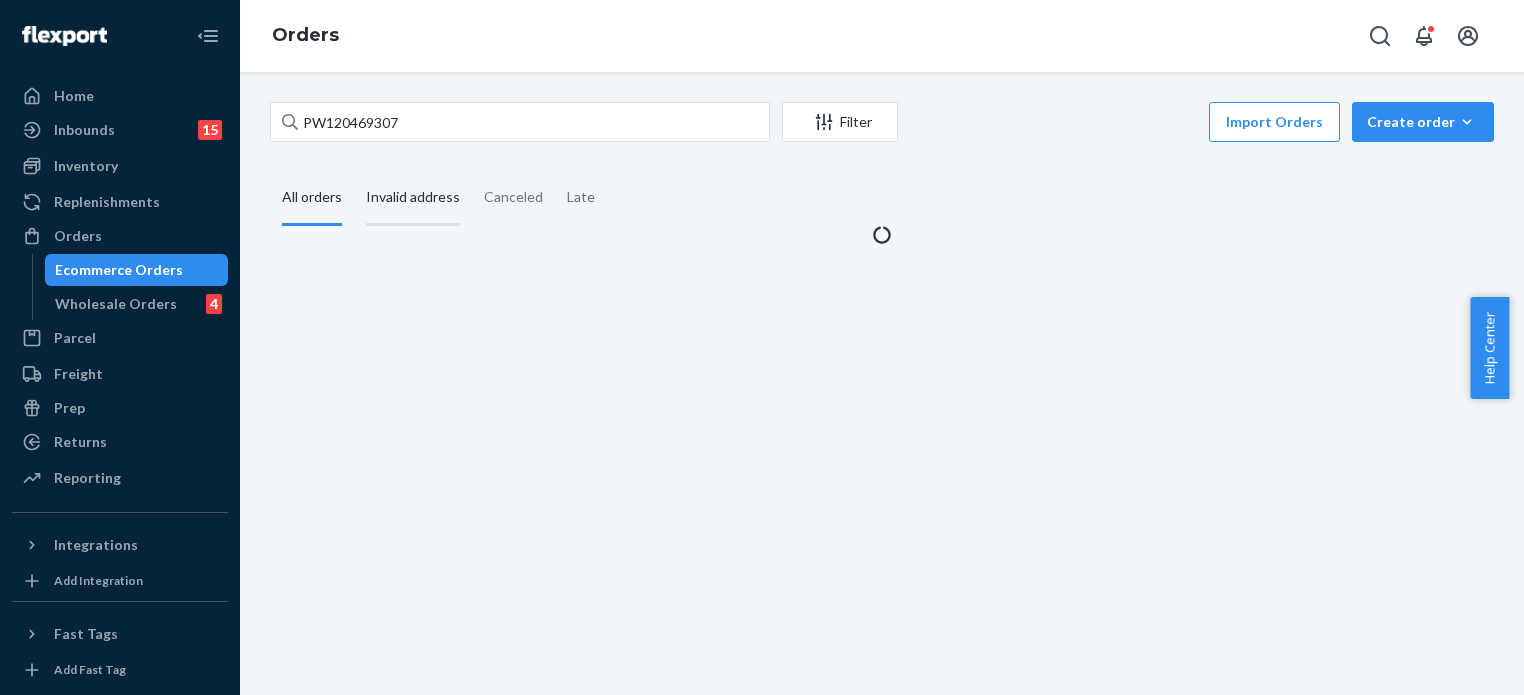 scroll, scrollTop: 0, scrollLeft: 0, axis: both 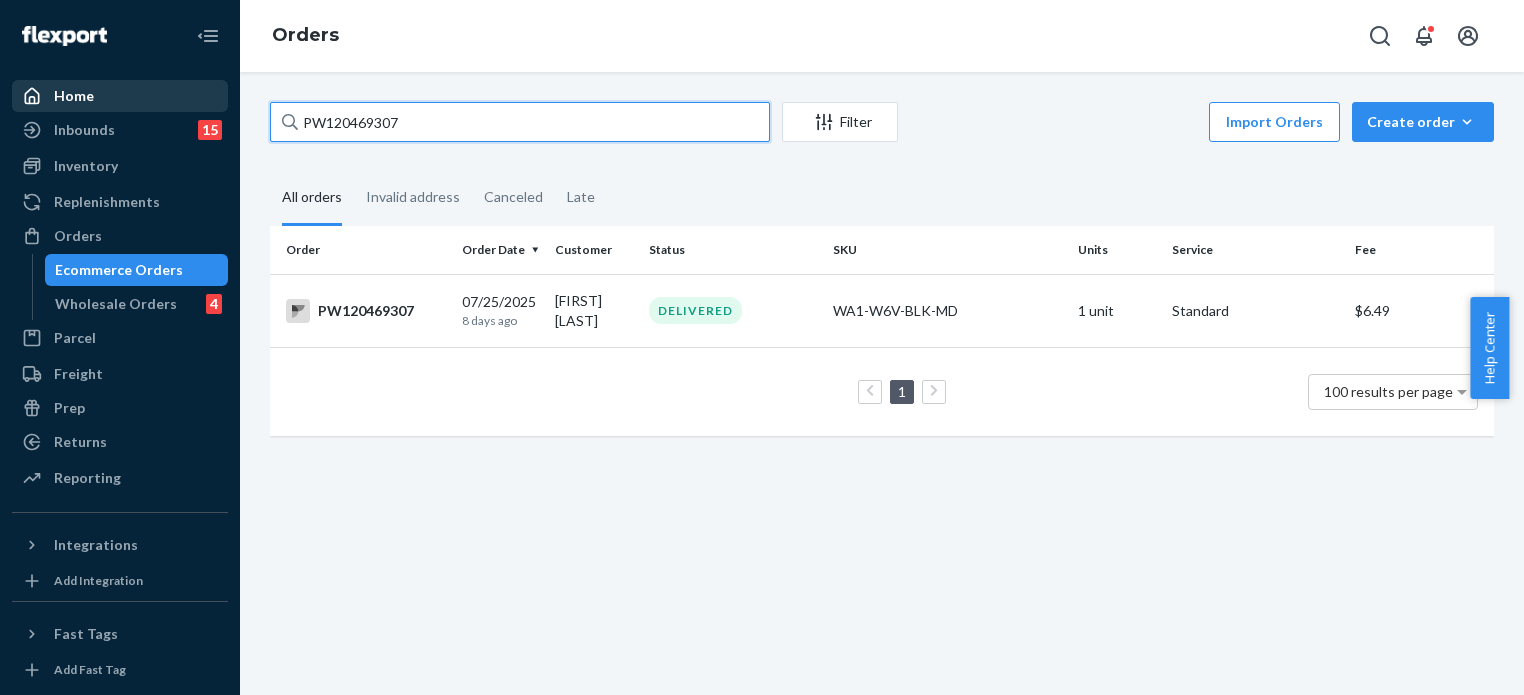 drag, startPoint x: 500, startPoint y: 112, endPoint x: 147, endPoint y: 100, distance: 353.20392 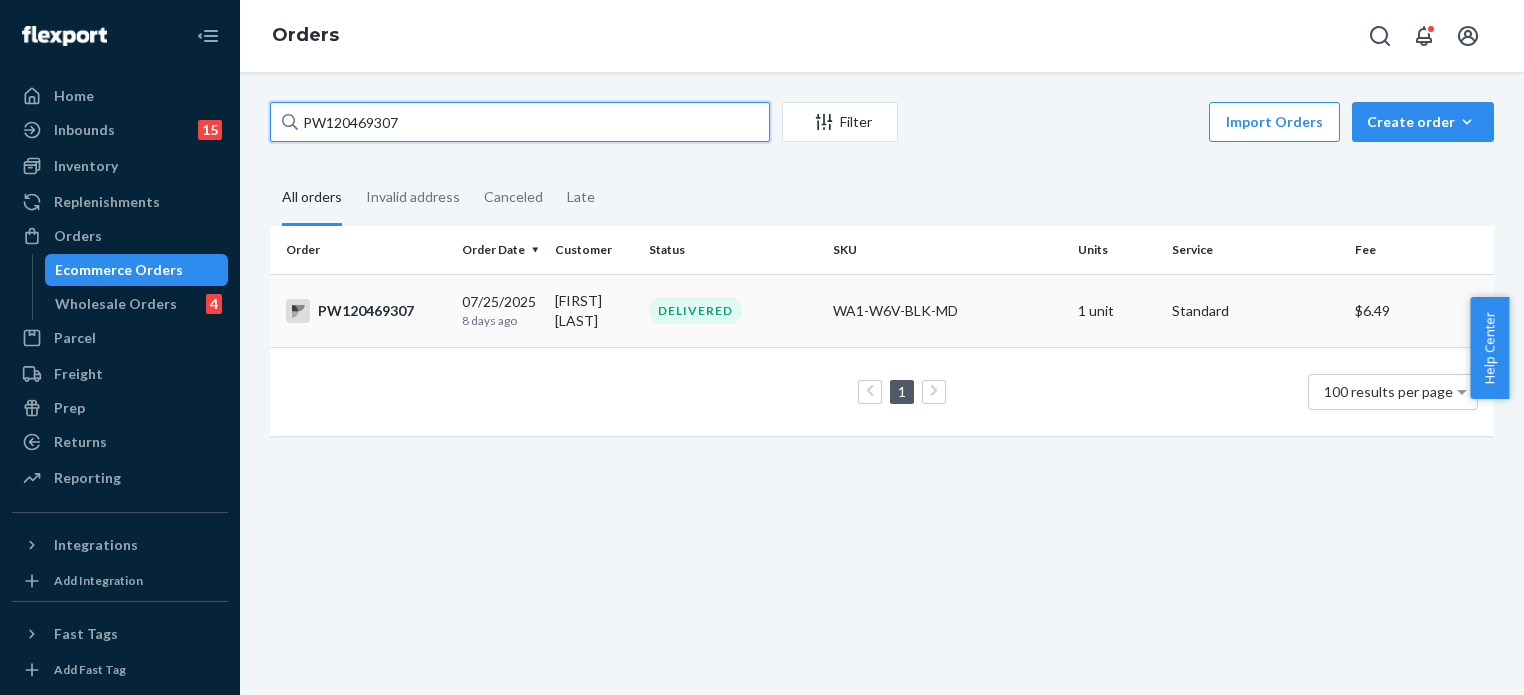 paste on "3215" 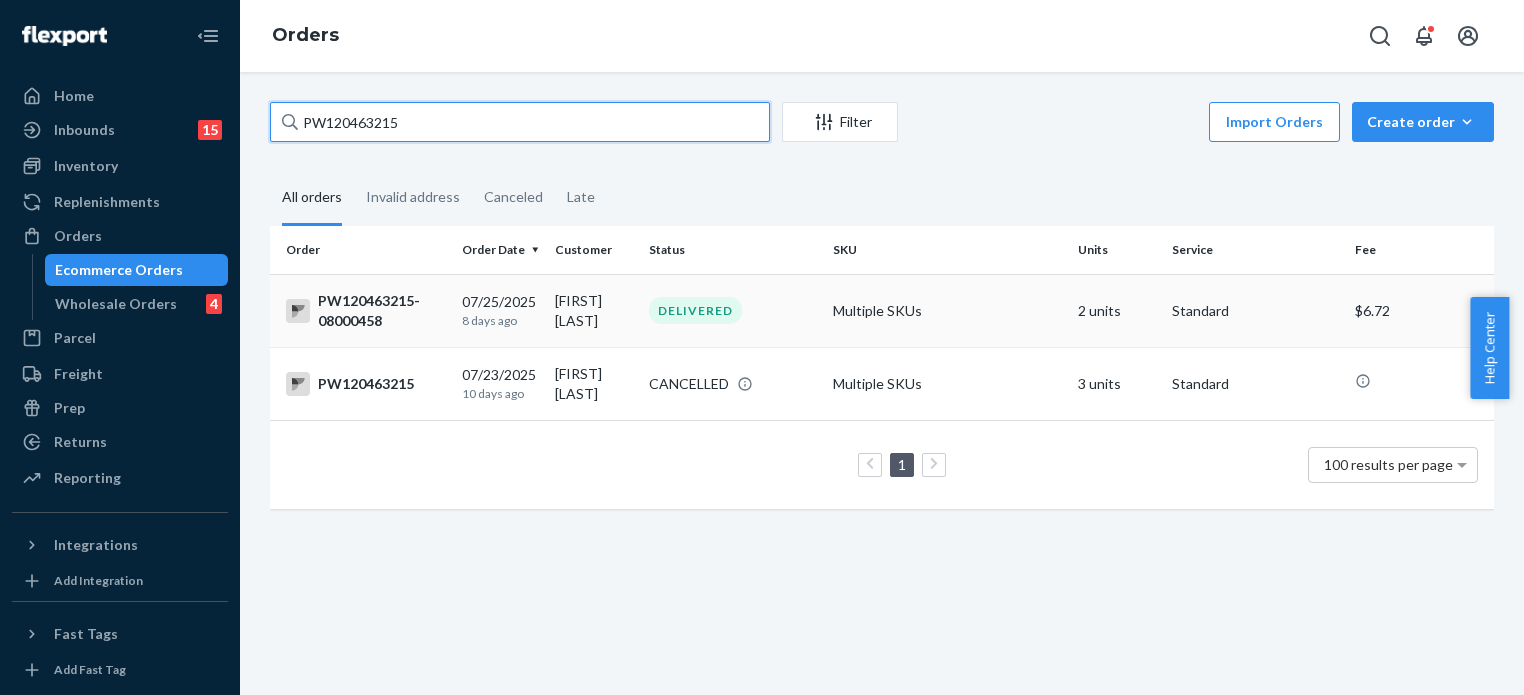 type on "PW120463215" 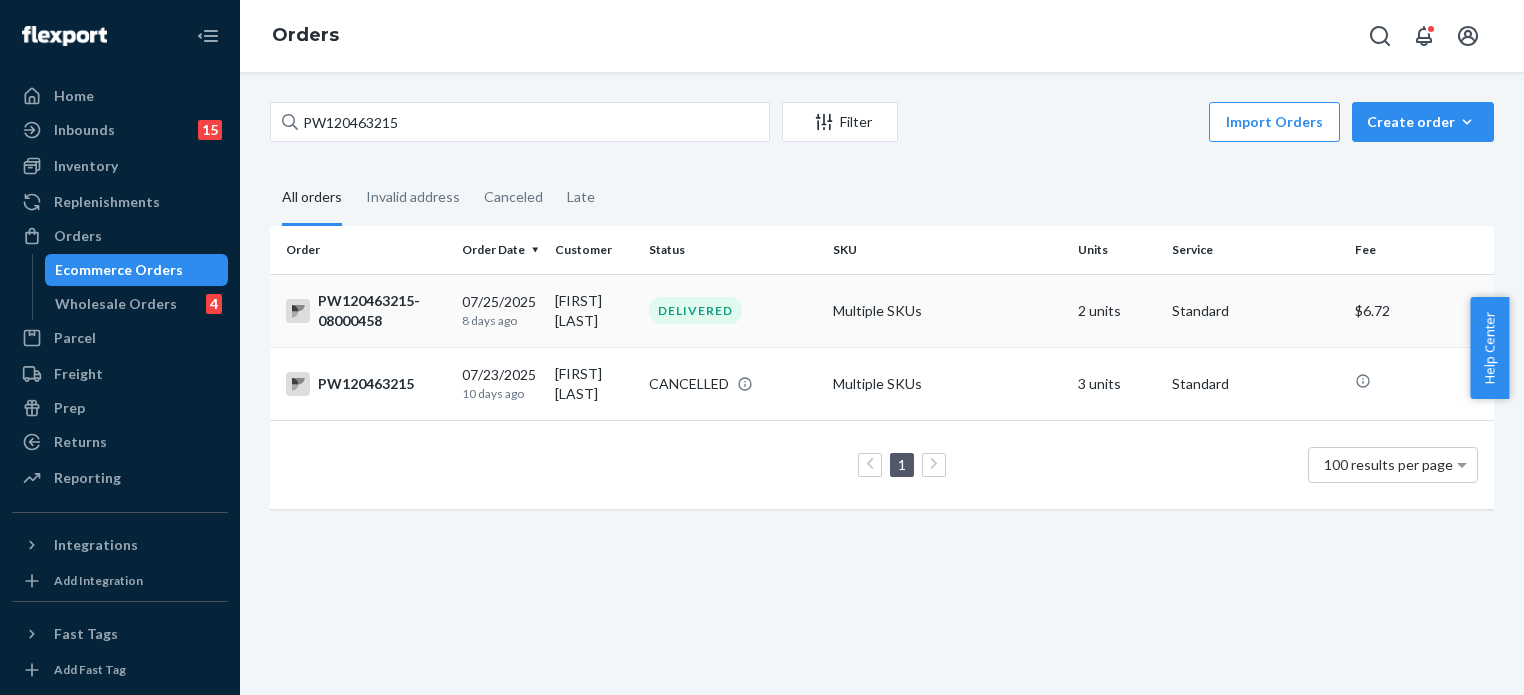 click on "DELIVERED" at bounding box center (695, 310) 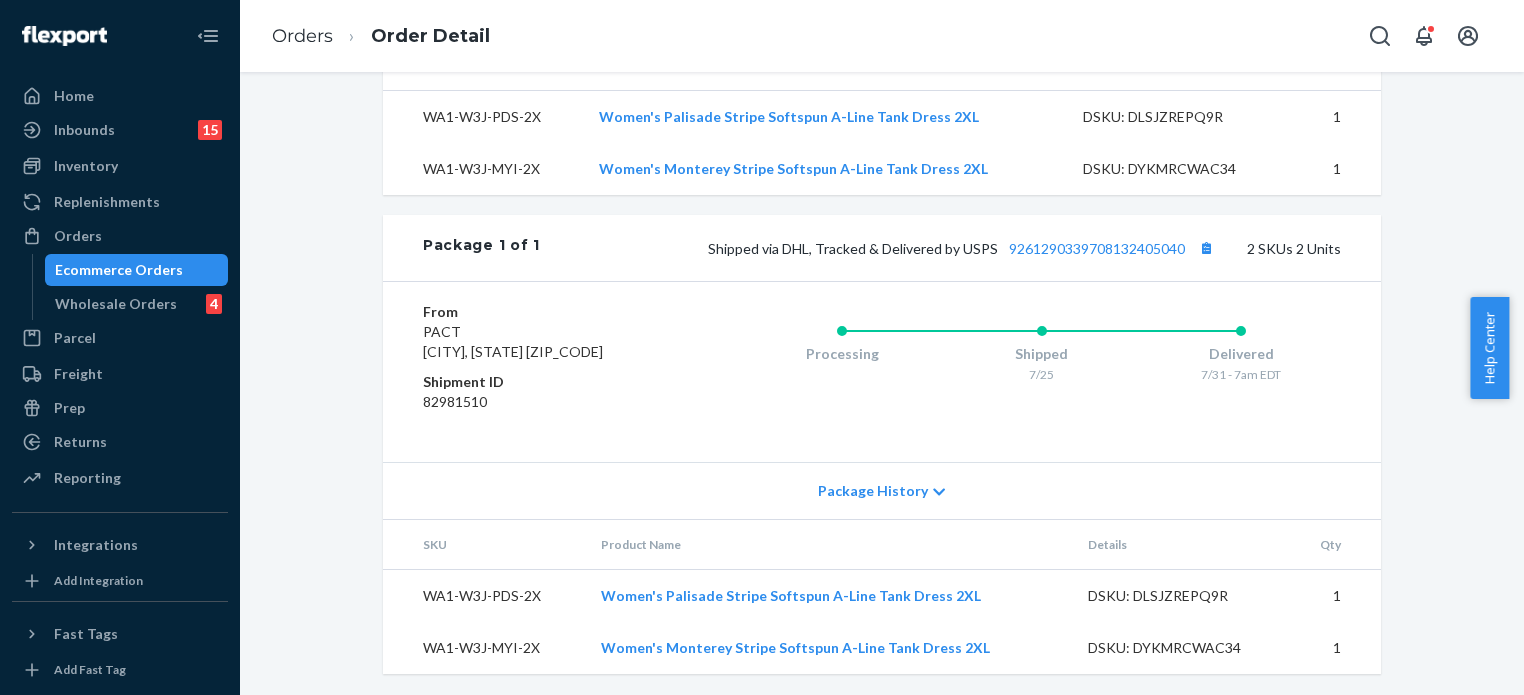 scroll, scrollTop: 732, scrollLeft: 0, axis: vertical 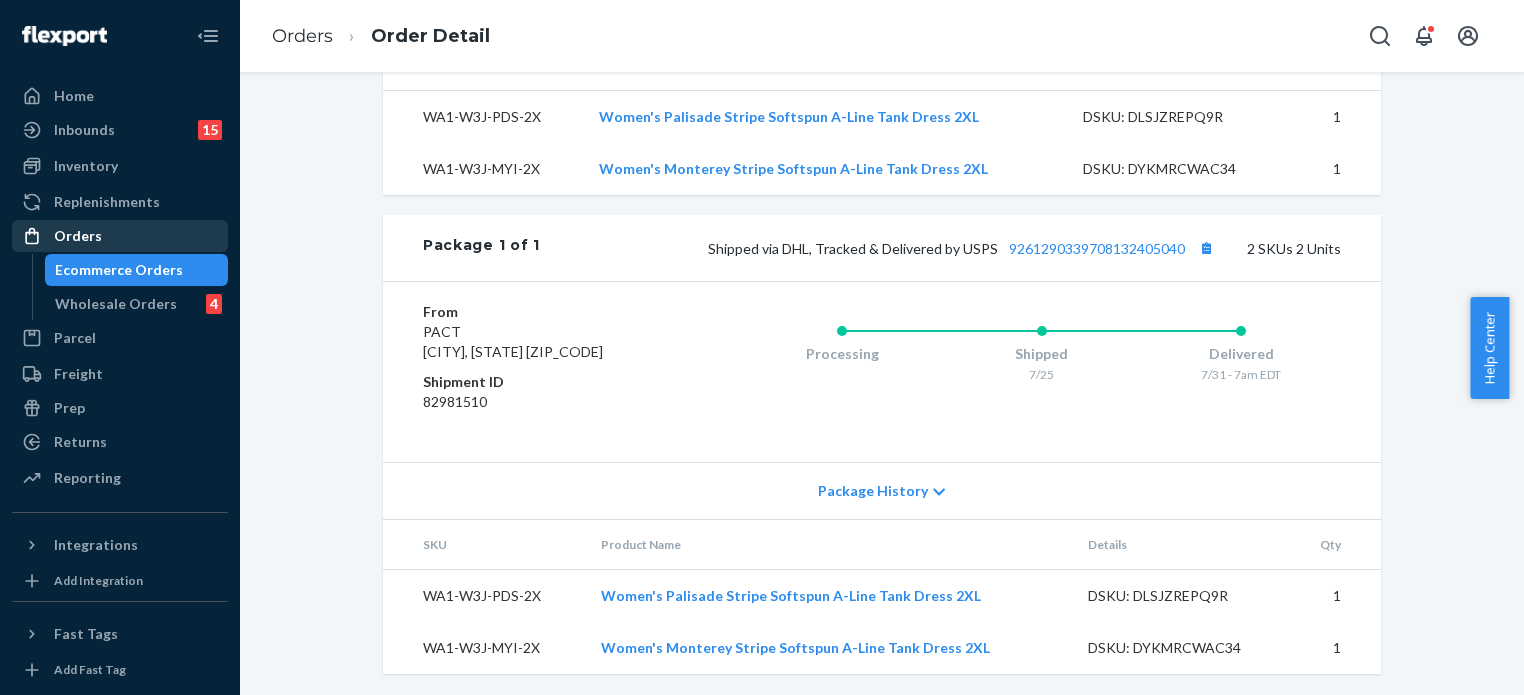 click on "Orders" at bounding box center (120, 236) 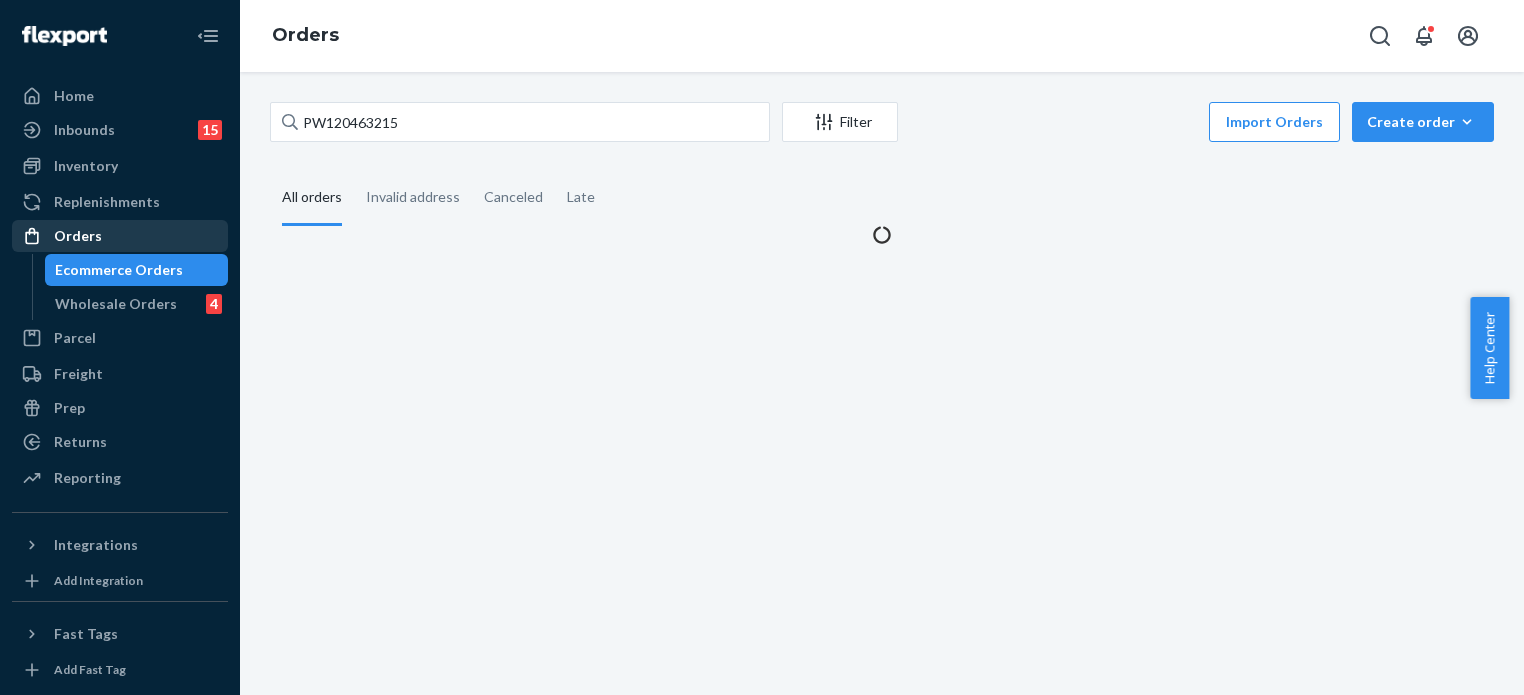 scroll, scrollTop: 0, scrollLeft: 0, axis: both 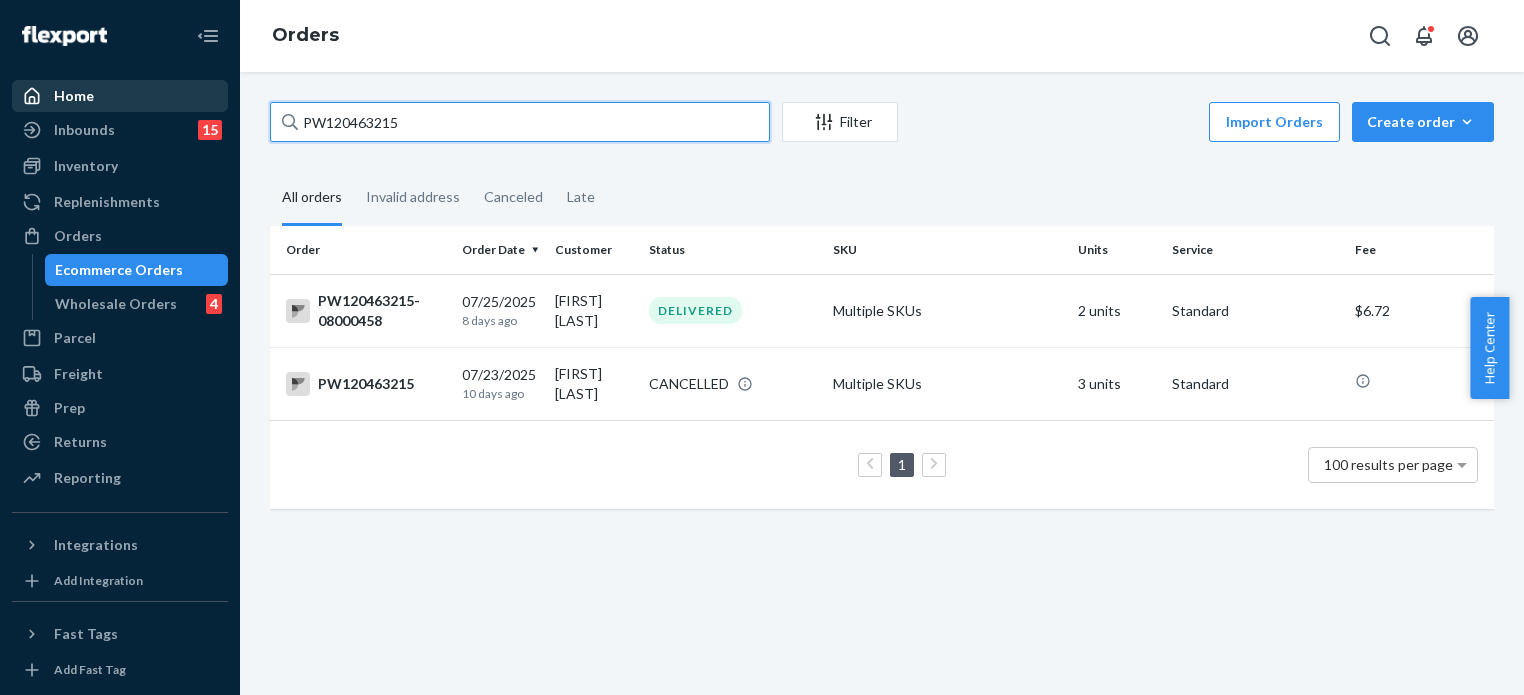 drag, startPoint x: 429, startPoint y: 105, endPoint x: 116, endPoint y: 110, distance: 313.03995 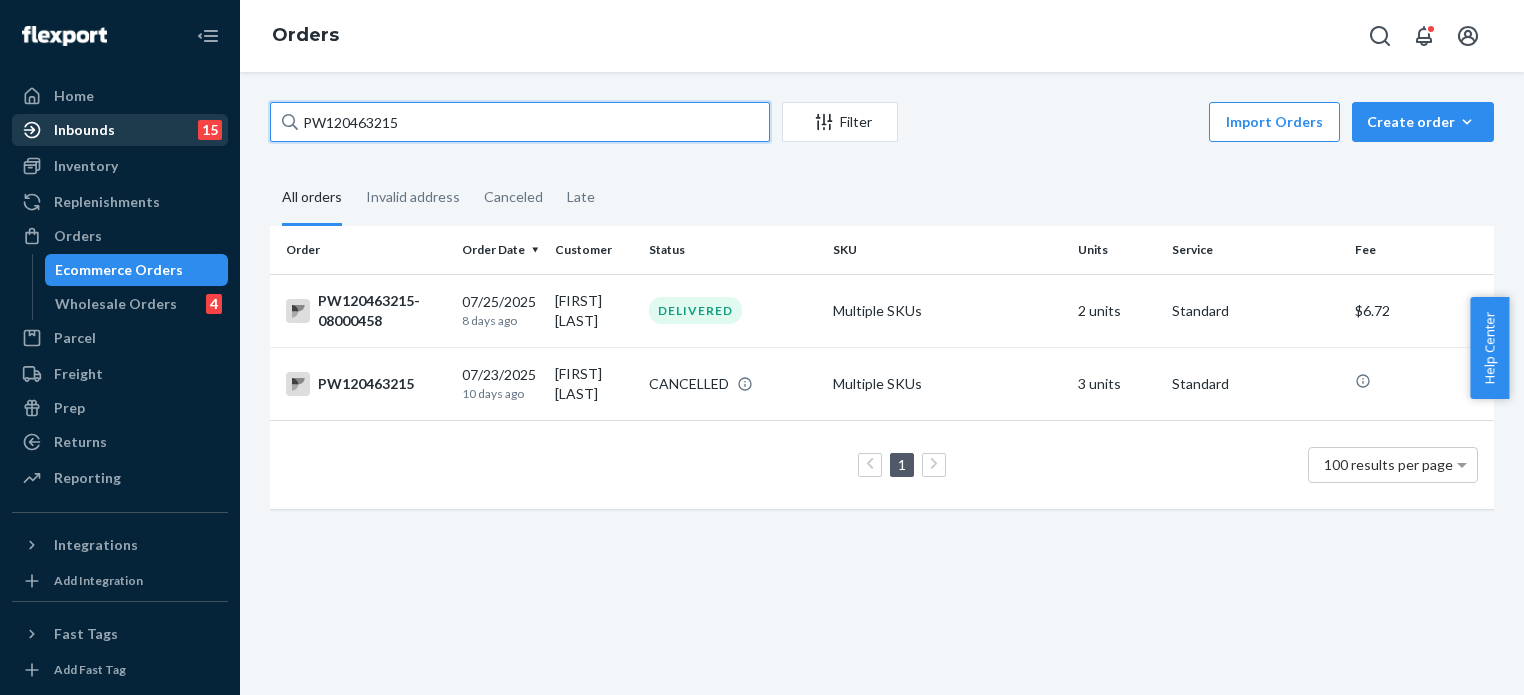 paste on "57214" 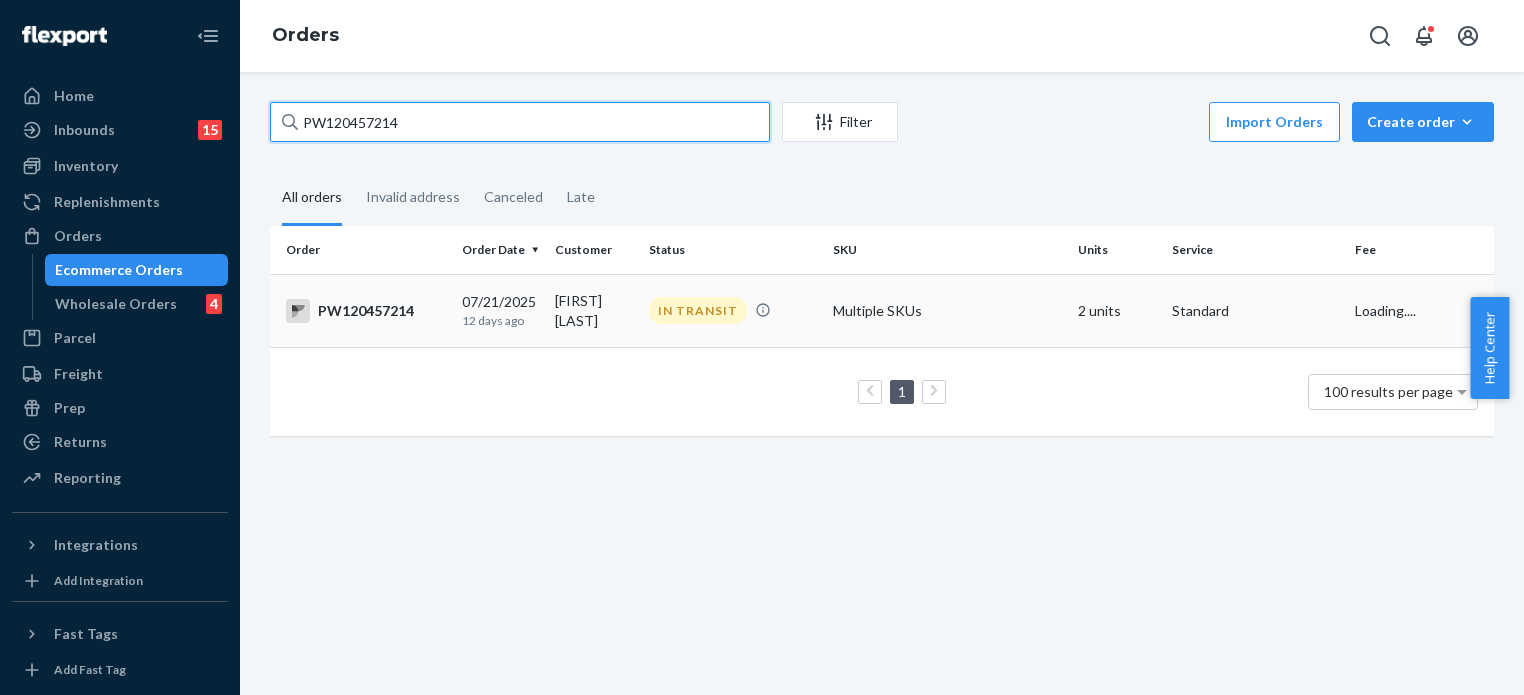 type on "PW120457214" 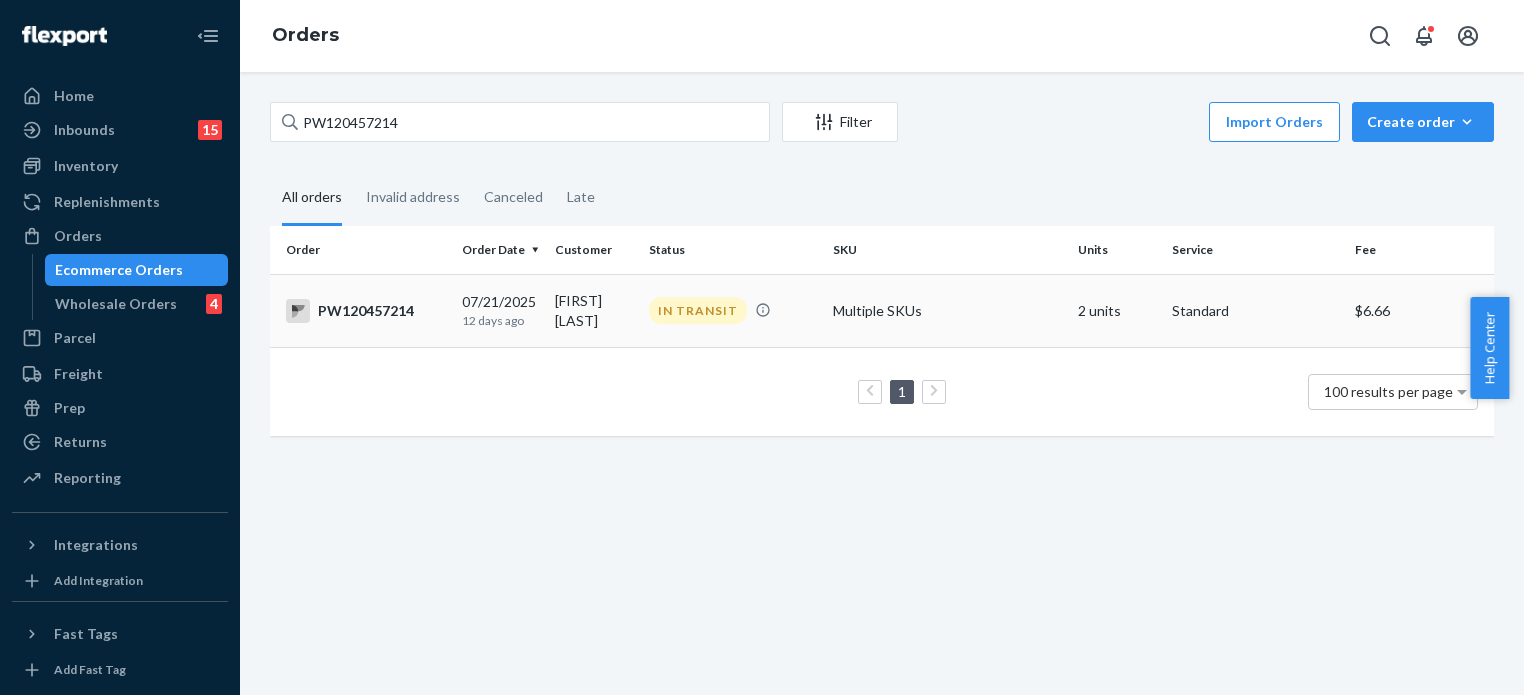 click on "IN TRANSIT" at bounding box center (698, 310) 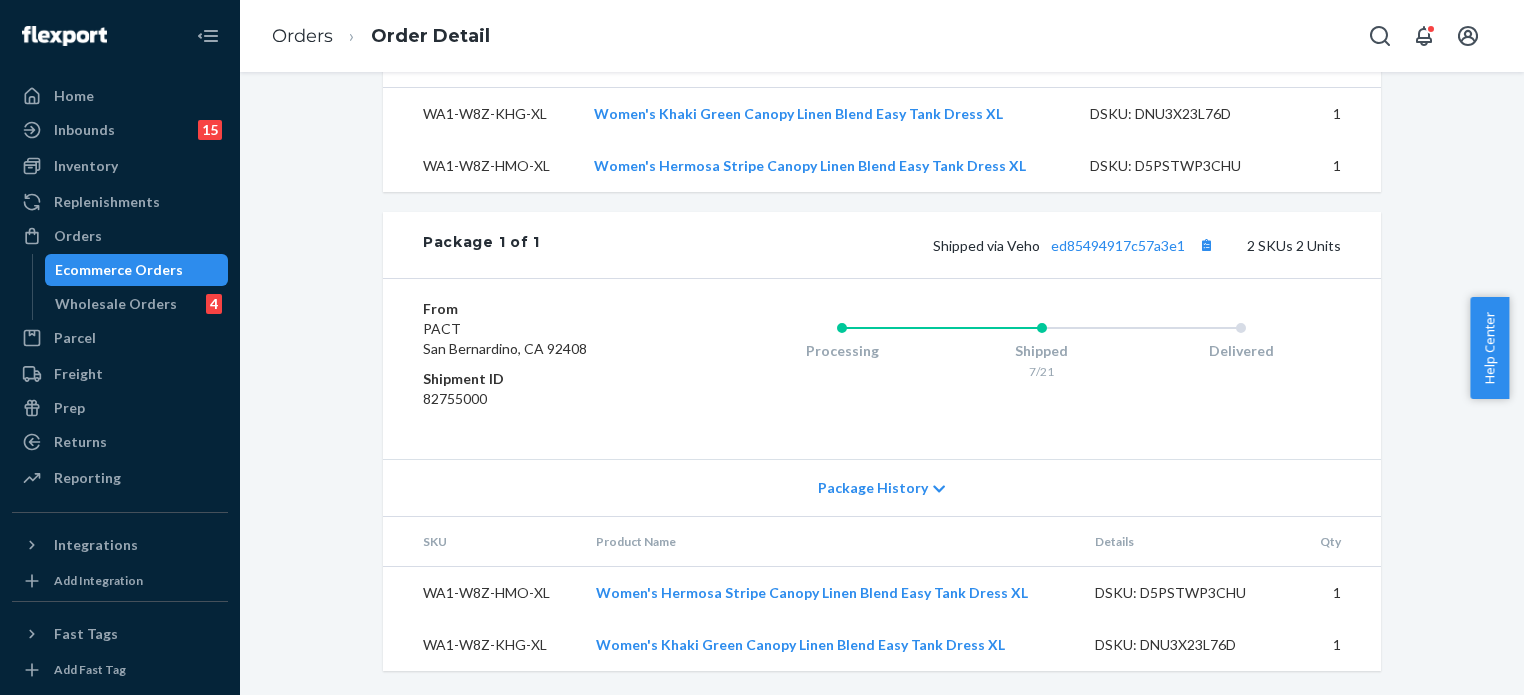scroll, scrollTop: 816, scrollLeft: 0, axis: vertical 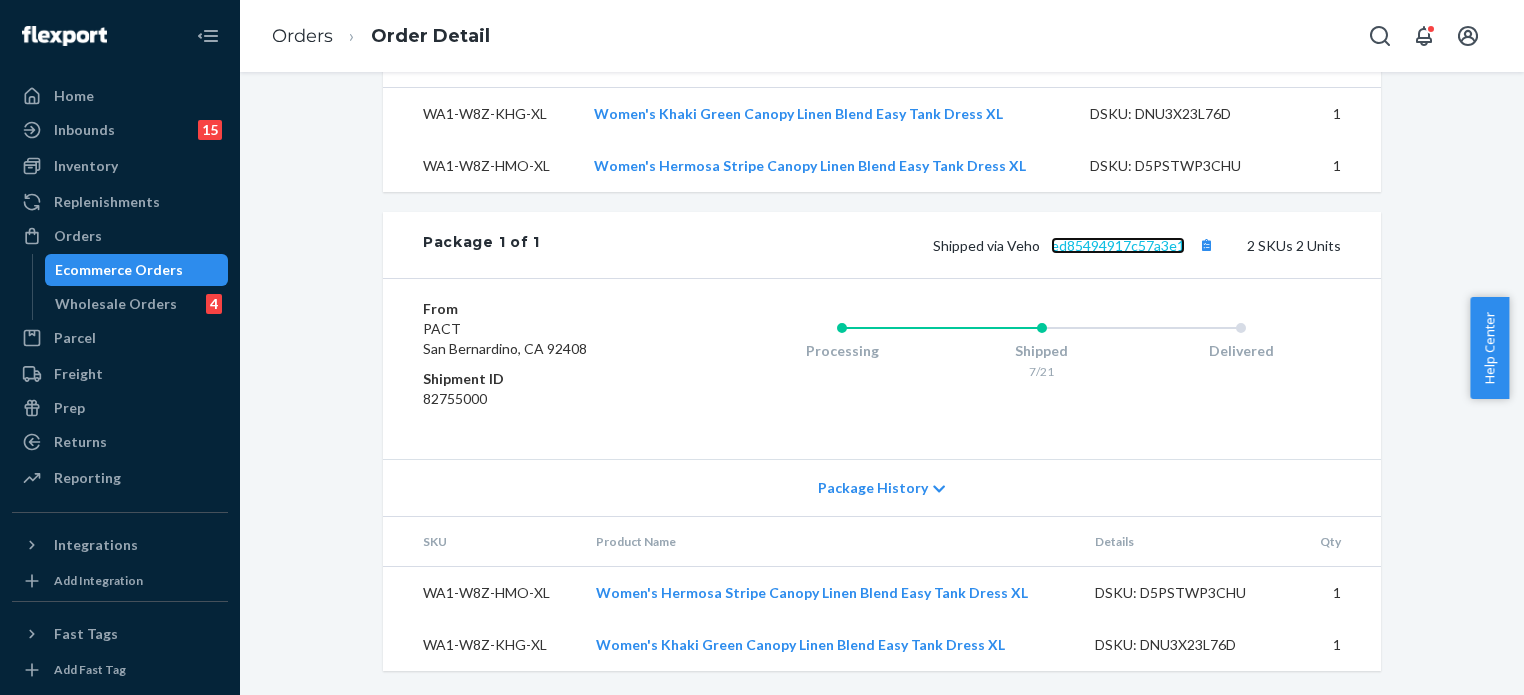 click on "ed85494917c57a3e1" at bounding box center (1118, 245) 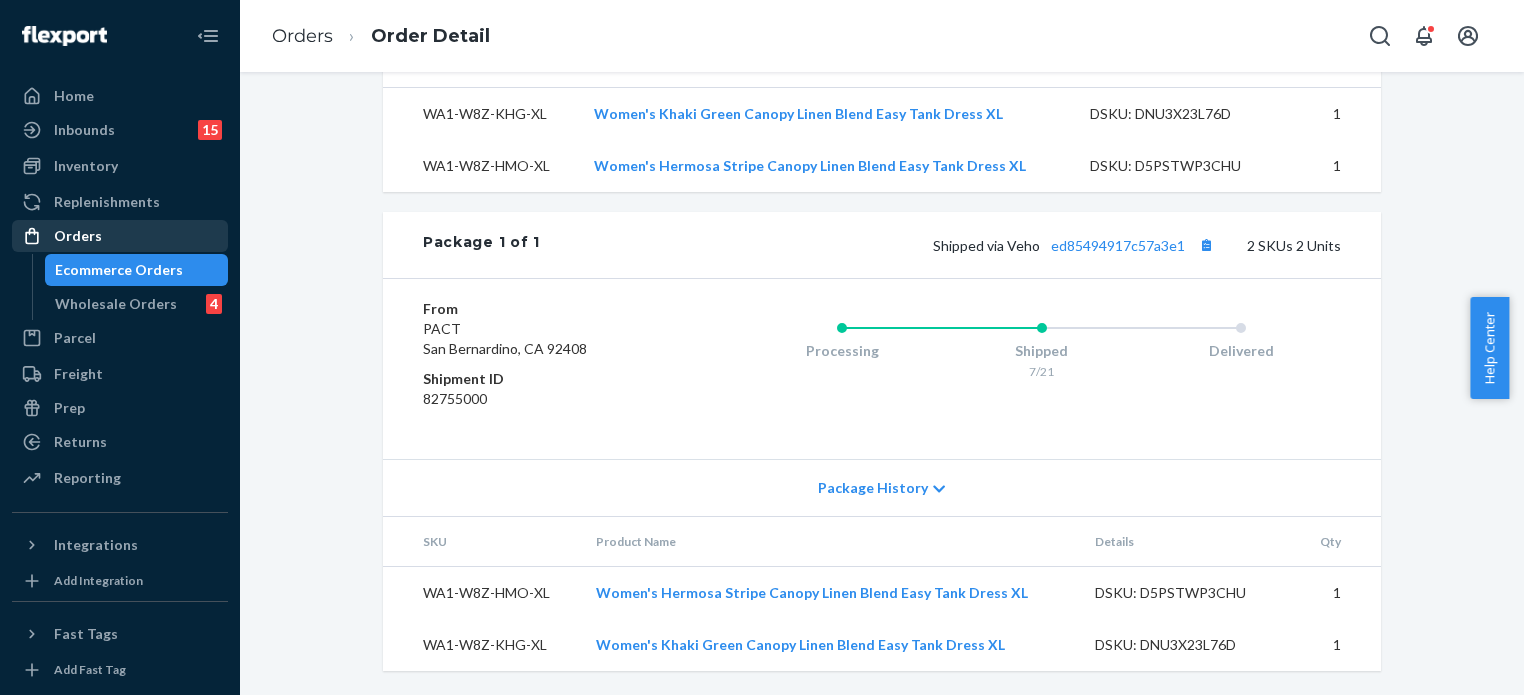 click on "Orders" at bounding box center (120, 236) 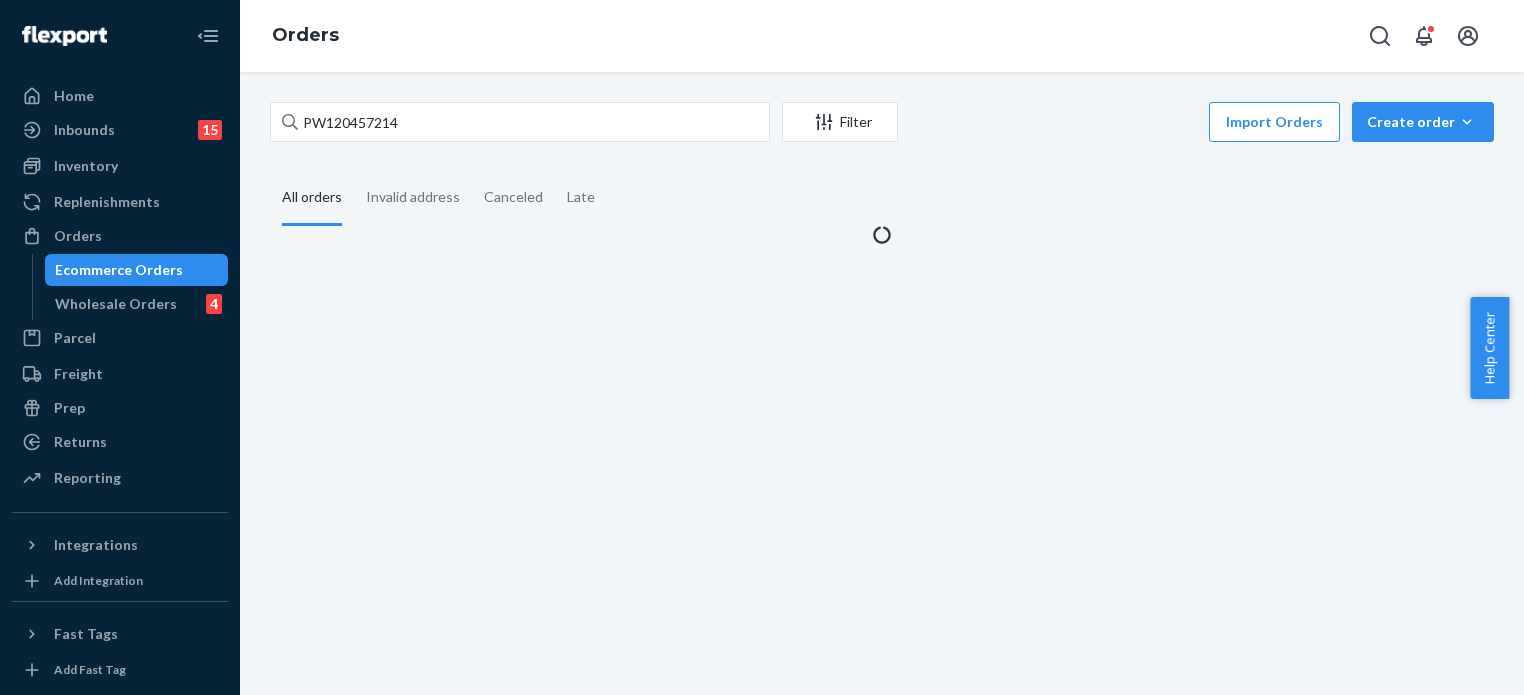 scroll, scrollTop: 0, scrollLeft: 0, axis: both 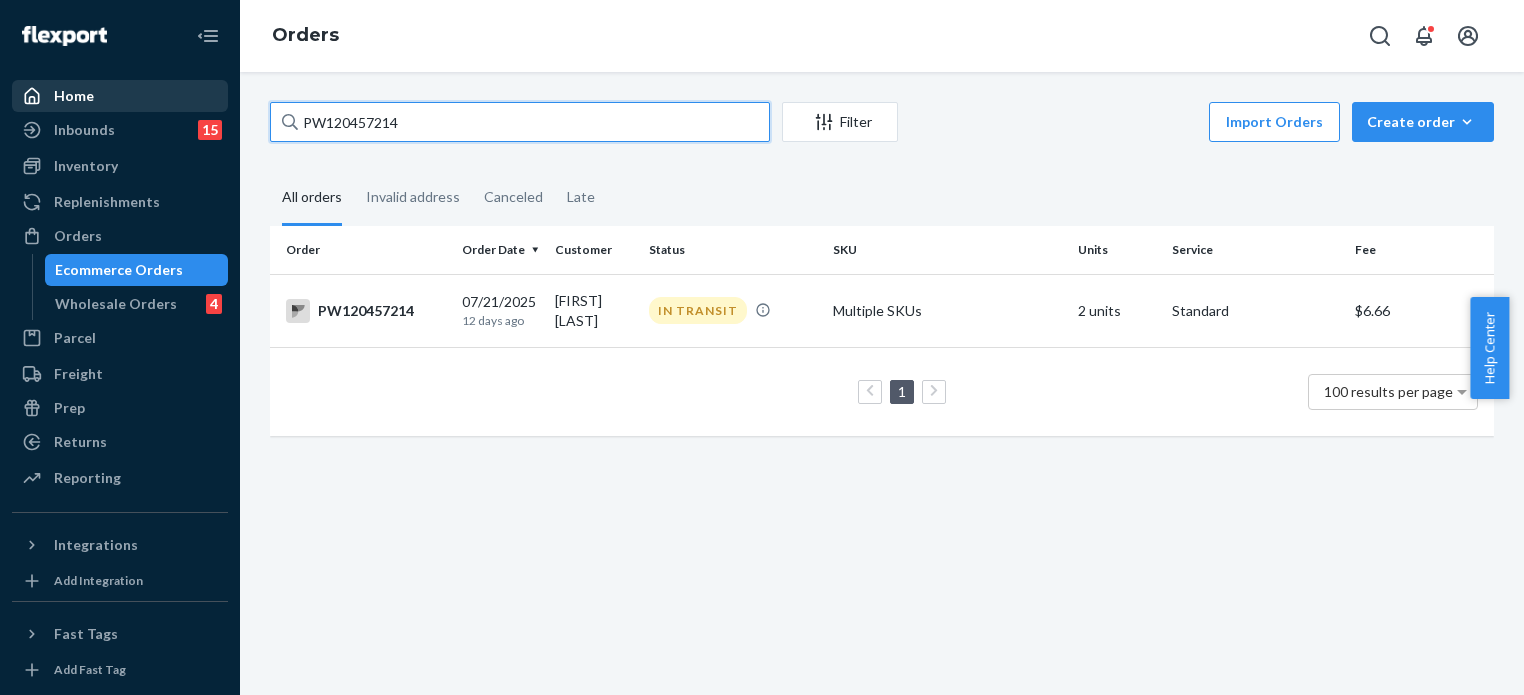 drag, startPoint x: 420, startPoint y: 120, endPoint x: 126, endPoint y: 107, distance: 294.28726 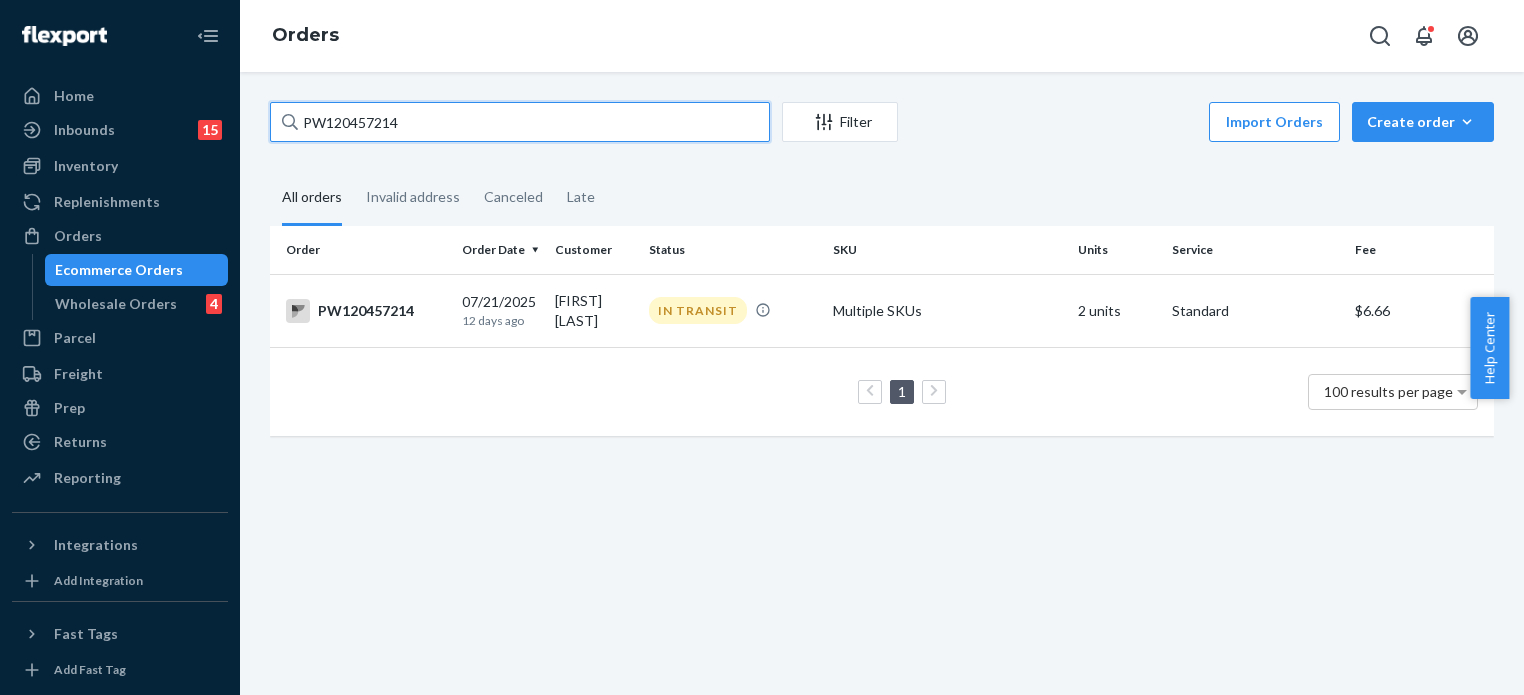 paste on "73630" 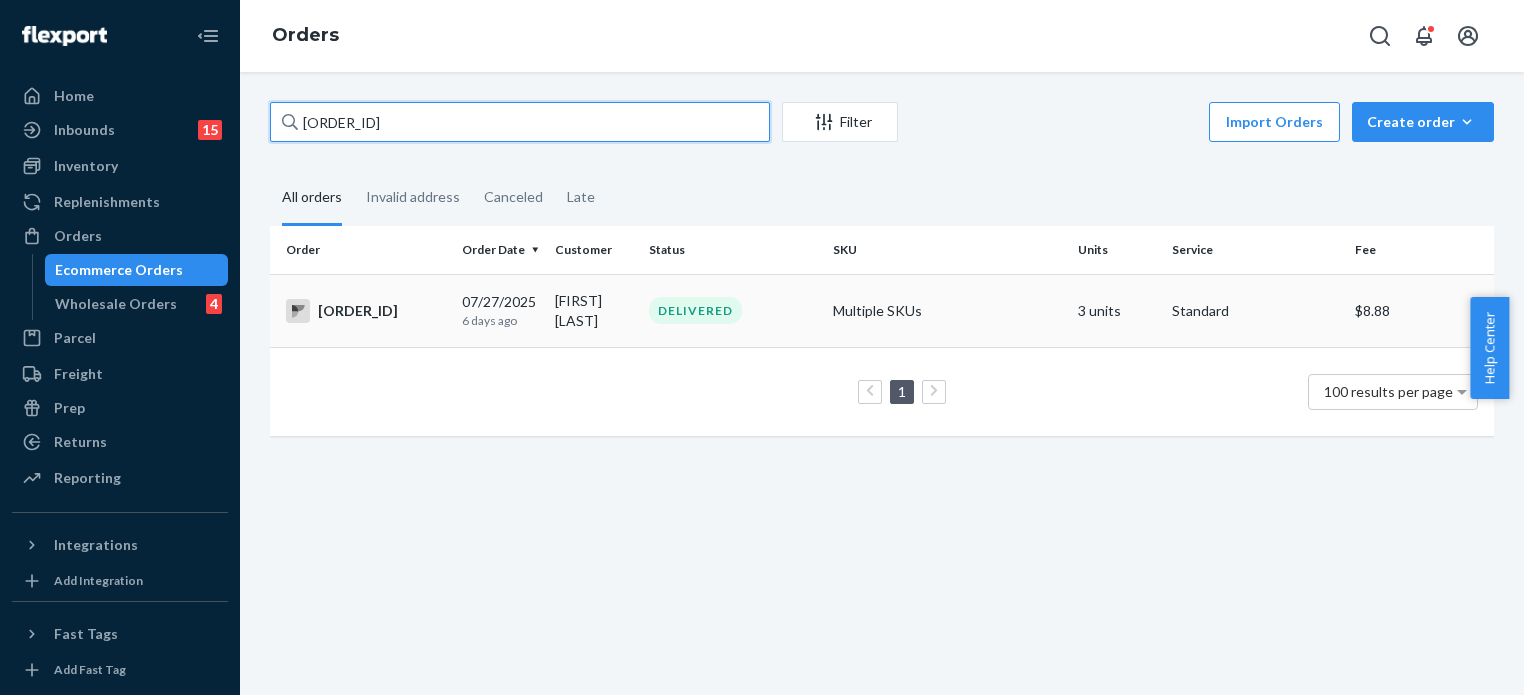 type on "PW120473630" 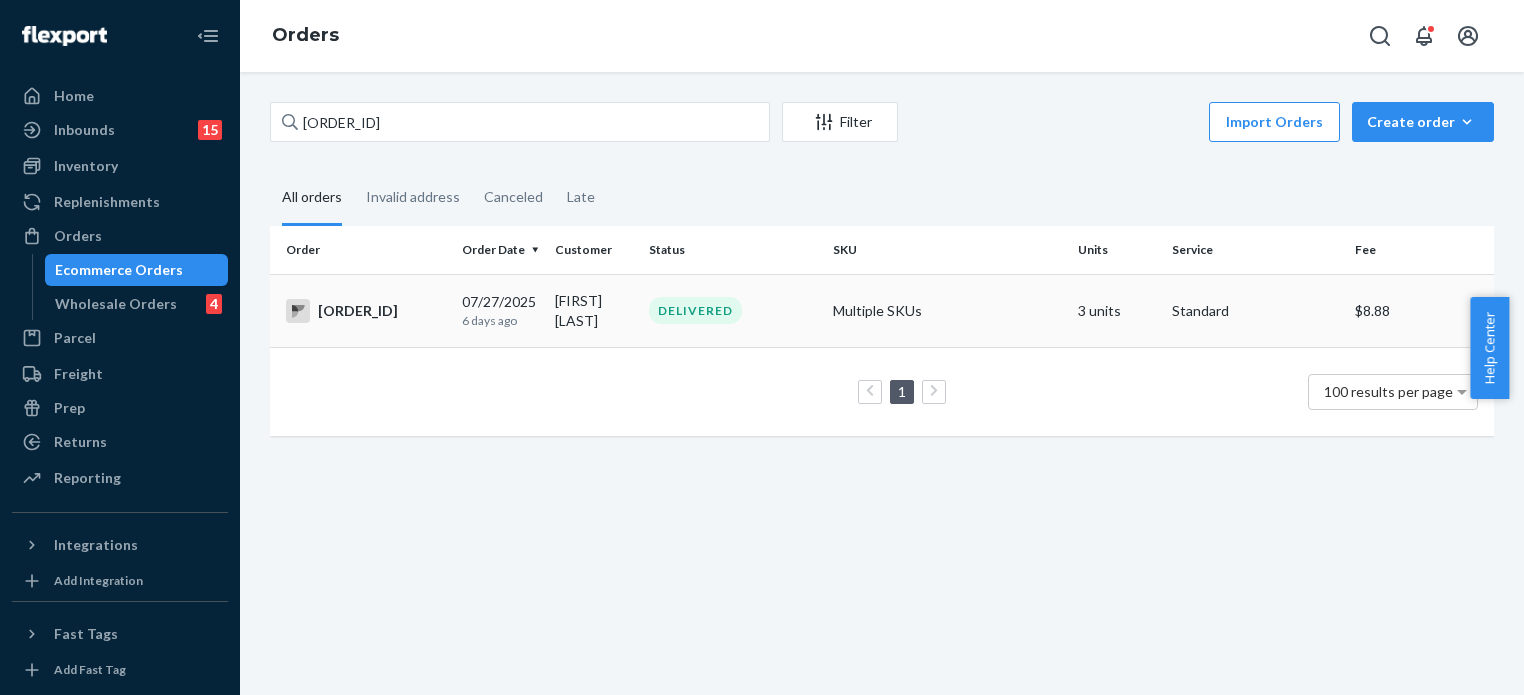 click on "Jose Conclara" at bounding box center [594, 310] 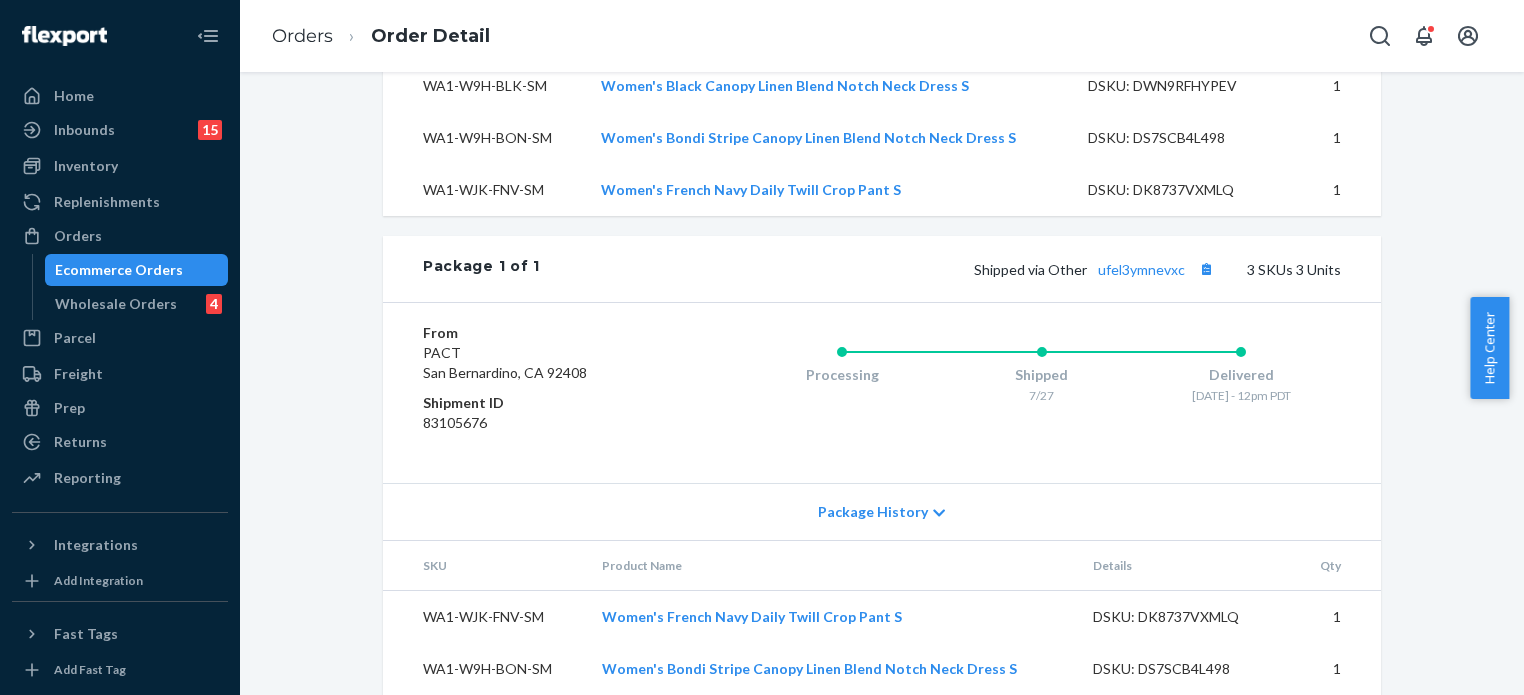 scroll, scrollTop: 836, scrollLeft: 0, axis: vertical 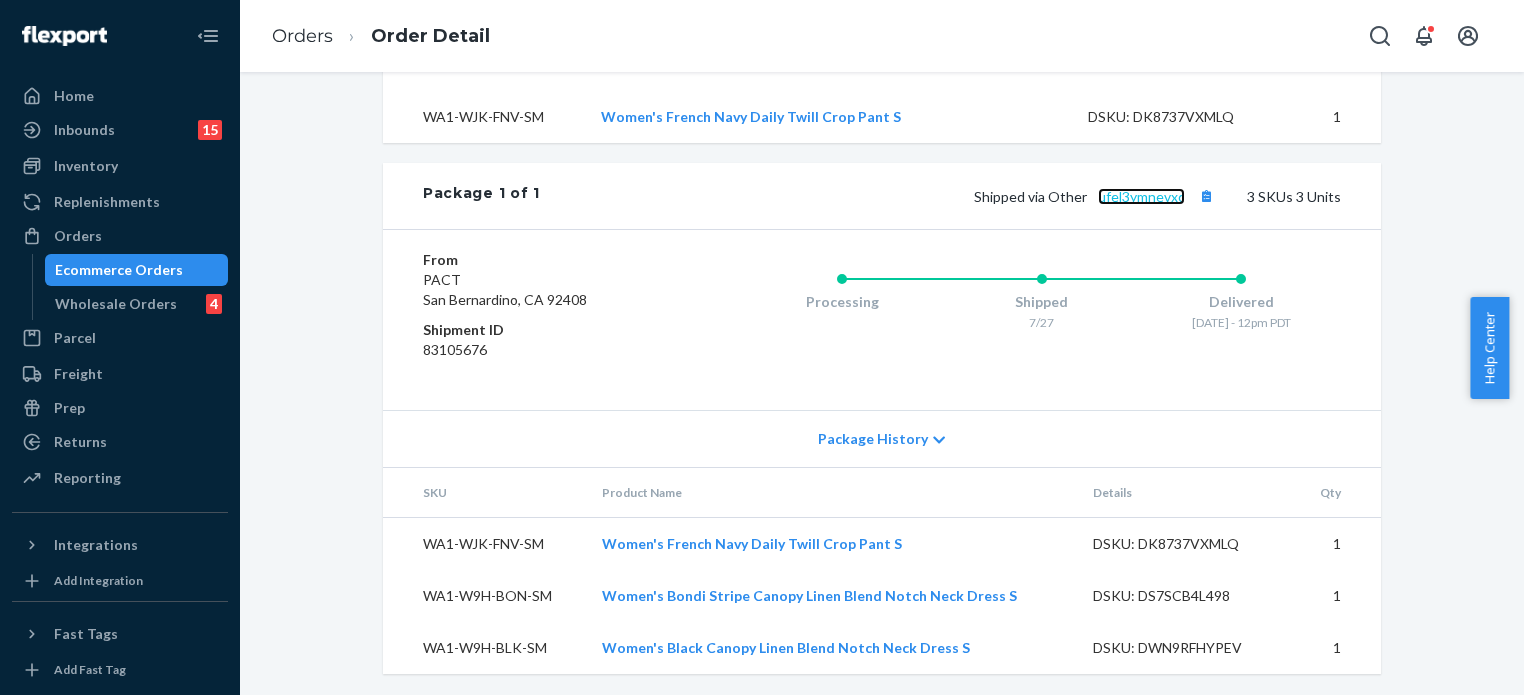 click on "ufel3ymnevxc" at bounding box center (1141, 196) 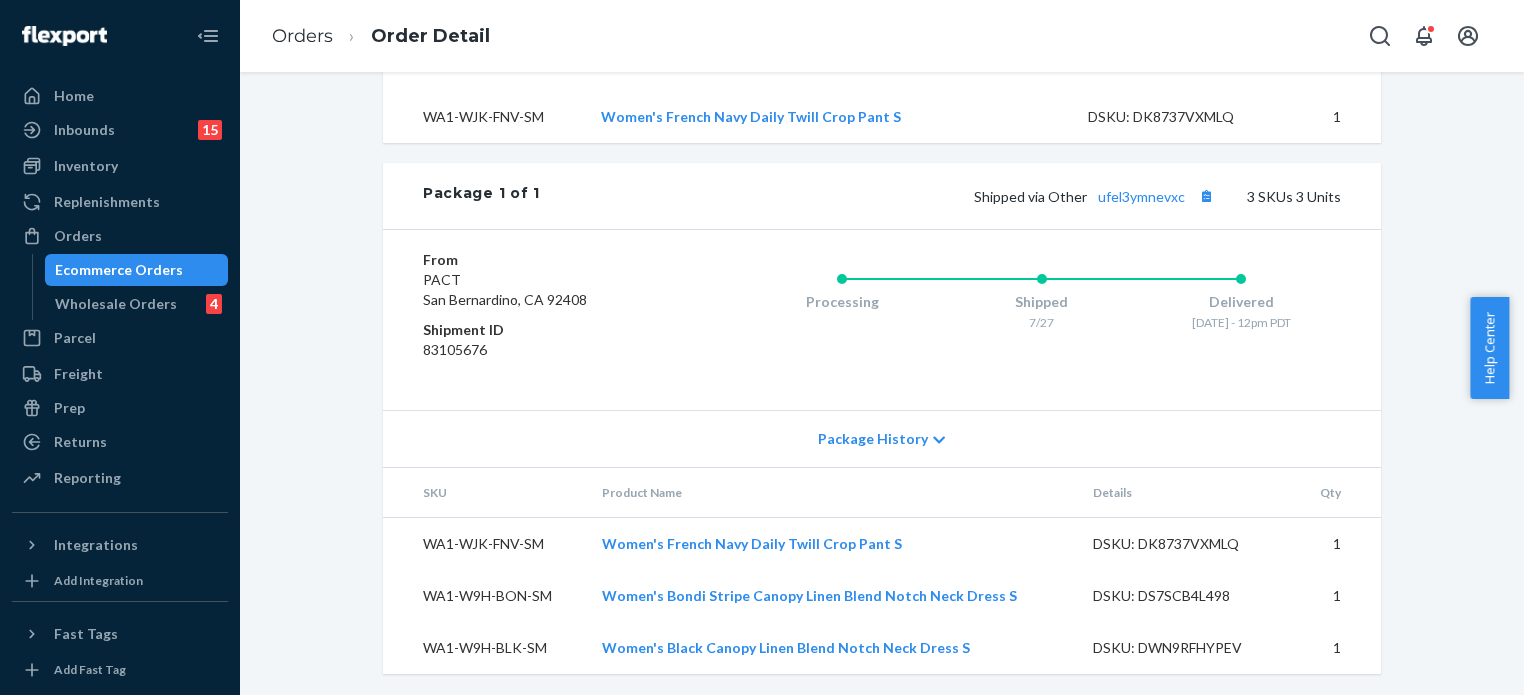 click on "Website Order # PW120473630 • Standard  /  $8.88 View Details Submit Claim Create Return Duplicate Order Delivered All packages delivered to recipient Shipped July 27, 2025 Promised by July 28, 2025 On-Time Delivered July 29, 2025 Promised by August 6, 2025 On-Time Order History Flexport Order ID 133198160 Destination Jose Conclara
853 Commodore Dr Apt 472
San Bruno, CA 94066-2443
US Buyer Order Tracking 133198160 SKU Product Name Details Qty WA1-W9H-BLK-SM Women's Black Canopy Linen Blend Notch Neck Dress S DSKU: DWN9RFHYPEV 1 WA1-W9H-BON-SM Women's Bondi Stripe Canopy Linen Blend Notch Neck Dress S DSKU: DS7SCB4L498 1 WA1-WJK-FNV-SM Women's French Navy Daily Twill Crop Pant S DSKU: DK8737VXMLQ 1 Package 1 of 1 Shipped via Other   ufel3ymnevxc 3   SKUs   3   Units From PACT
San Bernardino, CA 92408 Shipment ID 83105676 Processing Shipped 7/27 Delivered 7/29 - 12pm PDT Package History SKU Product Name Details Qty WA1-WJK-FNV-SM Women's French Navy Daily Twill Crop Pant S DSKU: DK8737VXMLQ 1 WA1-W9H-BON-SM 1" at bounding box center (882, -18) 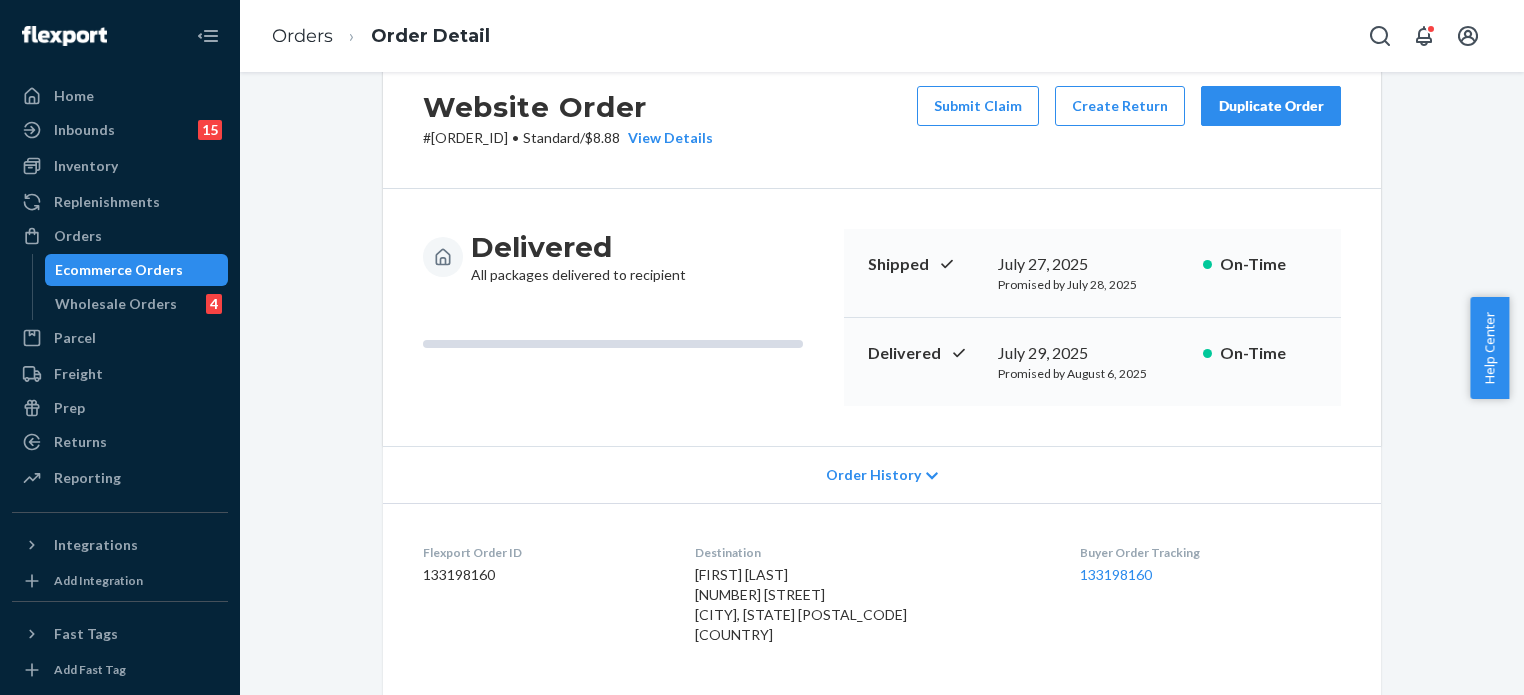 scroll, scrollTop: 0, scrollLeft: 0, axis: both 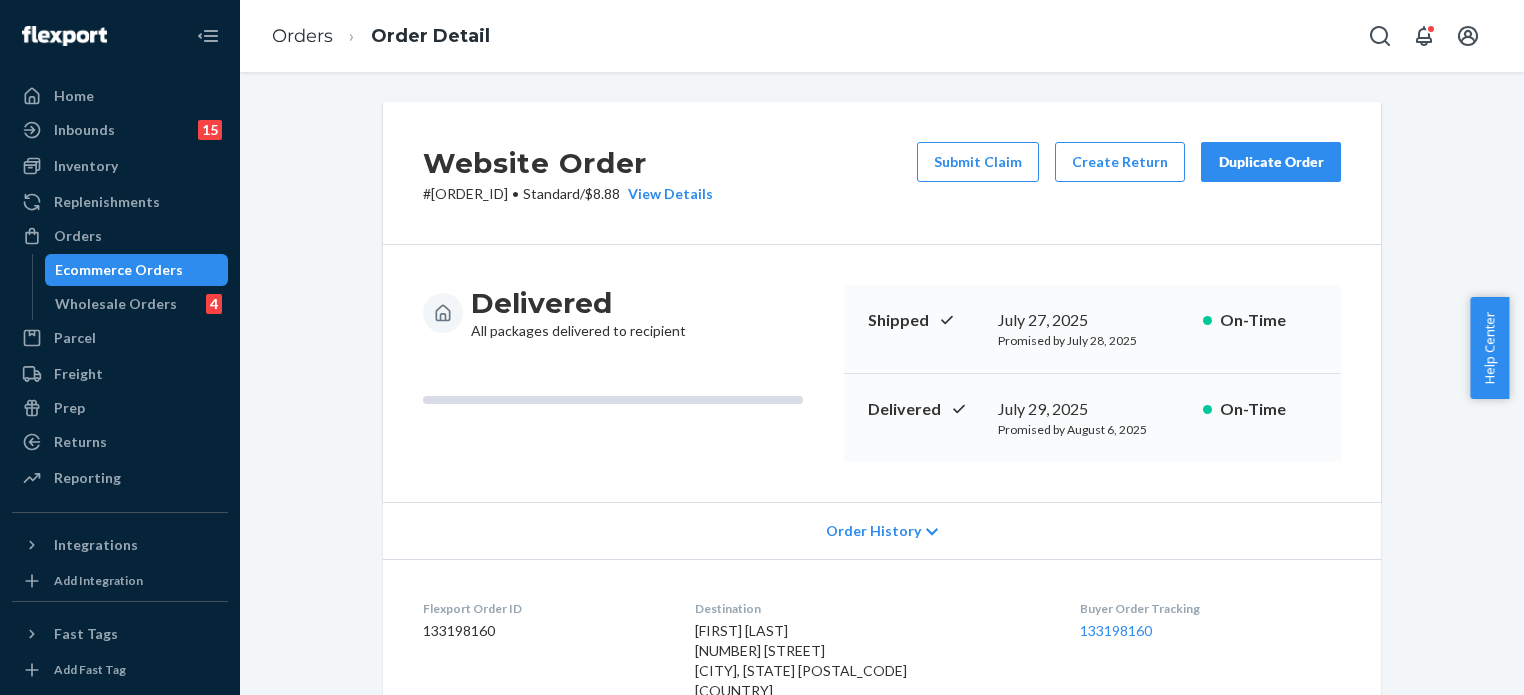click on "Website Order # PW120473630 • Standard  /  $8.88 View Details Submit Claim Create Return Duplicate Order" at bounding box center [882, 173] 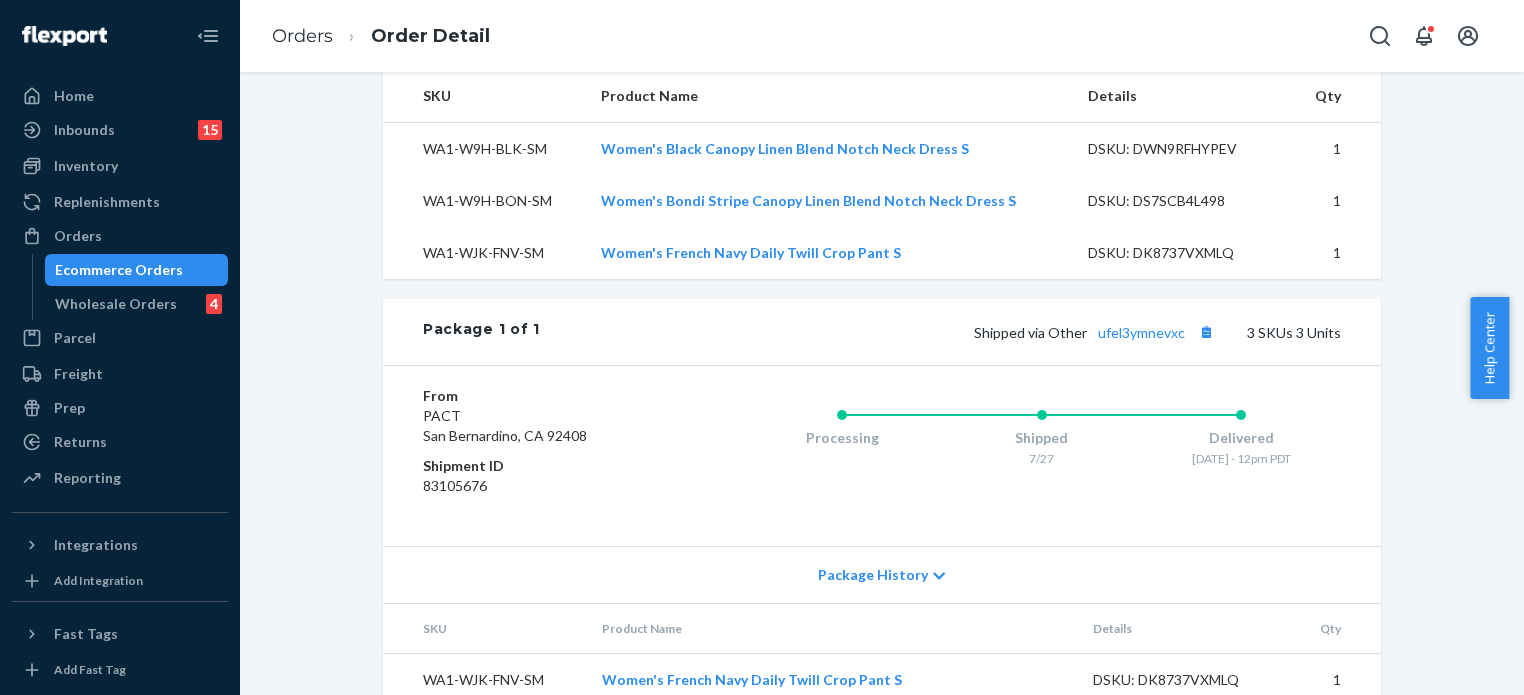 scroll, scrollTop: 836, scrollLeft: 0, axis: vertical 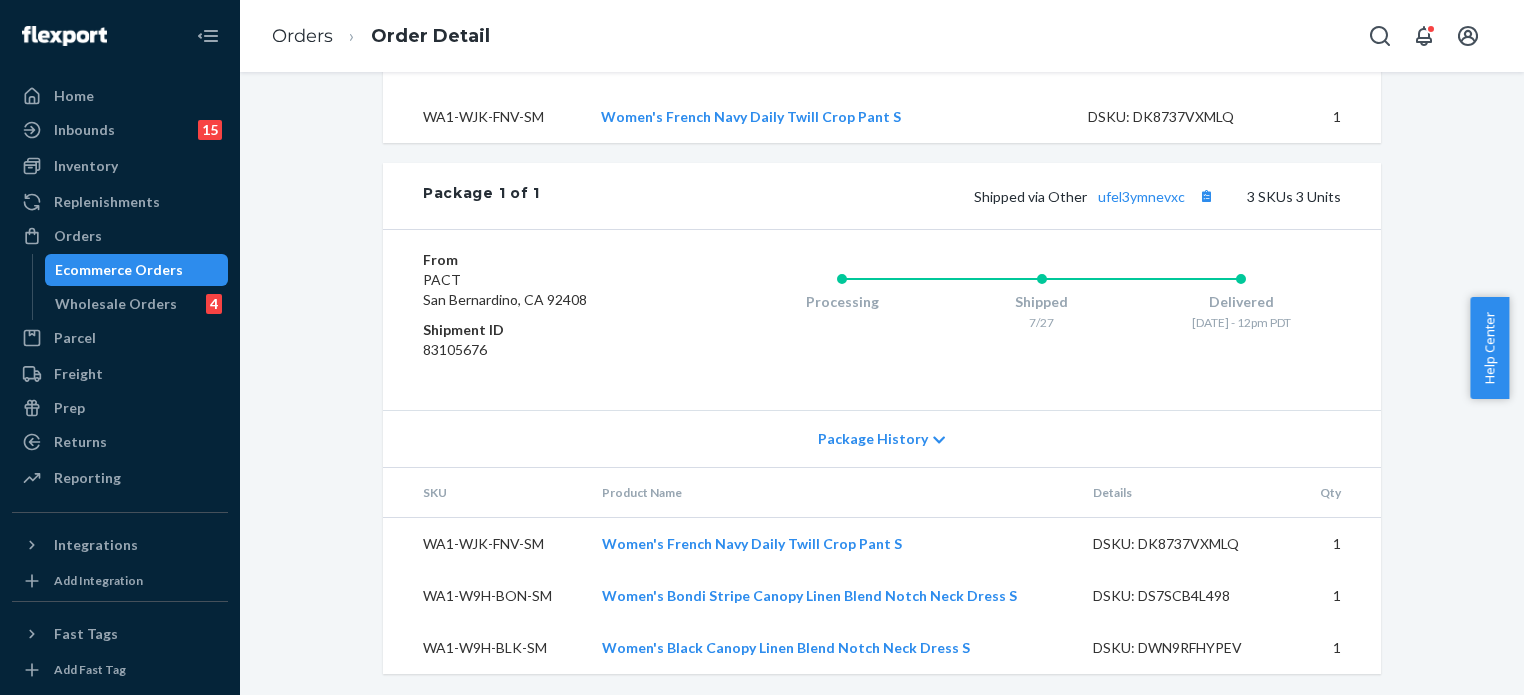 click on "Website Order # PW120473630 • Standard  /  $8.88 View Details Submit Claim Create Return Duplicate Order Delivered All packages delivered to recipient Shipped July 27, 2025 Promised by July 28, 2025 On-Time Delivered July 29, 2025 Promised by August 6, 2025 On-Time Order History Flexport Order ID 133198160 Destination Jose Conclara
853 Commodore Dr Apt 472
San Bruno, CA 94066-2443
US Buyer Order Tracking 133198160 SKU Product Name Details Qty WA1-W9H-BLK-SM Women's Black Canopy Linen Blend Notch Neck Dress S DSKU: DWN9RFHYPEV 1 WA1-W9H-BON-SM Women's Bondi Stripe Canopy Linen Blend Notch Neck Dress S DSKU: DS7SCB4L498 1 WA1-WJK-FNV-SM Women's French Navy Daily Twill Crop Pant S DSKU: DK8737VXMLQ 1 Package 1 of 1 Shipped via Other   ufel3ymnevxc 3   SKUs   3   Units From PACT
San Bernardino, CA 92408 Shipment ID 83105676 Processing Shipped 7/27 Delivered 7/29 - 12pm PDT Package History SKU Product Name Details Qty WA1-WJK-FNV-SM Women's French Navy Daily Twill Crop Pant S DSKU: DK8737VXMLQ 1 WA1-W9H-BON-SM 1" at bounding box center [882, -18] 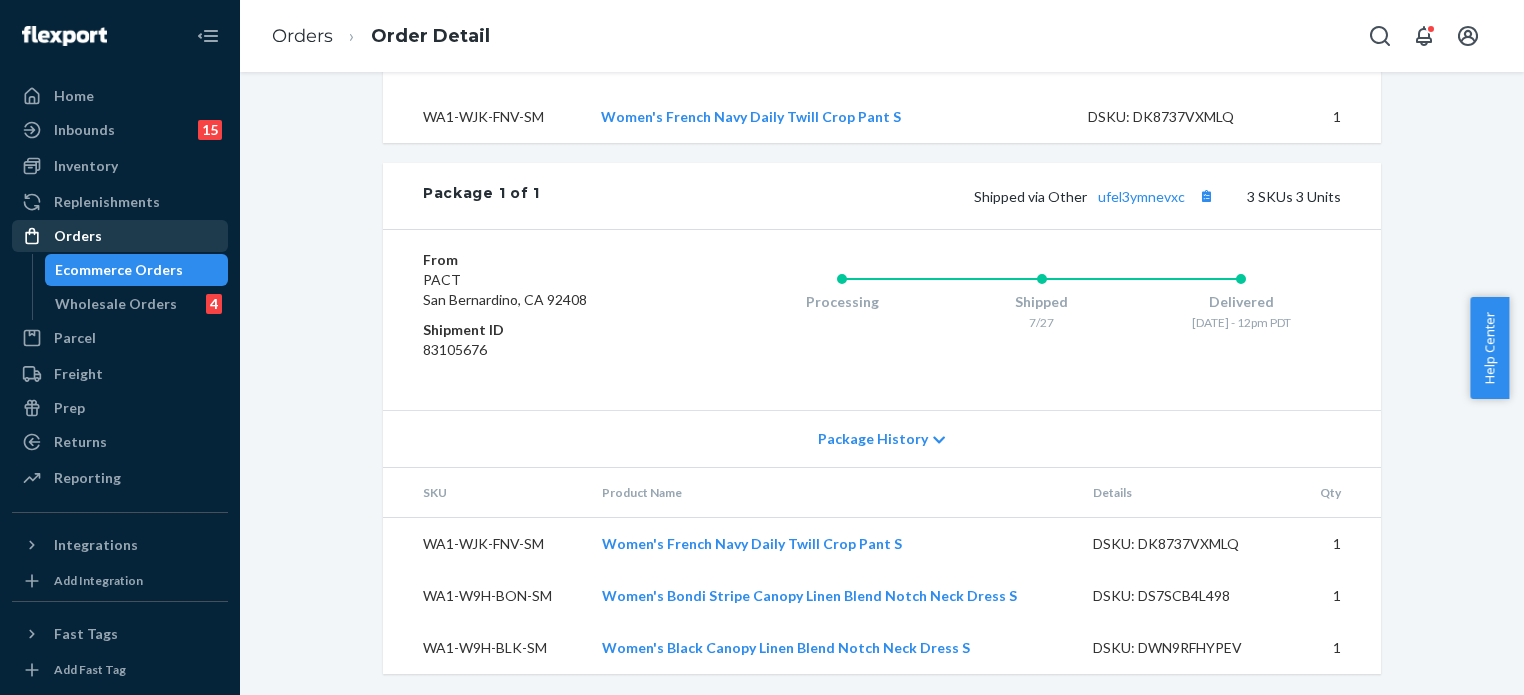 click on "Orders" at bounding box center [120, 236] 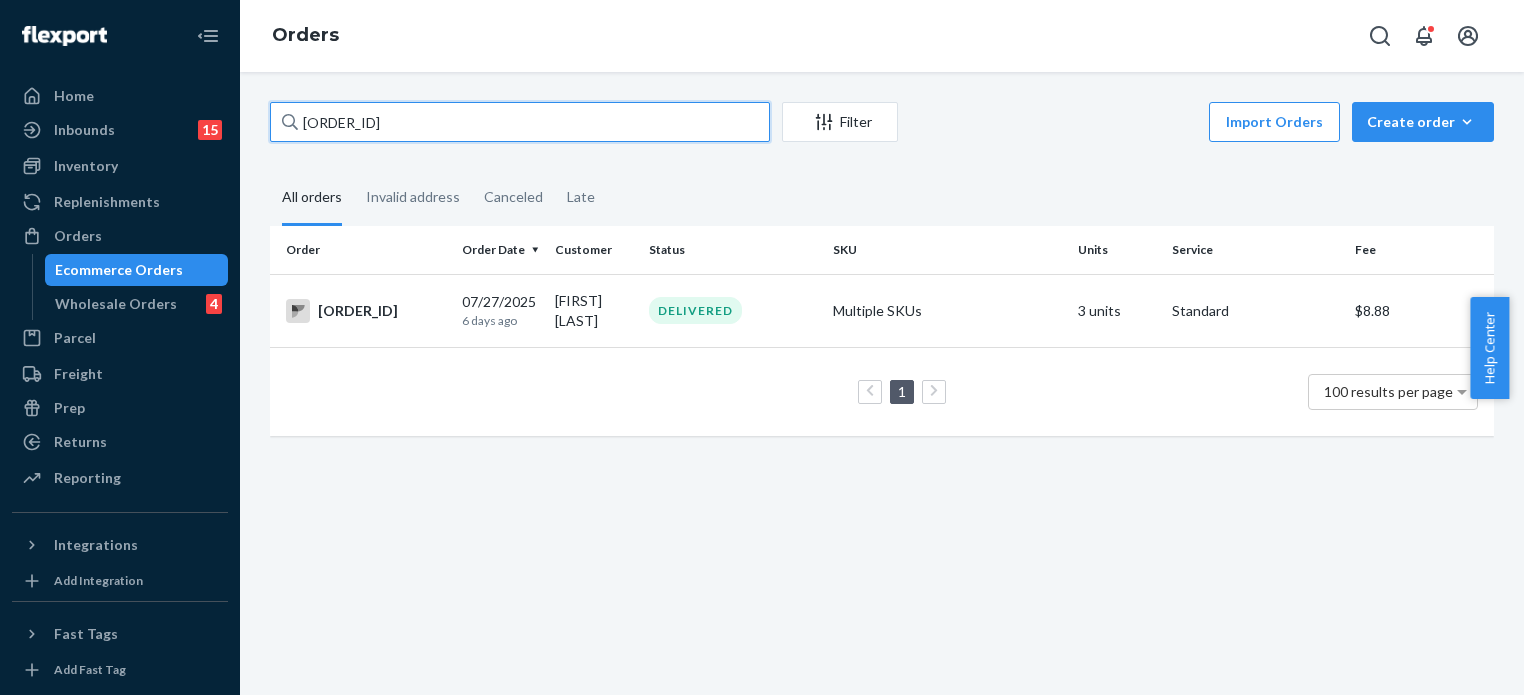 drag, startPoint x: 324, startPoint y: 112, endPoint x: 241, endPoint y: 115, distance: 83.0542 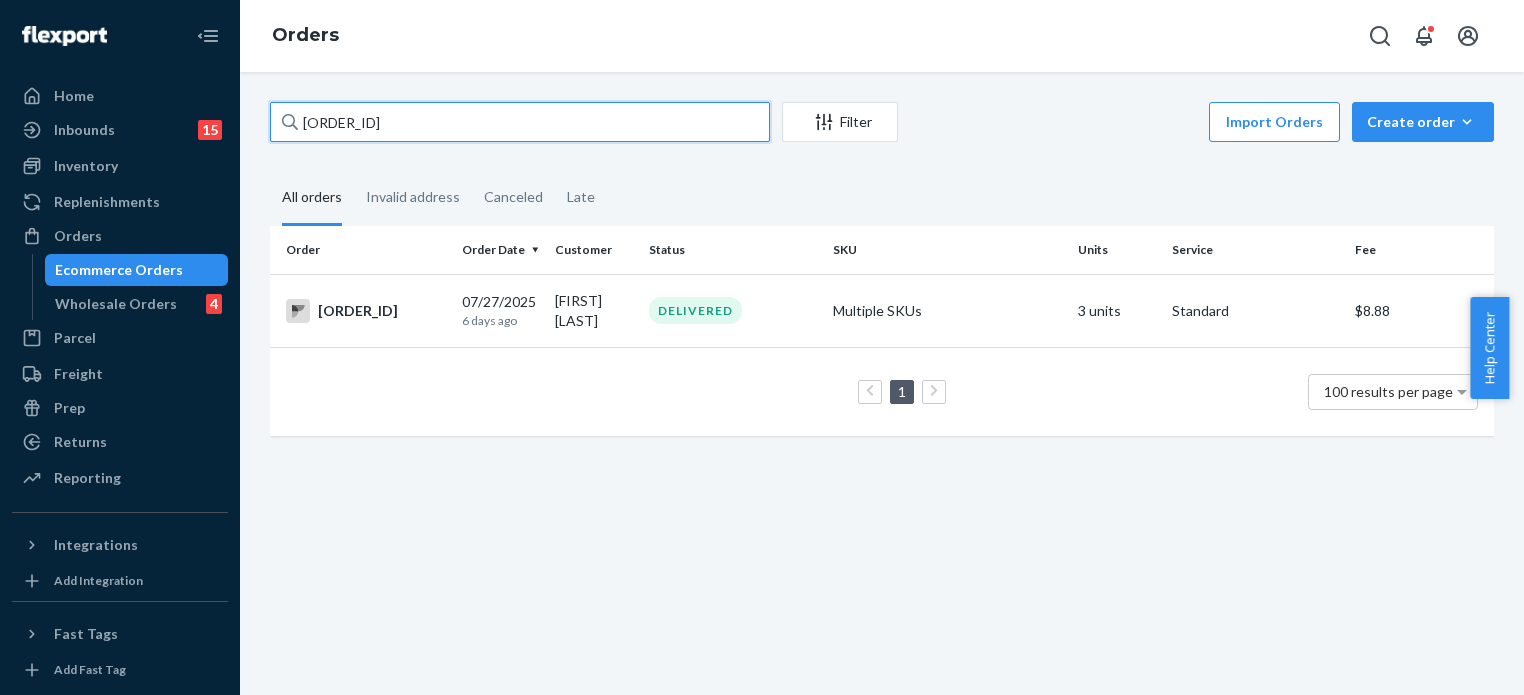 click on "PW120473630 Filter Import Orders Create order Ecommerce order Removal order All orders Invalid address Canceled Late Order Order Date Customer Status SKU Units Service Fee PW120473630 07/27/2025 6 days ago Jose Conclara DELIVERED Multiple SKUs 3 units Standard $8.88 1 100 results per page" at bounding box center (882, 383) 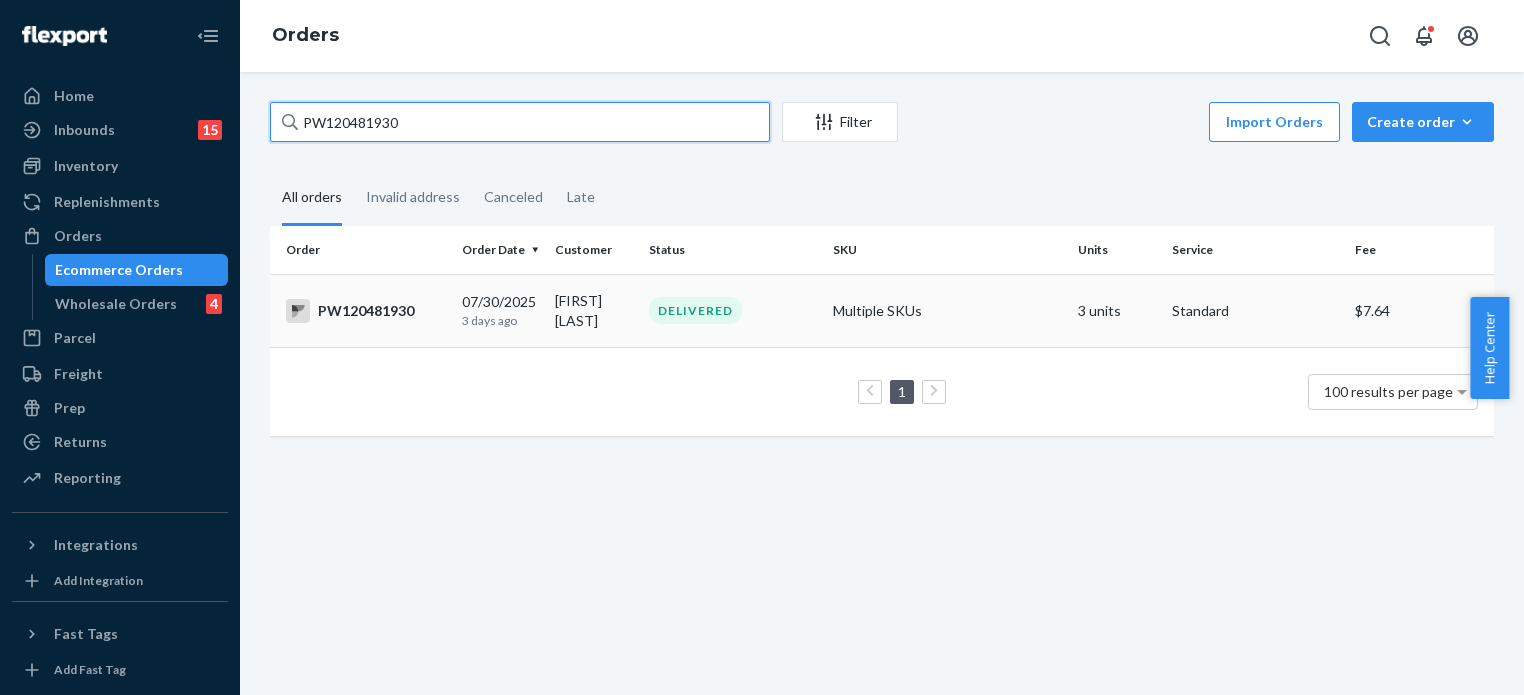 type on "PW120481930" 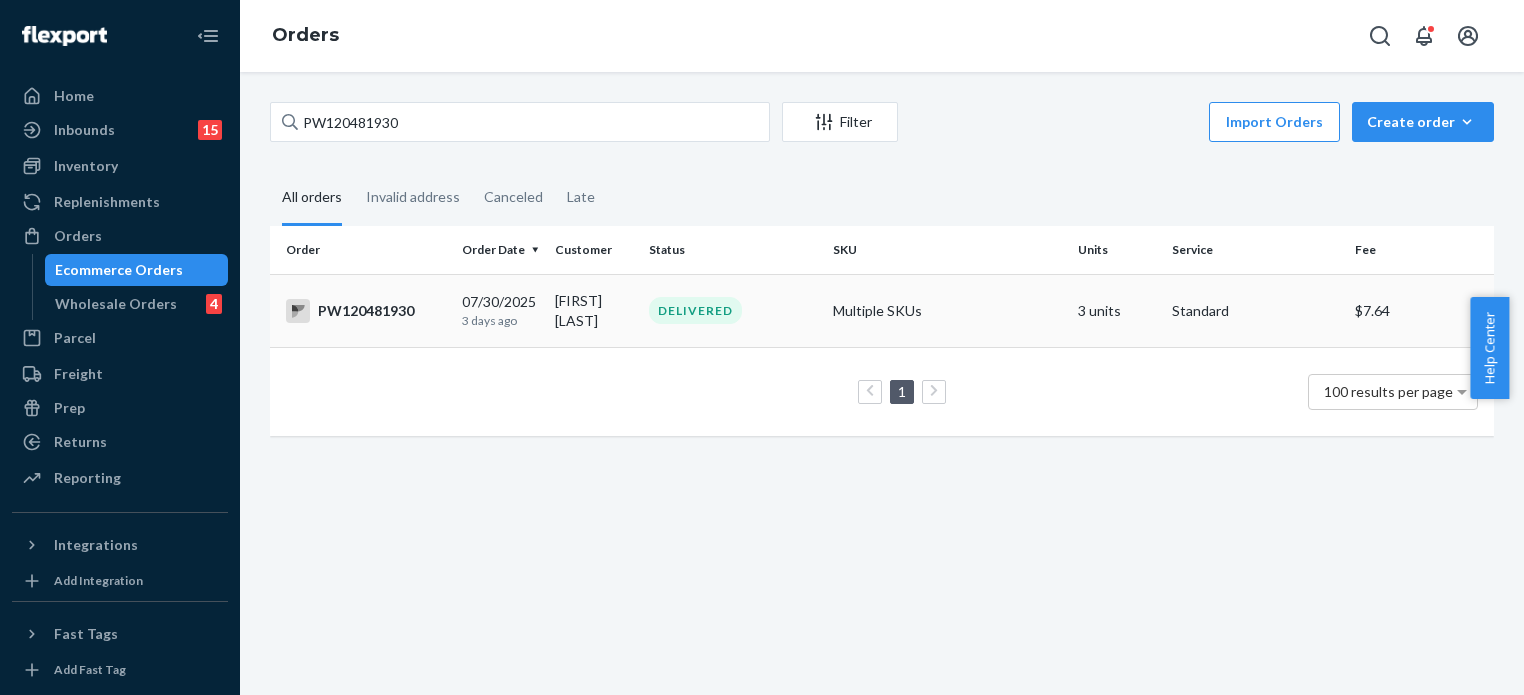 click on "DELIVERED" at bounding box center [733, 310] 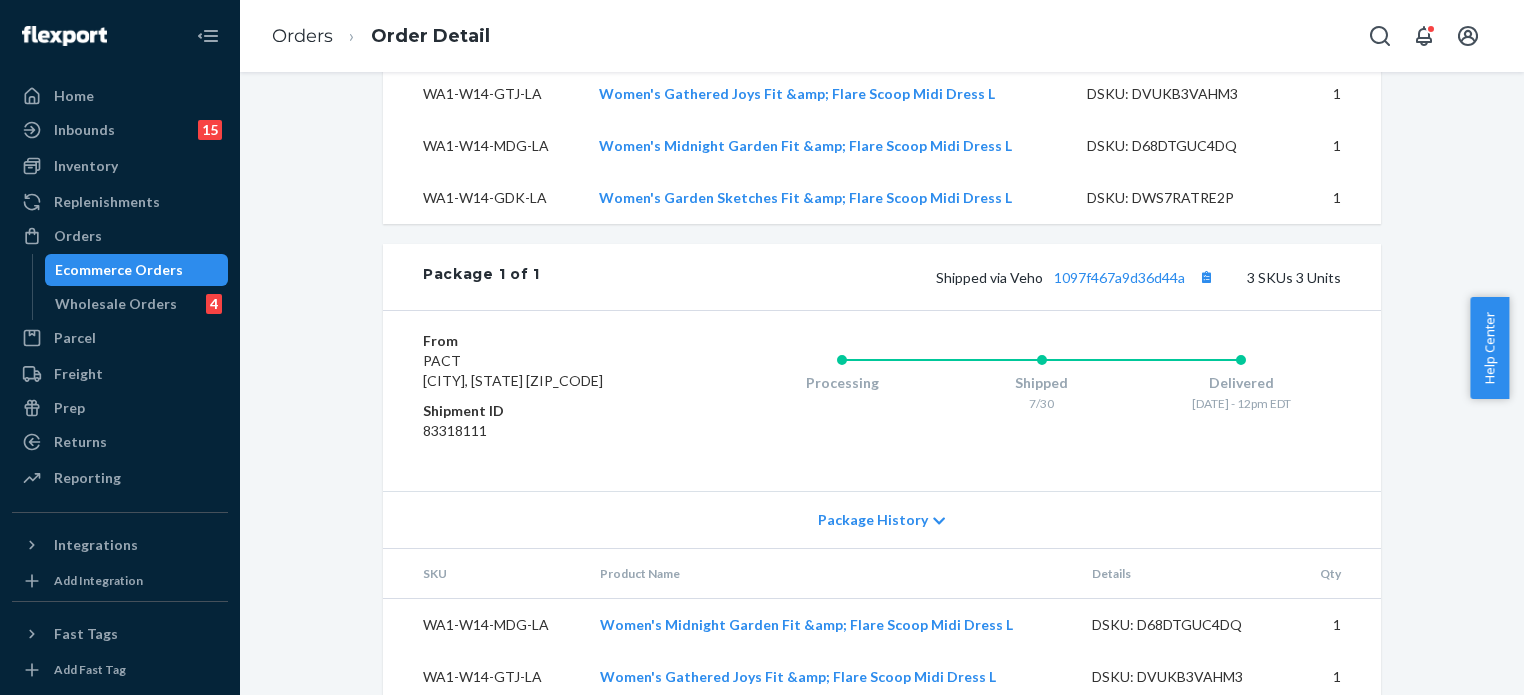 scroll, scrollTop: 836, scrollLeft: 0, axis: vertical 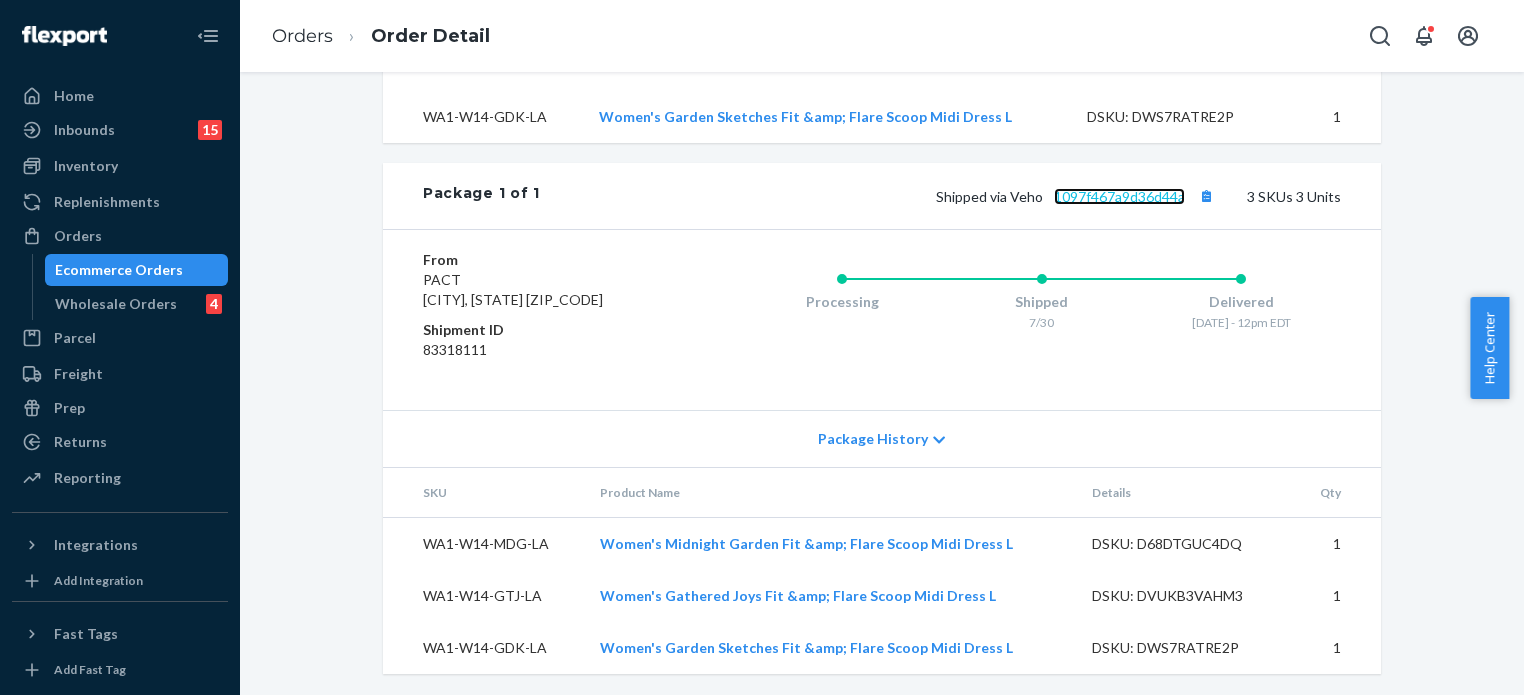 click on "1097f467a9d36d44a" at bounding box center [1119, 196] 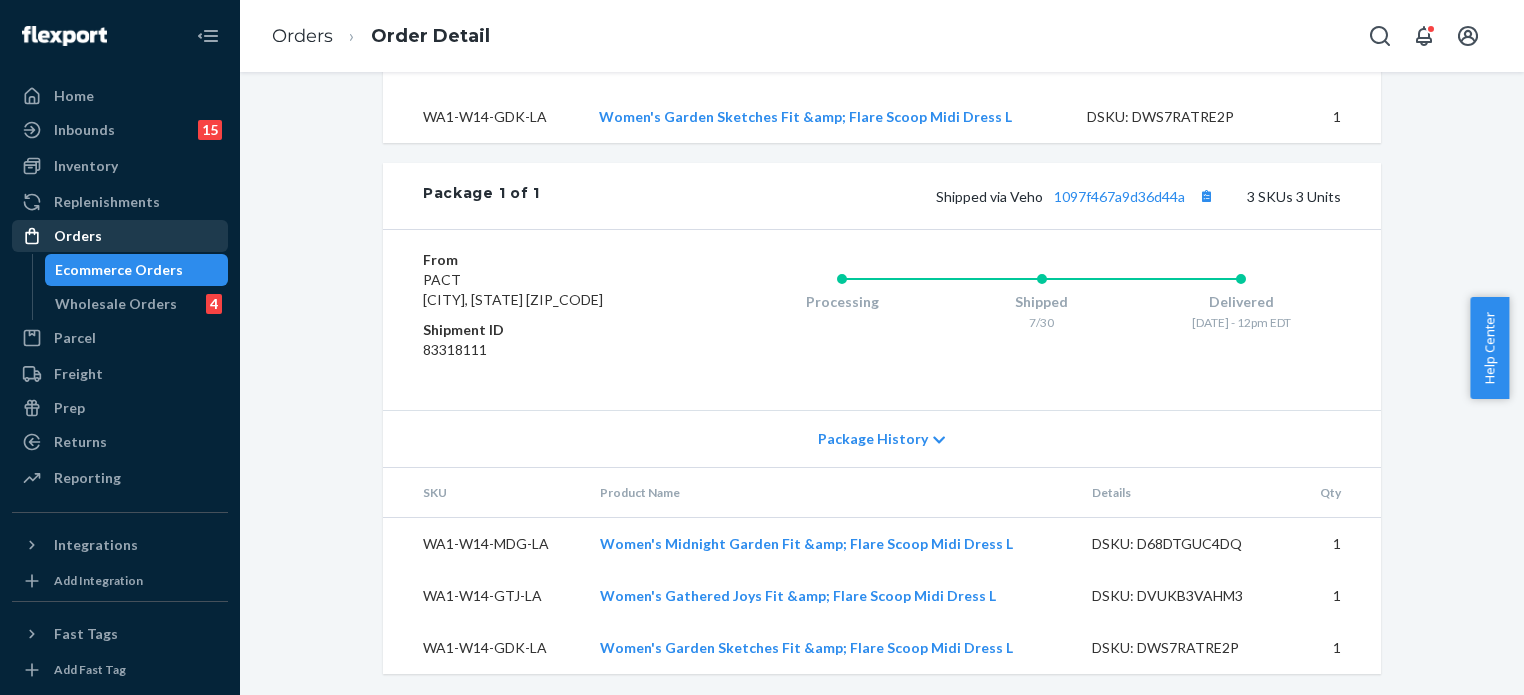 click on "Orders" at bounding box center (120, 236) 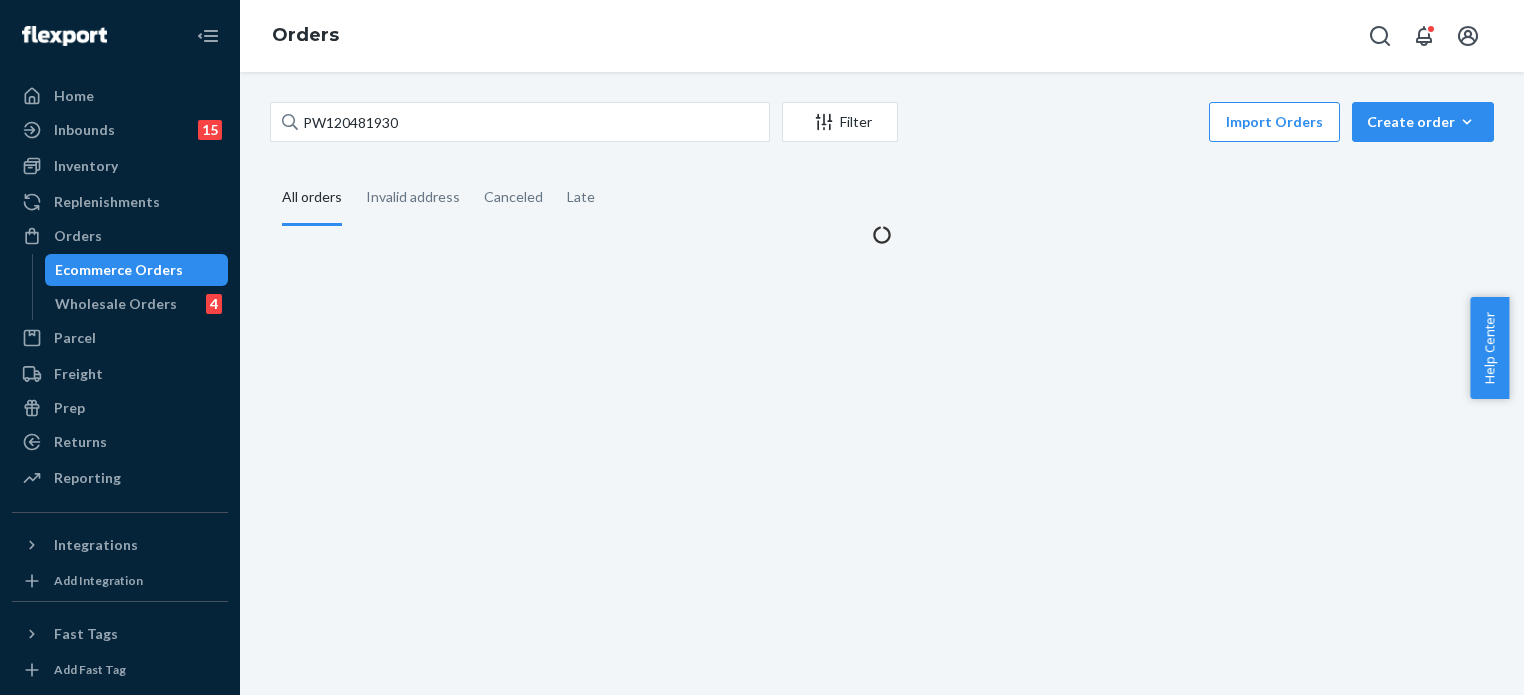 scroll, scrollTop: 0, scrollLeft: 0, axis: both 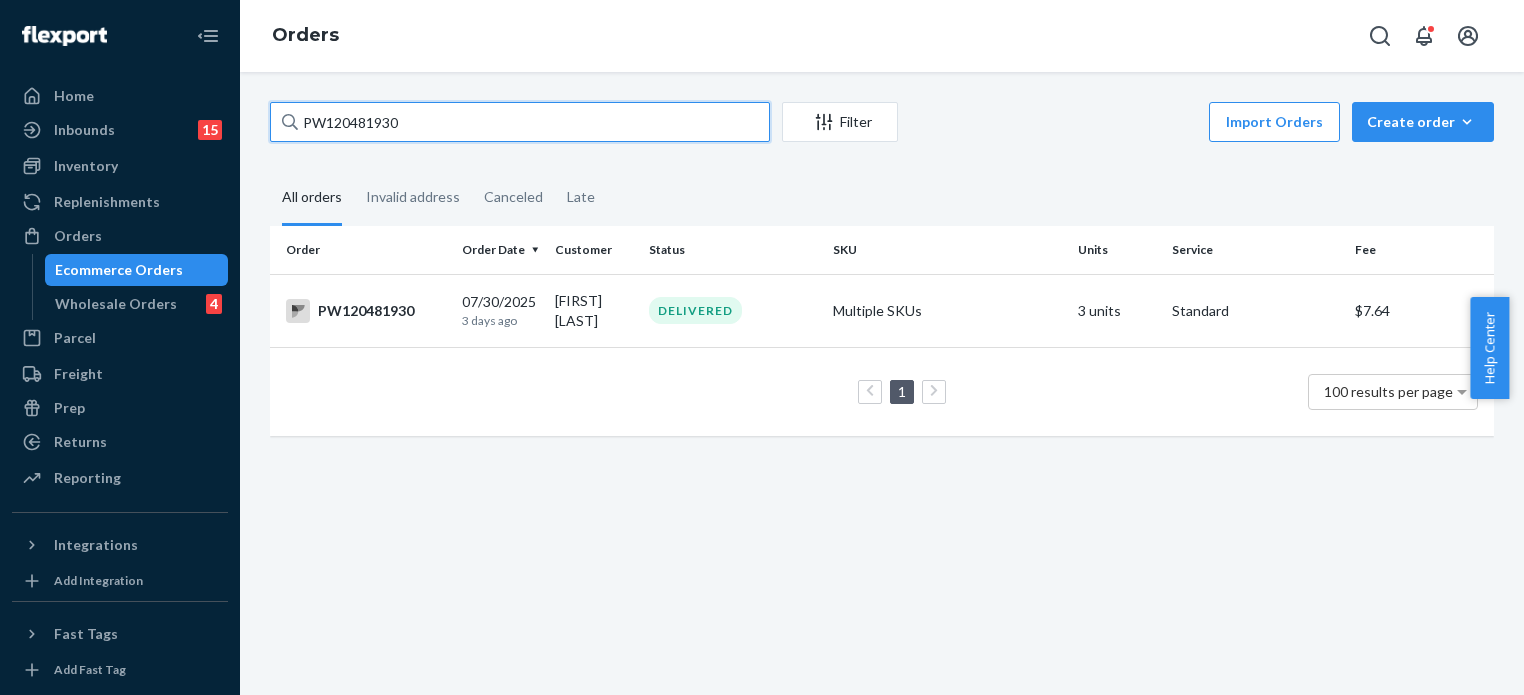 drag, startPoint x: 492, startPoint y: 133, endPoint x: -43, endPoint y: 107, distance: 535.6314 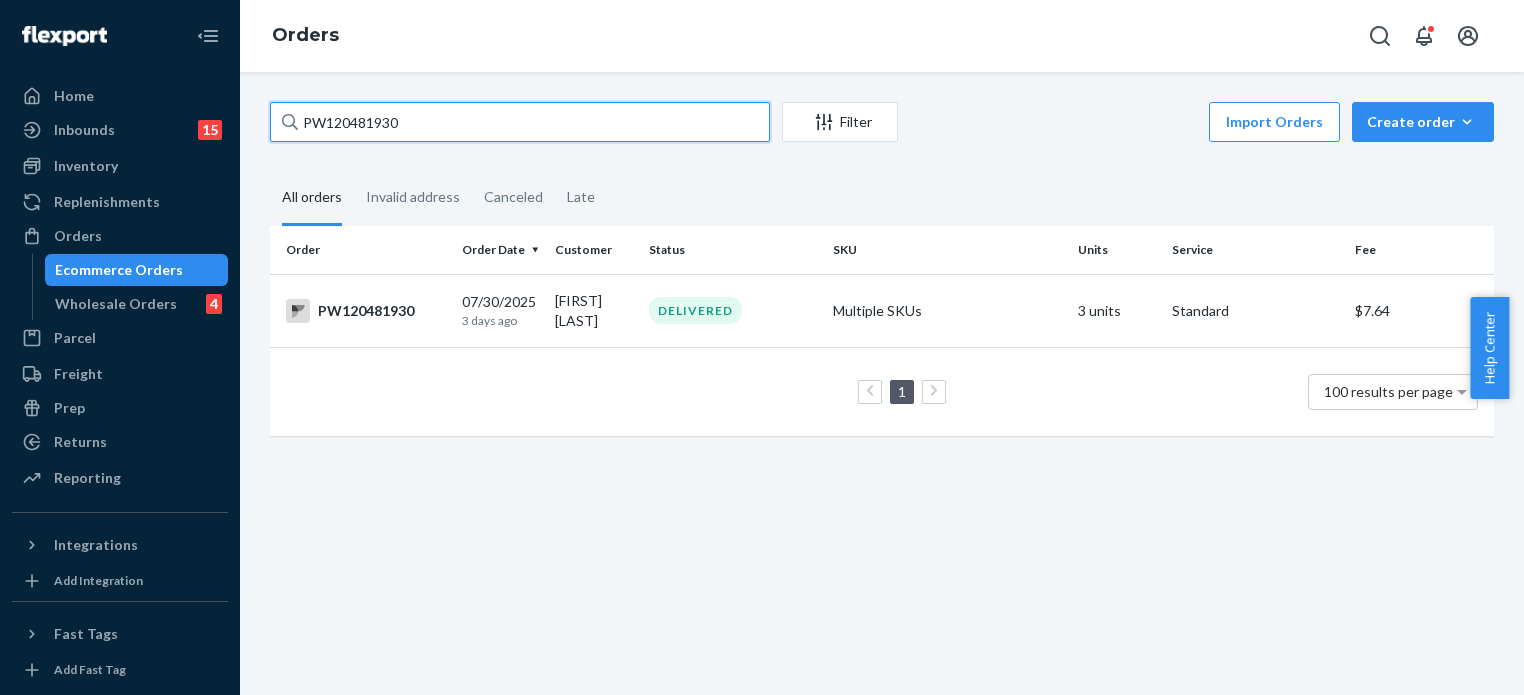 click on "Home Inbounds 15 Shipping Plans Problems 15 Inventory Products Branded Packaging Replenishments Orders Ecommerce Orders Wholesale Orders 4 Parcel Parcel orders Integrations Freight Prep Returns All Returns Settings Packages Reporting Reports Analytics Integrations Add Integration Fast Tags Add Fast Tag Settings Talk to Support Help Center Give Feedback Orders PW120481930 Filter Import Orders Create order Ecommerce order Removal order All orders Invalid address Canceled Late Order Order Date Customer Status SKU Units Service Fee PW120481930 07/30/2025 3 days ago Kathy Maynard DELIVERED Multiple SKUs 3 units Standard $7.64 1 100 results per page ×
Help Center" at bounding box center [762, 347] 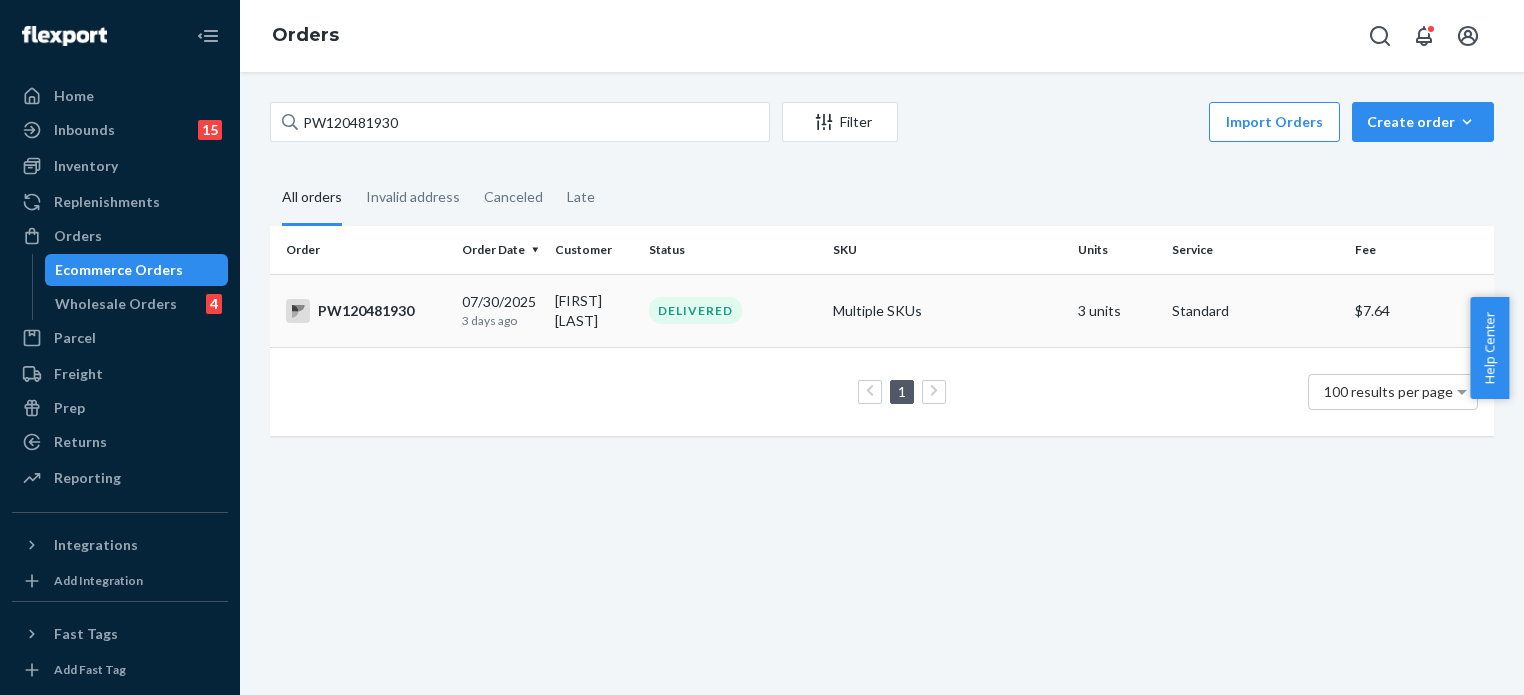 click on "DELIVERED" at bounding box center [695, 310] 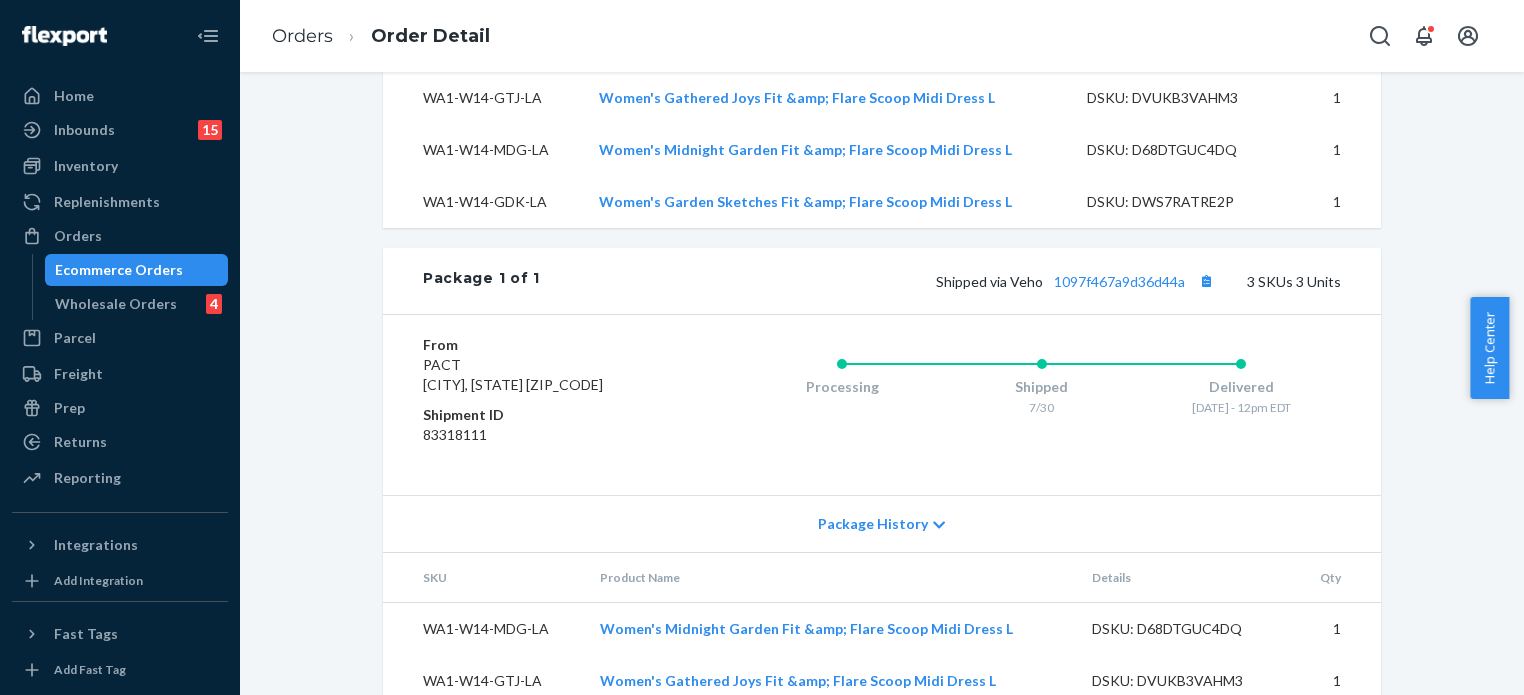 scroll, scrollTop: 836, scrollLeft: 0, axis: vertical 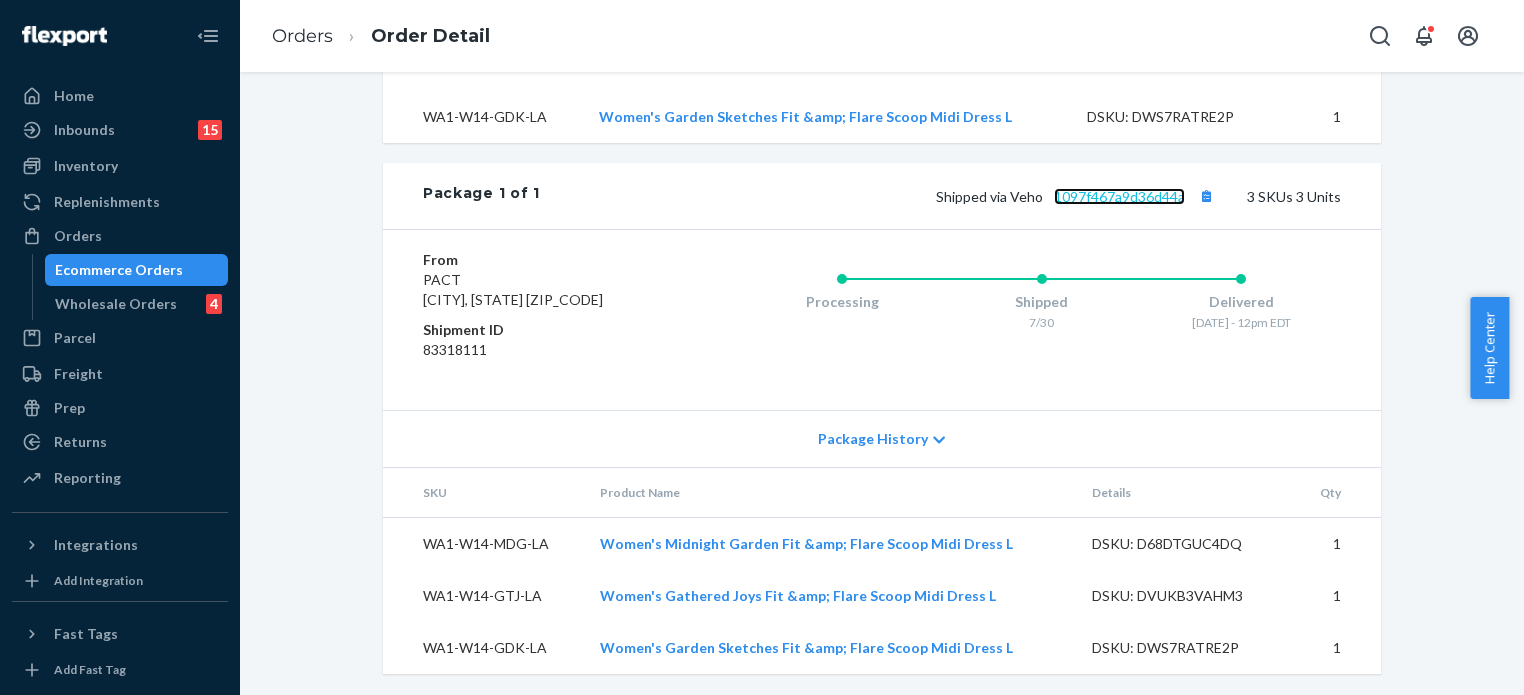 click on "1097f467a9d36d44a" at bounding box center [1119, 196] 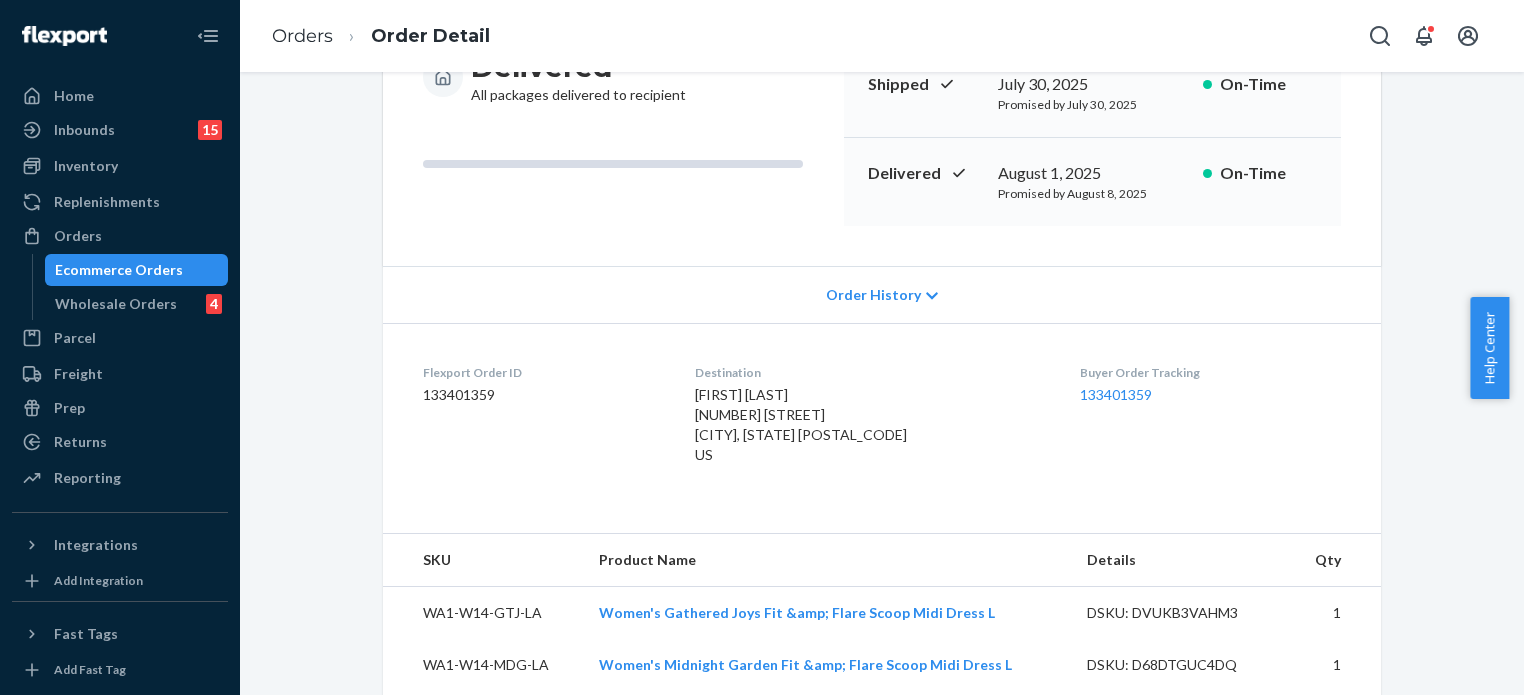 scroll, scrollTop: 0, scrollLeft: 0, axis: both 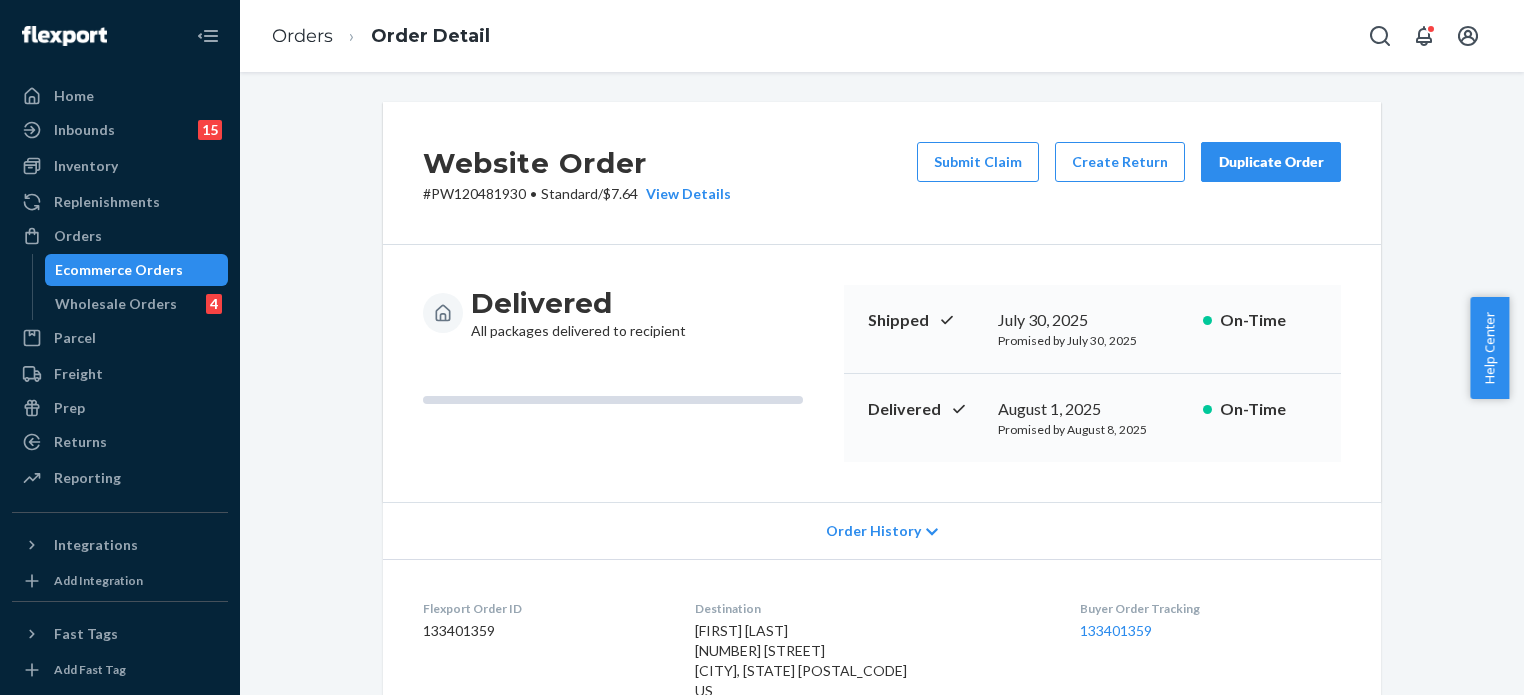 click on "Website Order # PW120481930 • Standard  /  $7.64 View Details Submit Claim Create Return Duplicate Order Delivered All packages delivered to recipient Shipped July 30, 2025 Promised by July 30, 2025 On-Time Delivered August 1, 2025 Promised by August 8, 2025 On-Time Order History Flexport Order ID 133401359 Destination Kathy Maynard
9801 Manifold Rd
New Park, PA 17352-9525
US Buyer Order Tracking 133401359 SKU Product Name Details Qty WA1-W14-GTJ-LA Women's Gathered Joys Fit &amp; Flare Scoop Midi Dress L DSKU: DVUKB3VAHM3 1 WA1-W14-MDG-LA Women's Midnight Garden Fit &amp; Flare Scoop Midi Dress L DSKU: D68DTGUC4DQ 1 WA1-W14-GDK-LA Women's Garden Sketches Fit &amp; Flare Scoop Midi Dress L DSKU: DWS7RATRE2P 1 Package 1 of 1 Shipped via Veho   1097f467a9d36d44a 3   SKUs   3   Units From PACT
Phillipsburg, NJ 08865 Shipment ID 83318111 Processing Shipped 7/30 Delivered 8/1 - 12pm EDT Package History SKU Product Name Details Qty WA1-W14-MDG-LA Women's Midnight Garden Fit &amp; Flare Scoop Midi Dress L 1 1 1" at bounding box center [882, 818] 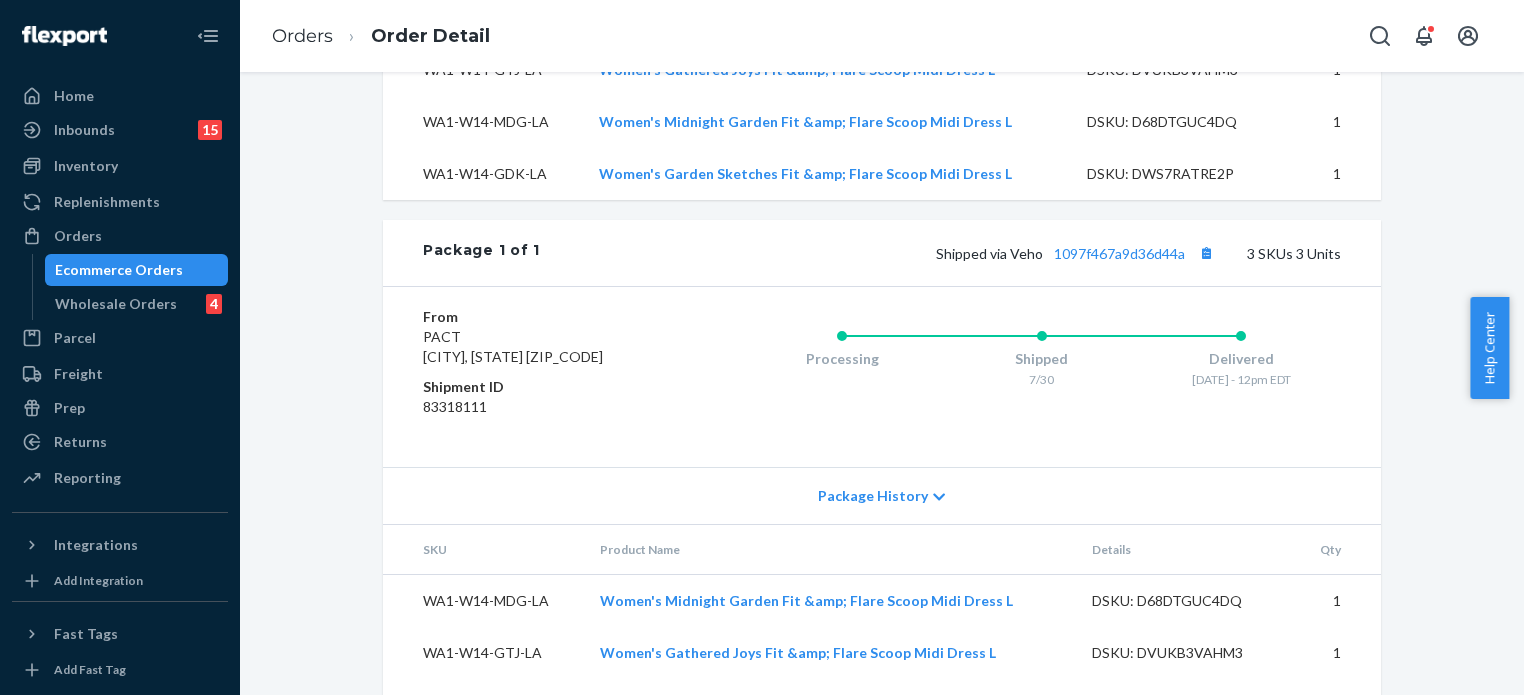 scroll, scrollTop: 836, scrollLeft: 0, axis: vertical 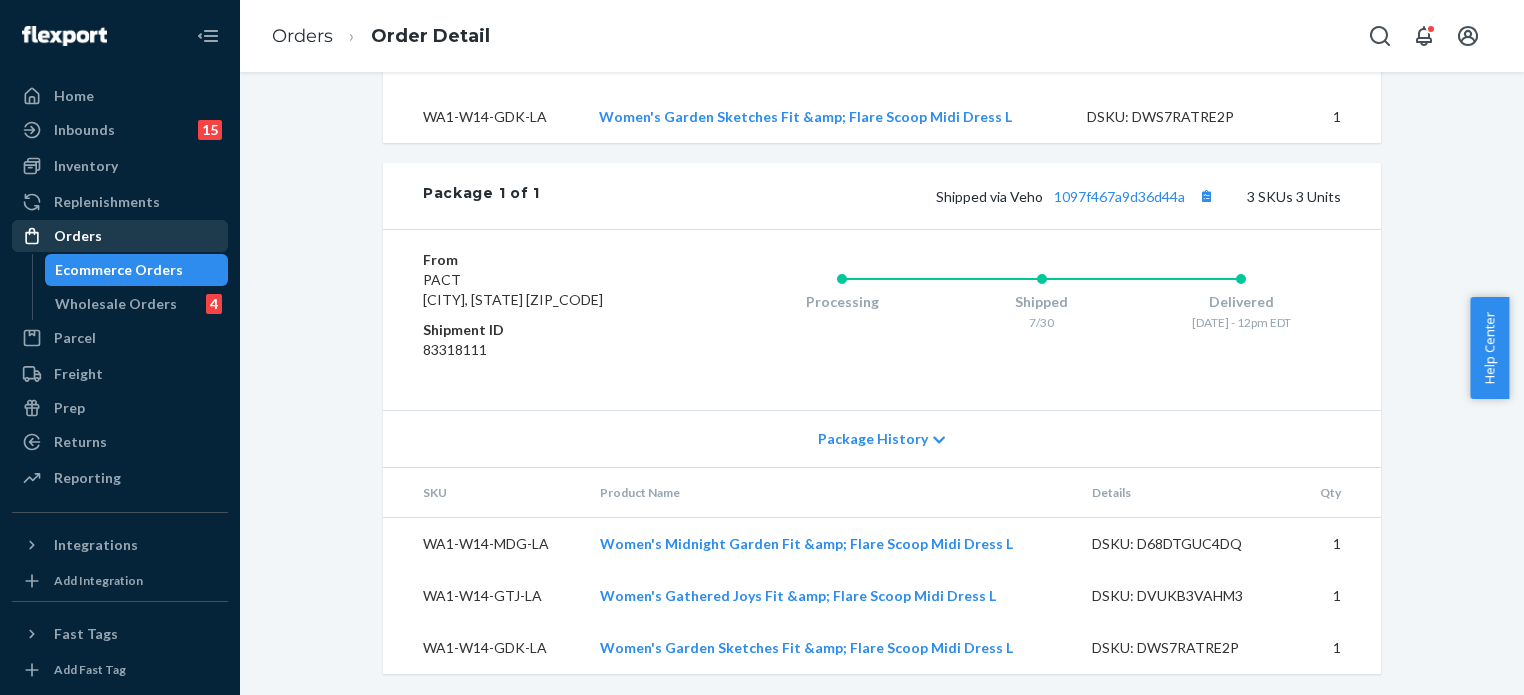 click on "Orders" at bounding box center (78, 236) 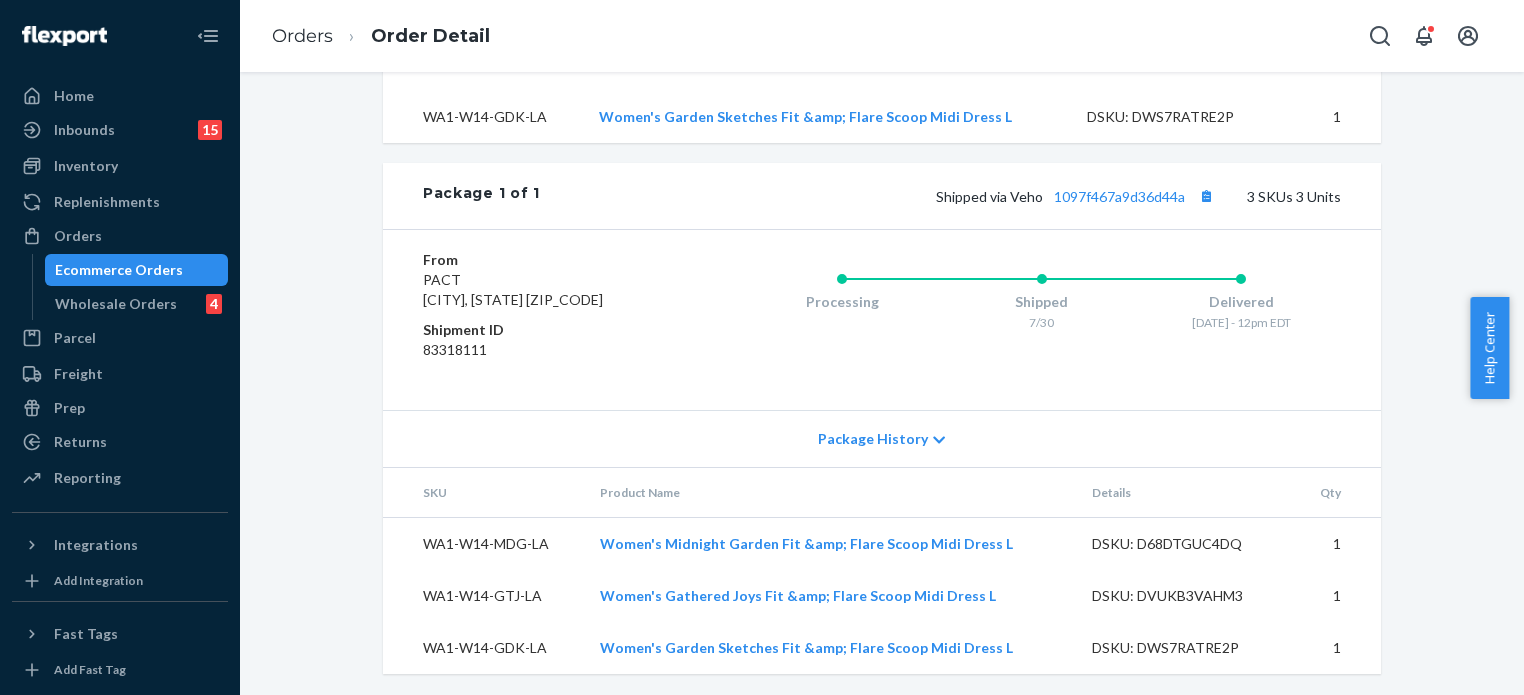 scroll, scrollTop: 0, scrollLeft: 0, axis: both 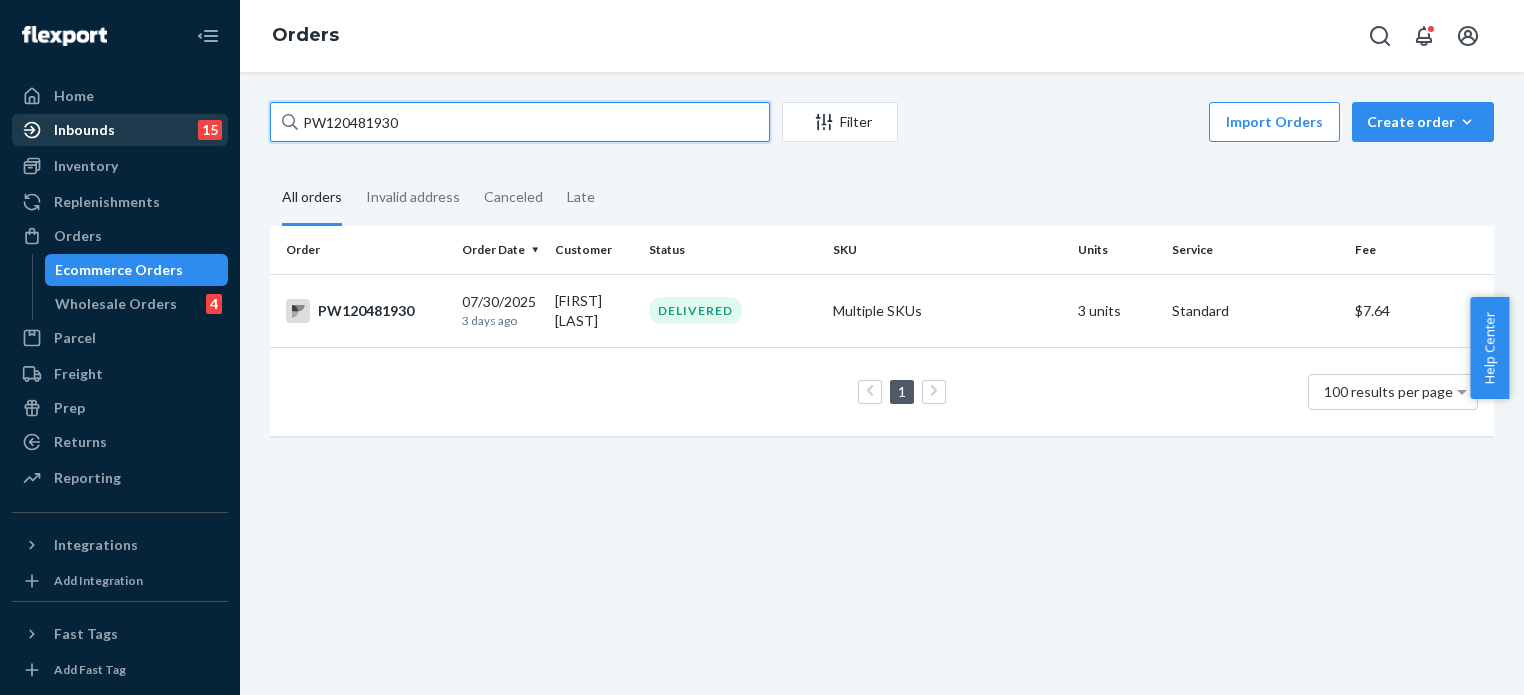 drag, startPoint x: 461, startPoint y: 124, endPoint x: 171, endPoint y: 114, distance: 290.17236 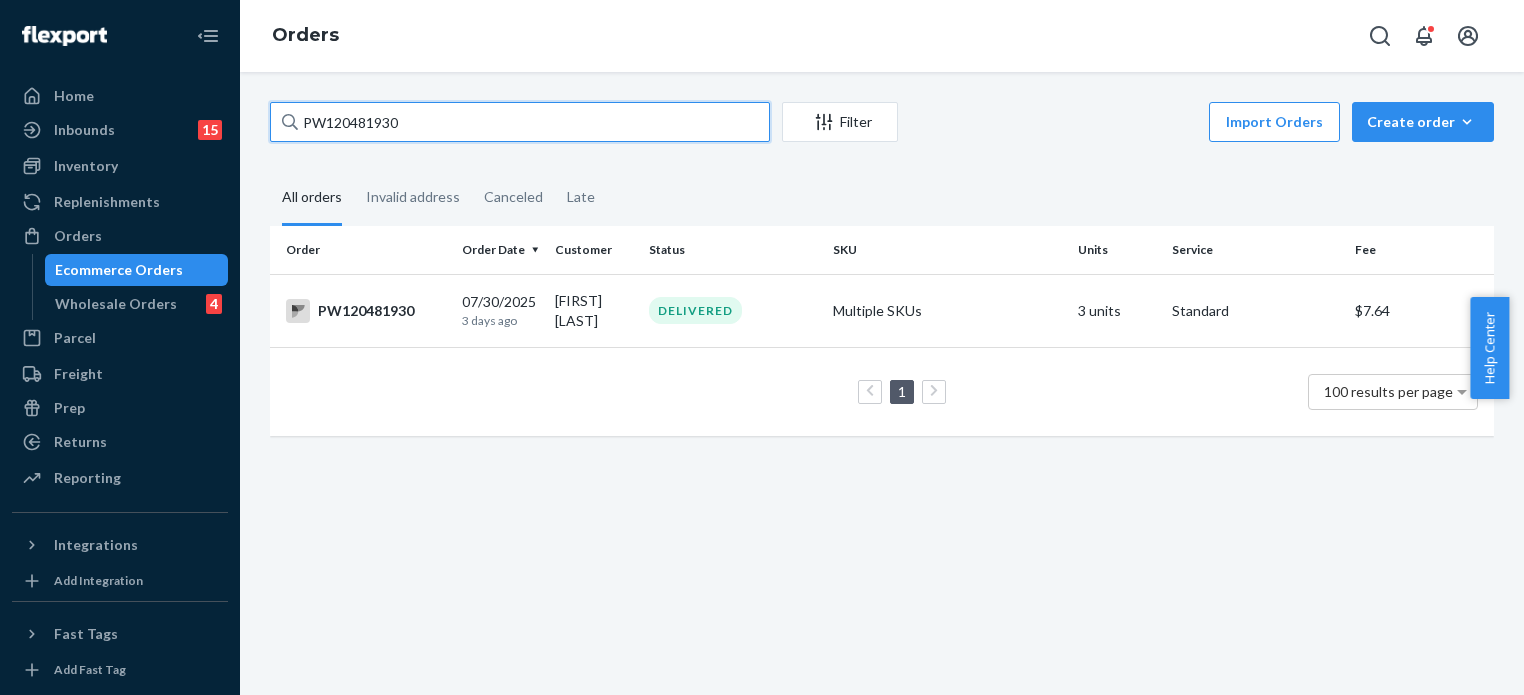 paste on "70163" 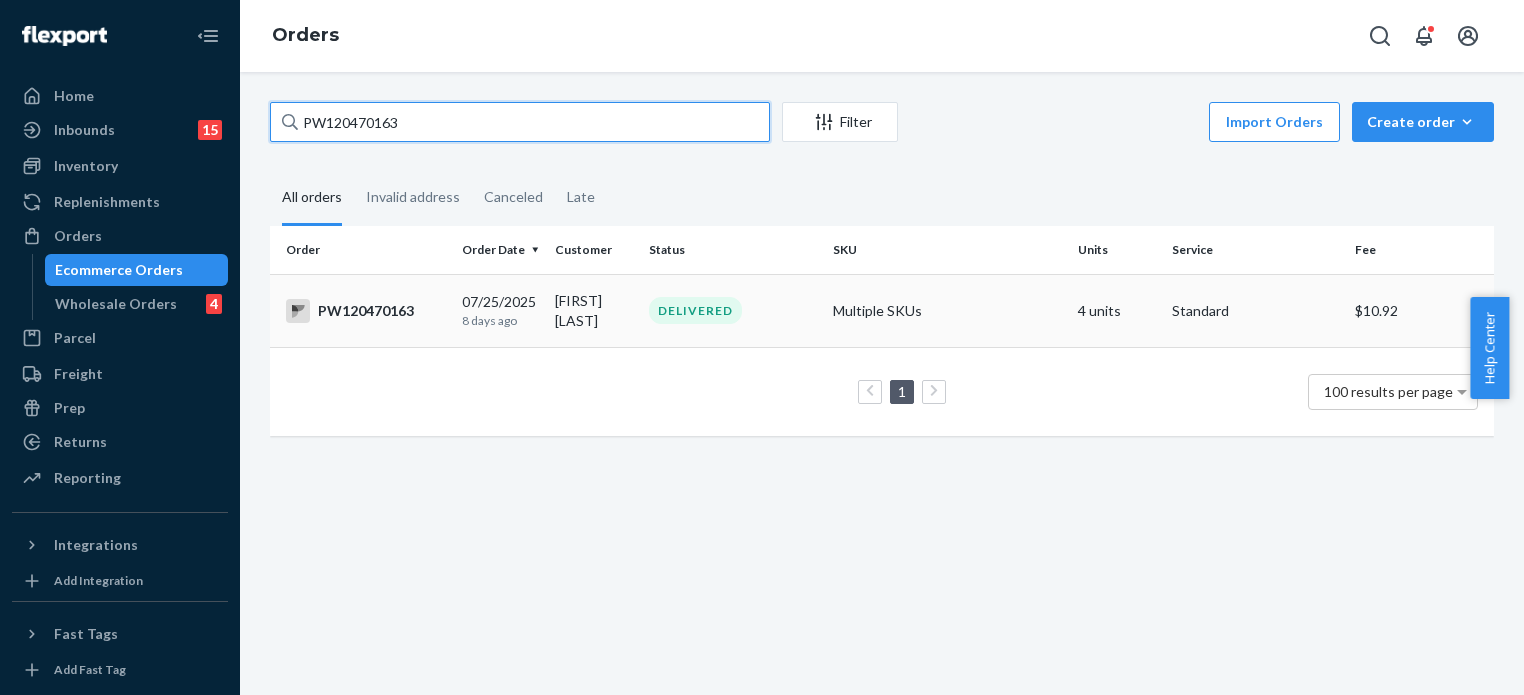 type on "PW120470163" 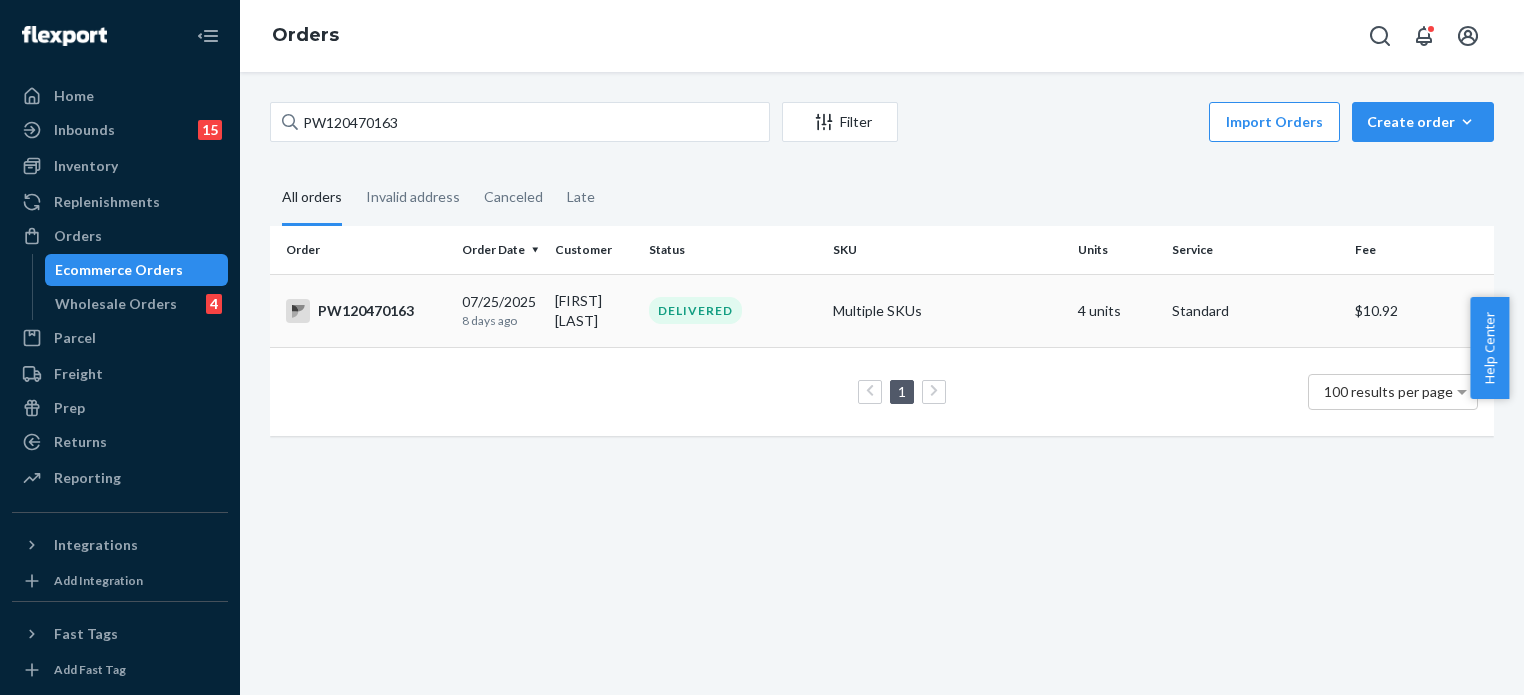 click on "DELIVERED" at bounding box center [695, 310] 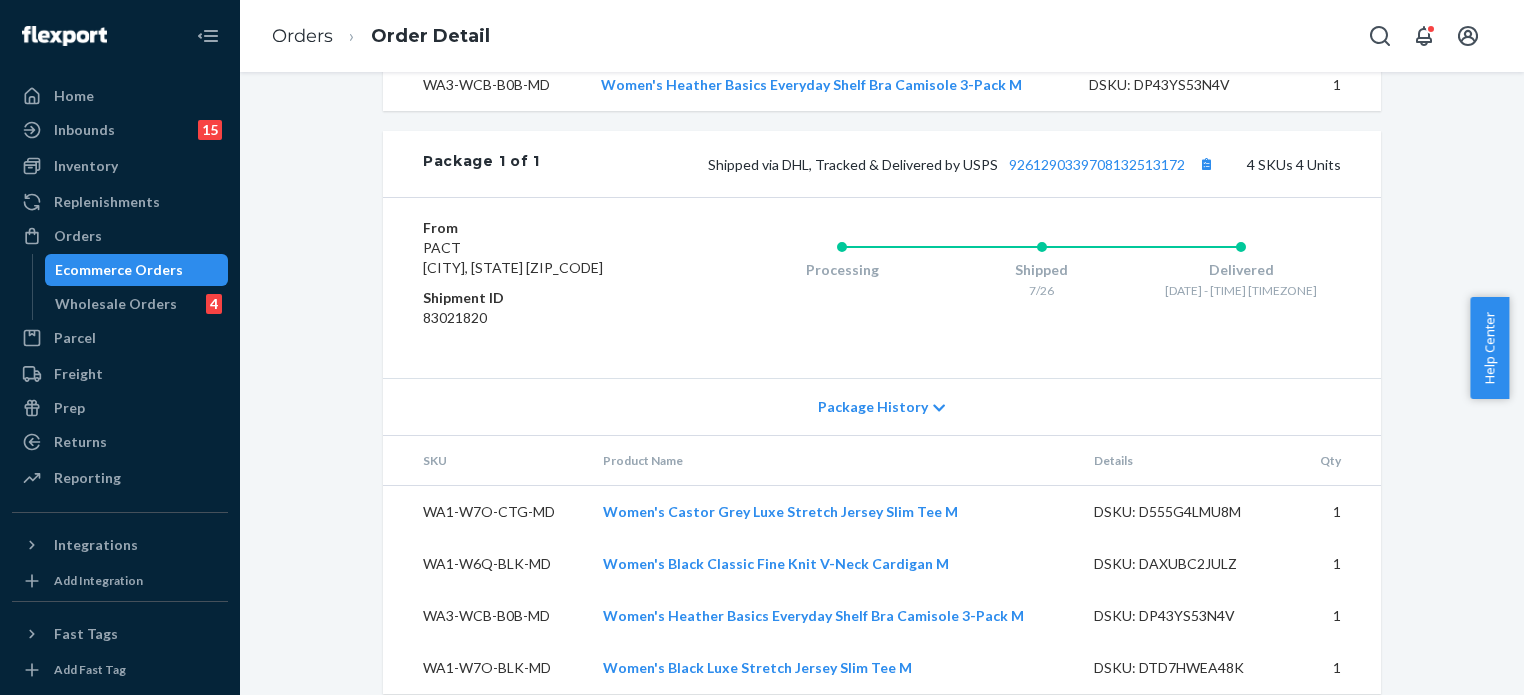 scroll, scrollTop: 940, scrollLeft: 0, axis: vertical 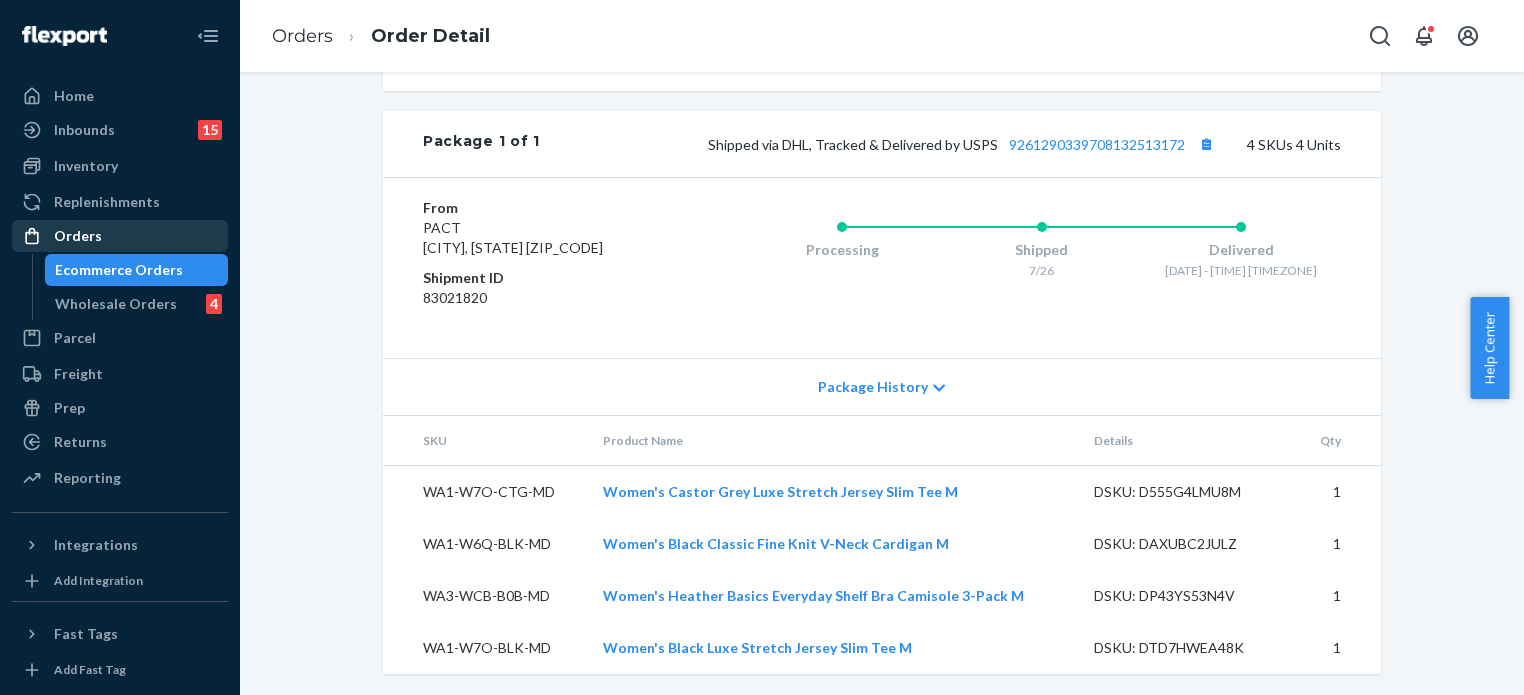 click on "Orders" at bounding box center (120, 236) 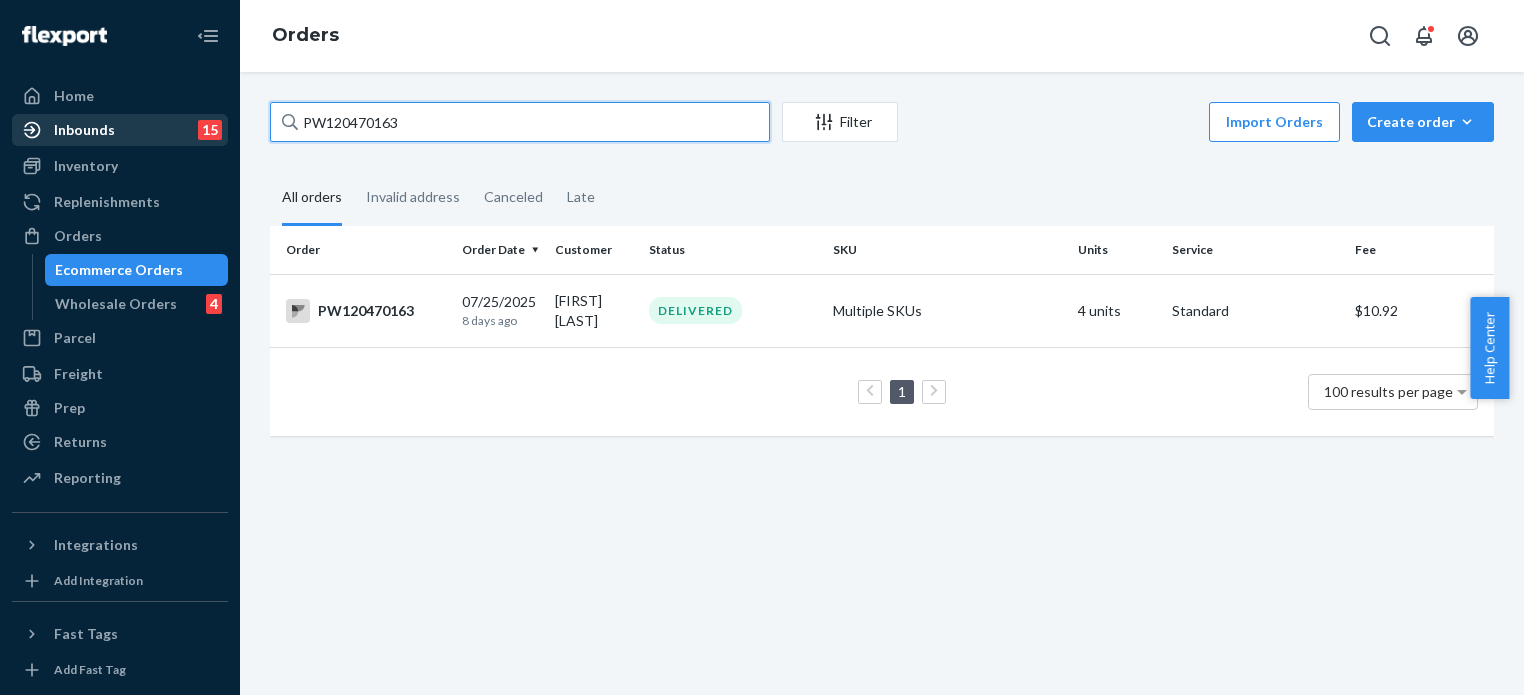 drag, startPoint x: 528, startPoint y: 118, endPoint x: 192, endPoint y: 115, distance: 336.0134 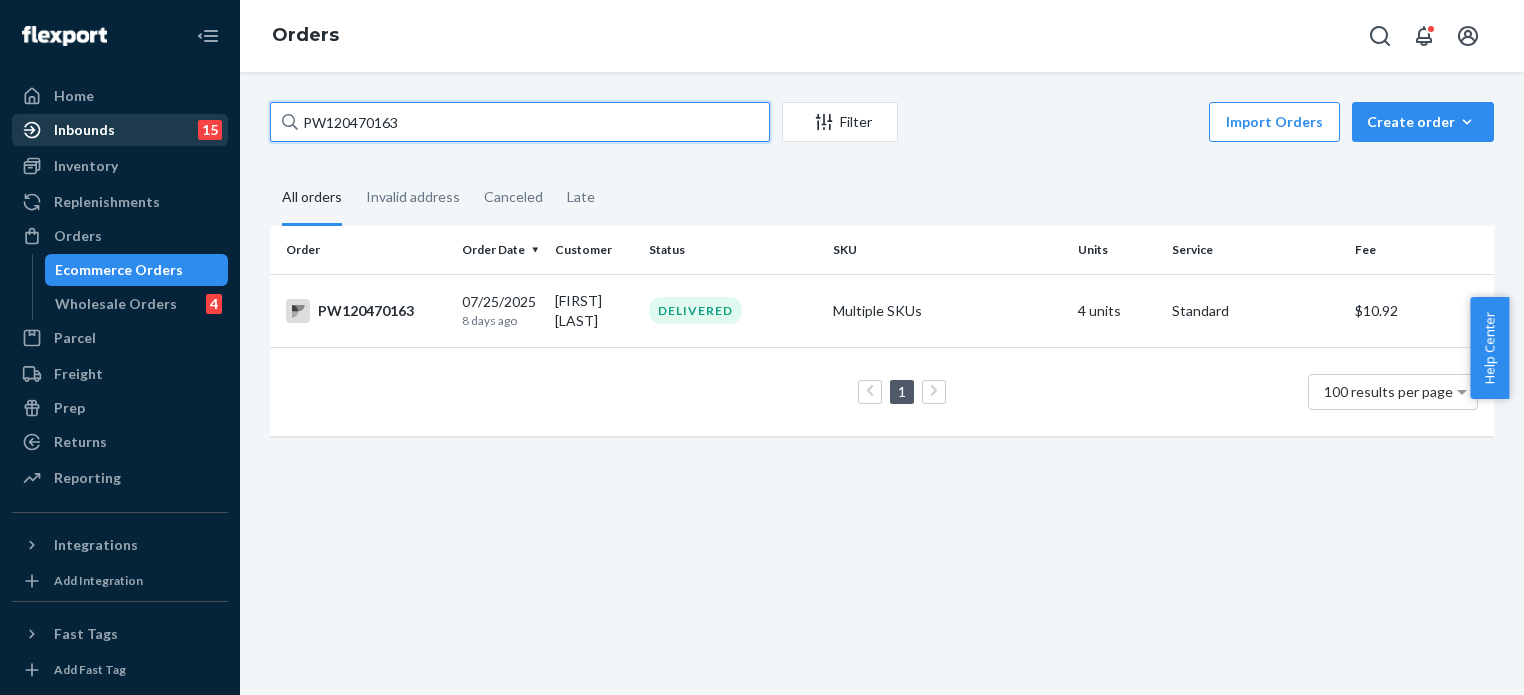 click on "Home Inbounds 15 Shipping Plans Problems 15 Inventory Products Branded Packaging Replenishments Orders Ecommerce Orders Wholesale Orders 4 Parcel Parcel orders Integrations Freight Prep Returns All Returns Settings Packages Reporting Reports Analytics Integrations Add Integration Fast Tags Add Fast Tag Settings Talk to Support Help Center Give Feedback Orders PW120470163 Filter Import Orders Create order Ecommerce order Removal order All orders Invalid address Canceled Late Order Order Date Customer Status SKU Units Service Fee PW120470163 07/25/2025 8 days ago Katie Millstone DELIVERED Multiple SKUs 4 units Standard $10.92 1 100 results per page" at bounding box center (762, 347) 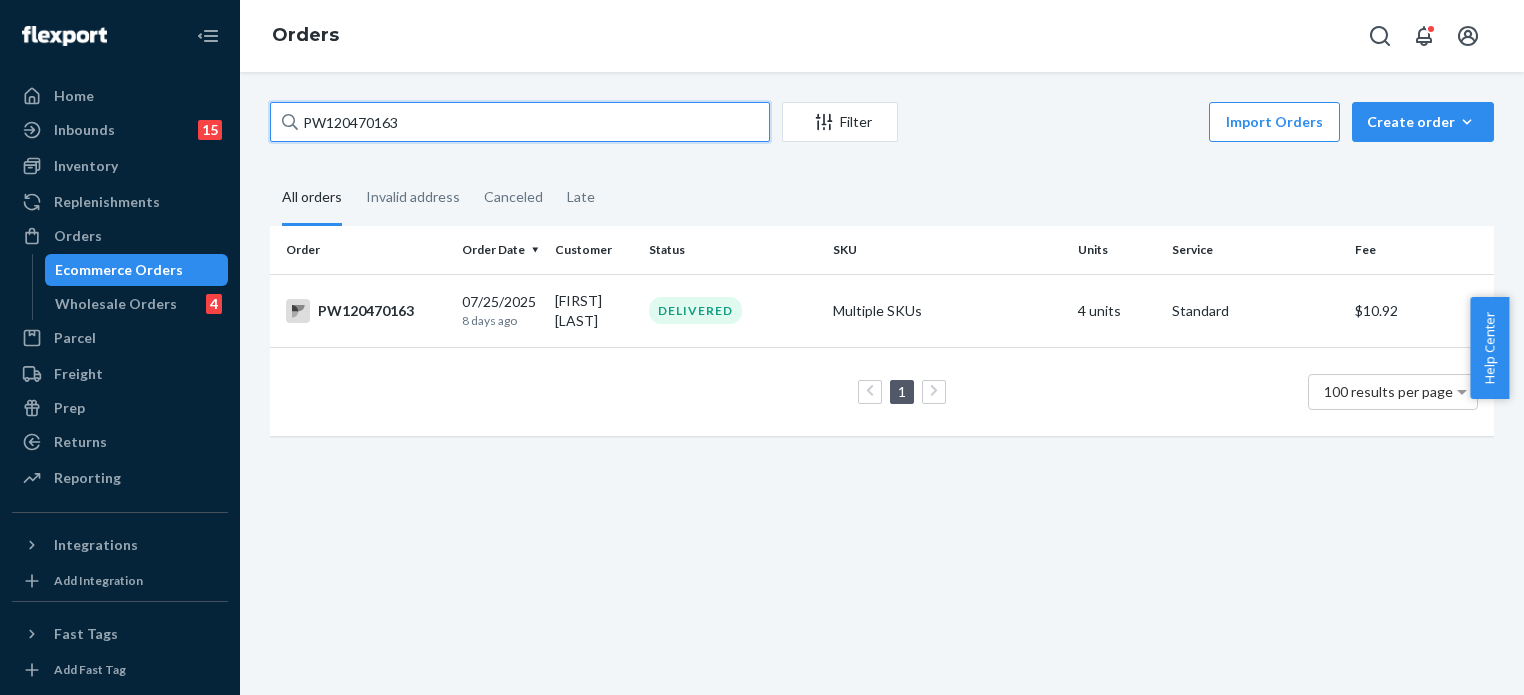 paste on "66757" 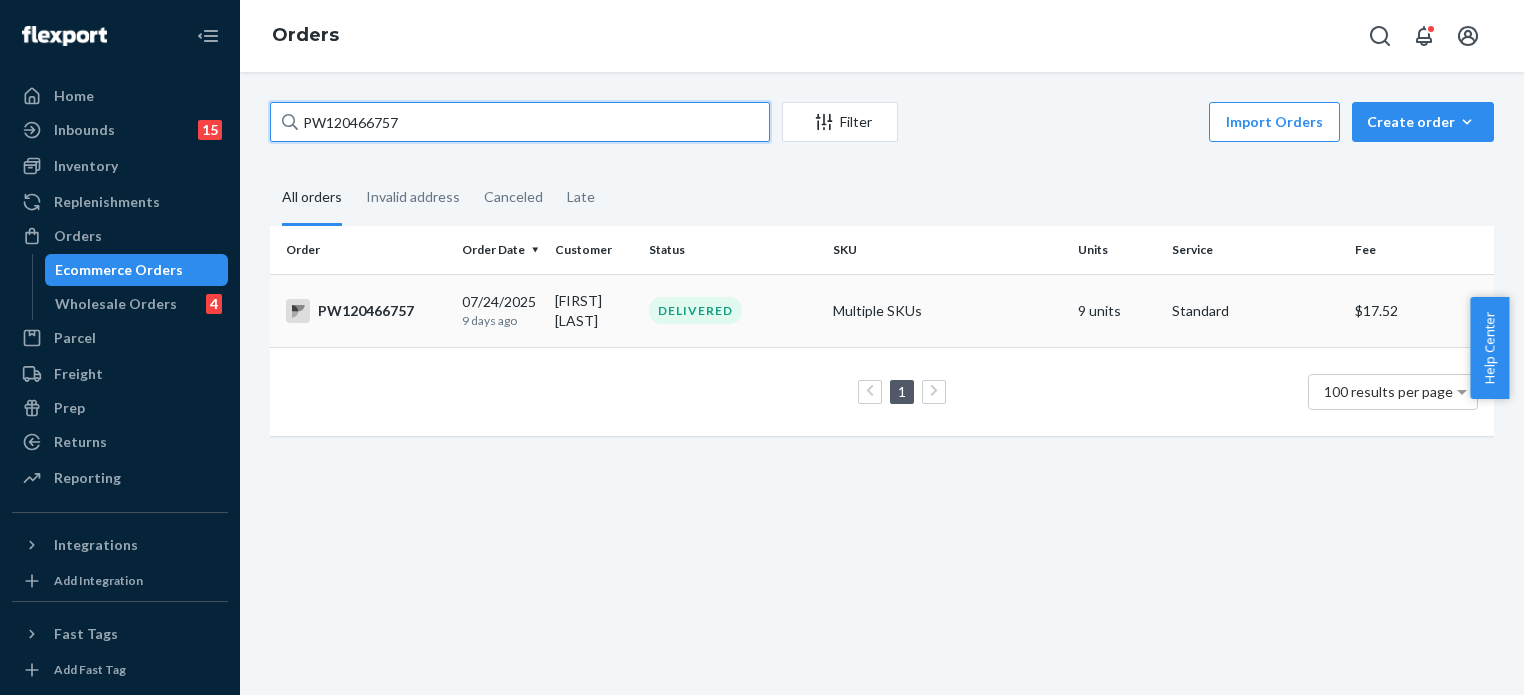 type on "PW120466757" 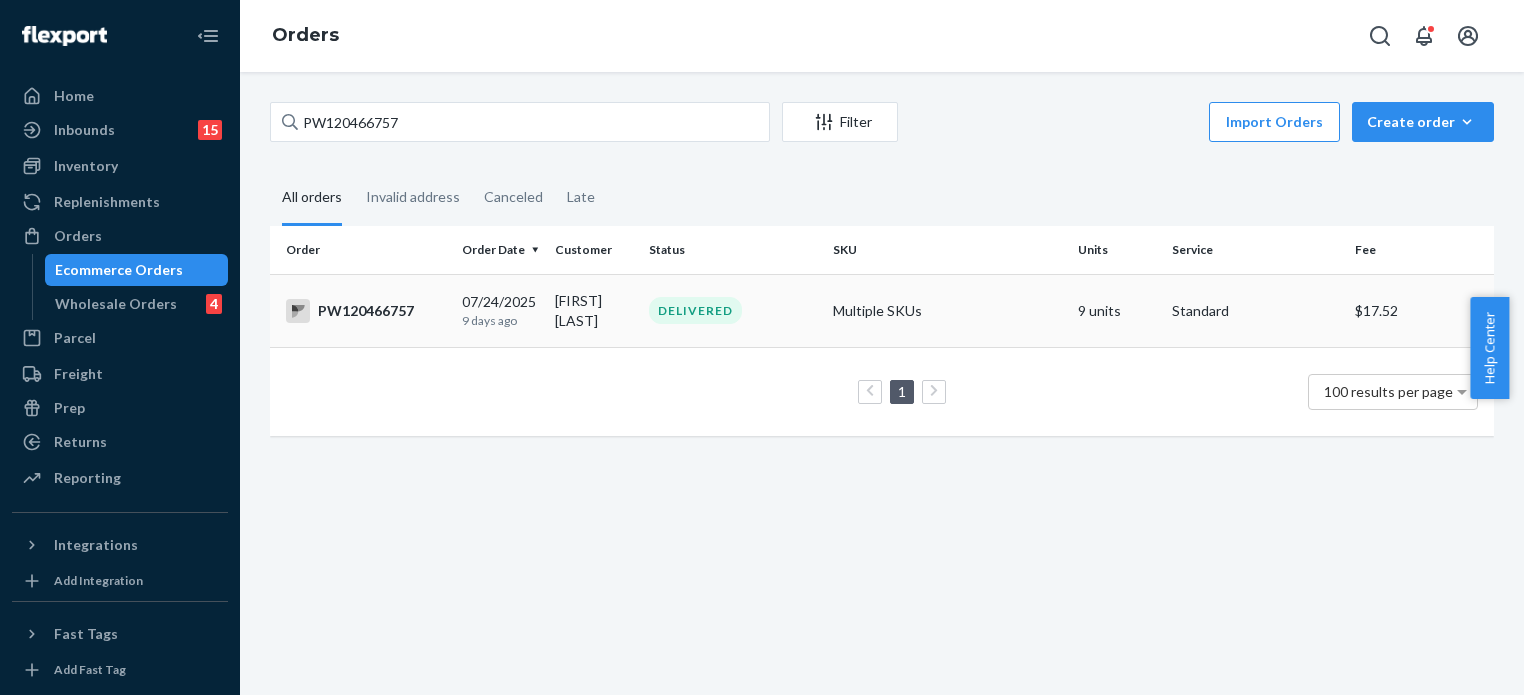 click on "DELIVERED" at bounding box center [733, 310] 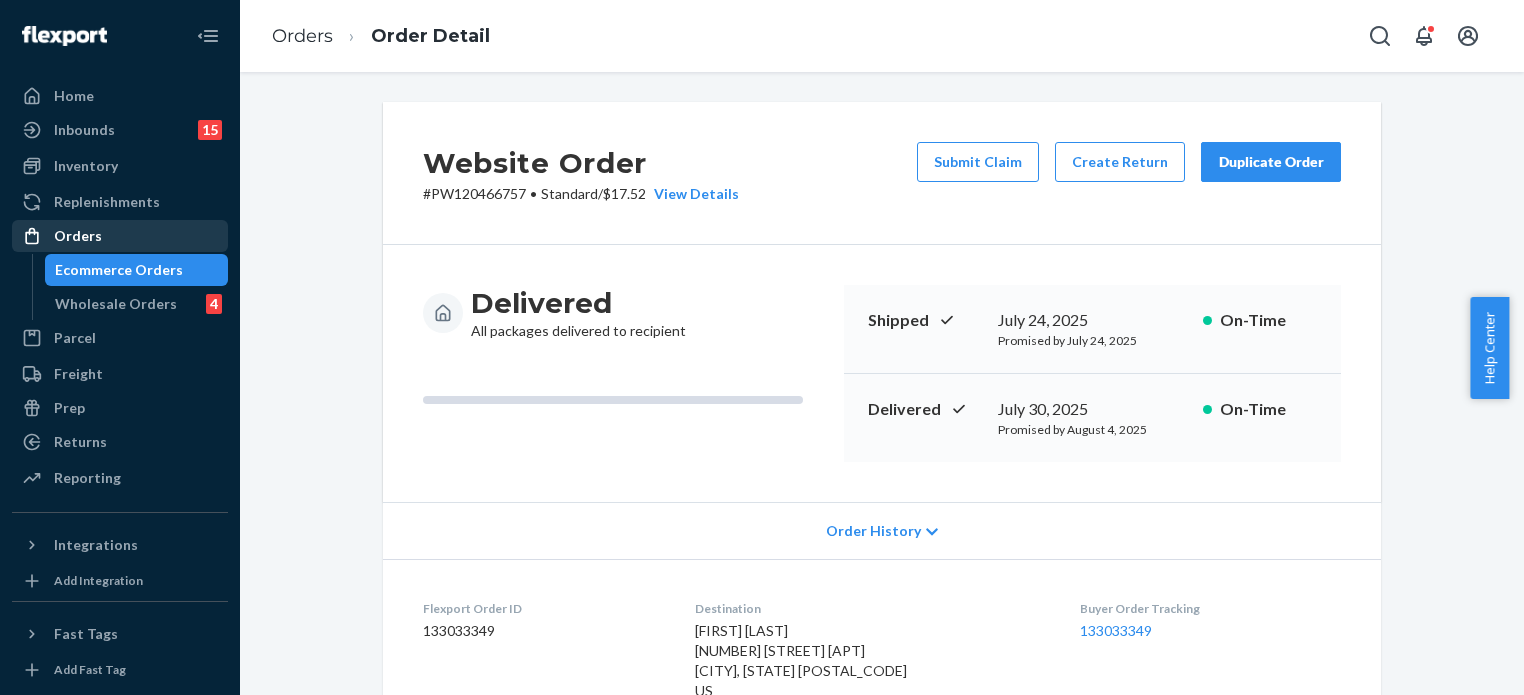 click on "Orders" at bounding box center (78, 236) 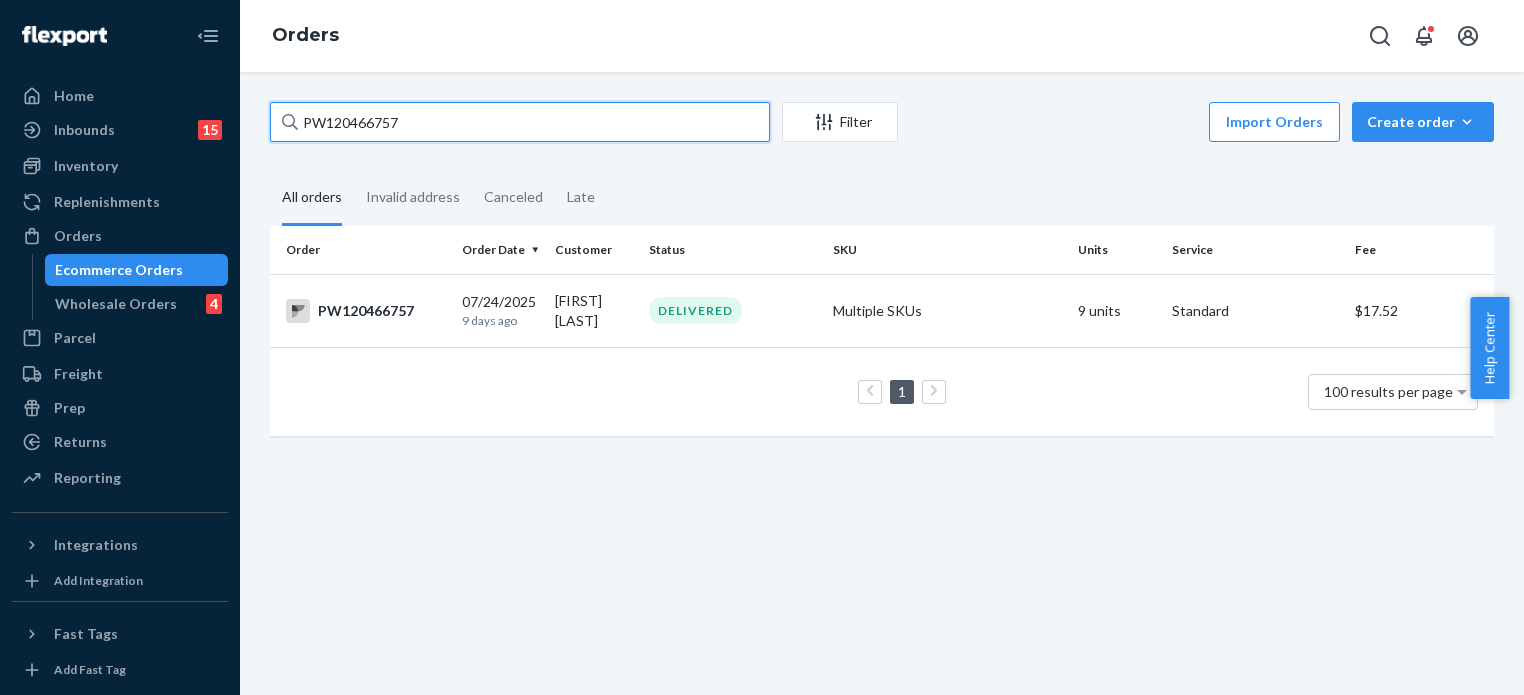 drag, startPoint x: 454, startPoint y: 121, endPoint x: 243, endPoint y: 111, distance: 211.23683 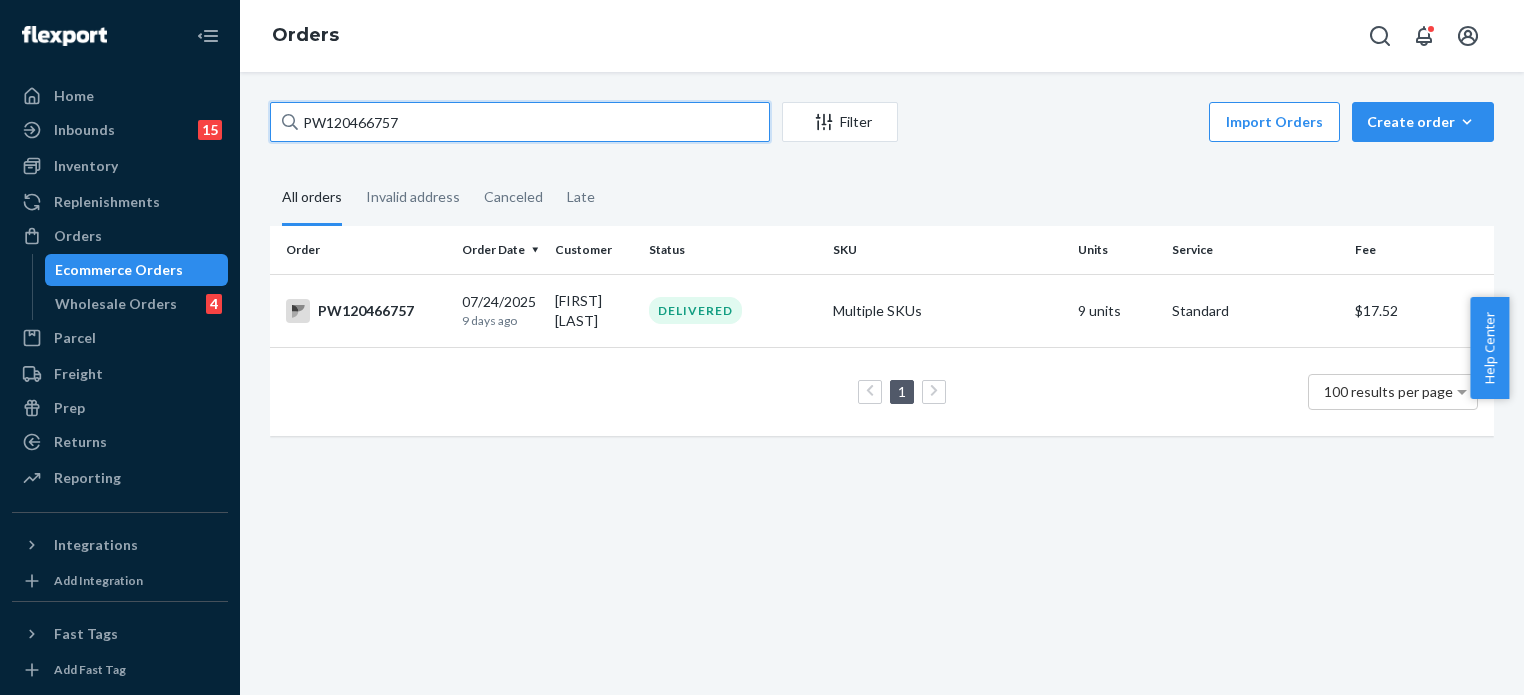 click on "PW120466757 Filter Import Orders Create order Ecommerce order Removal order All orders Invalid address Canceled Late Order Order Date Customer Status SKU Units Service Fee PW120466757 07/24/2025 9 days ago Eve Whittington DELIVERED Multiple SKUs 9 units Standard $17.52 1 100 results per page" at bounding box center [882, 383] 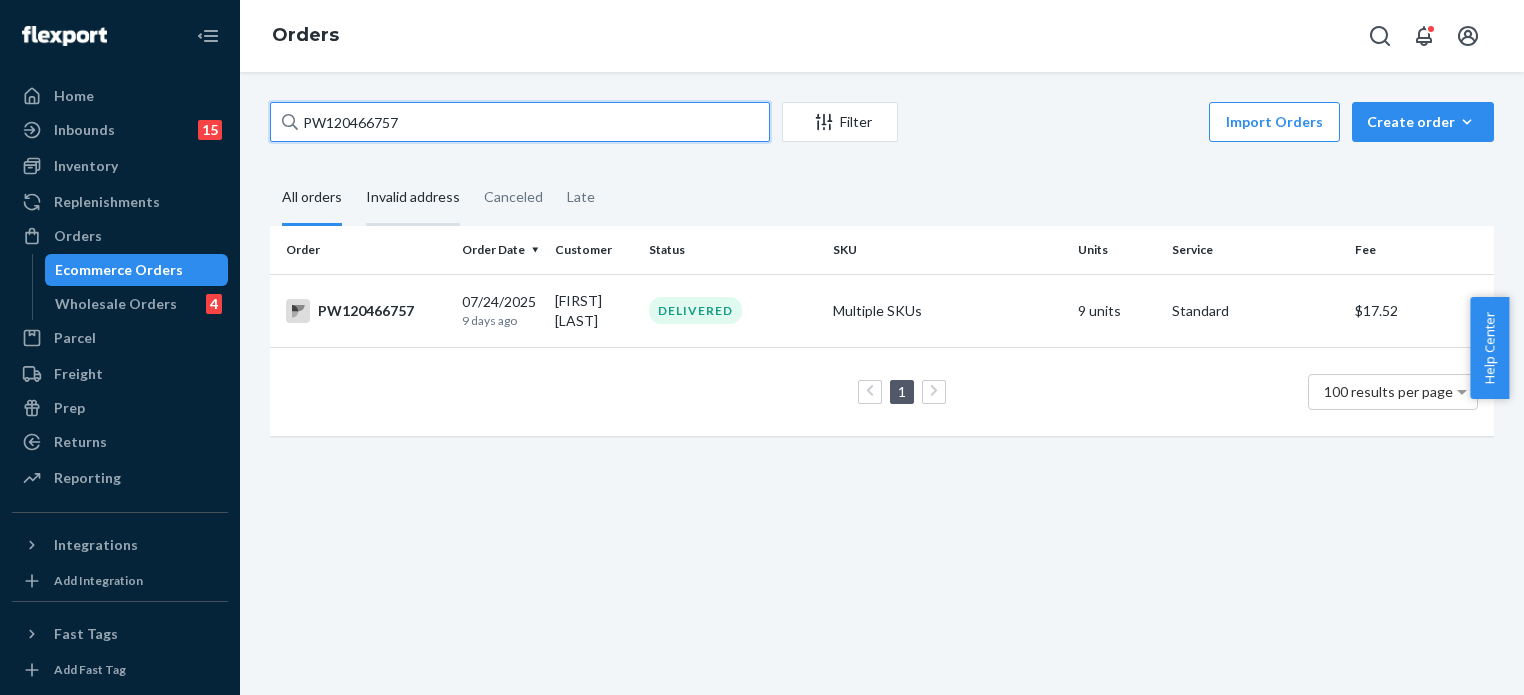 paste on "75512" 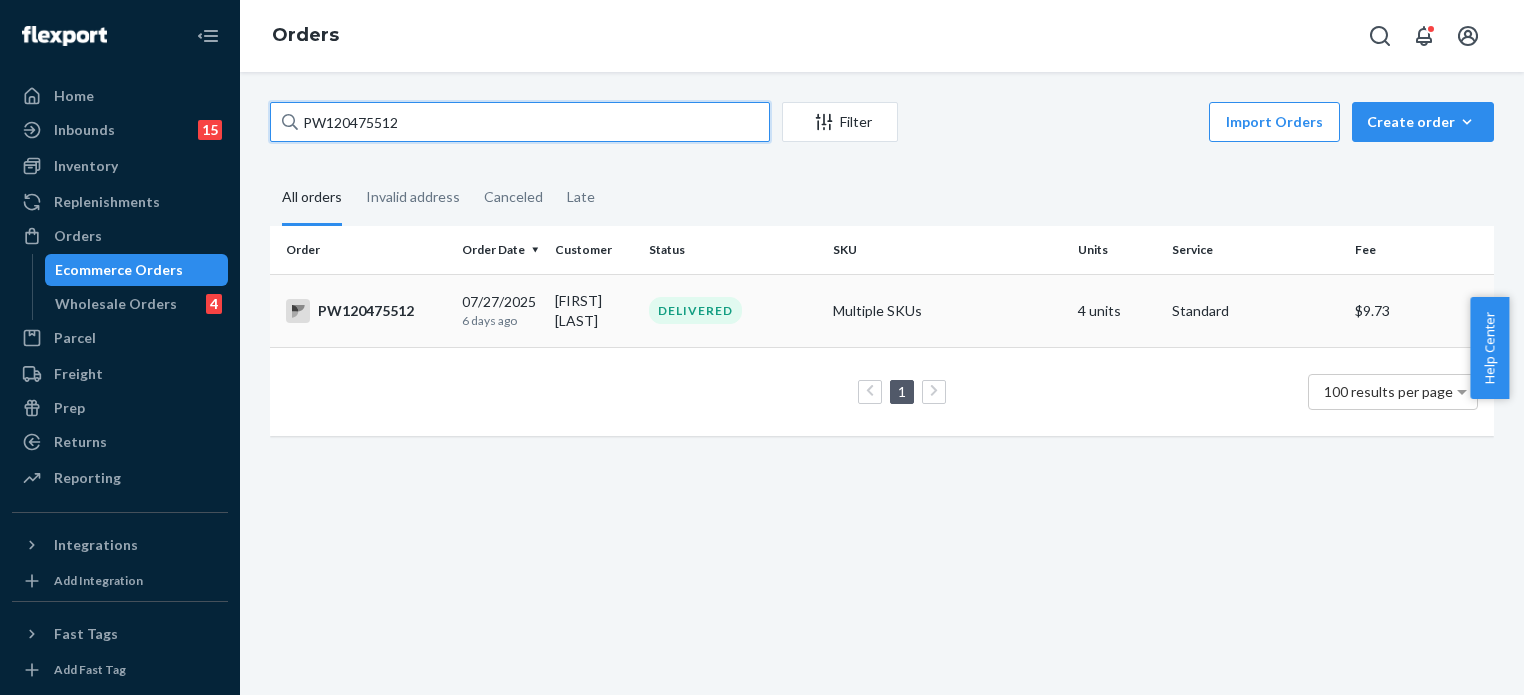 type on "PW120475512" 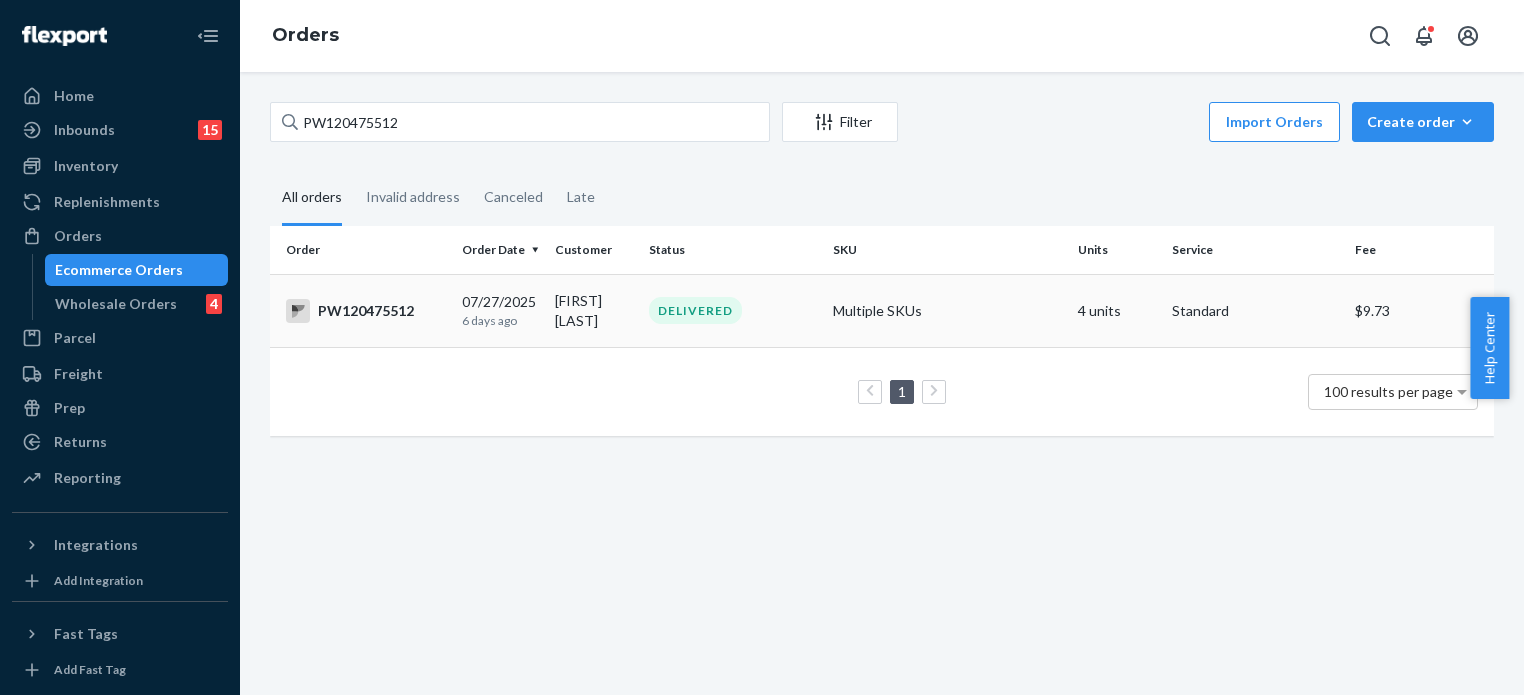 click on "Edward Gorbis" at bounding box center (594, 310) 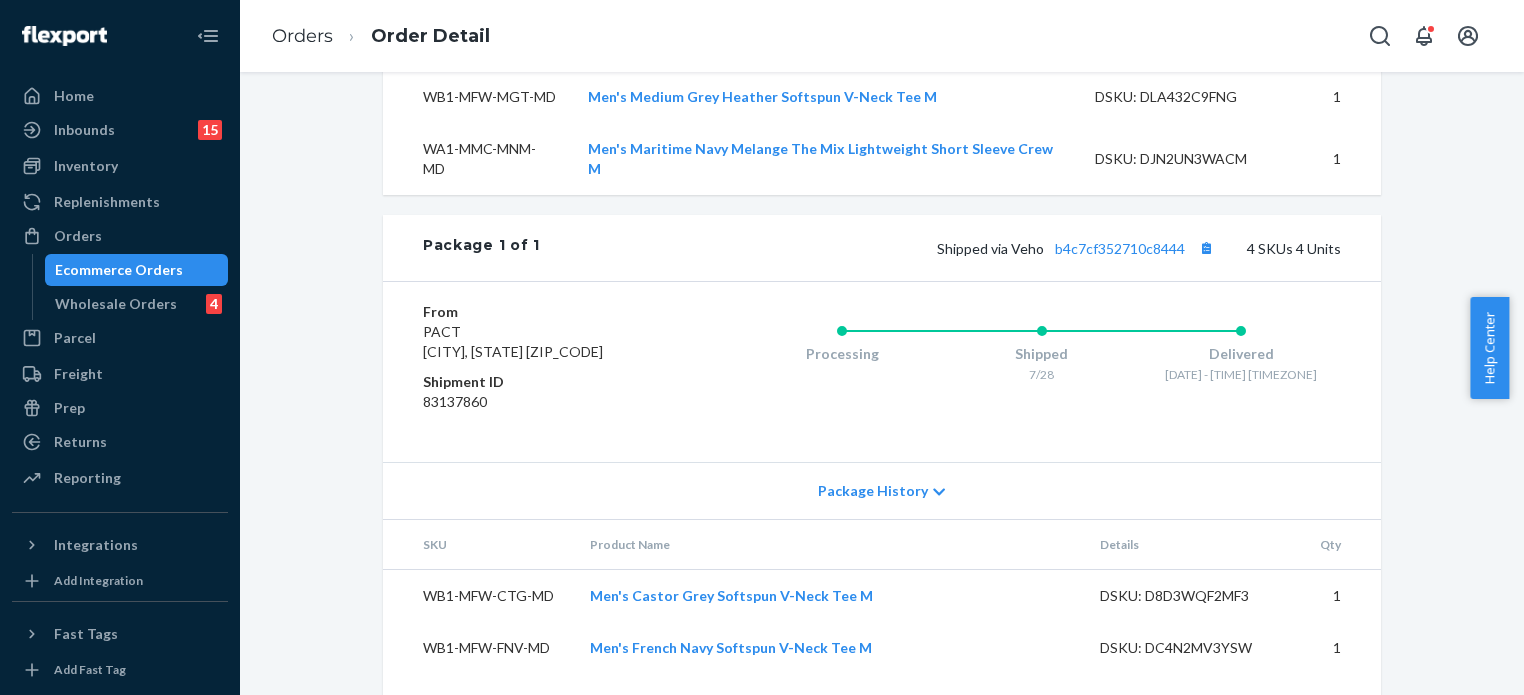 scroll, scrollTop: 940, scrollLeft: 0, axis: vertical 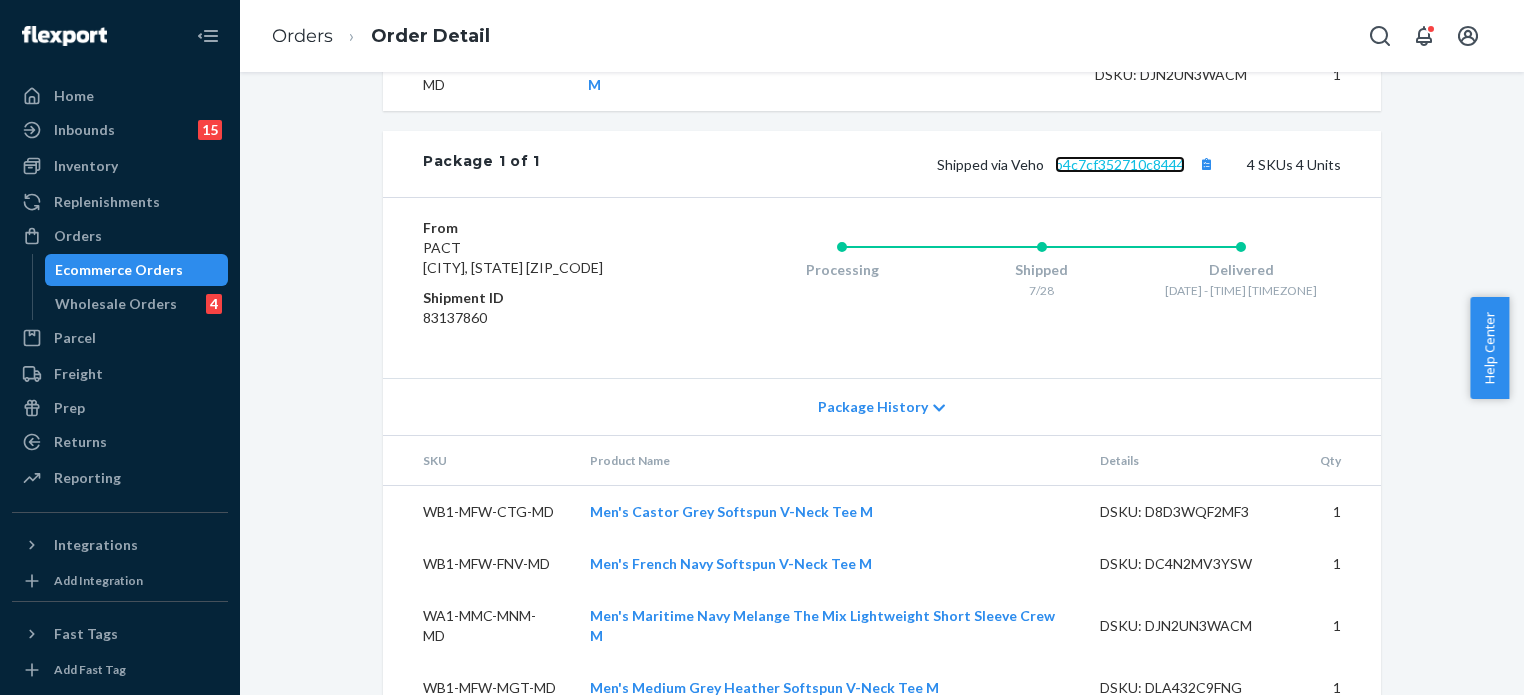 click on "b4c7cf352710c8444" at bounding box center (1120, 164) 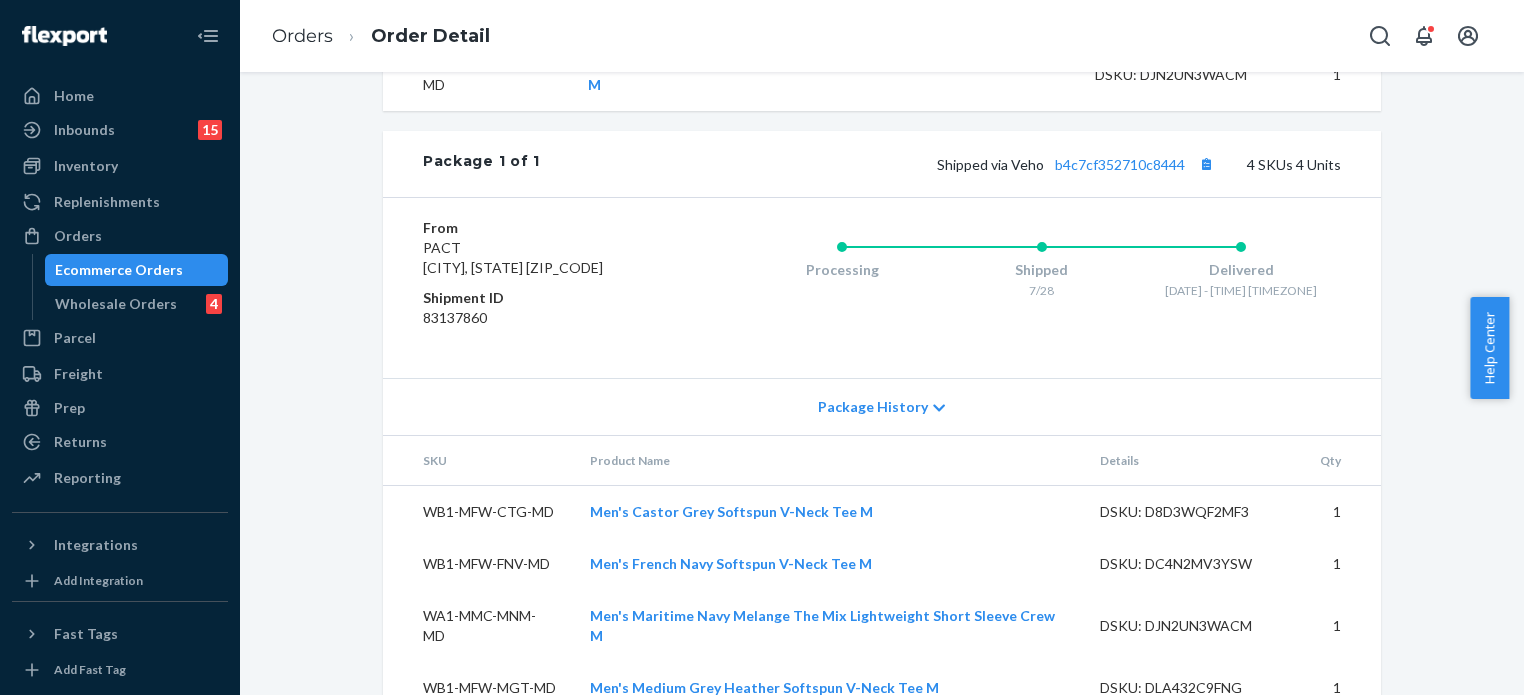 drag, startPoint x: 125, startPoint y: 237, endPoint x: 198, endPoint y: 279, distance: 84.21995 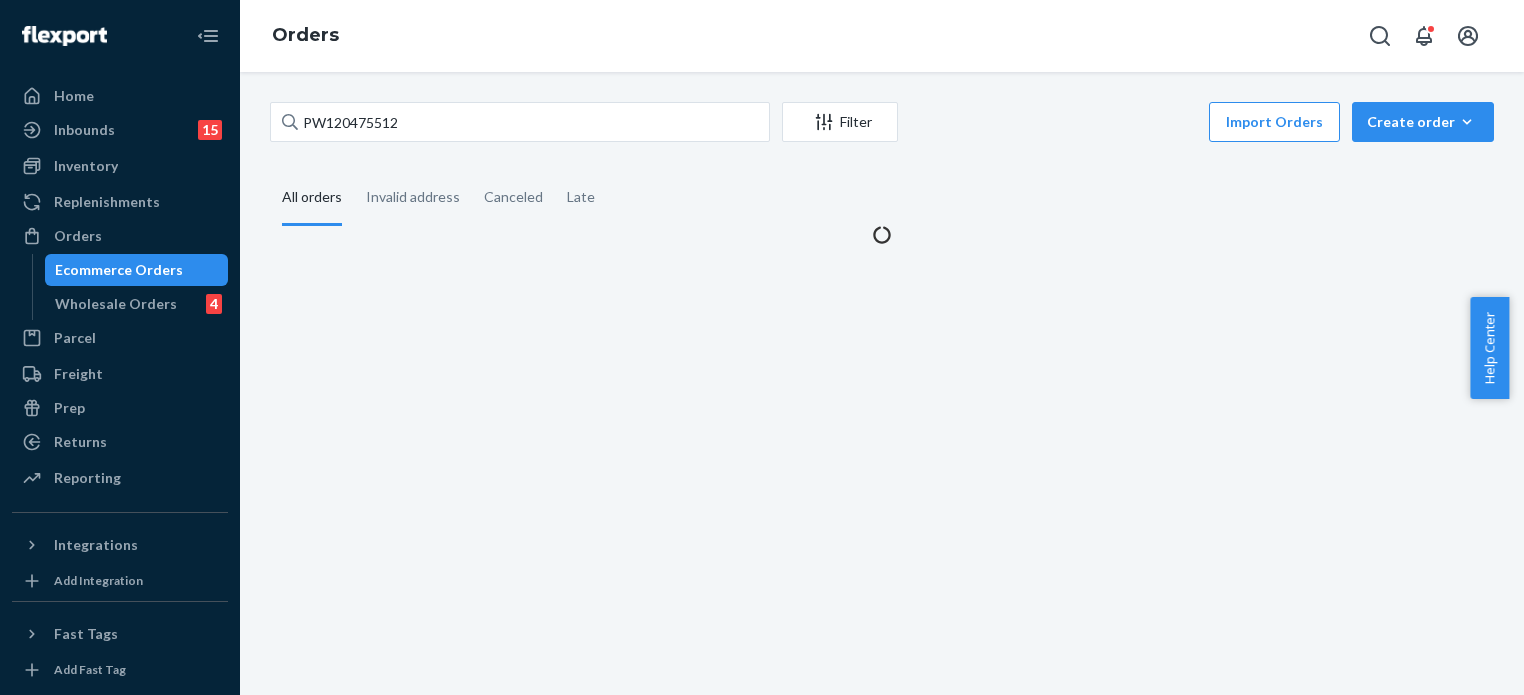 scroll, scrollTop: 0, scrollLeft: 0, axis: both 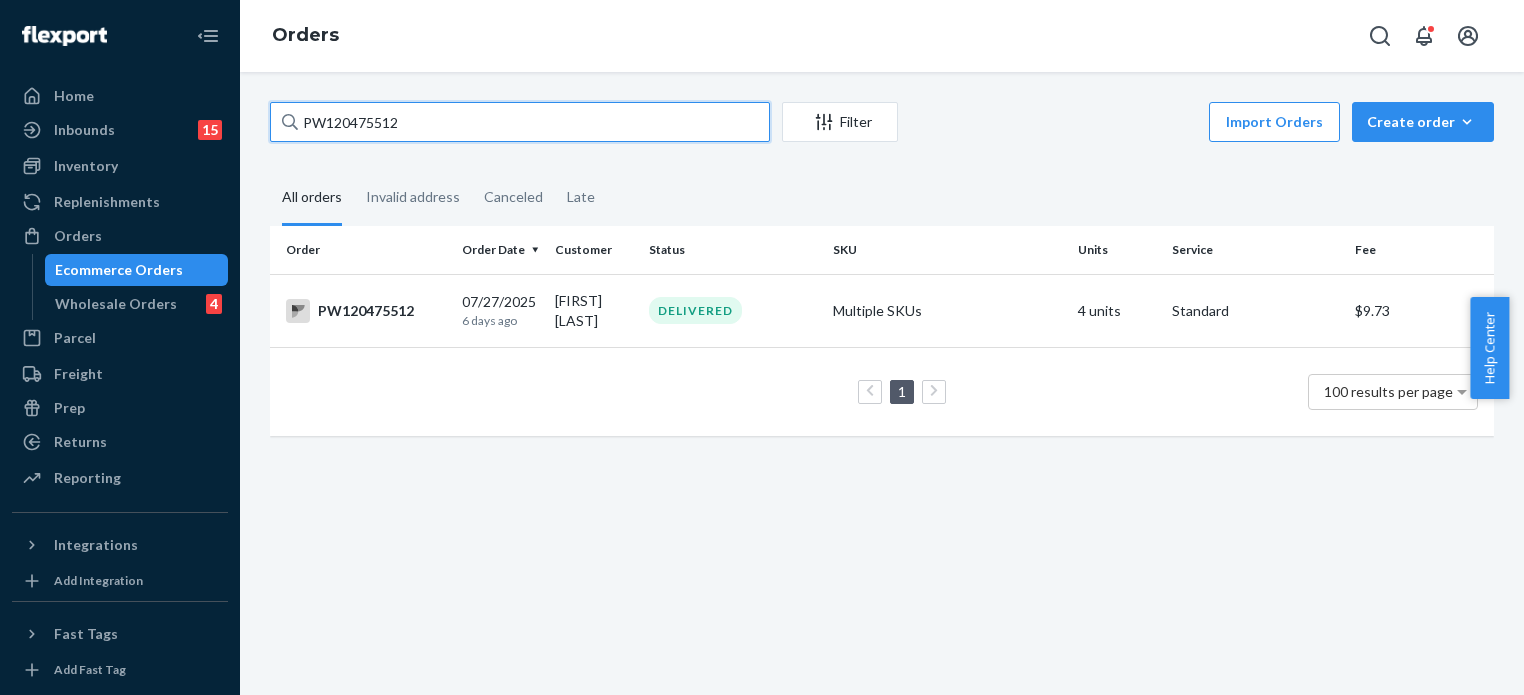 drag, startPoint x: 396, startPoint y: 118, endPoint x: 272, endPoint y: 100, distance: 125.299644 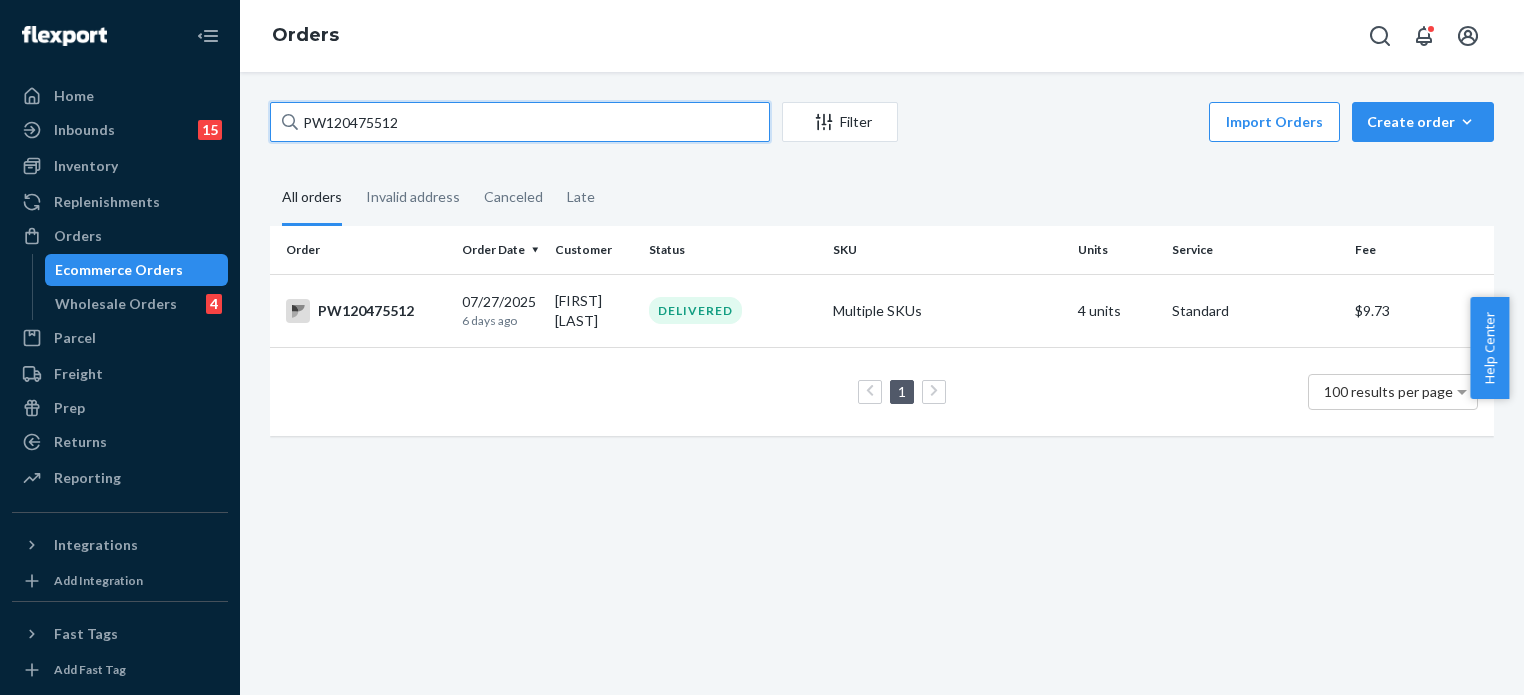 click on "PW120475512 Filter Import Orders Create order Ecommerce order Removal order All orders Invalid address Canceled Late Order Order Date Customer Status SKU Units Service Fee PW120475512 07/27/2025 6 days ago Edward Gorbis DELIVERED Multiple SKUs 4 units Standard $9.73 1 100 results per page" at bounding box center [882, 383] 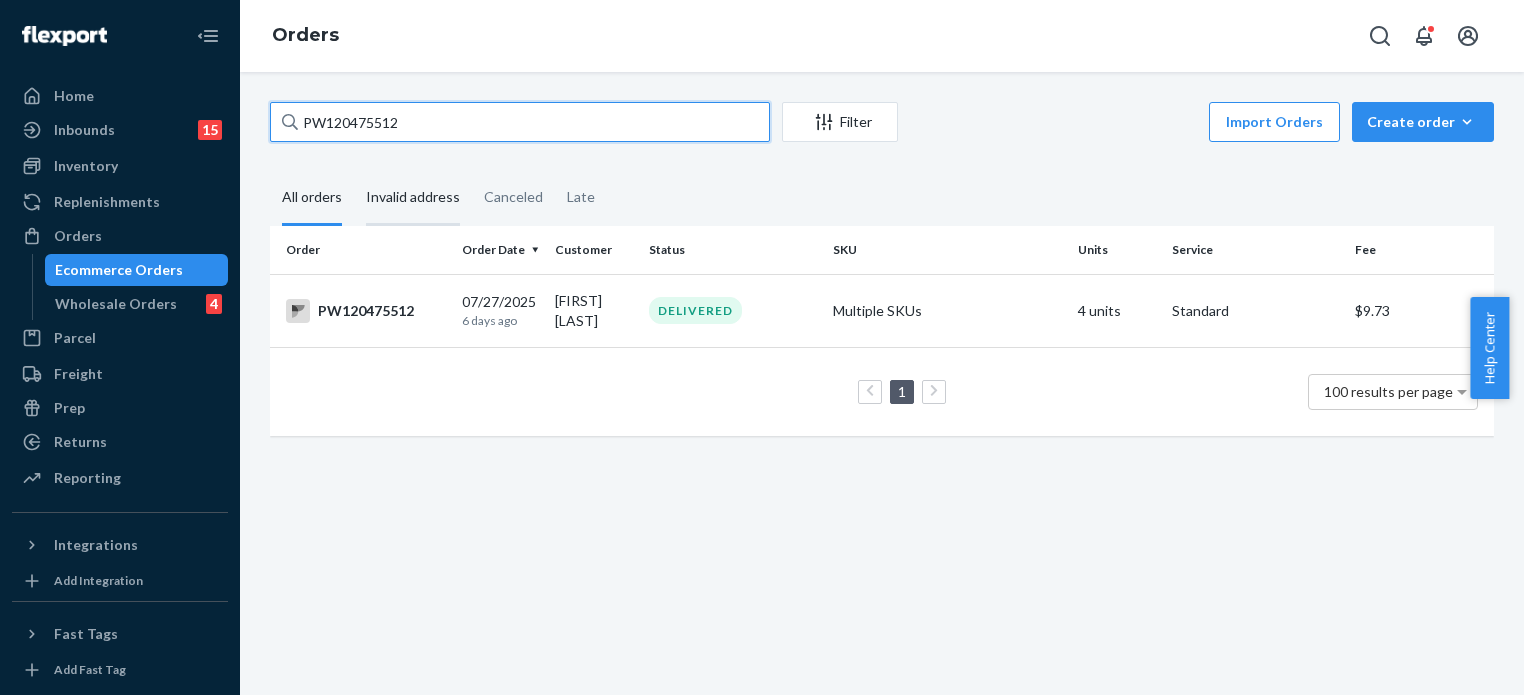 paste on "3496" 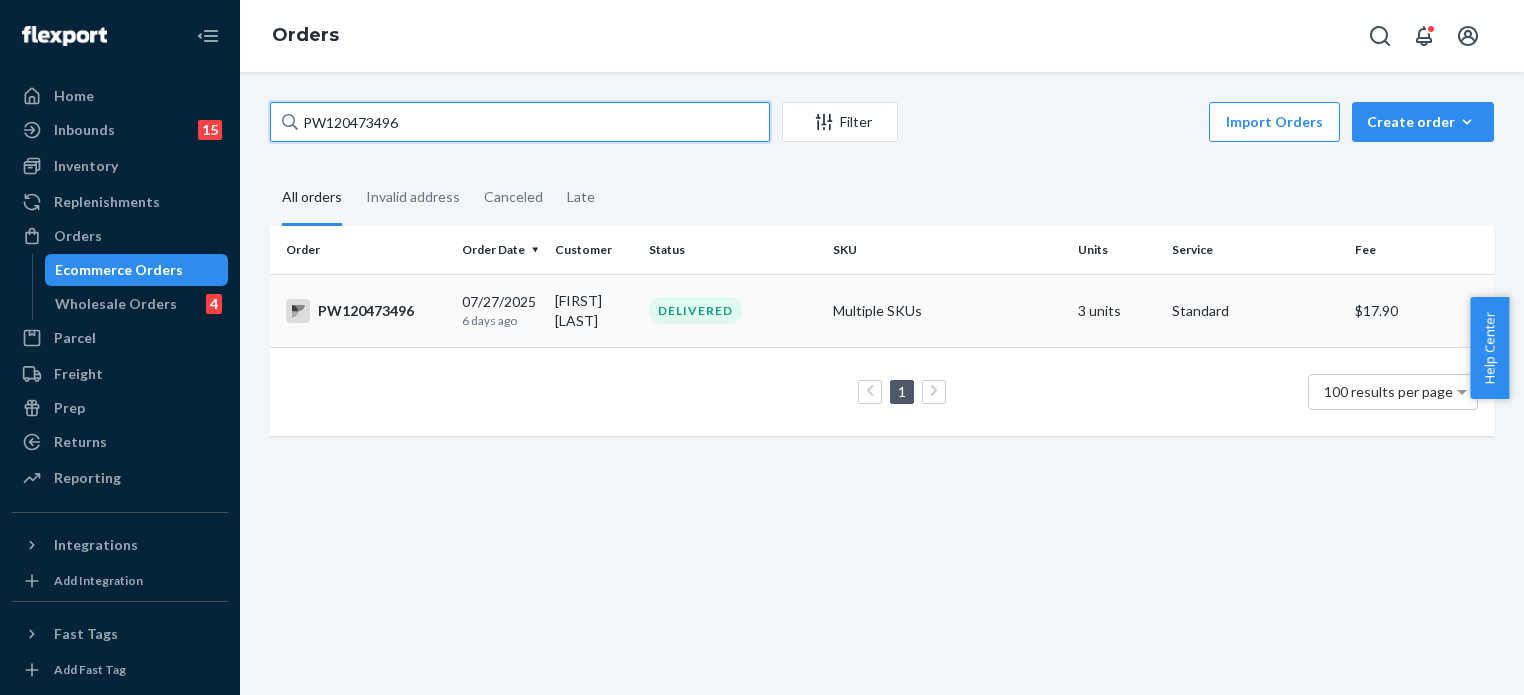 type on "PW120473496" 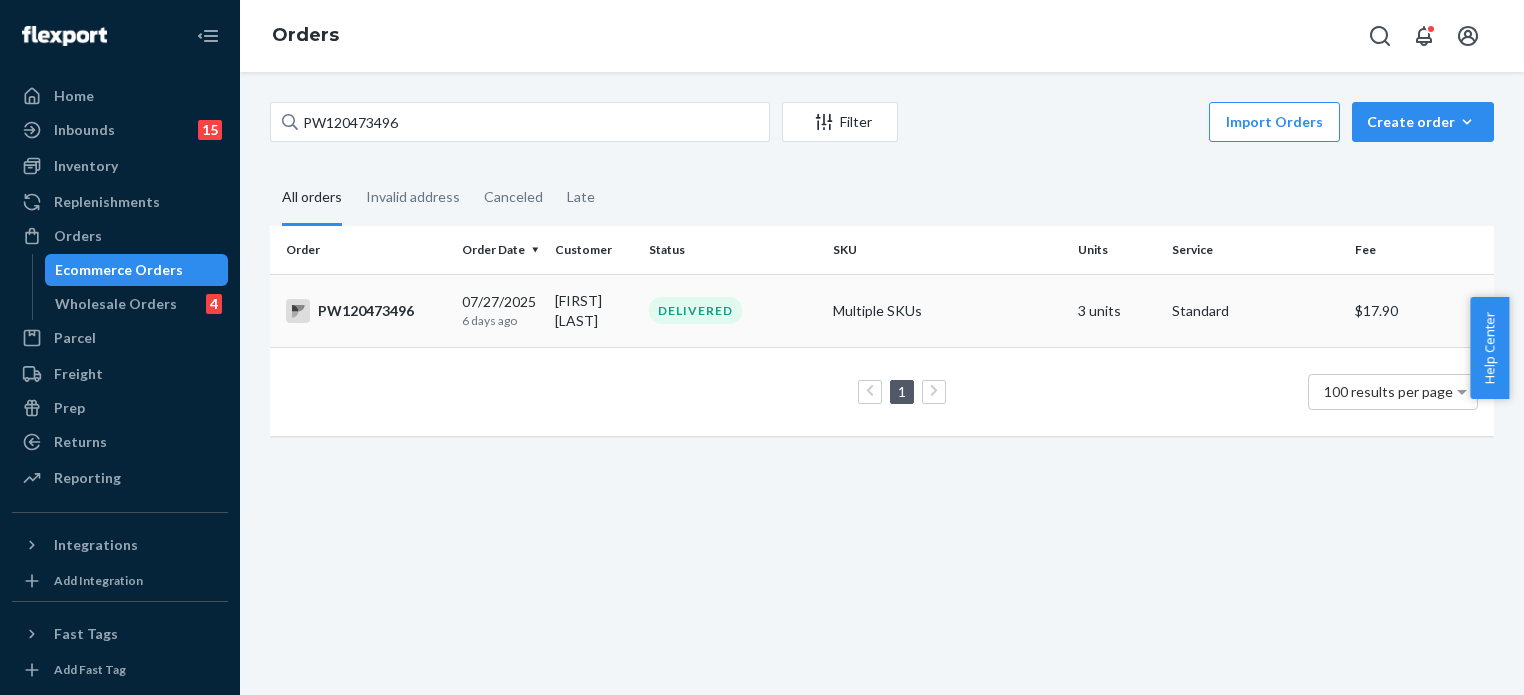 click on "DELIVERED" at bounding box center (695, 310) 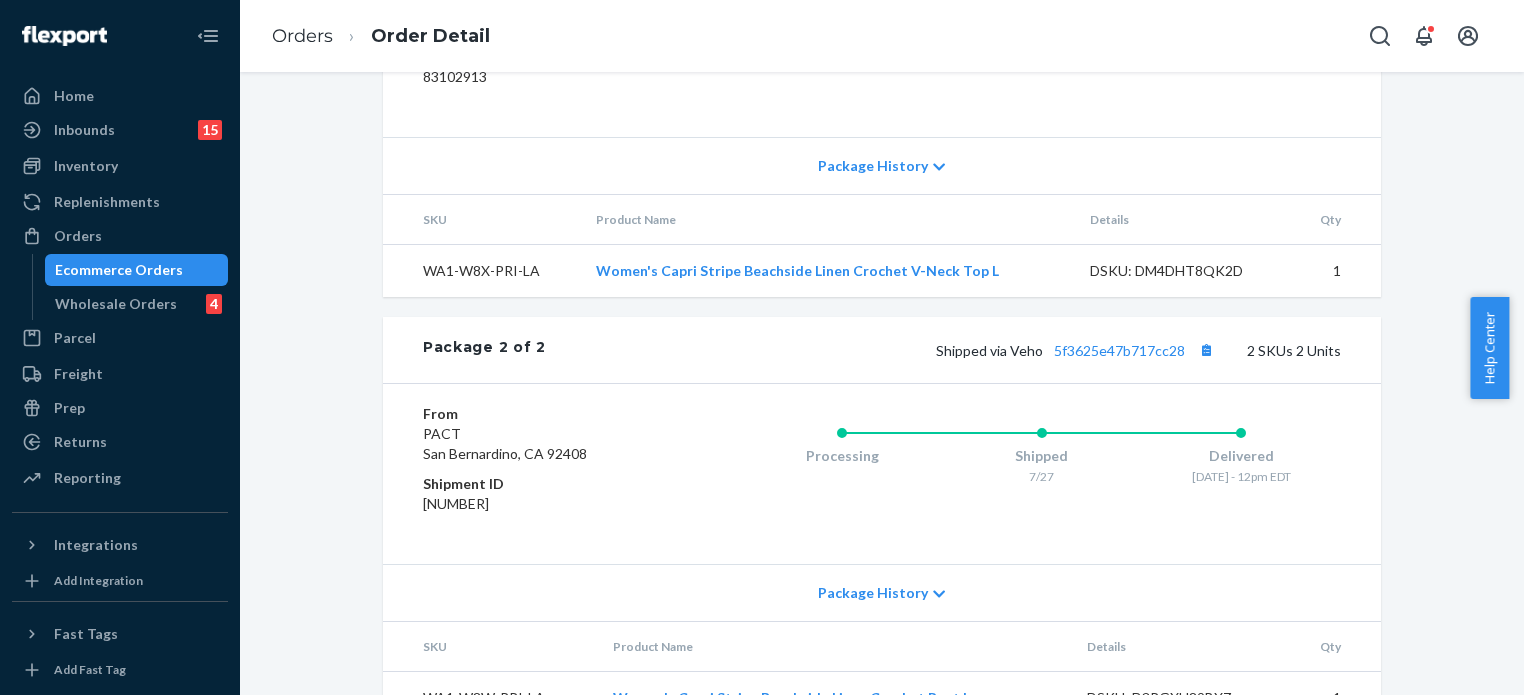scroll, scrollTop: 1211, scrollLeft: 0, axis: vertical 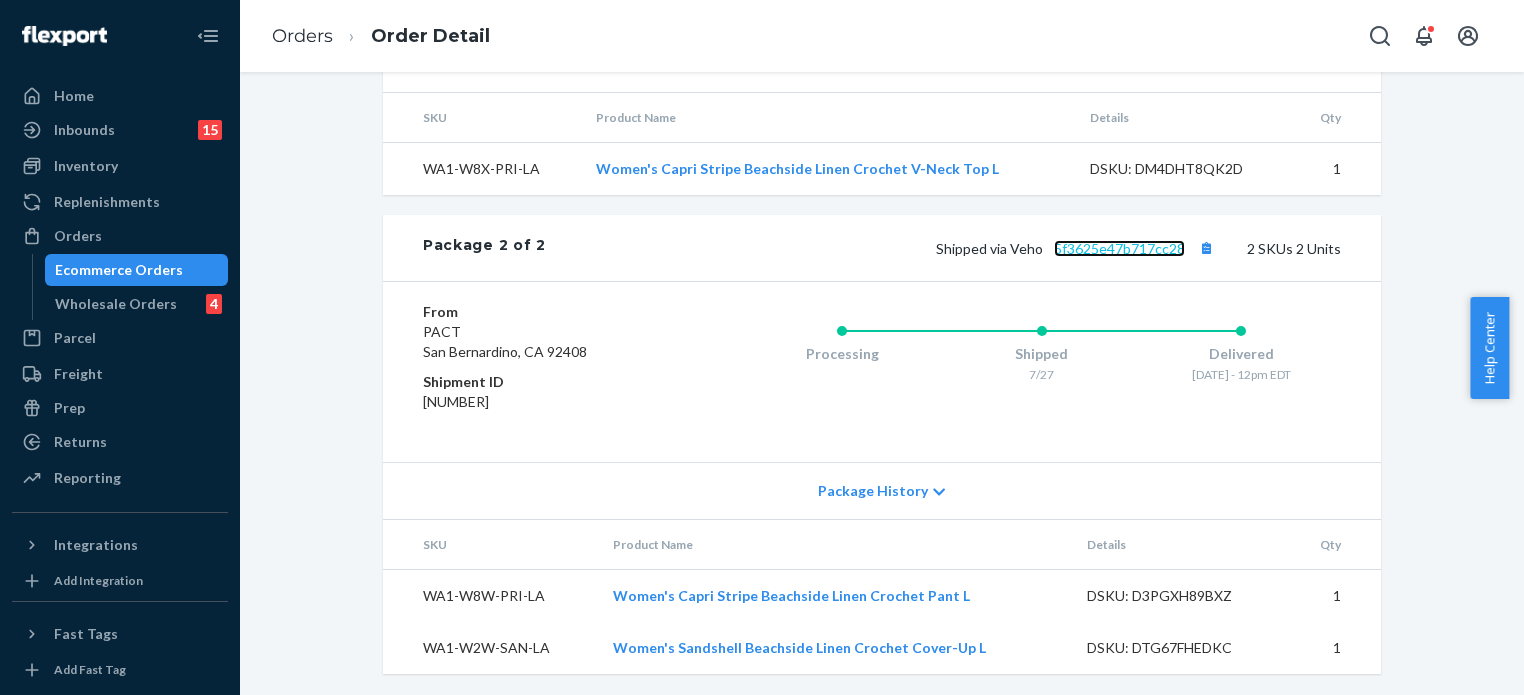 click on "5f3625e47b717cc28" at bounding box center [1119, 248] 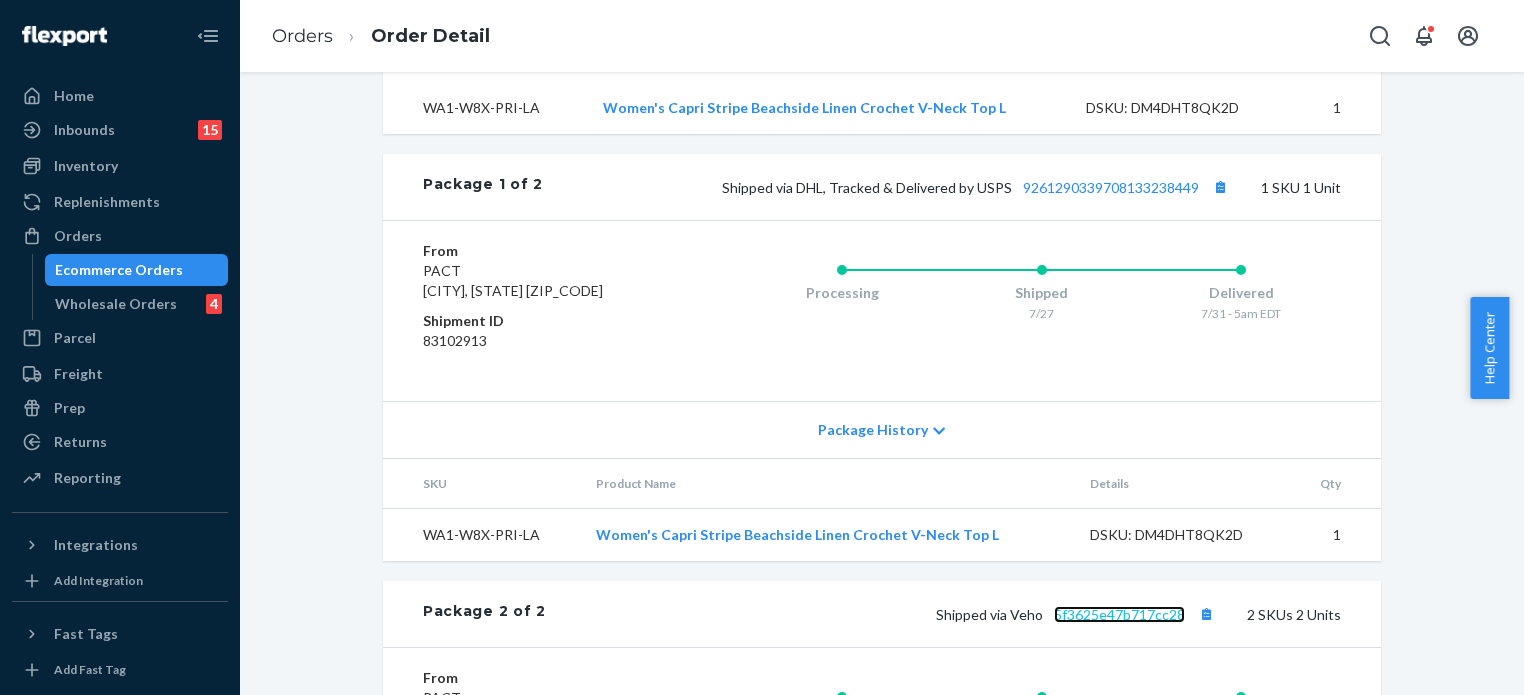 scroll, scrollTop: 811, scrollLeft: 0, axis: vertical 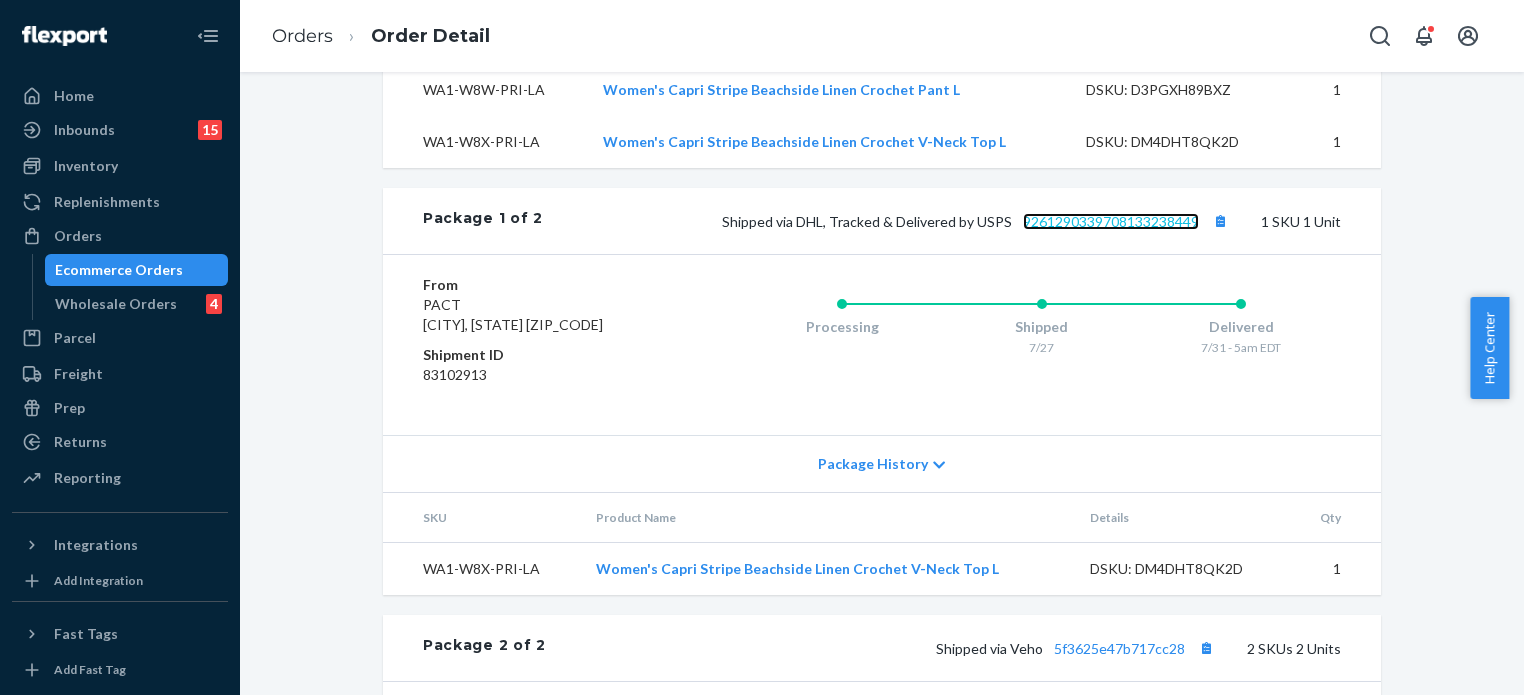 click on "9261290339708133238449" at bounding box center (1111, 221) 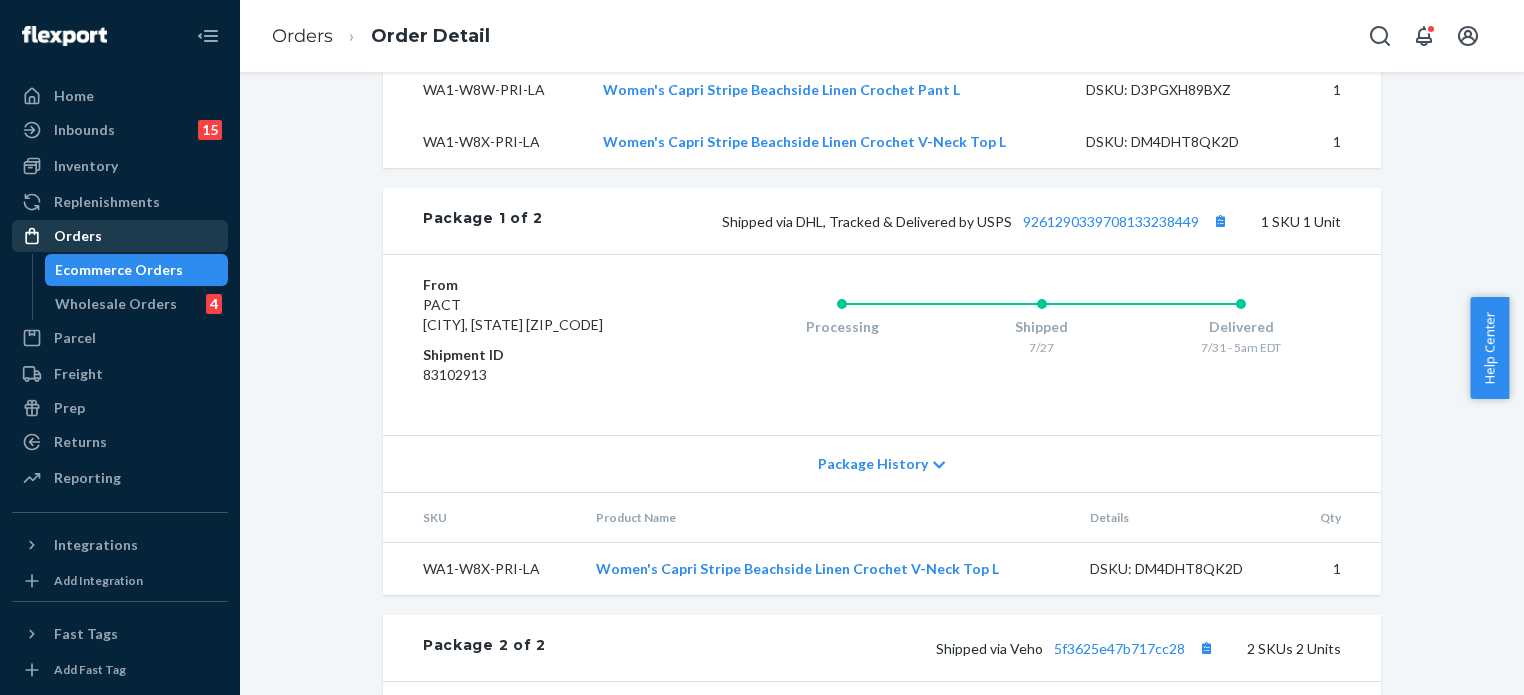 click on "Orders" at bounding box center [120, 236] 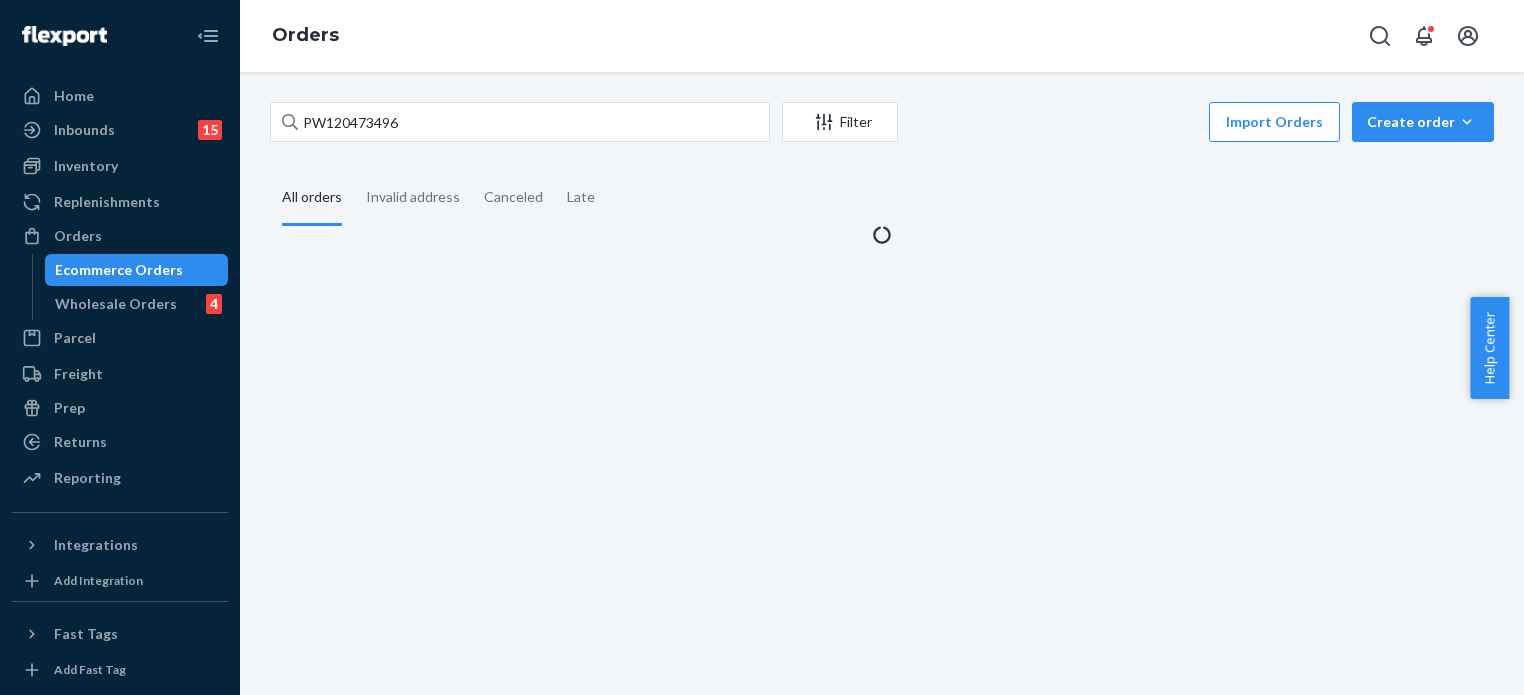 scroll, scrollTop: 0, scrollLeft: 0, axis: both 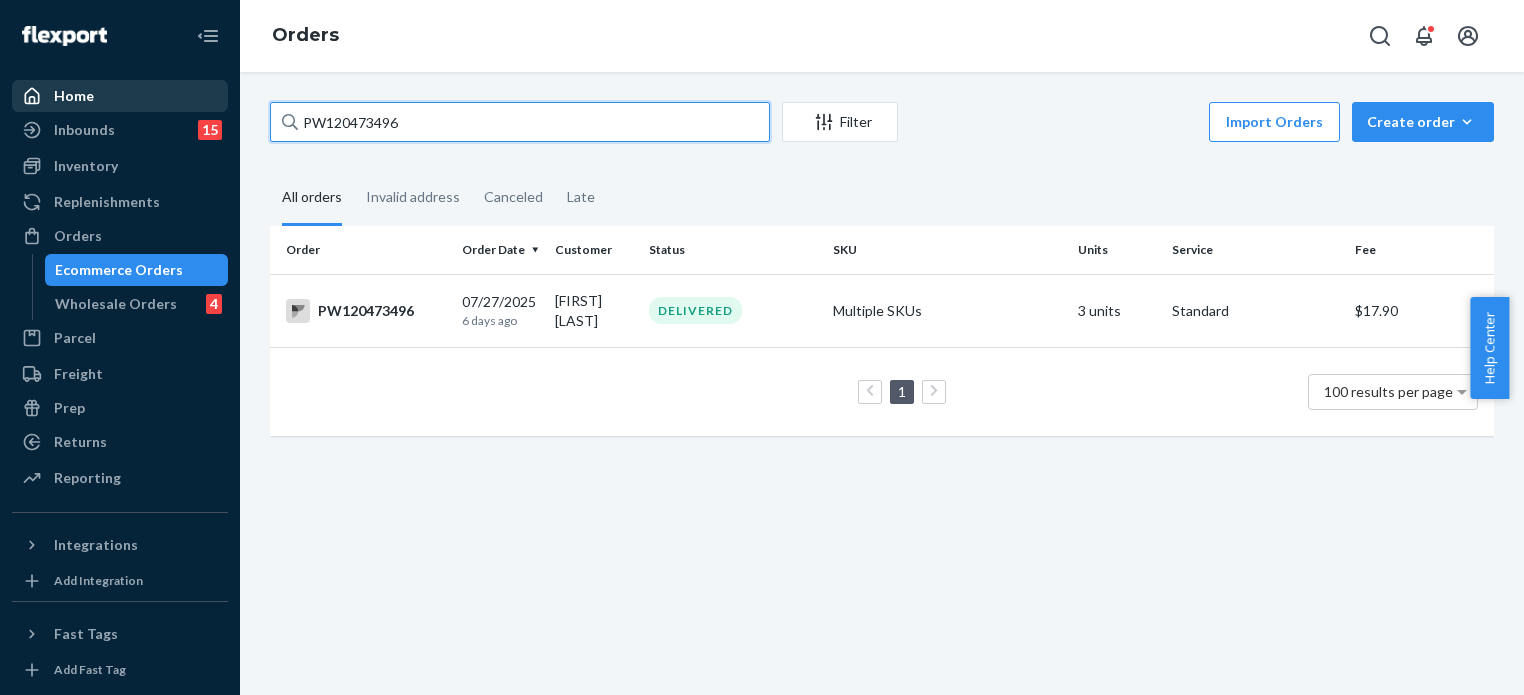 drag, startPoint x: 355, startPoint y: 116, endPoint x: 121, endPoint y: 94, distance: 235.0319 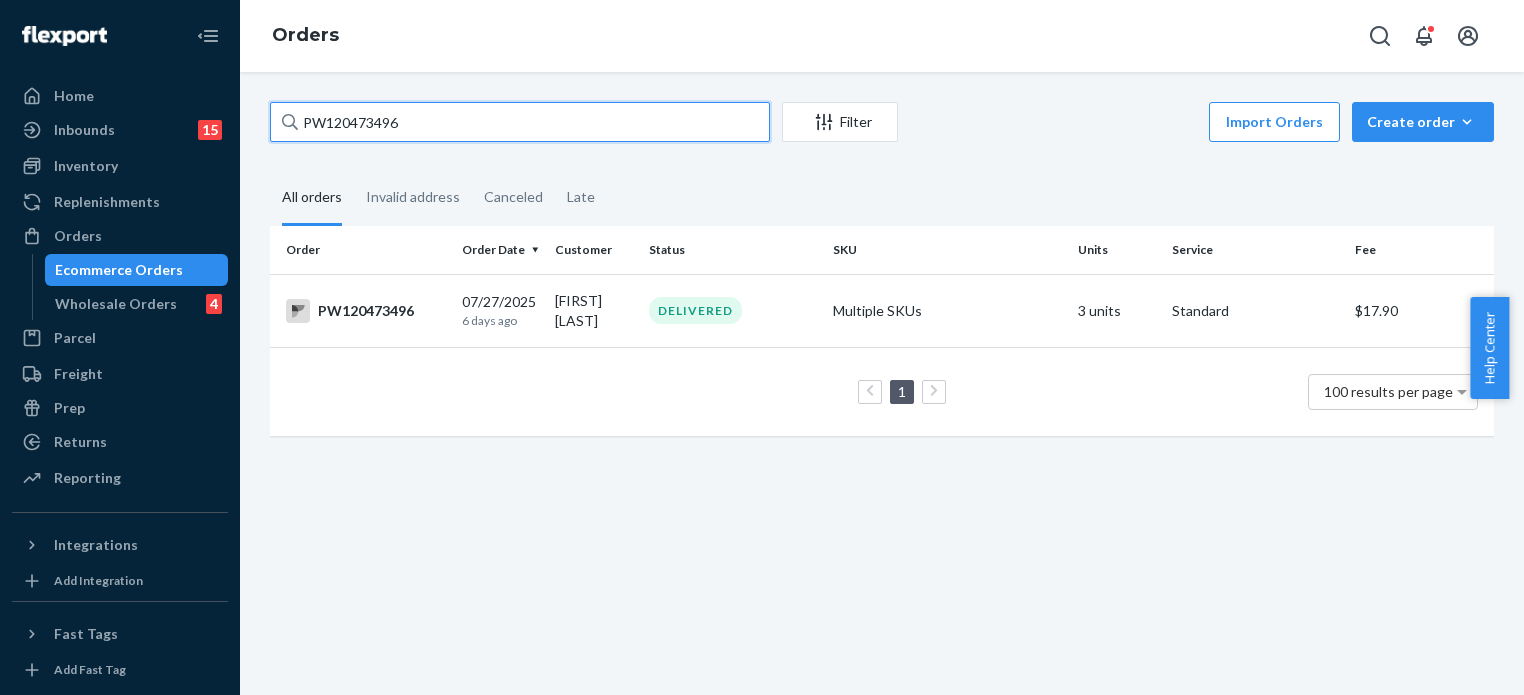 paste on "05432" 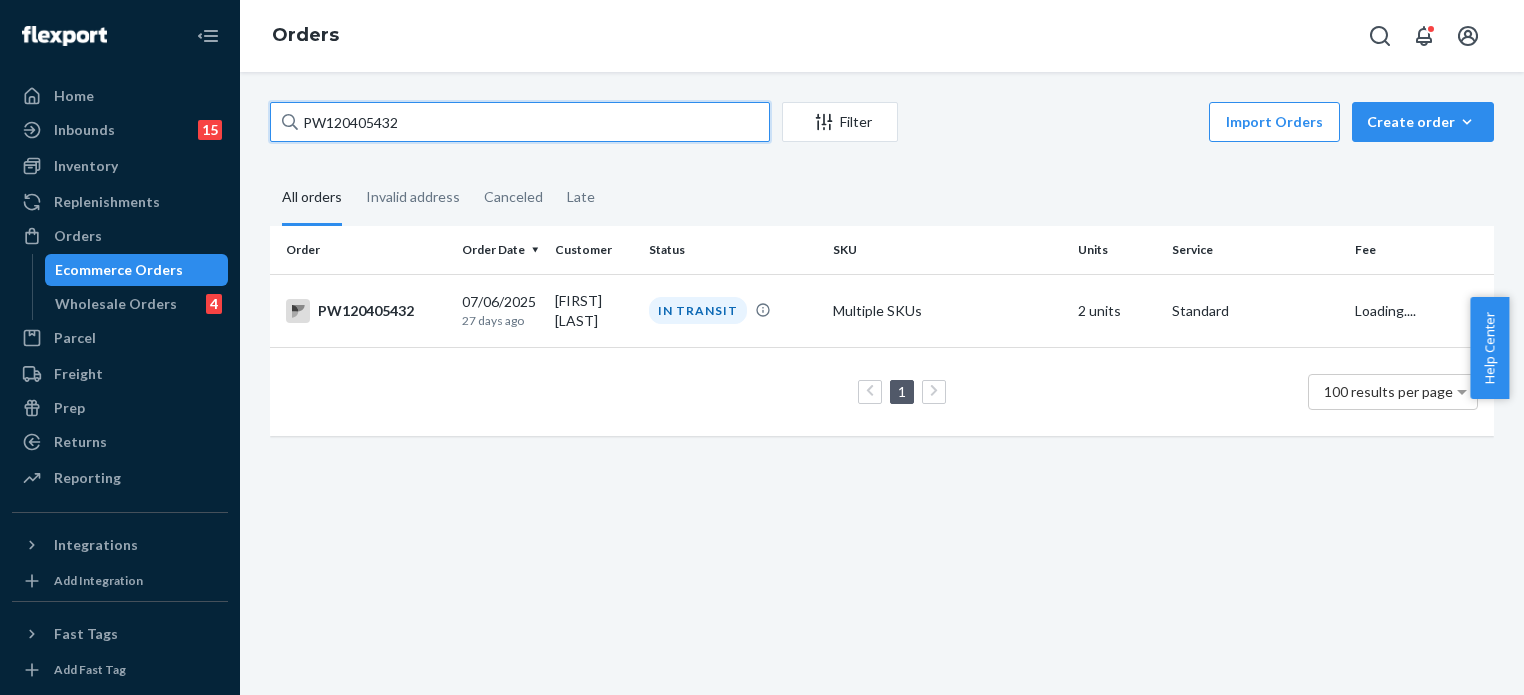 type on "PW120405432" 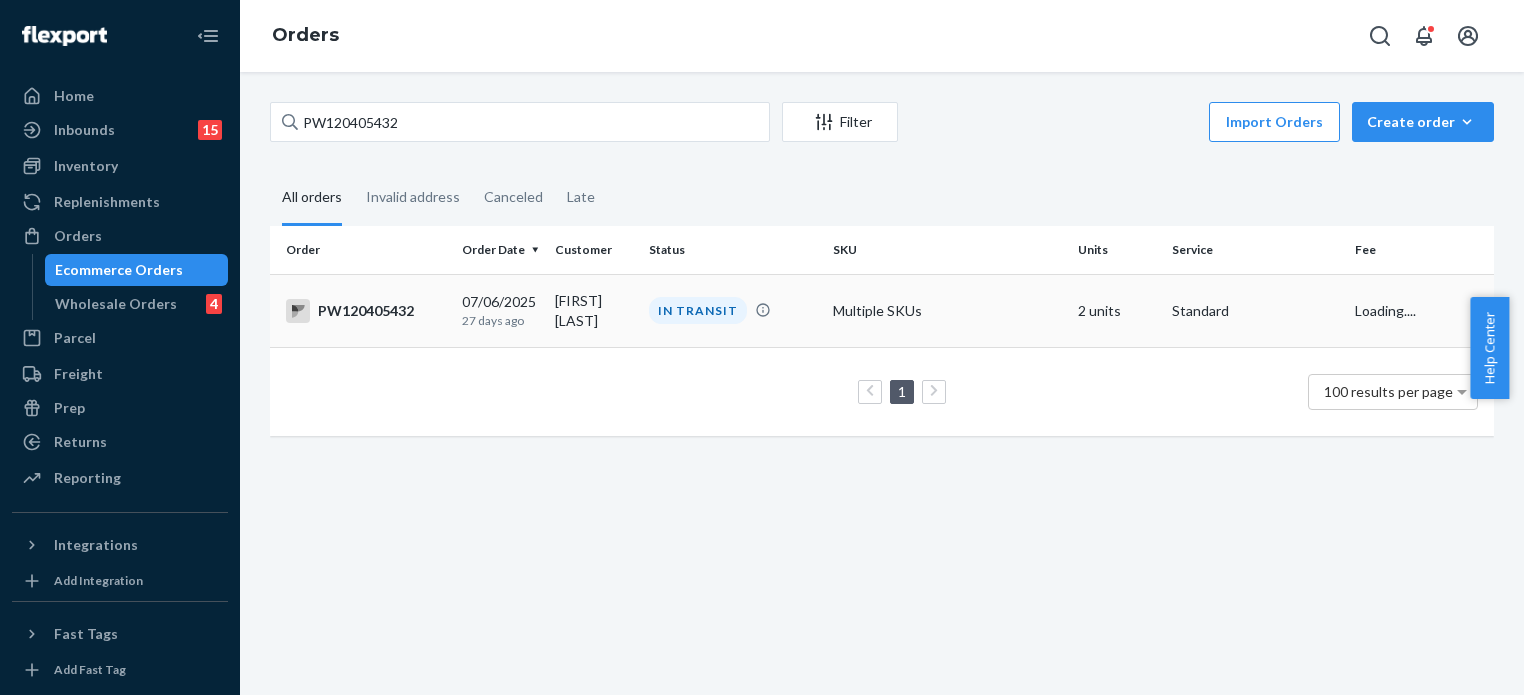 click on "IN TRANSIT" at bounding box center (733, 310) 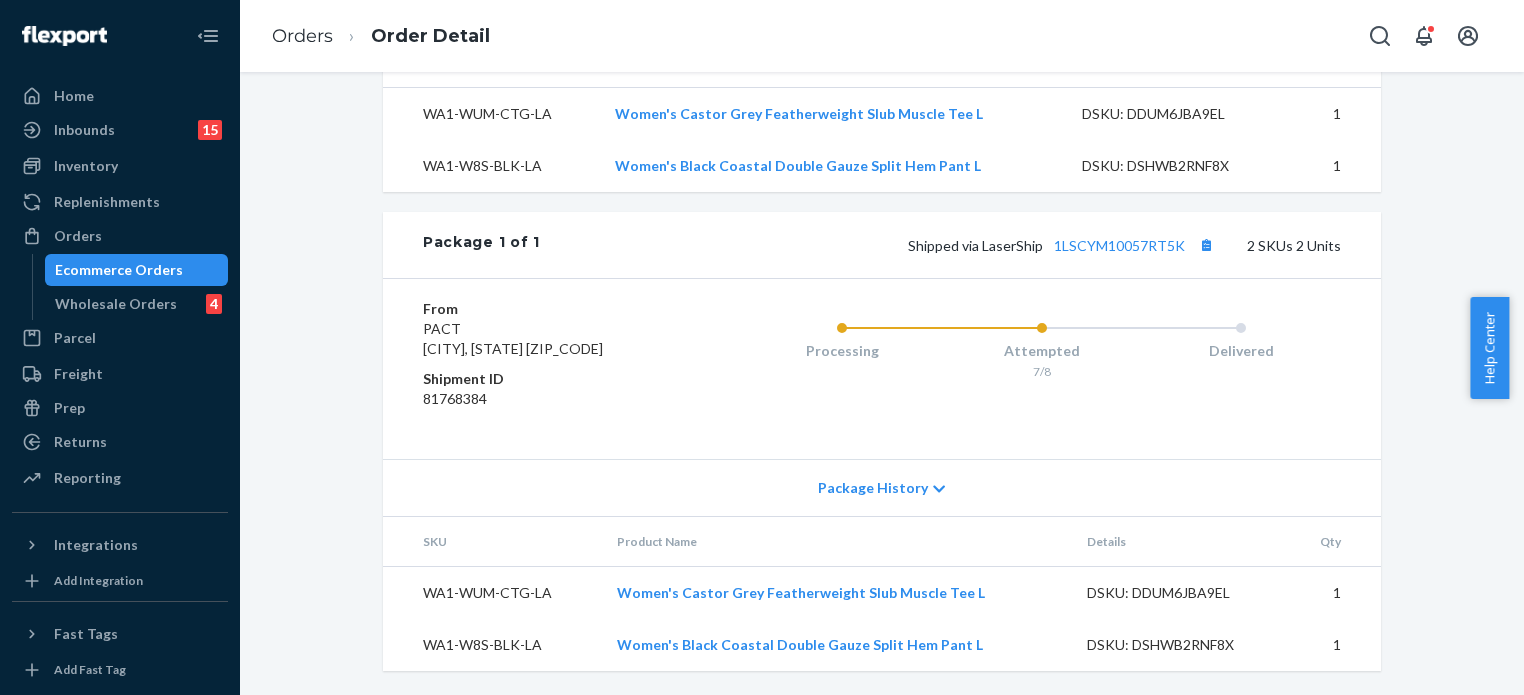 scroll, scrollTop: 800, scrollLeft: 0, axis: vertical 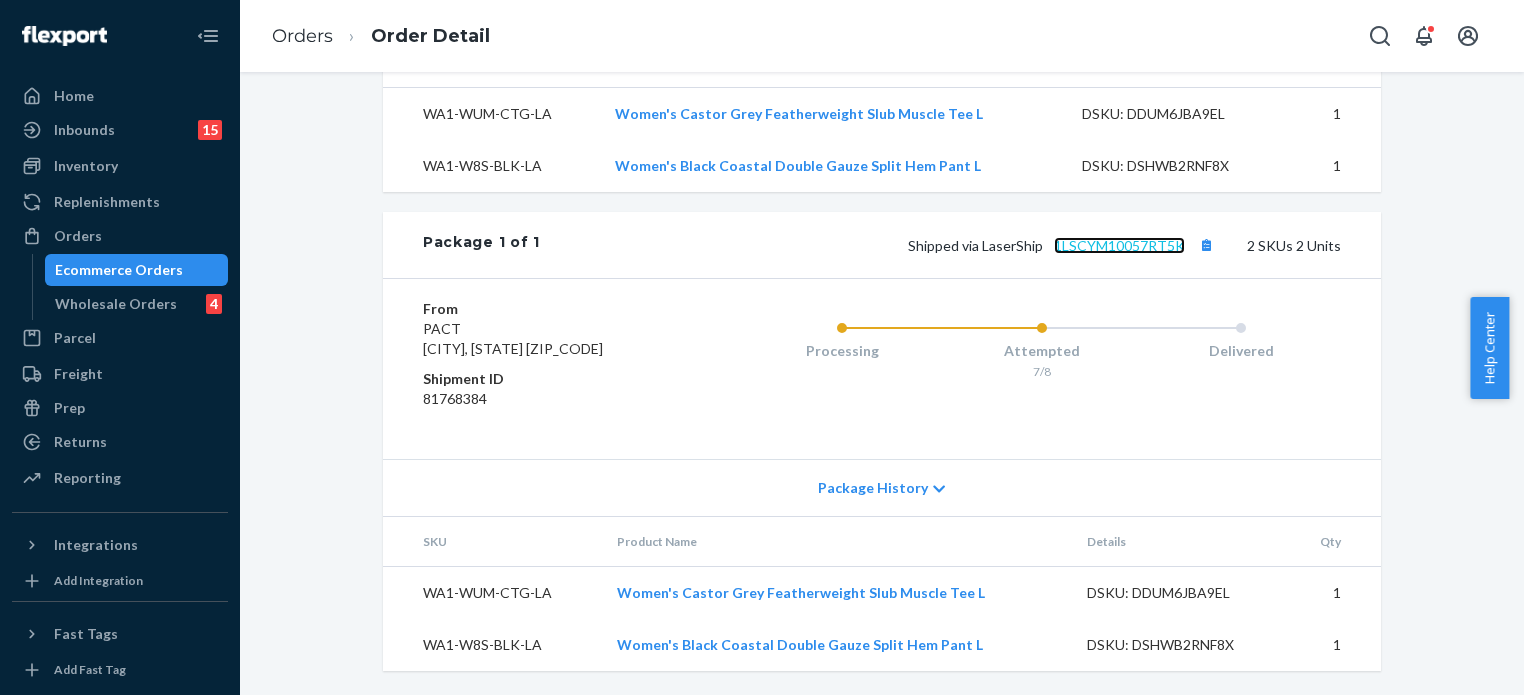 click on "1LSCYM10057RT5K" at bounding box center [1119, 245] 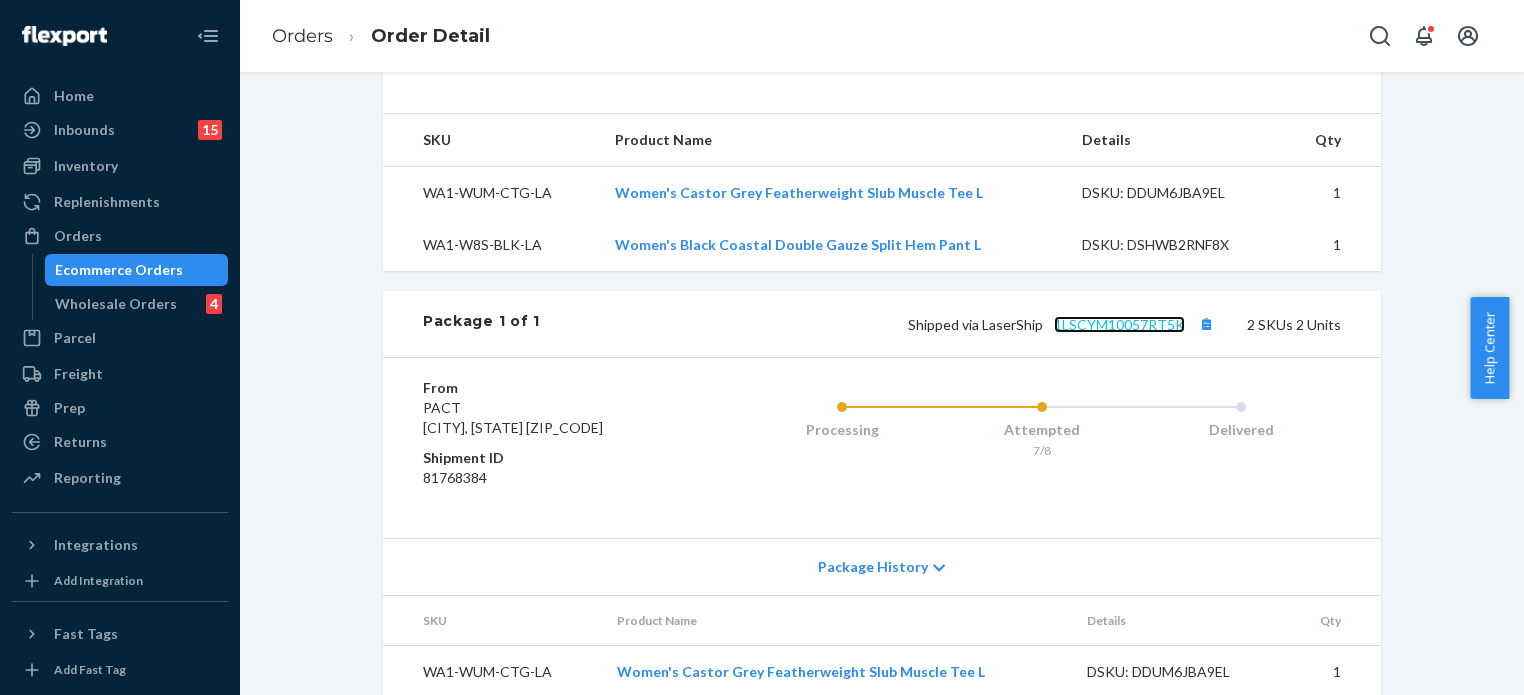 scroll, scrollTop: 800, scrollLeft: 0, axis: vertical 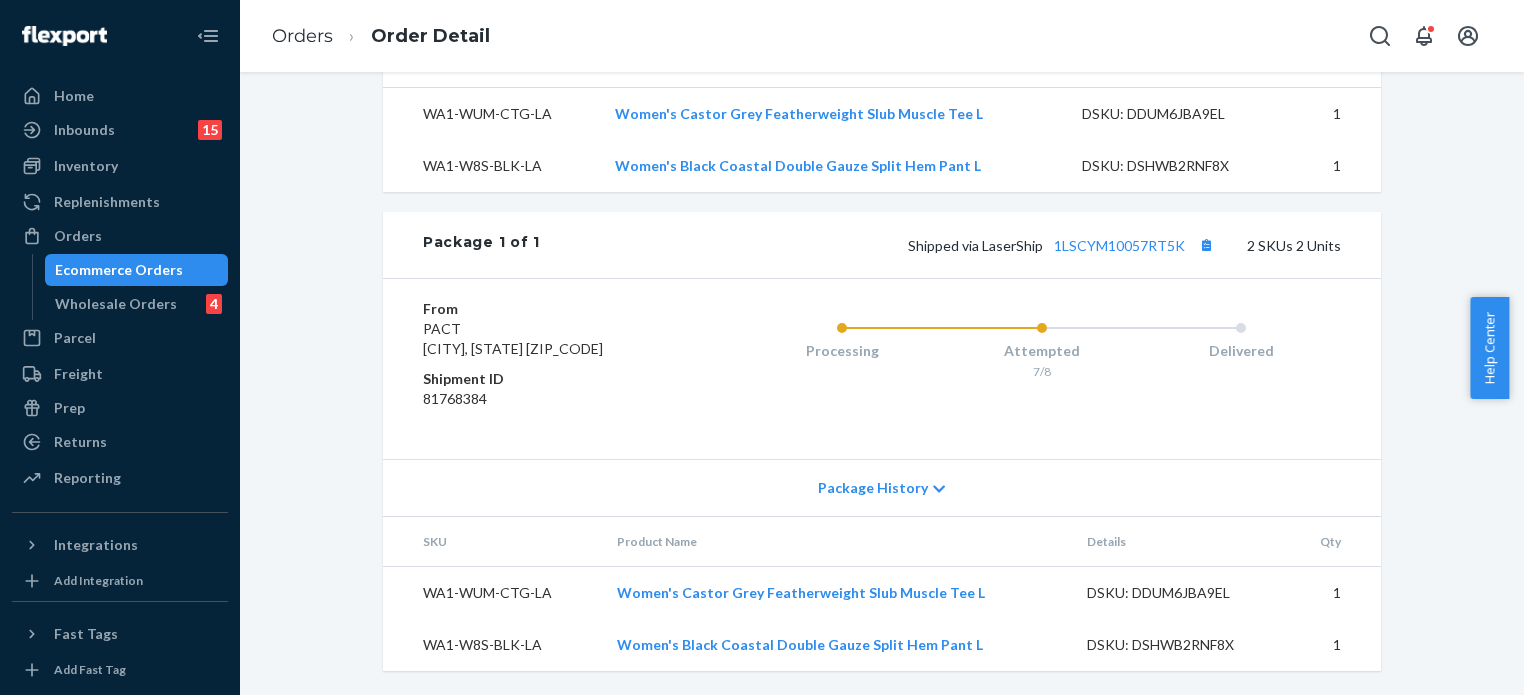 click on "Website Order # PW120405432 • Standard  /  $6.00 View Details Create Return Duplicate Order In Transit Packages may be lost Your package may be lost Packages are rarely this late and we're sorry this still hasn't arrived. If you haven't heard from us, please submit a claim. Shipped Date: July 7, 2025 Promised Delivery Date: July 16, 2025 Submit Lost Claim Order History Flexport Order ID 131798908 Destination Jennifer Porter
Jennifer Porter
1 Riverside Dr
Camden, NJ 08103-1037
US Buyer Order Tracking 131798908 SKU Product Name Details Qty WA1-WUM-CTG-LA Women's Castor Grey Featherweight Slub Muscle Tee L DSKU: DDUM6JBA9EL 1 WA1-W8S-BLK-LA Women's Black Coastal Double Gauze Split Hem Pant L DSKU: DSHWB2RNF8X 1 Package 1 of 1 Shipped via LaserShip   1LSCYM10057RT5K 2   SKUs   2   Units From PACT
Phillipsburg, NJ 08865 Shipment ID 81768384 Processing Attempted 7/8 Delivered Package History SKU Product Name Details Qty WA1-WUM-CTG-LA Women's Castor Grey Featherweight Slub Muscle Tee L DSKU: DDUM6JBA9EL 1 1" at bounding box center [882, 24] 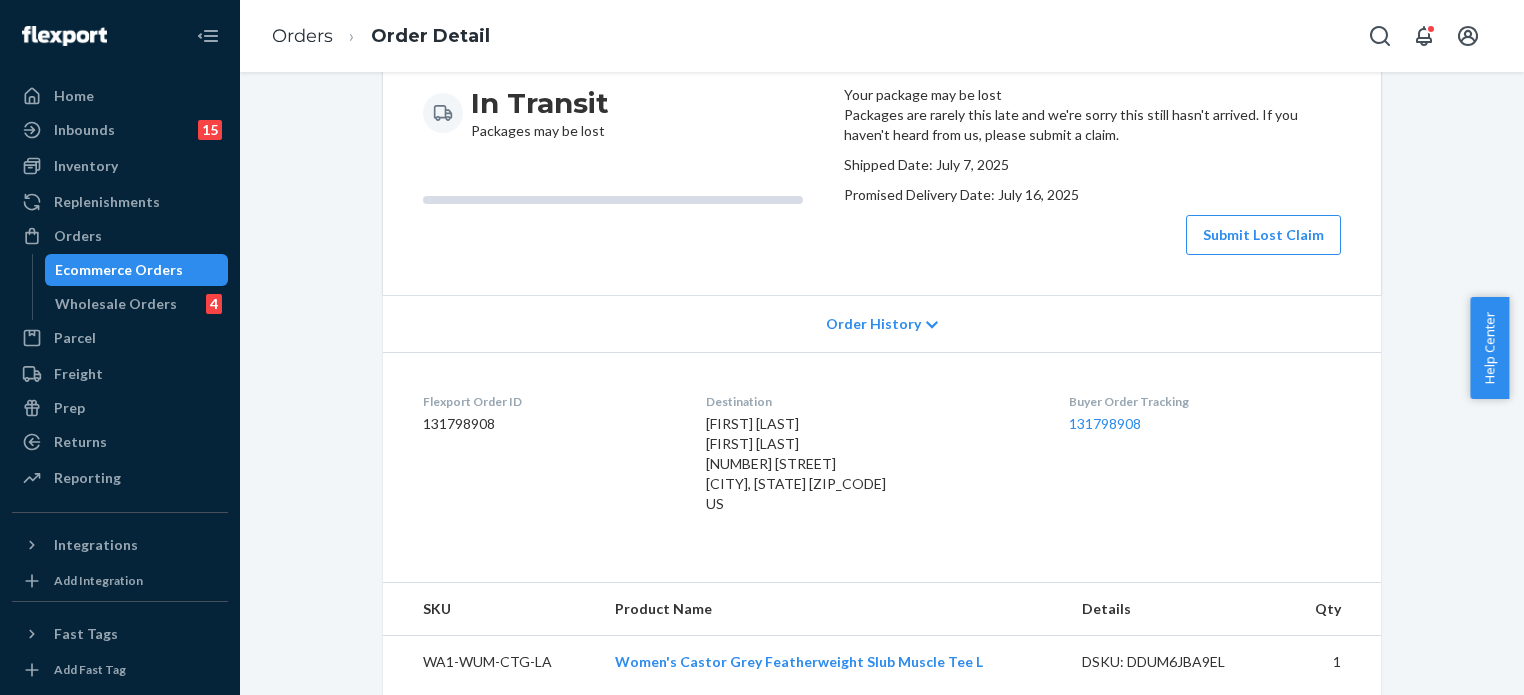scroll, scrollTop: 0, scrollLeft: 0, axis: both 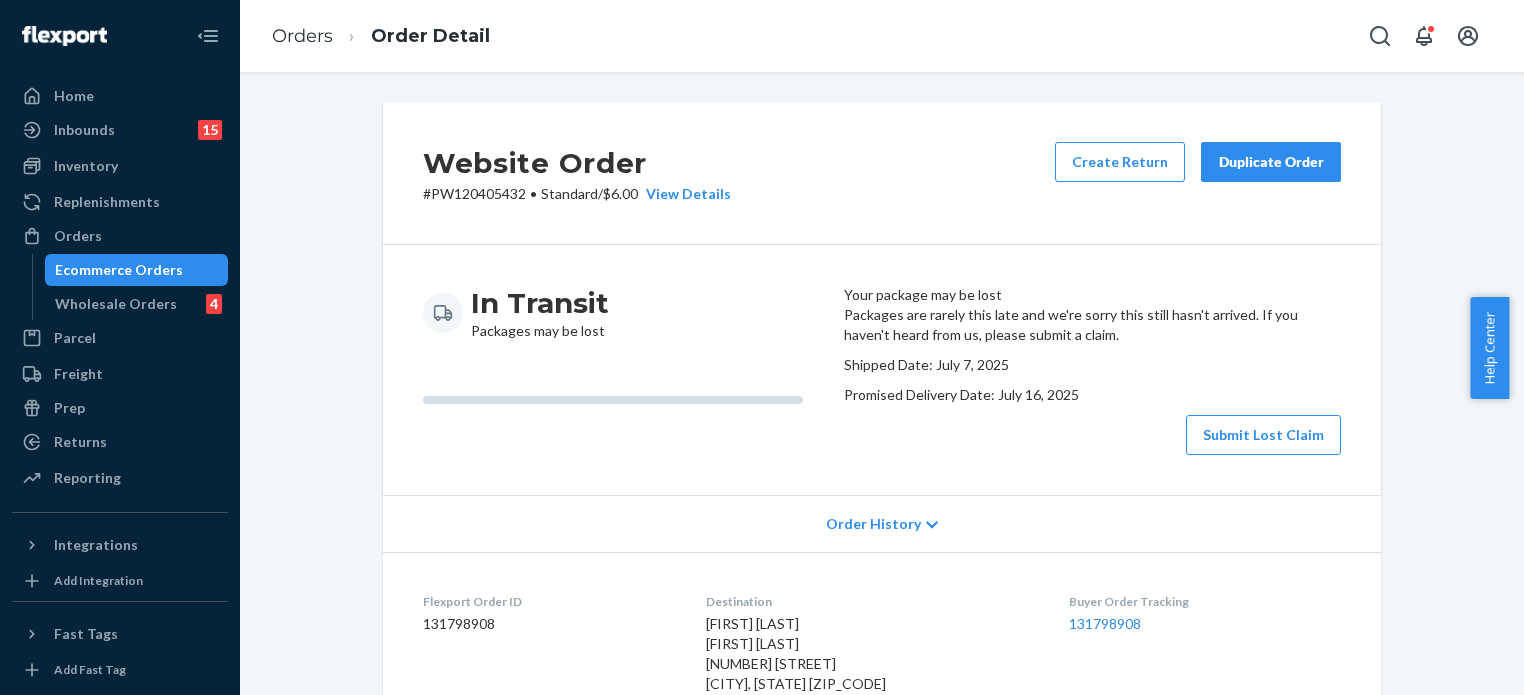 click on "In Transit Packages may be lost Your package may be lost Packages are rarely this late and we're sorry this still hasn't arrived. If you haven't heard from us, please submit a claim. Shipped Date: July 7, 2025 Promised Delivery Date: July 16, 2025 Submit Lost Claim" at bounding box center [882, 370] 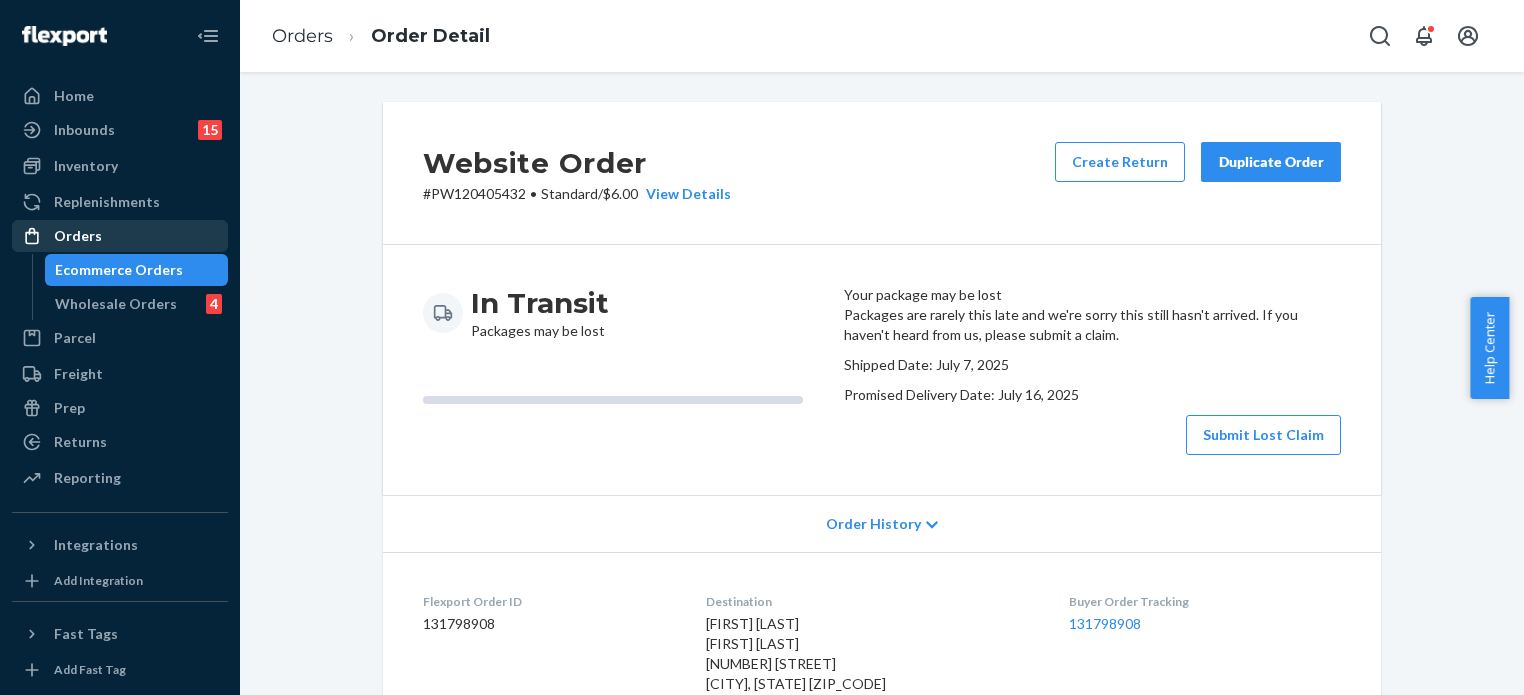 click on "Orders" at bounding box center (78, 236) 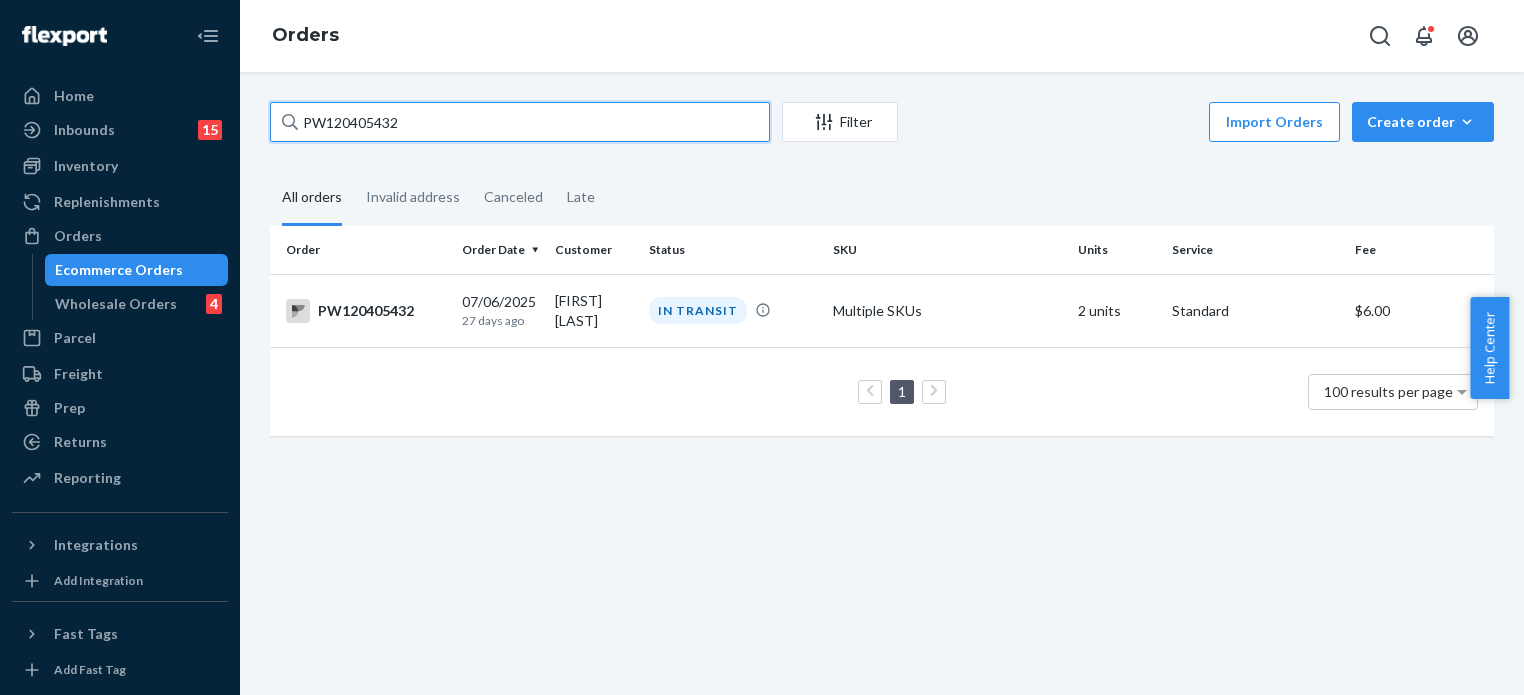 drag, startPoint x: 509, startPoint y: 121, endPoint x: 280, endPoint y: 118, distance: 229.01965 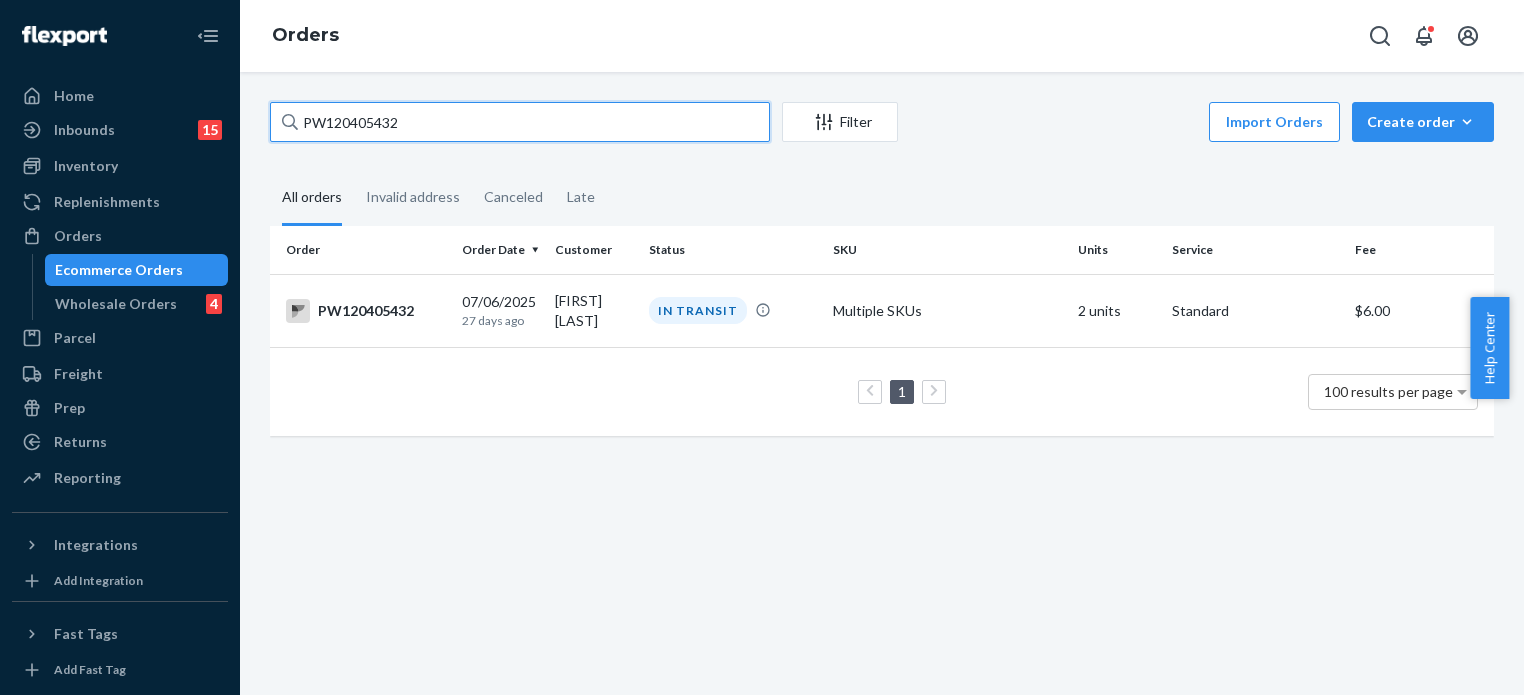 click on "PW120405432" at bounding box center (520, 122) 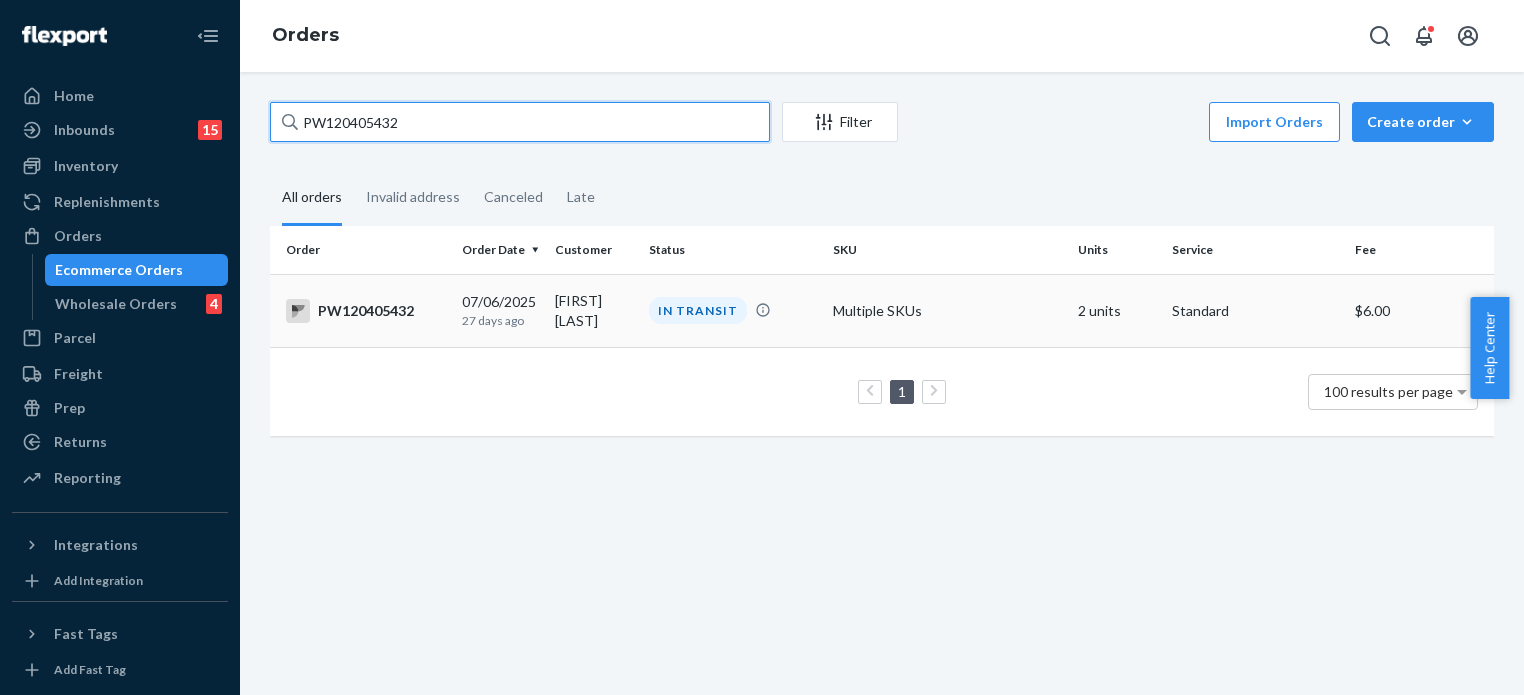paste on "69624" 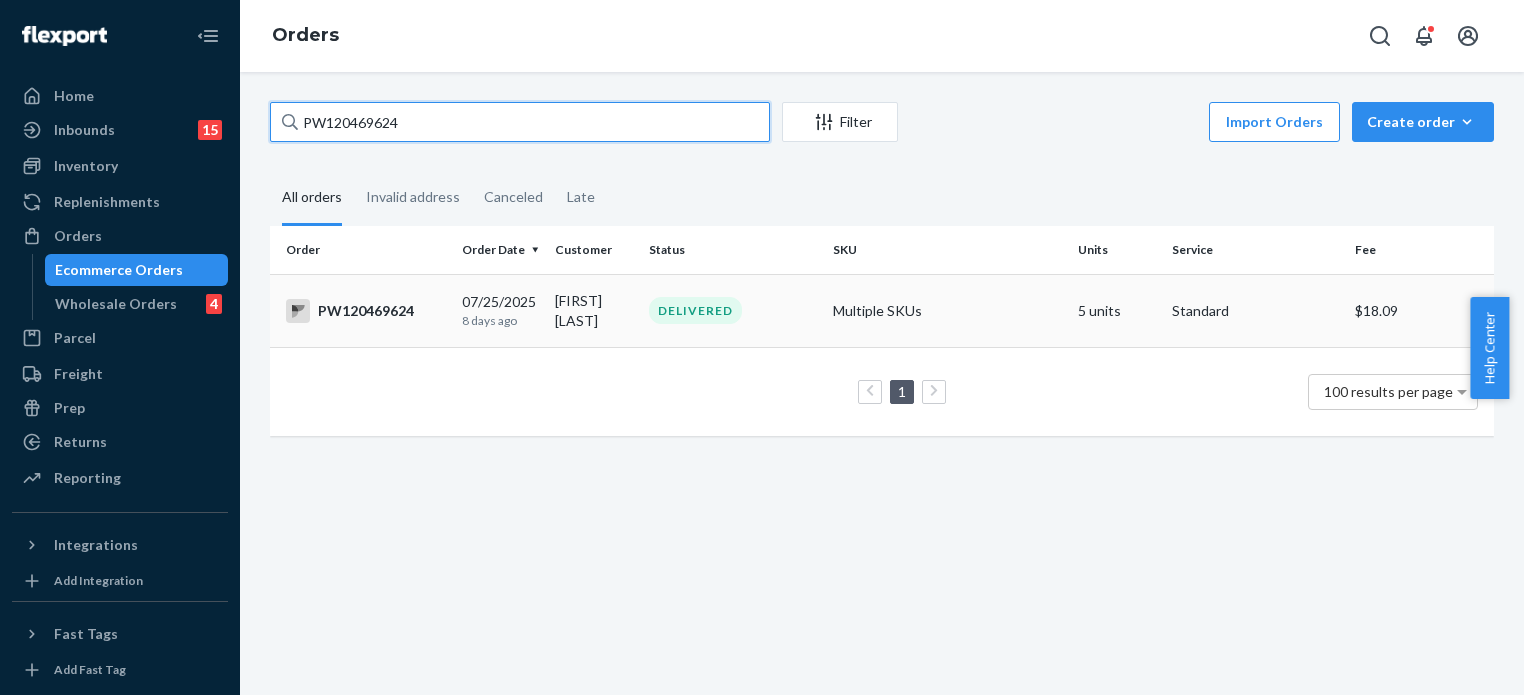 type on "PW120469624" 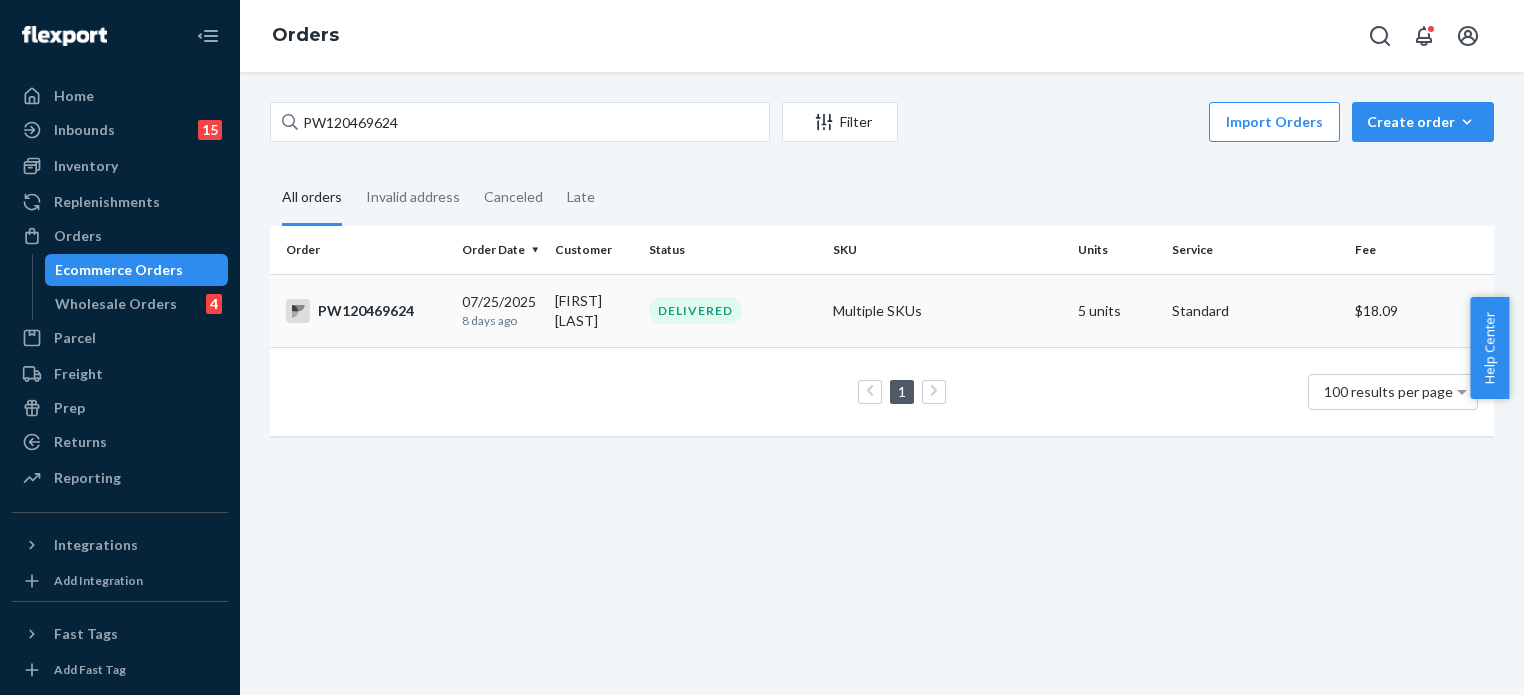 click on "DELIVERED" at bounding box center [695, 310] 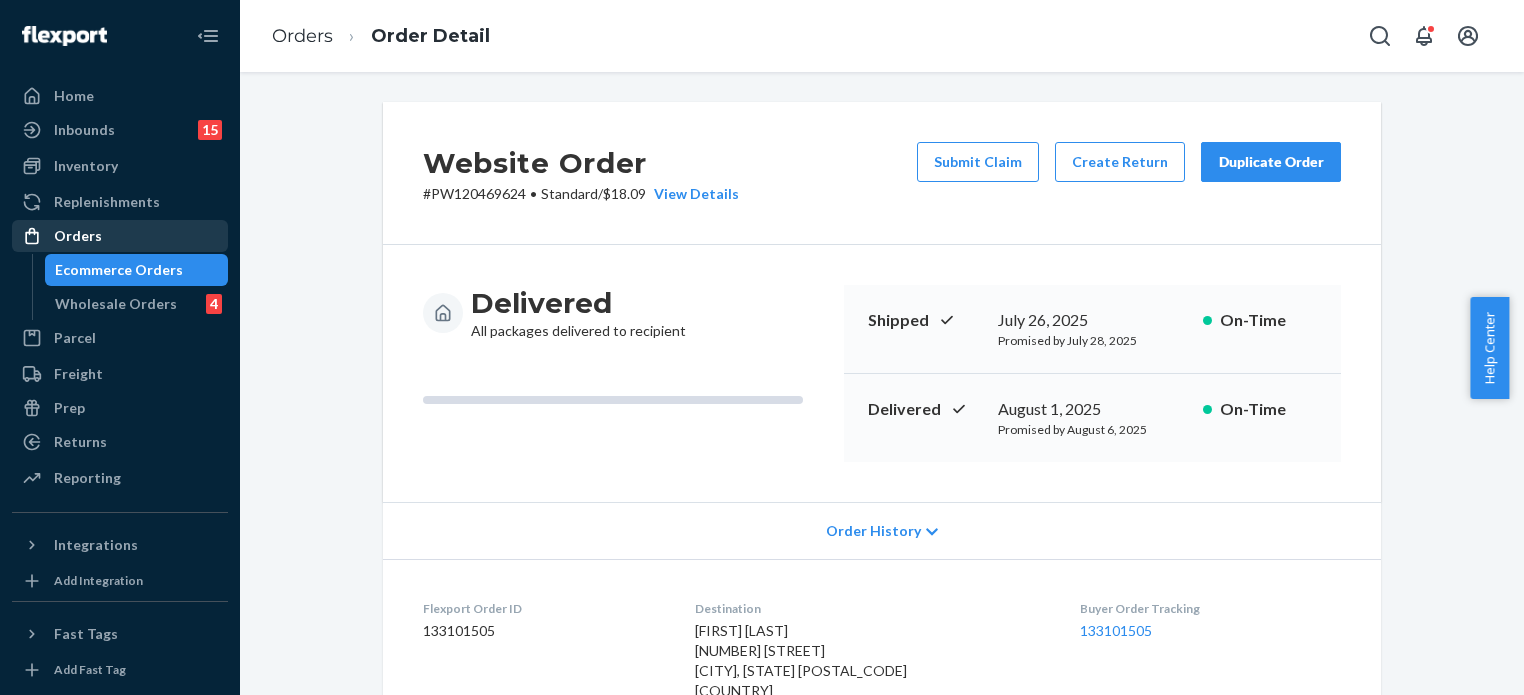 click on "Orders" at bounding box center [120, 236] 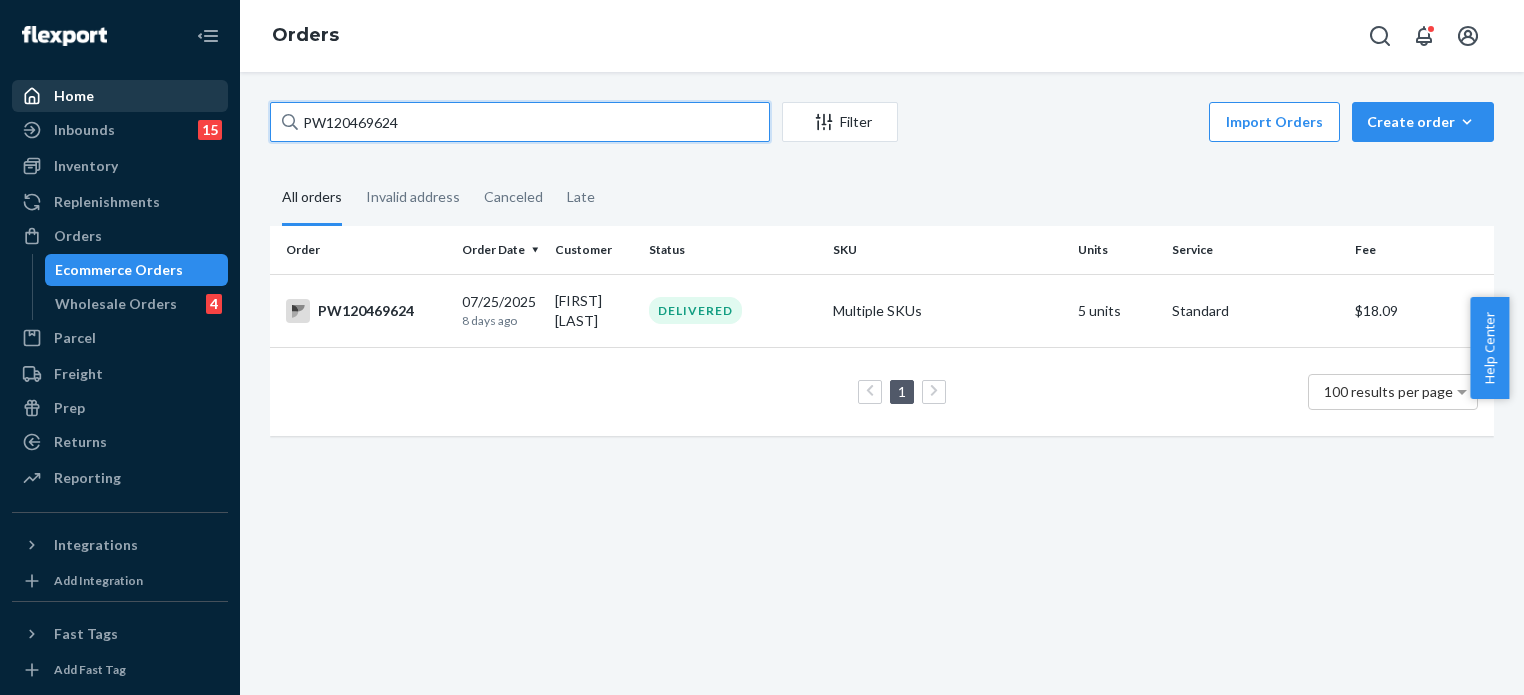 drag, startPoint x: 373, startPoint y: 113, endPoint x: 136, endPoint y: 103, distance: 237.21088 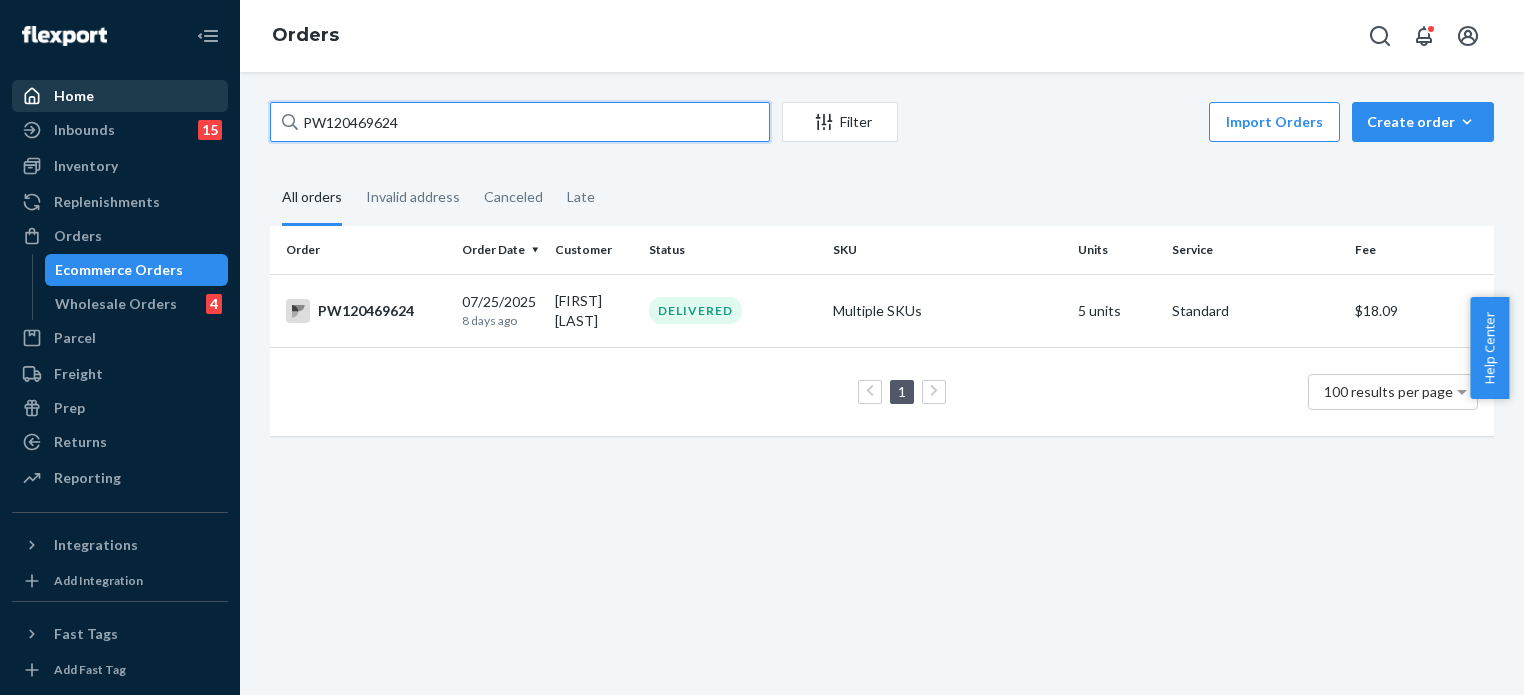 click on "Home Inbounds 15 Shipping Plans Problems 15 Inventory Products Branded Packaging Replenishments Orders Ecommerce Orders Wholesale Orders 4 Parcel Parcel orders Integrations Freight Prep Returns All Returns Settings Packages Reporting Reports Analytics Integrations Add Integration Fast Tags Add Fast Tag Settings Talk to Support Help Center Give Feedback Orders PW120469624 Filter Import Orders Create order Ecommerce order Removal order All orders Invalid address Canceled Late Order Order Date Customer Status SKU Units Service Fee PW120469624 07/25/2025 8 days ago Sonia Davis DELIVERED Multiple SKUs 5 units Standard $18.09 1 100 results per page" at bounding box center [762, 347] 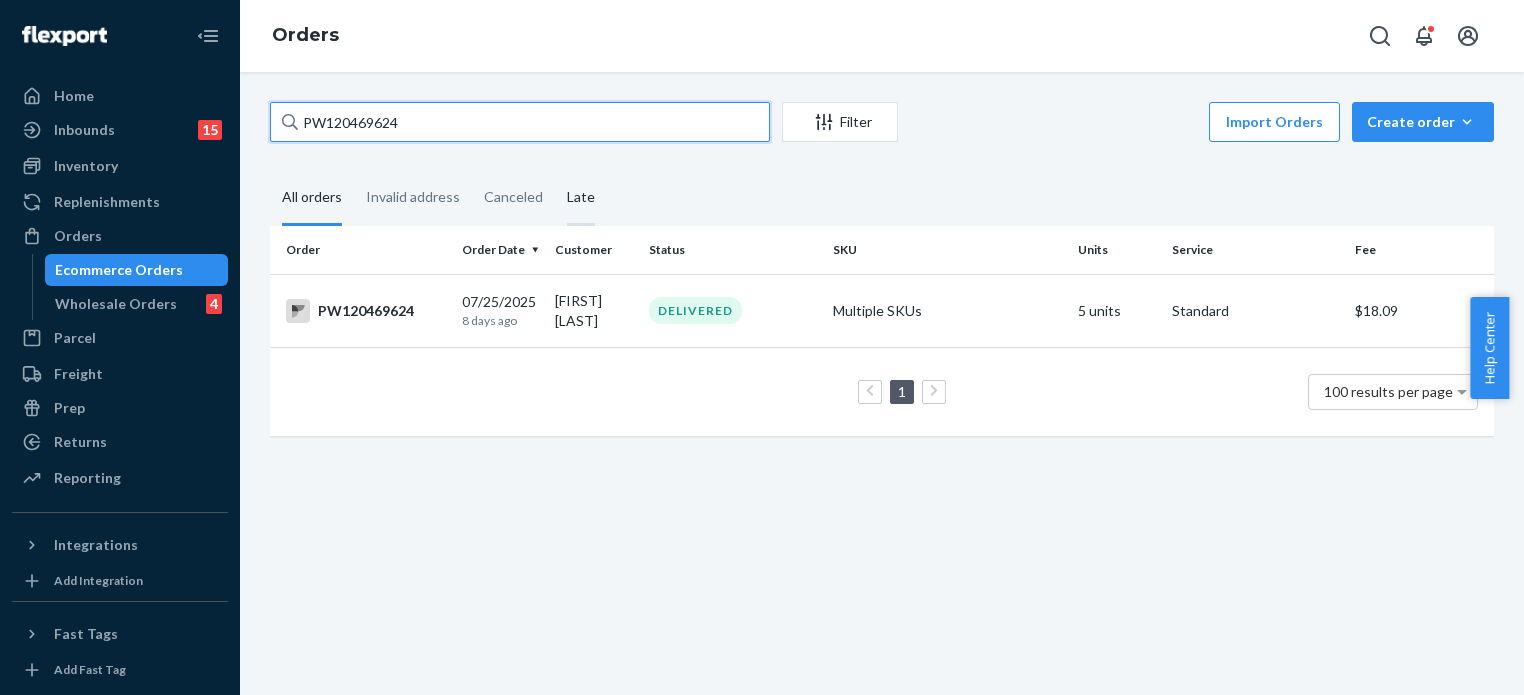 paste on "73541" 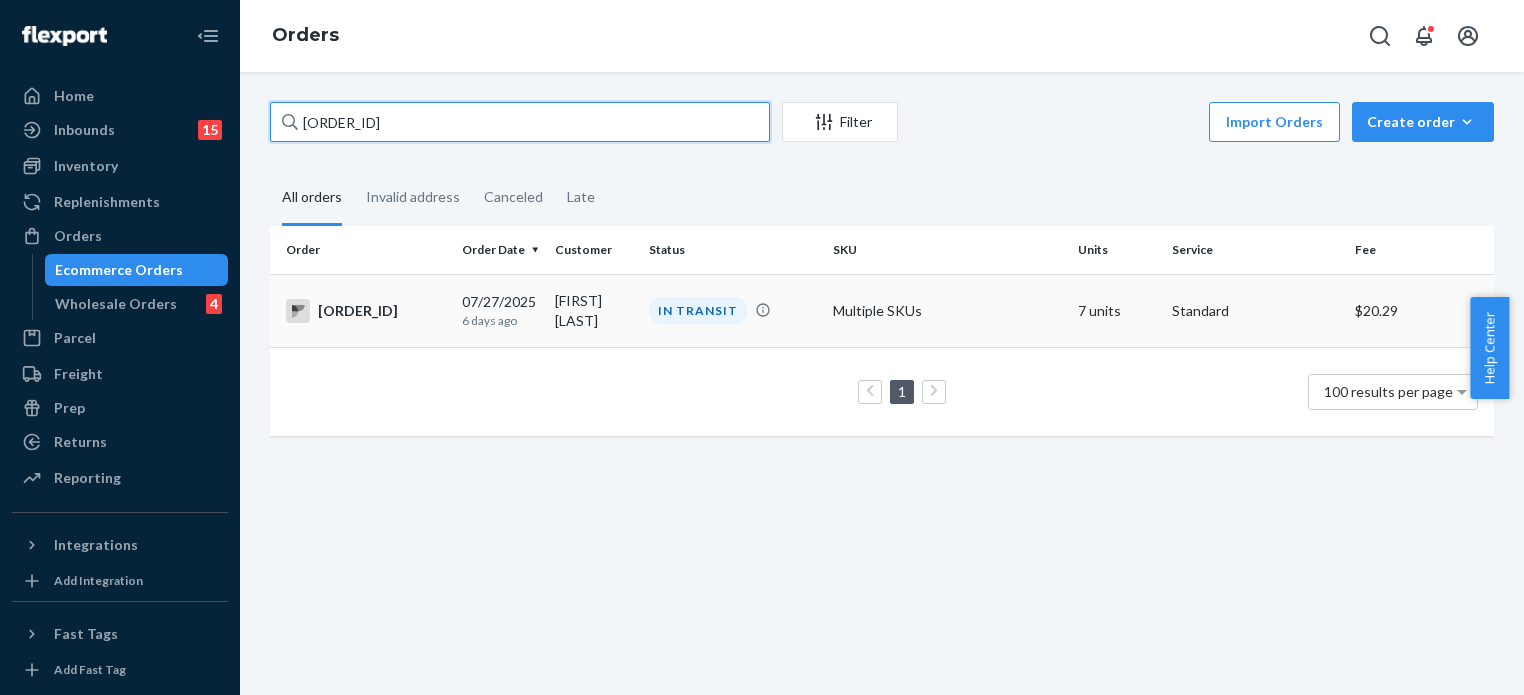 type on "PW120473541" 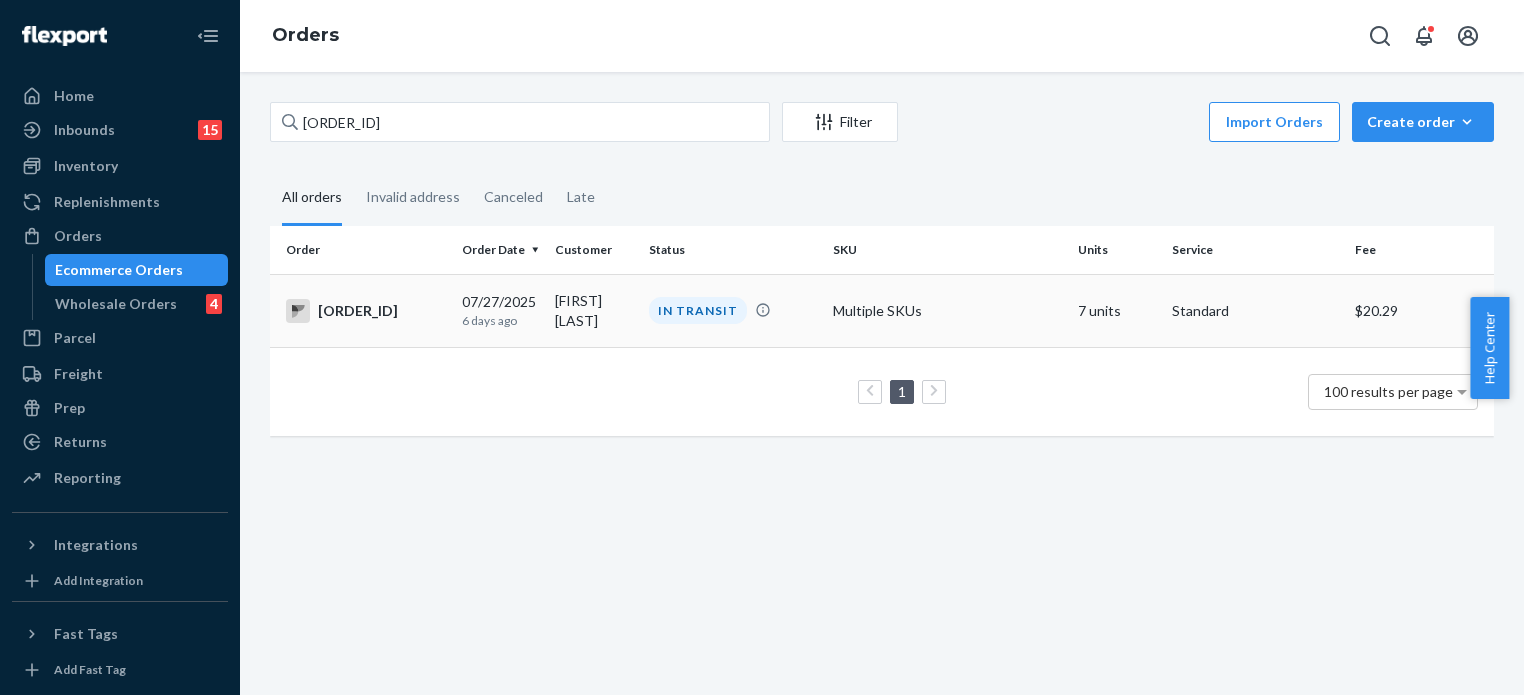 click on "IN TRANSIT" at bounding box center [698, 310] 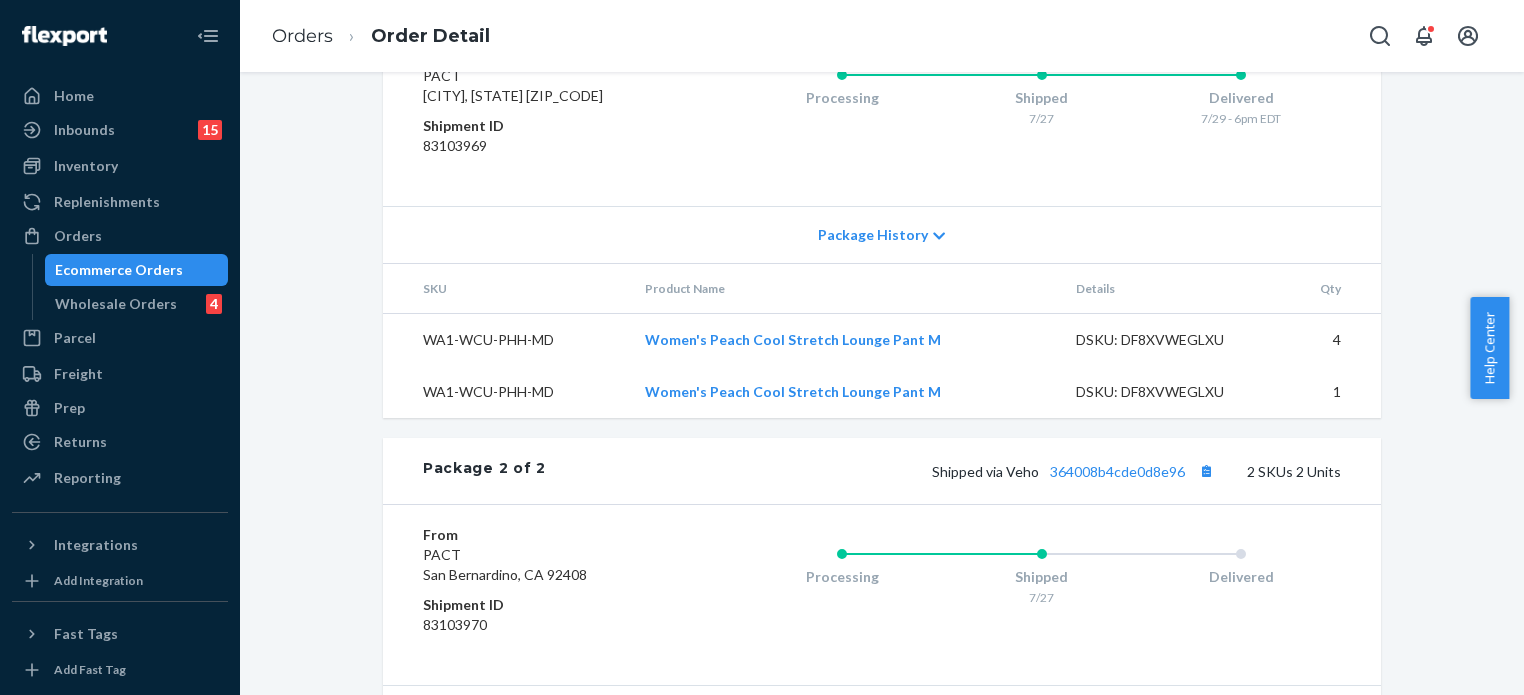 scroll, scrollTop: 1263, scrollLeft: 0, axis: vertical 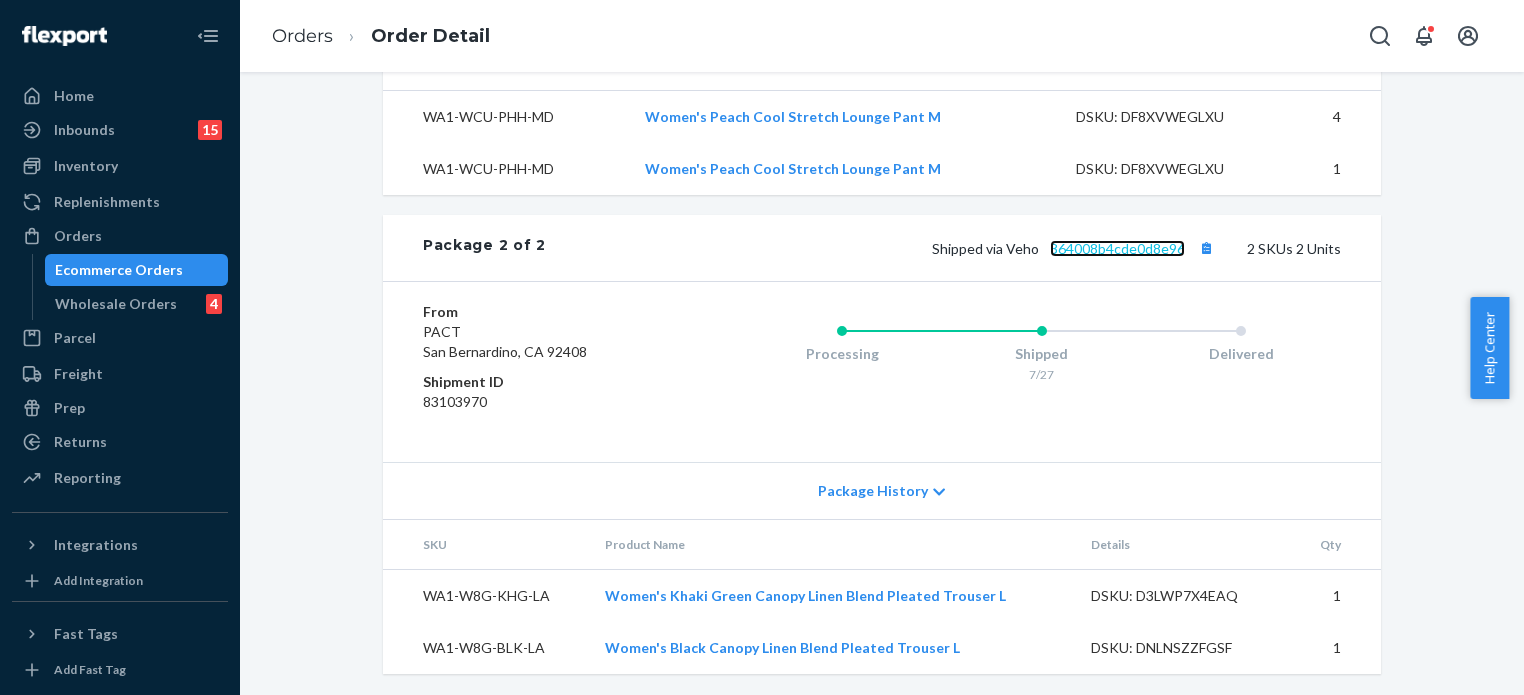 click on "364008b4cde0d8e96" at bounding box center (1117, 248) 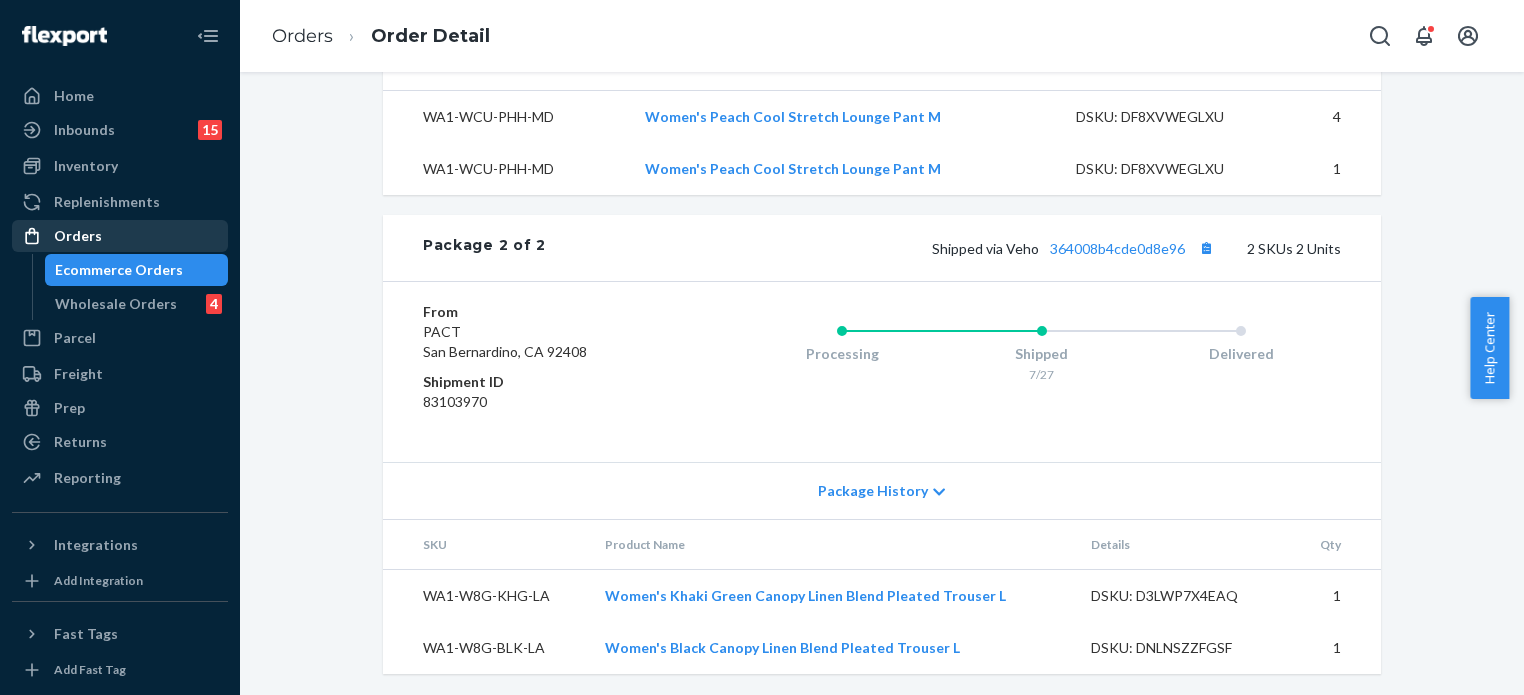 click on "Home Inbounds 15 Shipping Plans Problems 15 Inventory Products Branded Packaging Replenishments Orders Ecommerce Orders Wholesale Orders 4 Parcel Parcel orders Integrations Freight Prep Returns All Returns Settings Packages Reporting Reports Analytics" at bounding box center (120, 288) 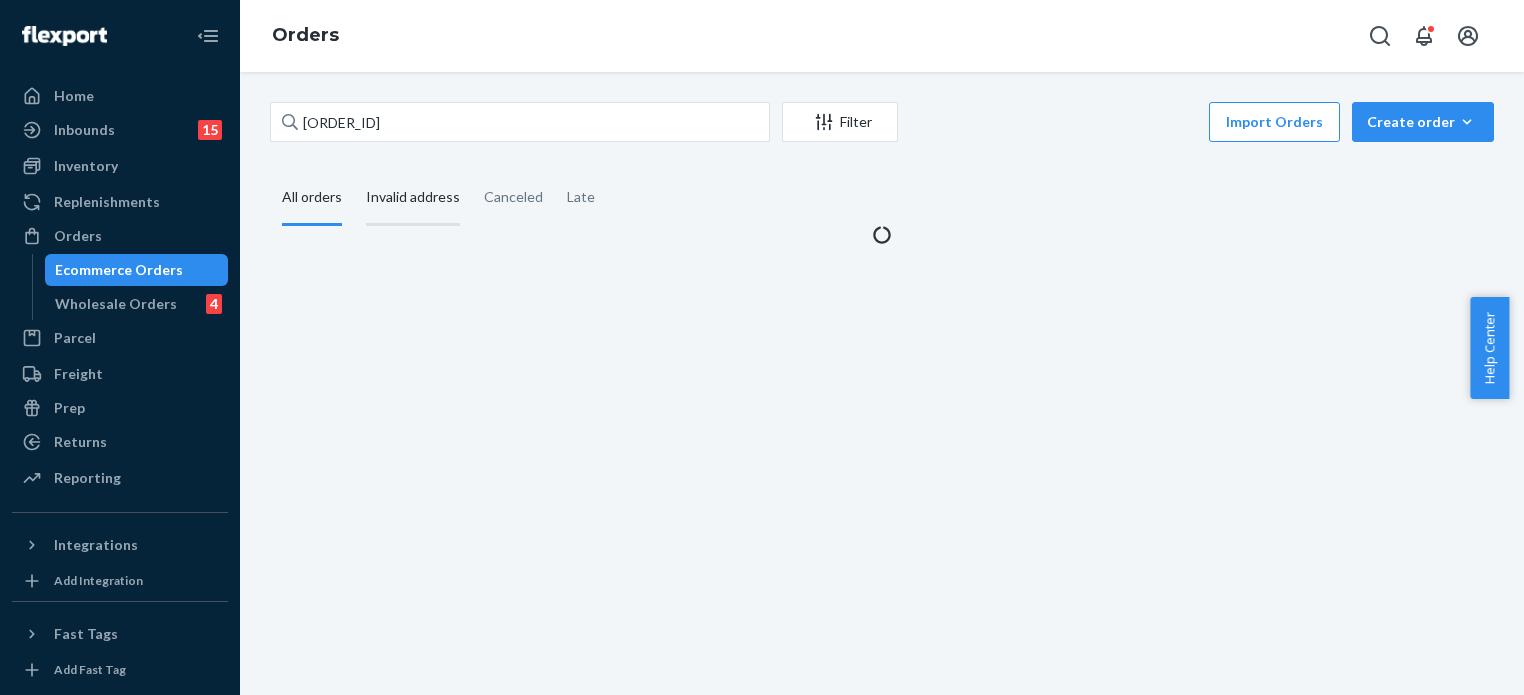 scroll, scrollTop: 0, scrollLeft: 0, axis: both 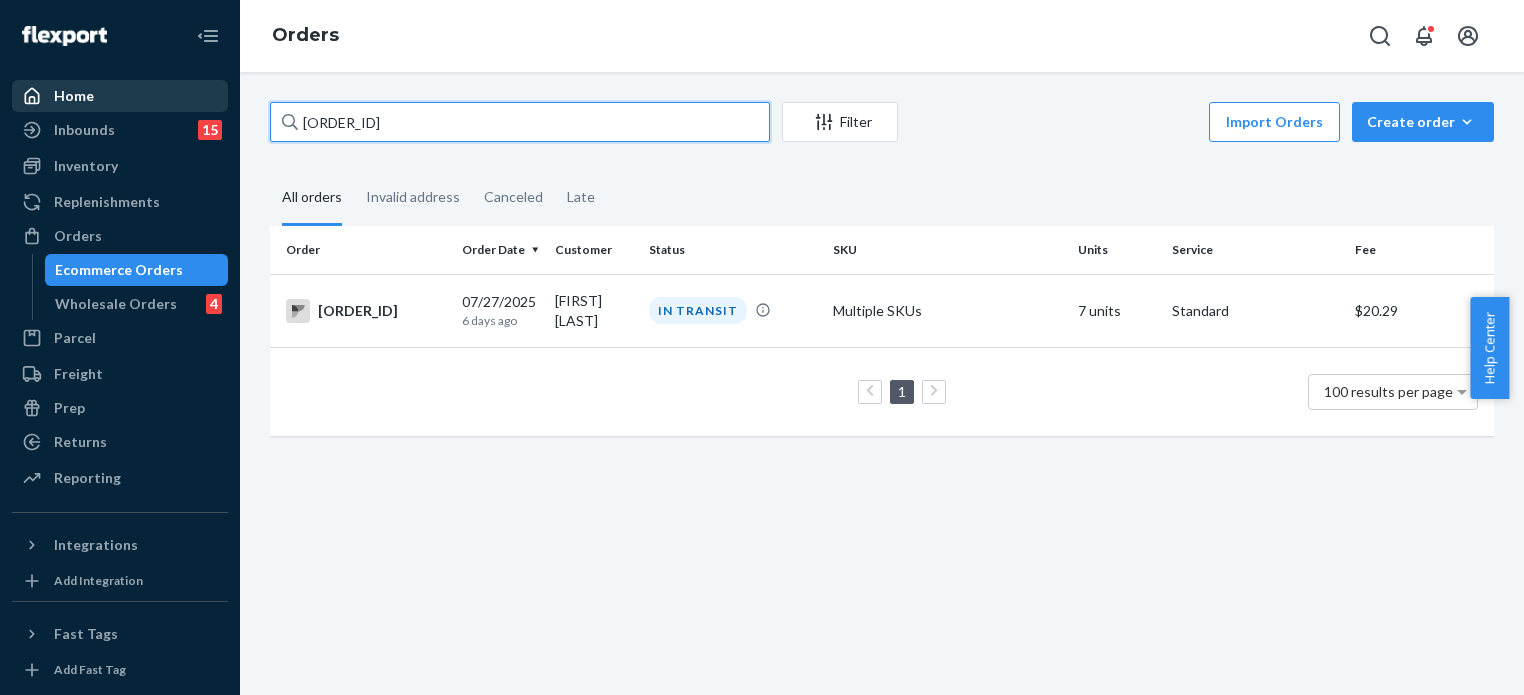 drag, startPoint x: 454, startPoint y: 123, endPoint x: 81, endPoint y: 99, distance: 373.77133 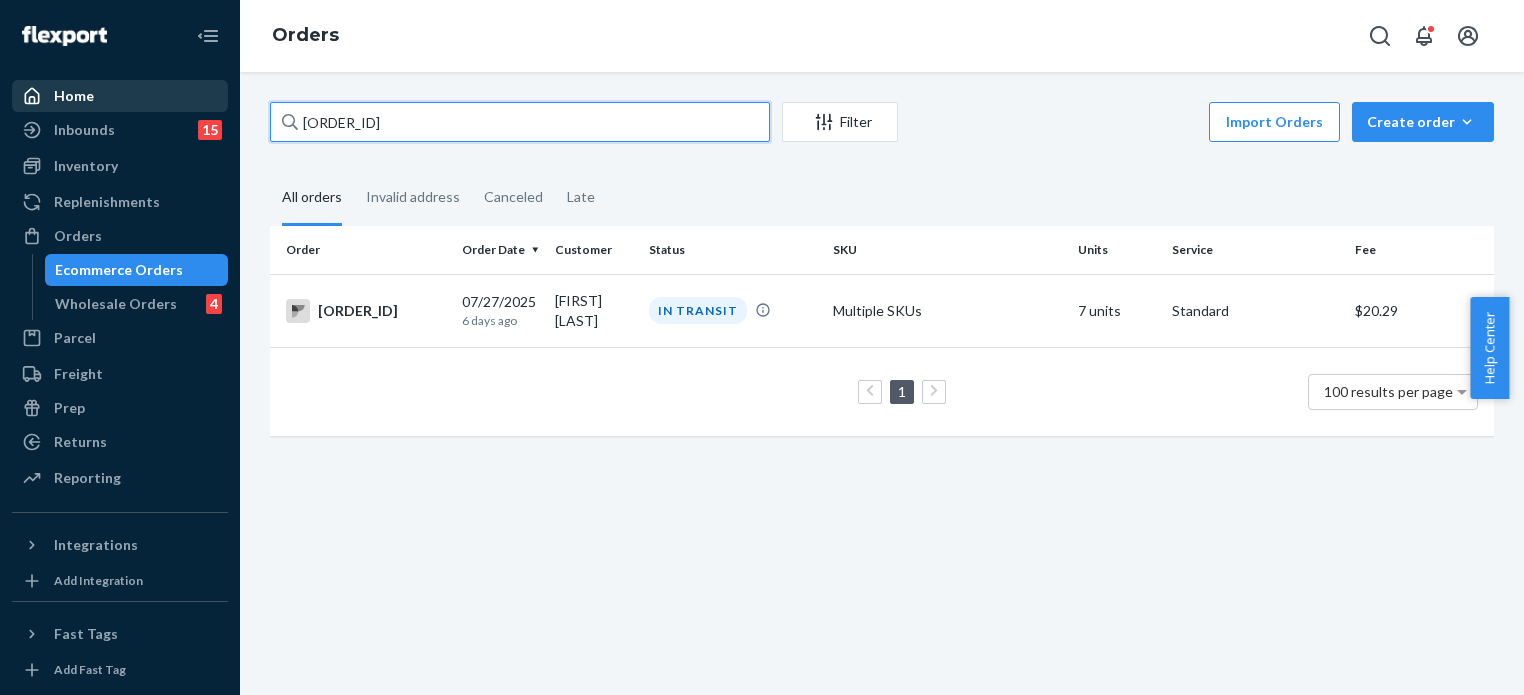 click on "Home Inbounds 15 Shipping Plans Problems 15 Inventory Products Branded Packaging Replenishments Orders Ecommerce Orders Wholesale Orders 4 Parcel Parcel orders Integrations Freight Prep Returns All Returns Settings Packages Reporting Reports Analytics Integrations Add Integration Fast Tags Add Fast Tag Settings Talk to Support Help Center Give Feedback Orders PW120473541 Filter Import Orders Create order Ecommerce order Removal order All orders Invalid address Canceled Late Order Order Date Customer Status SKU Units Service Fee PW120473541 07/27/2025 6 days ago Kit  Tran IN TRANSIT Multiple SKUs 7 units Standard $20.29 1 100 results per page" at bounding box center [762, 347] 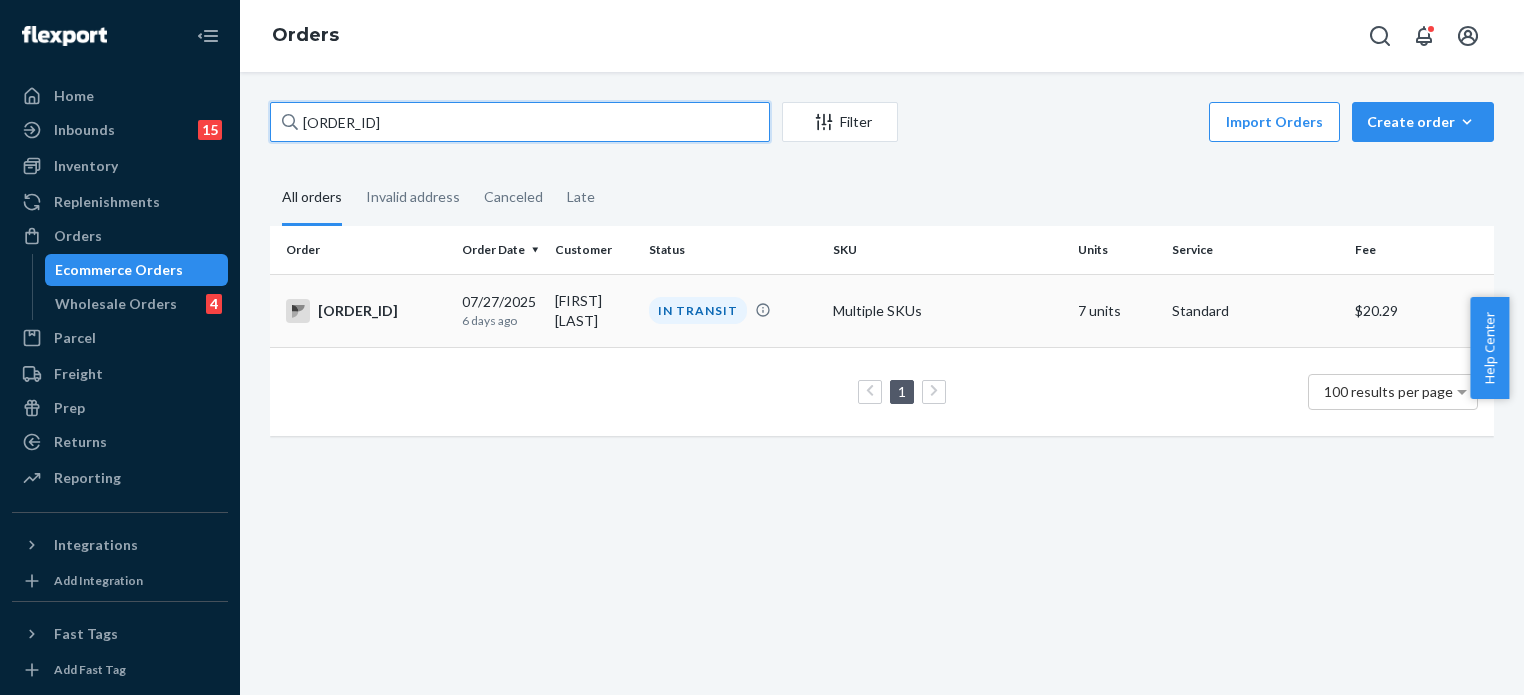 paste on "66757" 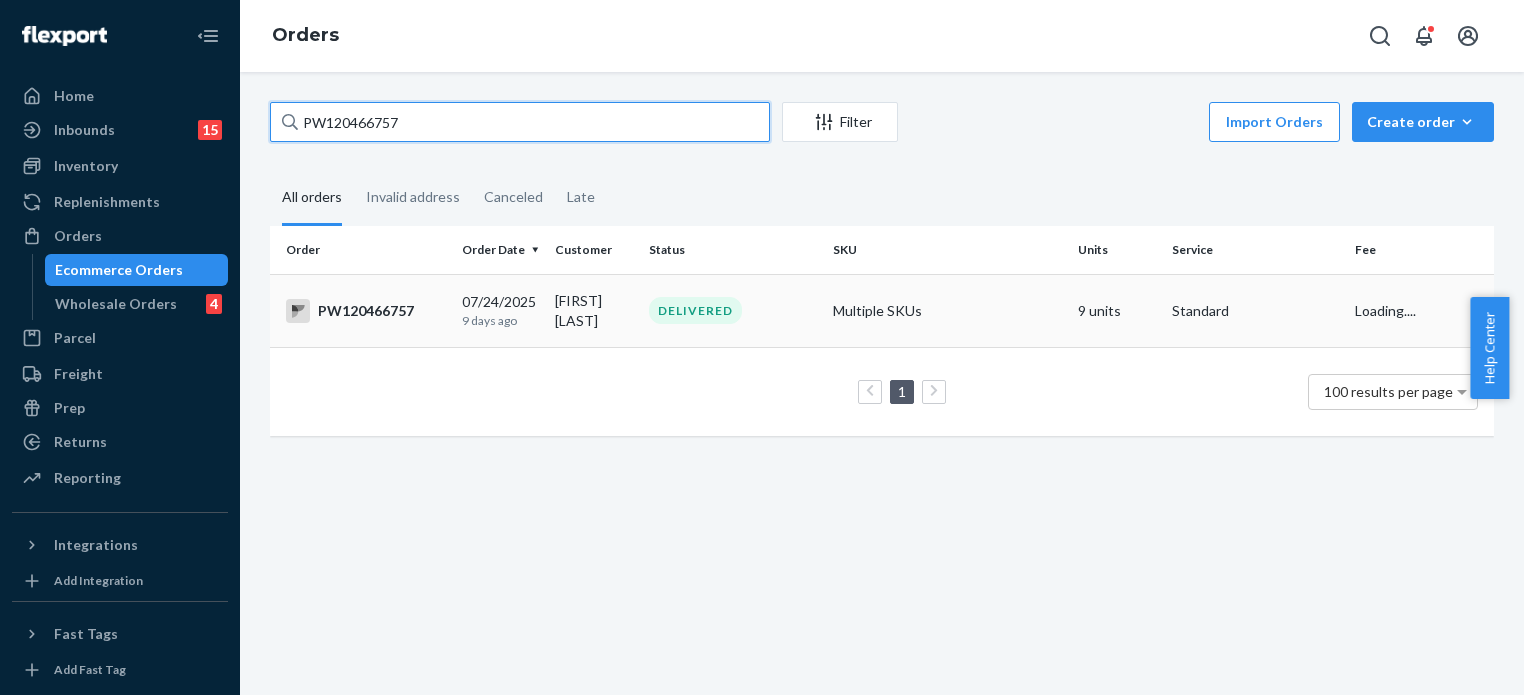 type on "PW120466757" 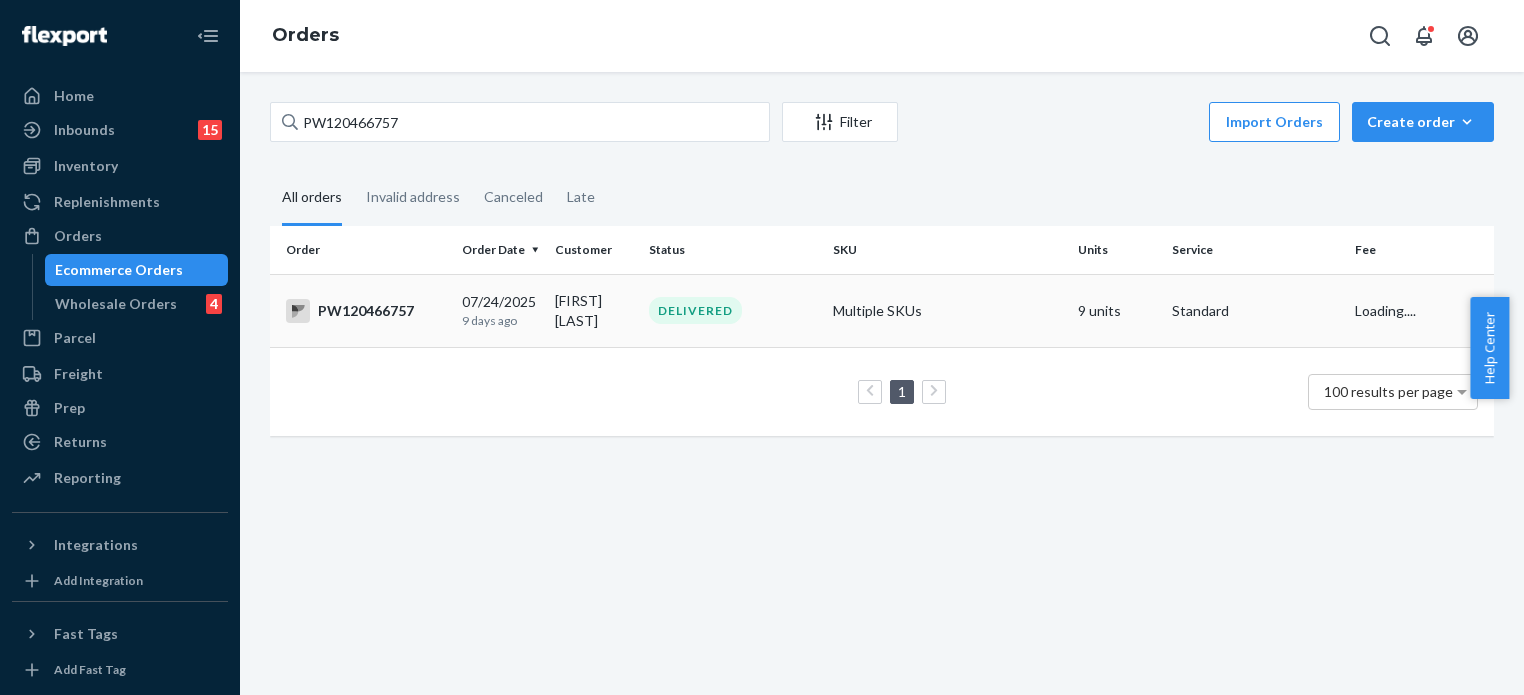 click on "DELIVERED" at bounding box center (695, 310) 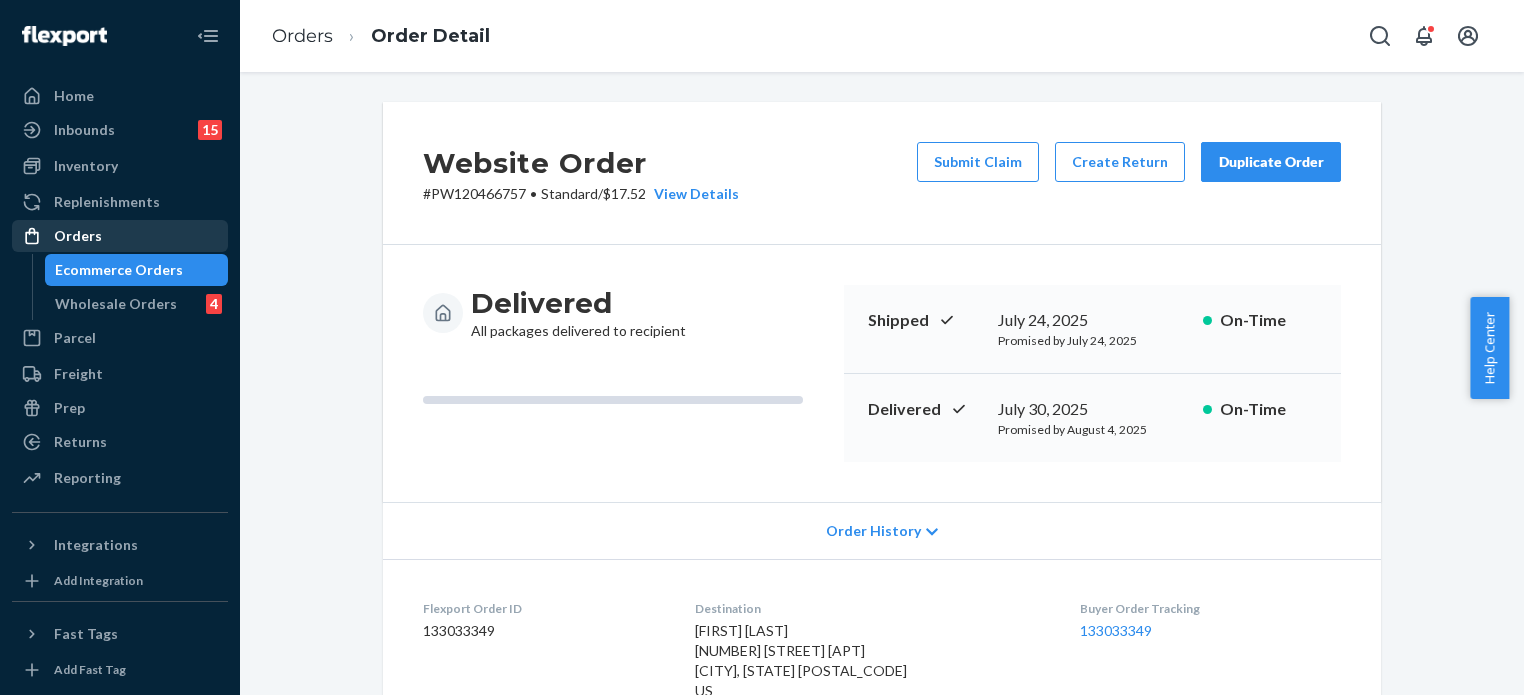 click on "Orders" at bounding box center [120, 236] 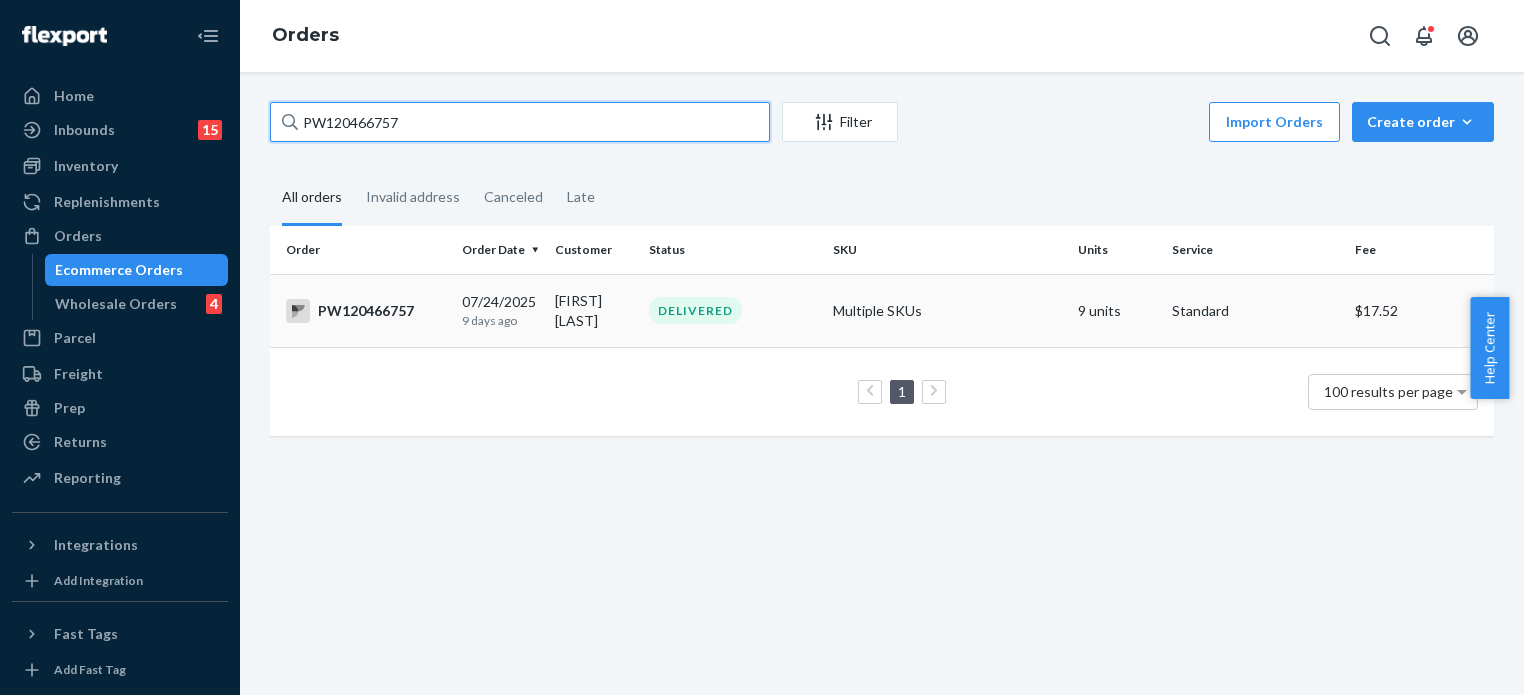 drag, startPoint x: 427, startPoint y: 129, endPoint x: 404, endPoint y: 276, distance: 148.78844 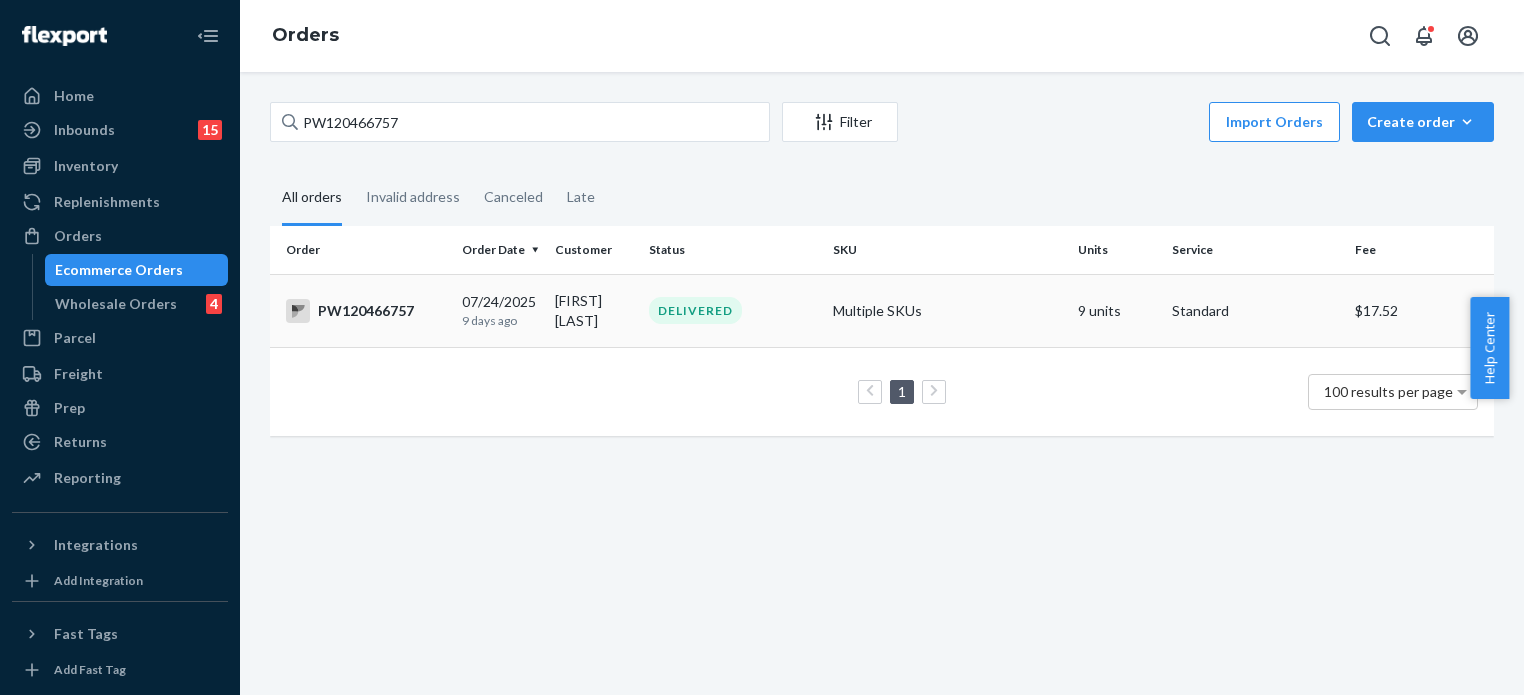 click on "DELIVERED" at bounding box center [733, 310] 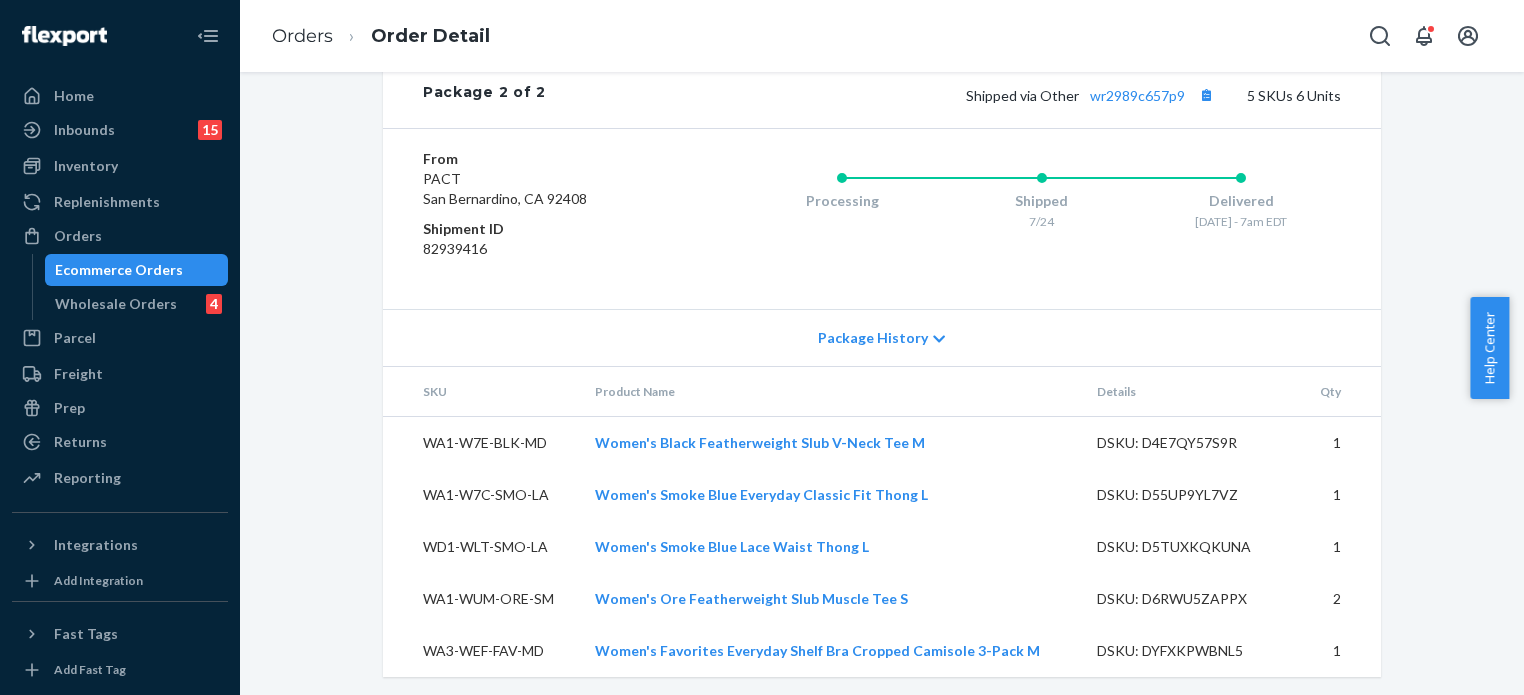 scroll, scrollTop: 1627, scrollLeft: 0, axis: vertical 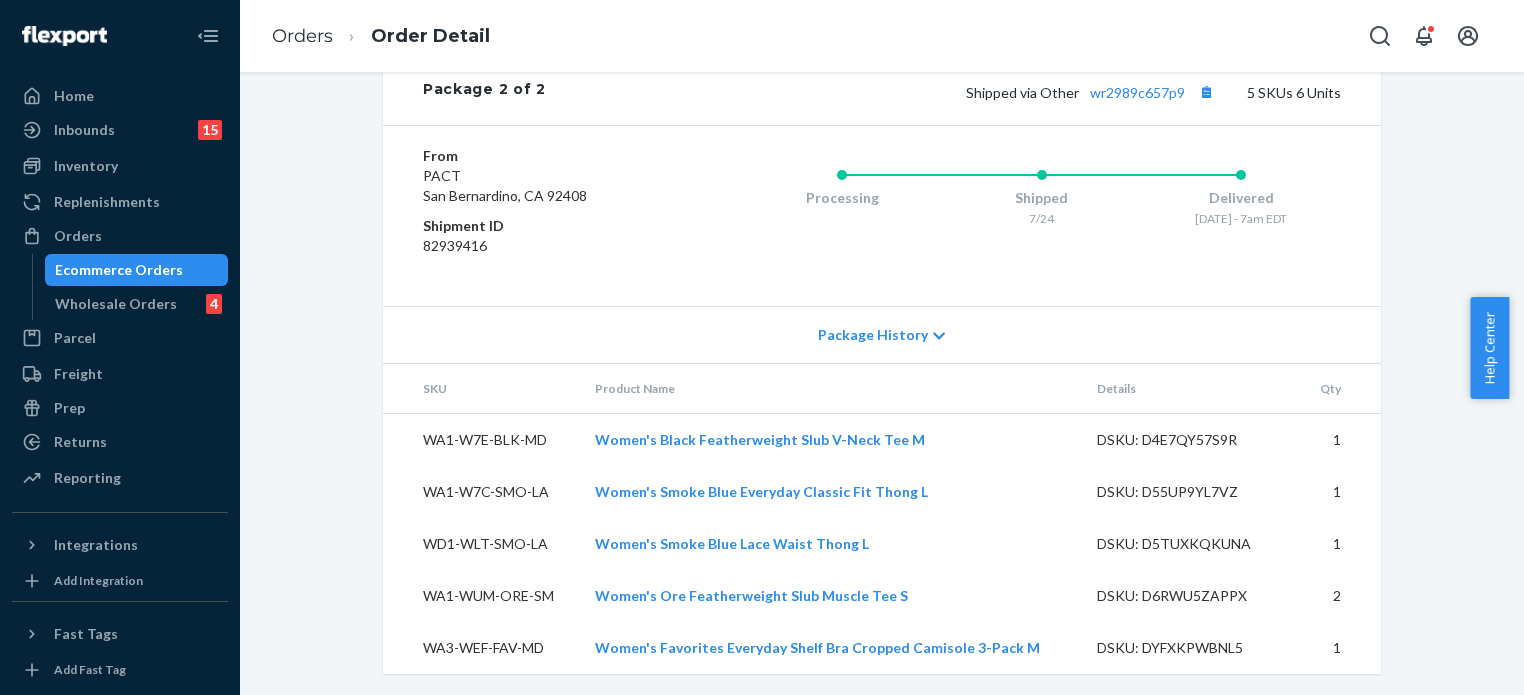 click on "Website Order # PW120466757 • Standard  /  $17.52 View Details Submit Claim Create Return Duplicate Order Delivered All packages delivered to recipient Shipped July 24, 2025 Promised by July 24, 2025 On-Time Delivered July 30, 2025 Promised by August 4, 2025 On-Time Order History Flexport Order ID 133033349 Destination Eve Whittington
56 W 56th St Apt 5
New York, NY 10019-3819
US Buyer Order Tracking 133033349 SKU Product Name Details Qty WA1-W7E-BLK-MD Women's Black Featherweight Slub V-Neck Tee M DSKU: D4E7QY57S9R 1 WD1-WLT-SMO-LA Women's Smoke Blue Lace Waist Thong L DSKU: D5TUXKQKUNA 1 WA1-W7C-BRA-LA Women's Brown Sugar Everyday Classic Fit Thong L DSKU: DX6CX5P296B 1 WA1-W7C-SMO-LA Women's Smoke Blue Everyday Classic Fit Thong L DSKU: D55UP9YL7VZ 1 WA1-WUM-ORE-SM Women's Ore Featherweight Slub Muscle Tee S DSKU: D6RWU5ZAPPX 2 WA1-W7E-WHT-MD Women's White Featherweight Slub V-Neck Tee M DSKU: DCSSDMXDQDD 2 WA3-WEF-FAV-MD Women's Favorites Everyday Shelf Bra Cropped Camisole 3-Pack M DSKU: DYFXKPWBNL5 1" at bounding box center (882, -414) 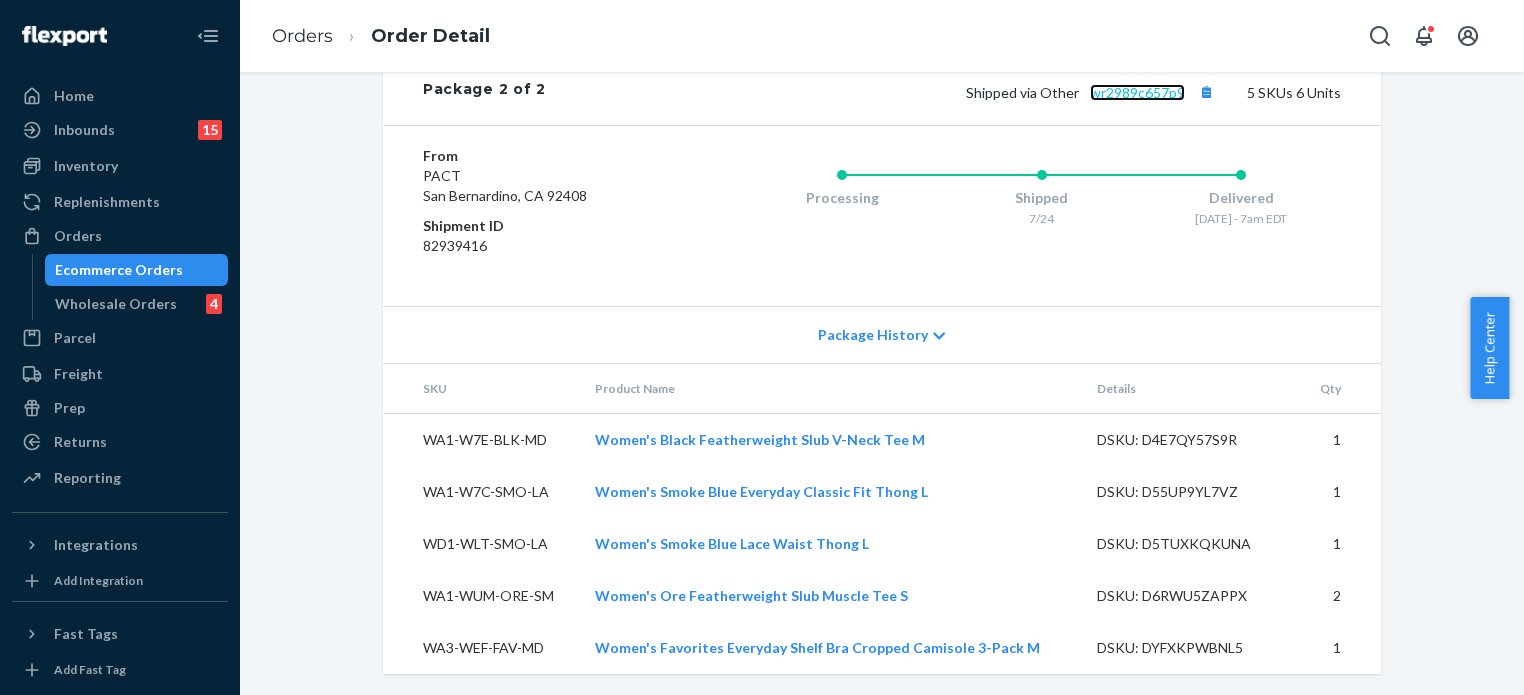 click on "wr2989c657p9" at bounding box center (1137, 92) 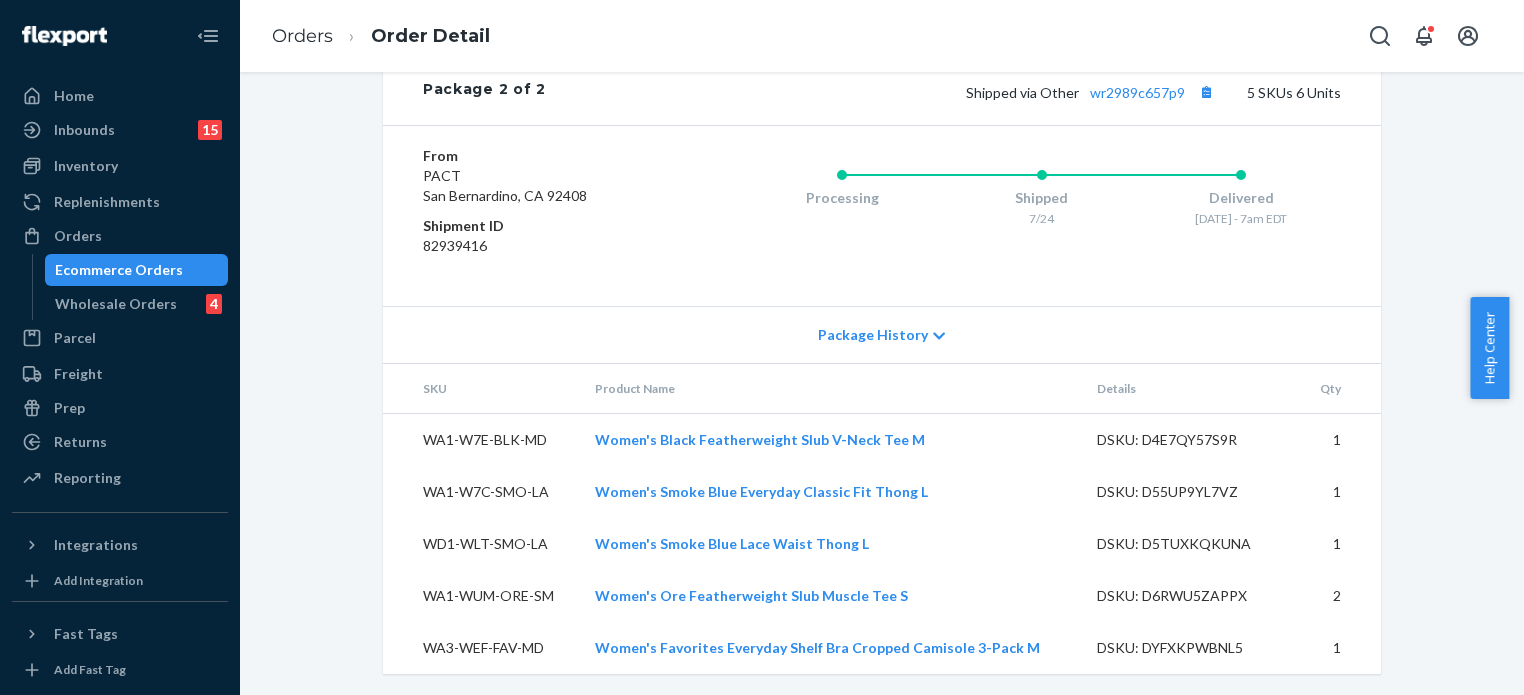 click on "Website Order # PW120466757 • Standard  /  $17.52 View Details Submit Claim Create Return Duplicate Order Delivered All packages delivered to recipient Shipped July 24, 2025 Promised by July 24, 2025 On-Time Delivered July 30, 2025 Promised by August 4, 2025 On-Time Order History Flexport Order ID 133033349 Destination Eve Whittington
56 W 56th St Apt 5
New York, NY 10019-3819
US Buyer Order Tracking 133033349 SKU Product Name Details Qty WA1-W7E-BLK-MD Women's Black Featherweight Slub V-Neck Tee M DSKU: D4E7QY57S9R 1 WD1-WLT-SMO-LA Women's Smoke Blue Lace Waist Thong L DSKU: D5TUXKQKUNA 1 WA1-W7C-BRA-LA Women's Brown Sugar Everyday Classic Fit Thong L DSKU: DX6CX5P296B 1 WA1-W7C-SMO-LA Women's Smoke Blue Everyday Classic Fit Thong L DSKU: D55UP9YL7VZ 1 WA1-WUM-ORE-SM Women's Ore Featherweight Slub Muscle Tee S DSKU: D6RWU5ZAPPX 2 WA1-W7E-WHT-MD Women's White Featherweight Slub V-Neck Tee M DSKU: DCSSDMXDQDD 2 WA3-WEF-FAV-MD Women's Favorites Everyday Shelf Bra Cropped Camisole 3-Pack M DSKU: DYFXKPWBNL5 1" at bounding box center (882, -414) 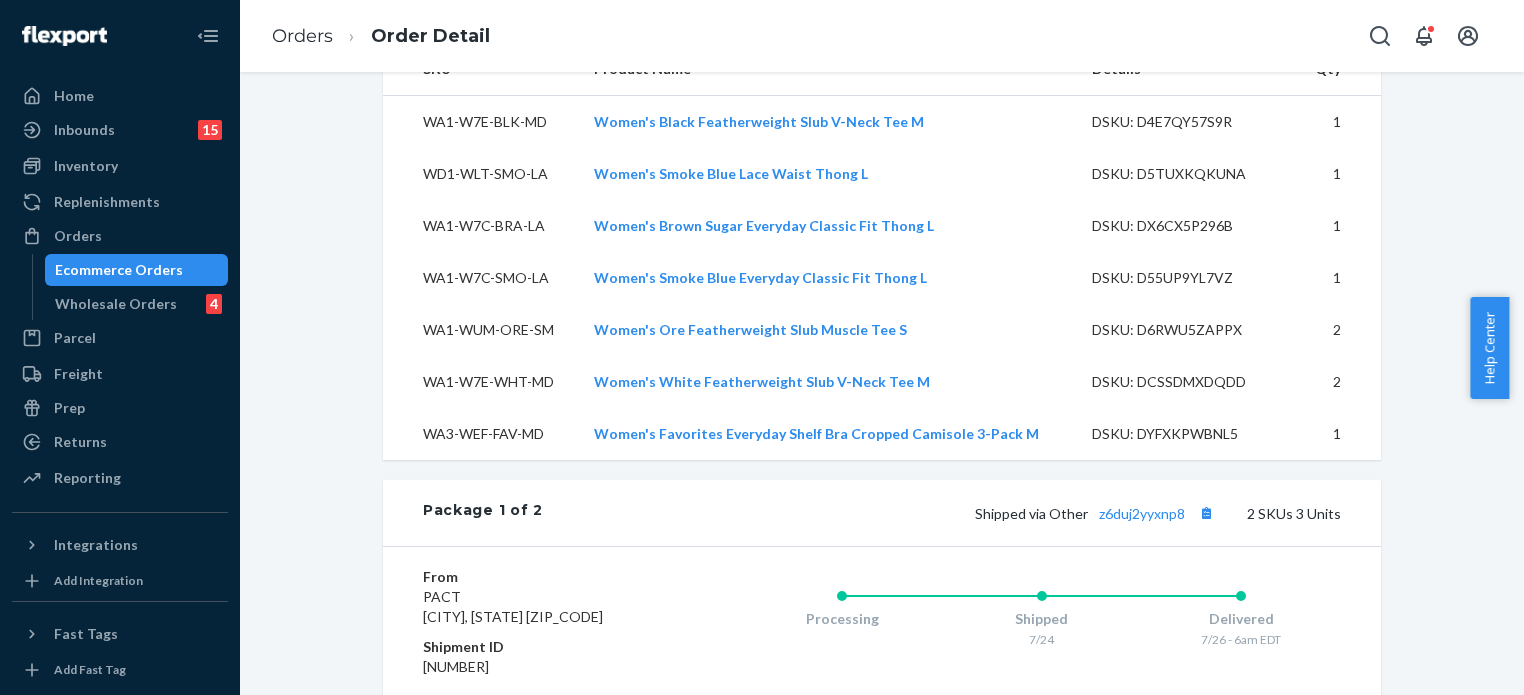 scroll, scrollTop: 627, scrollLeft: 0, axis: vertical 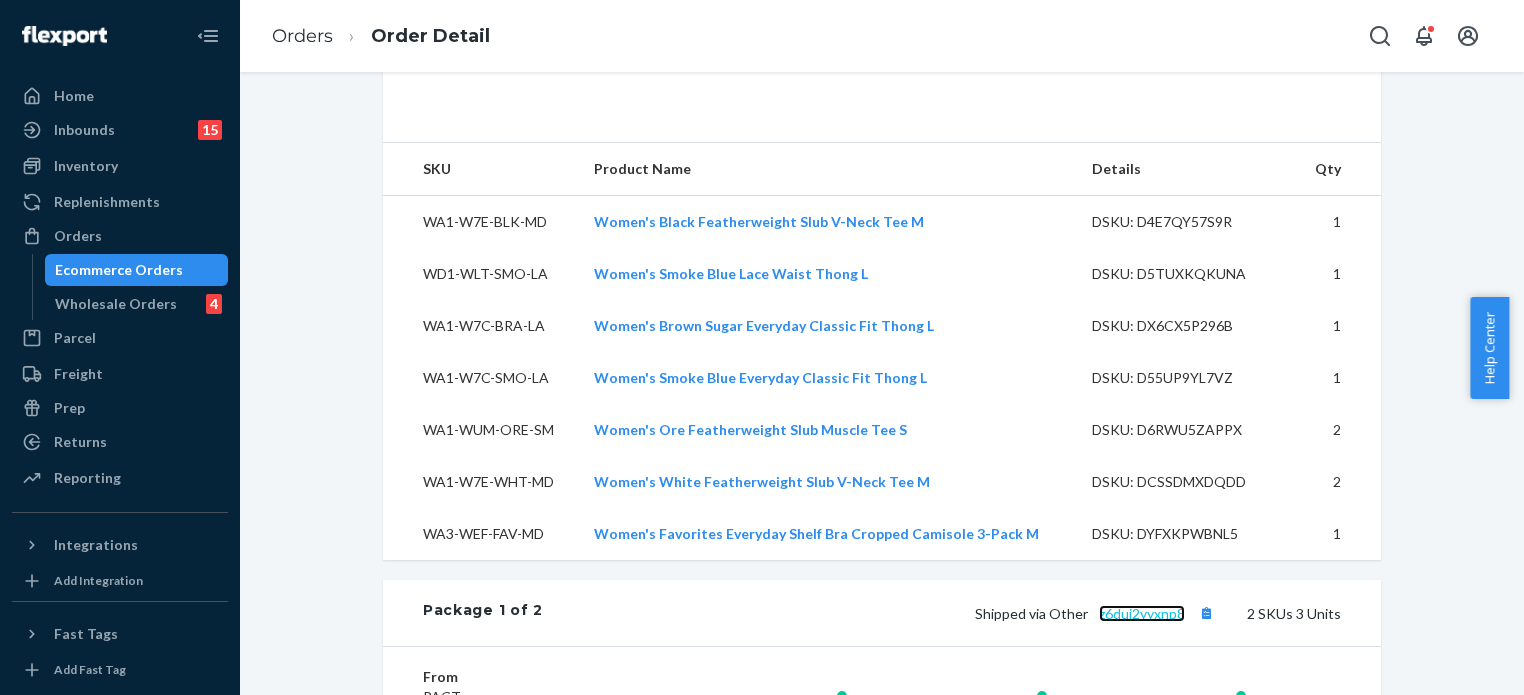 click on "z6duj2yyxnp8" at bounding box center (1142, 613) 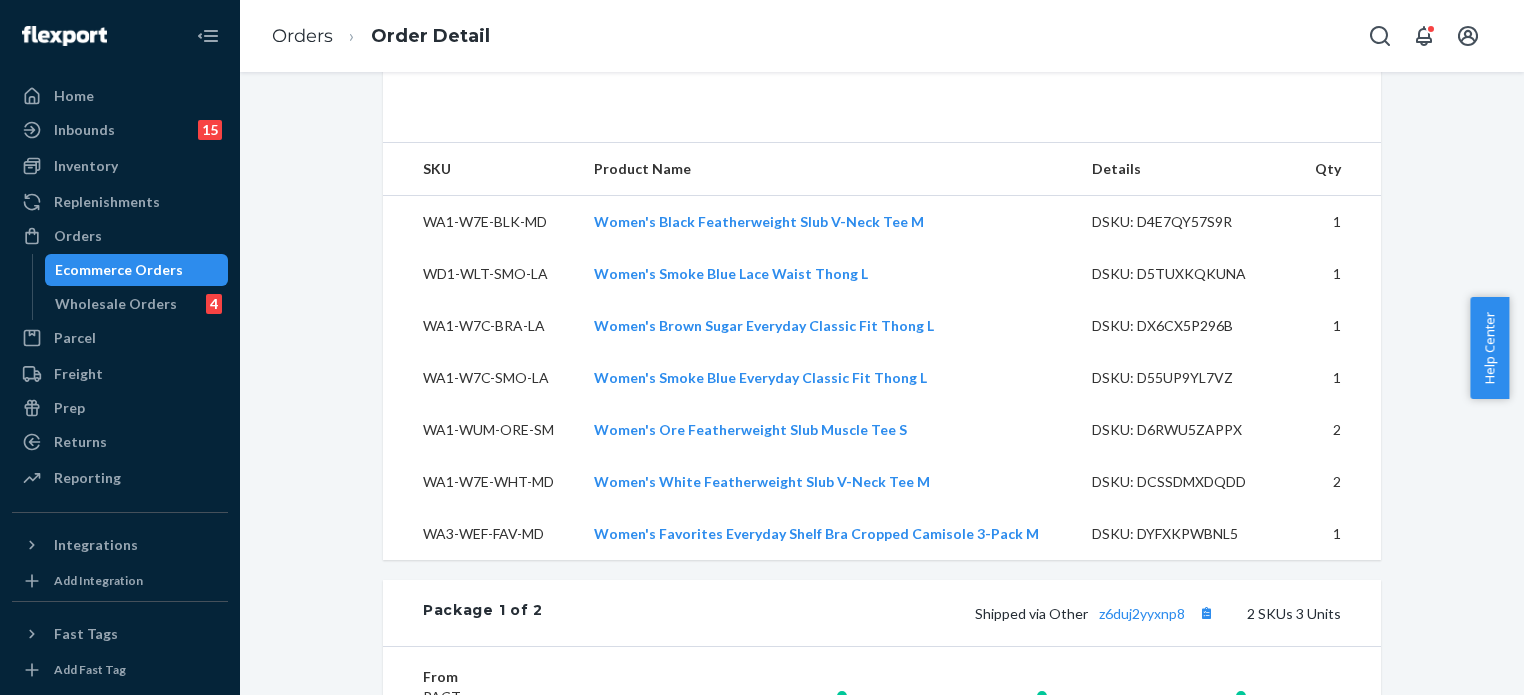 click on "Website Order # PW120466757 • Standard  /  $17.52 View Details Submit Claim Create Return Duplicate Order Delivered All packages delivered to recipient Shipped July 24, 2025 Promised by July 24, 2025 On-Time Delivered July 30, 2025 Promised by August 4, 2025 On-Time Order History Flexport Order ID 133033349 Destination Eve Whittington
56 W 56th St Apt 5
New York, NY 10019-3819
US Buyer Order Tracking 133033349 SKU Product Name Details Qty WA1-W7E-BLK-MD Women's Black Featherweight Slub V-Neck Tee M DSKU: D4E7QY57S9R 1 WD1-WLT-SMO-LA Women's Smoke Blue Lace Waist Thong L DSKU: D5TUXKQKUNA 1 WA1-W7C-BRA-LA Women's Brown Sugar Everyday Classic Fit Thong L DSKU: DX6CX5P296B 1 WA1-W7C-SMO-LA Women's Smoke Blue Everyday Classic Fit Thong L DSKU: D55UP9YL7VZ 1 WA1-WUM-ORE-SM Women's Ore Featherweight Slub Muscle Tee S DSKU: D6RWU5ZAPPX 2 WA1-W7E-WHT-MD Women's White Featherweight Slub V-Neck Tee M DSKU: DCSSDMXDQDD 2 WA3-WEF-FAV-MD Women's Favorites Everyday Shelf Bra Cropped Camisole 3-Pack M DSKU: DYFXKPWBNL5 1" at bounding box center [882, 586] 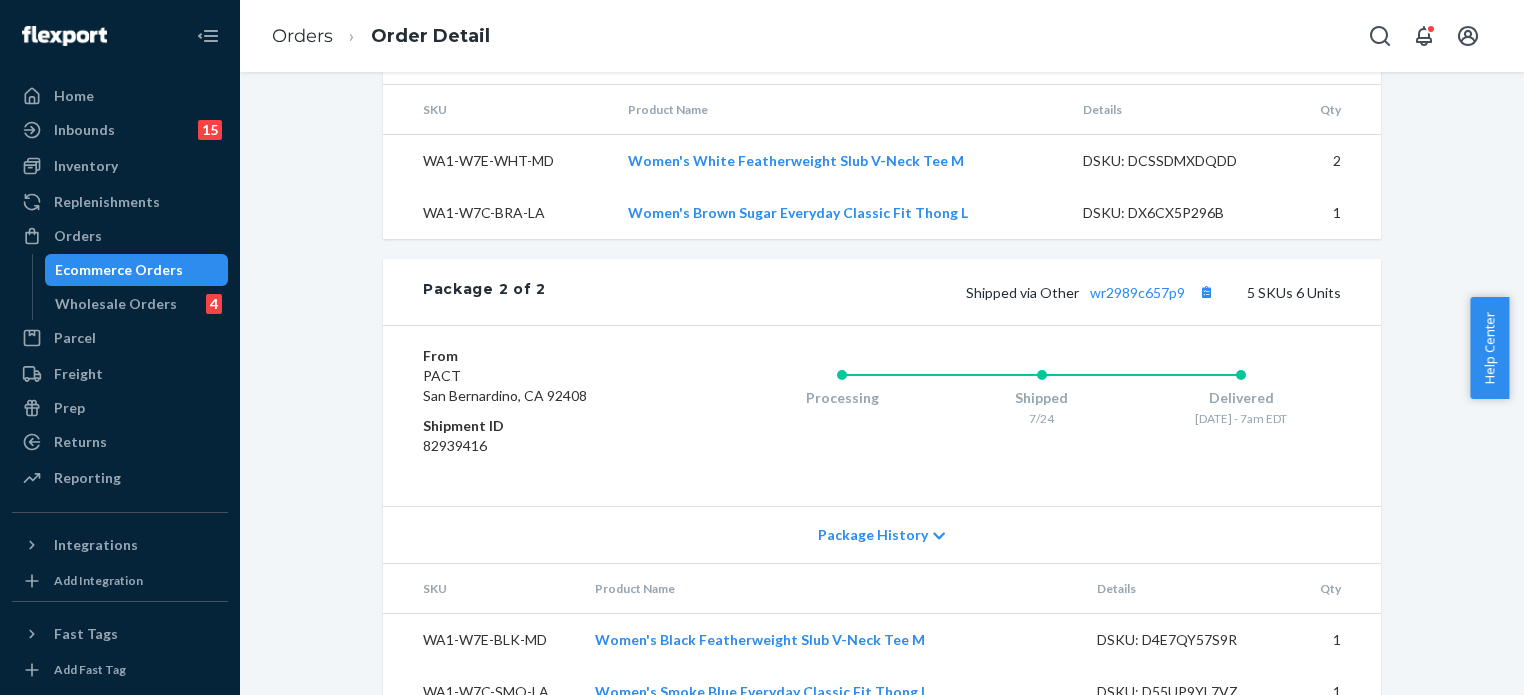 scroll, scrollTop: 1627, scrollLeft: 0, axis: vertical 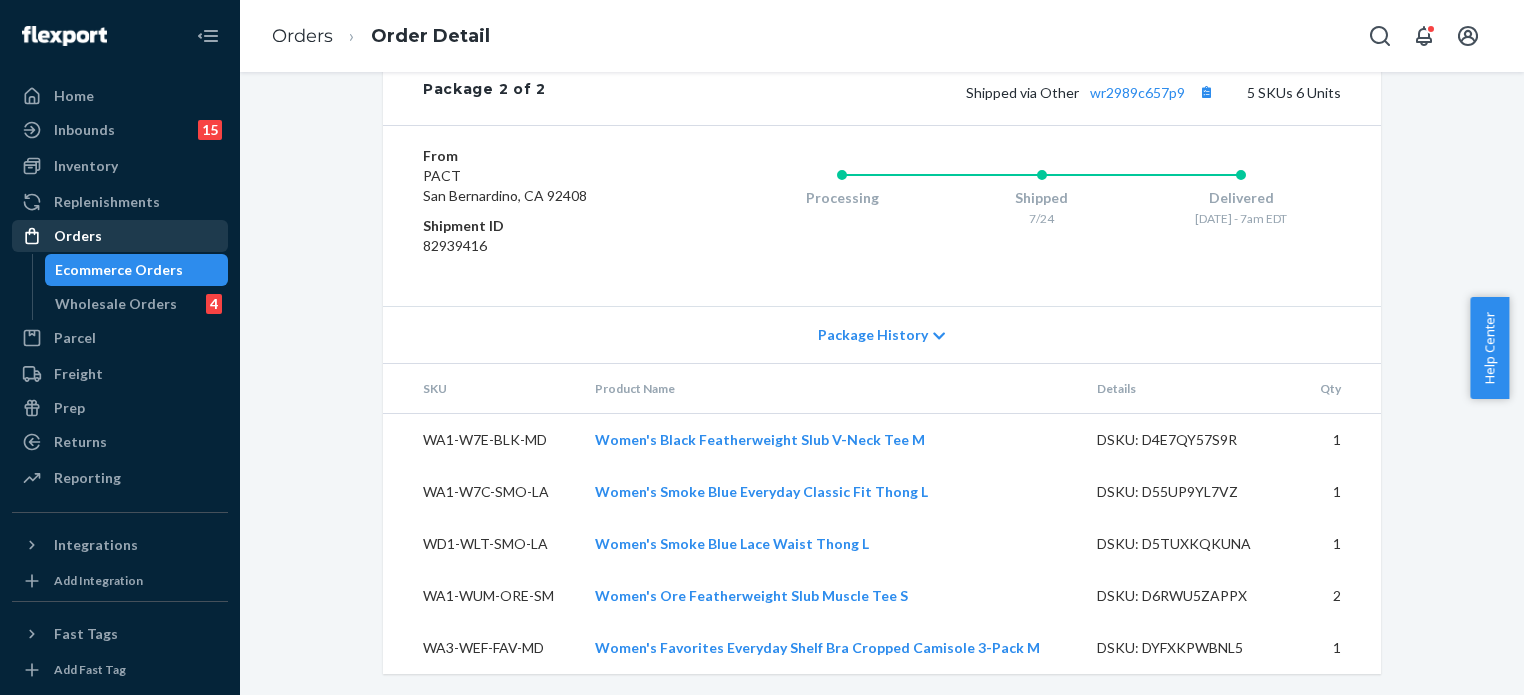 drag, startPoint x: 80, startPoint y: 243, endPoint x: 171, endPoint y: 230, distance: 91.92388 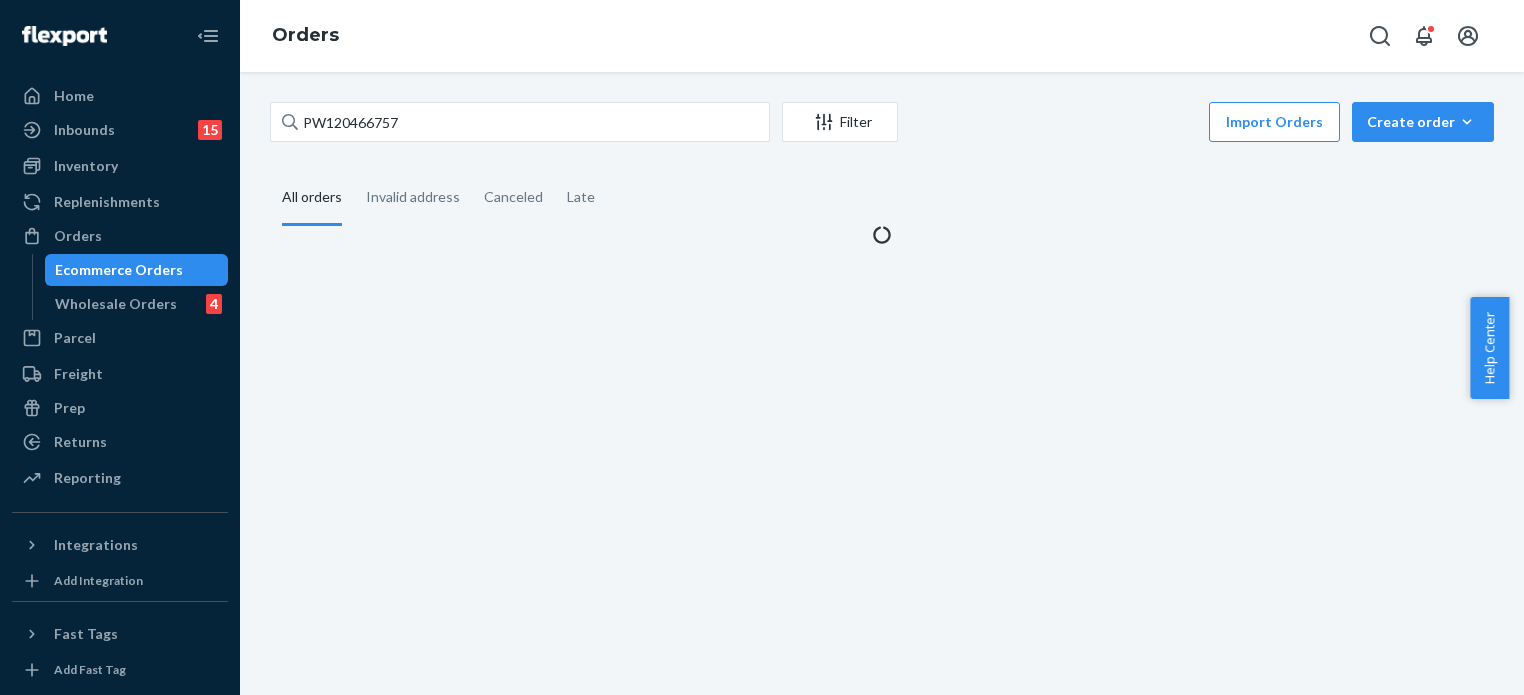 scroll, scrollTop: 0, scrollLeft: 0, axis: both 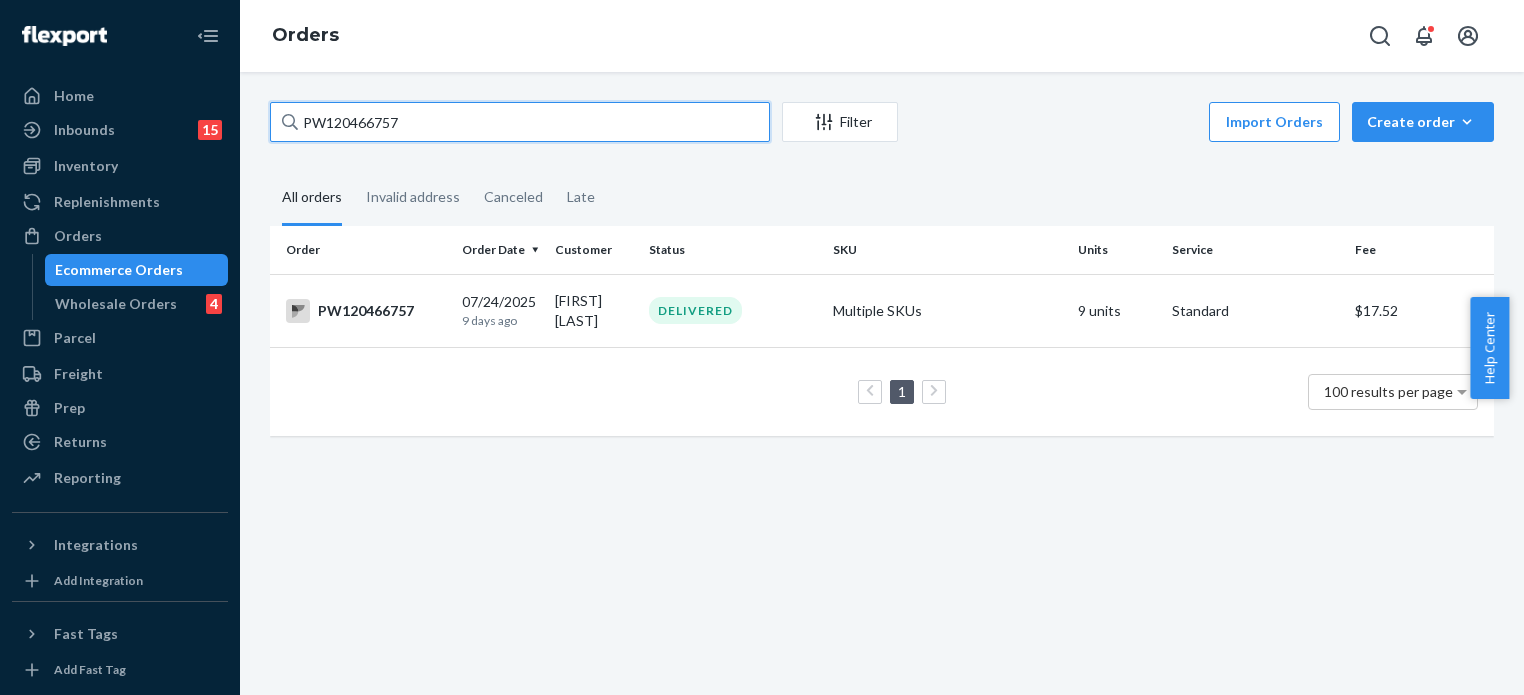 drag, startPoint x: 347, startPoint y: 123, endPoint x: 6, endPoint y: 128, distance: 341.03665 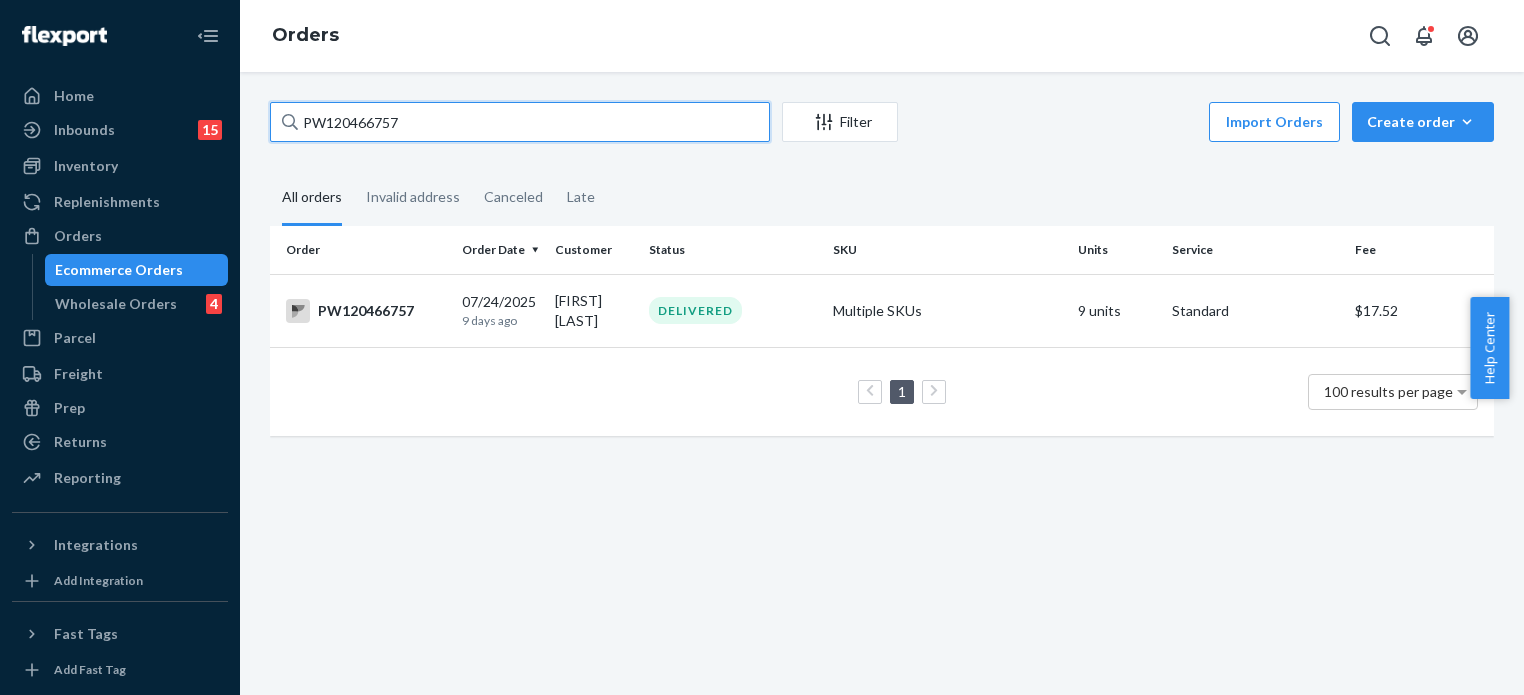 click on "Home Inbounds 15 Shipping Plans Problems 15 Inventory Products Branded Packaging Replenishments Orders Ecommerce Orders Wholesale Orders 4 Parcel Parcel orders Integrations Freight Prep Returns All Returns Settings Packages Reporting Reports Analytics Integrations Add Integration Fast Tags Add Fast Tag Settings Talk to Support Help Center Give Feedback Orders PW120466757 Filter Import Orders Create order Ecommerce order Removal order All orders Invalid address Canceled Late Order Order Date Customer Status SKU Units Service Fee PW120466757 07/24/2025 9 days ago Eve Whittington DELIVERED Multiple SKUs 9 units Standard $17.52 1 100 results per page" at bounding box center [762, 347] 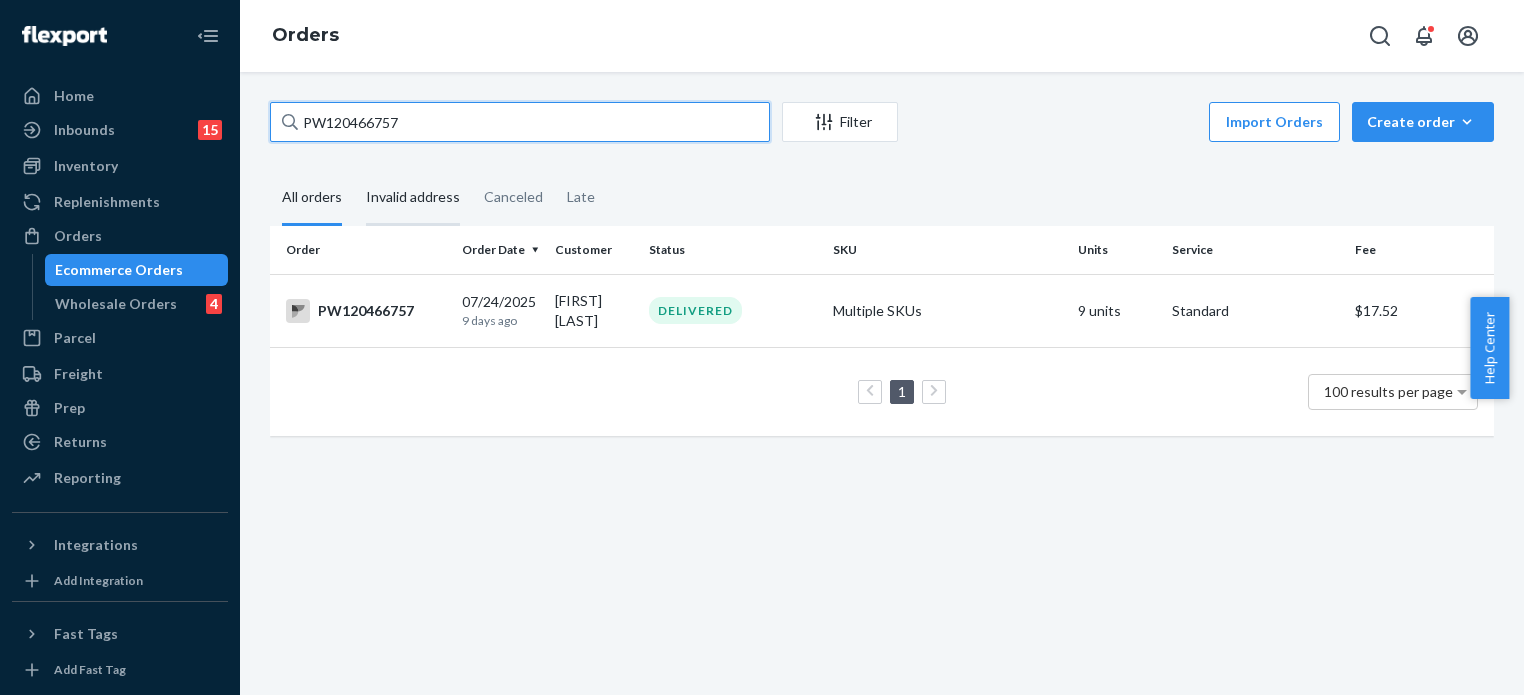paste on "PW120434786" 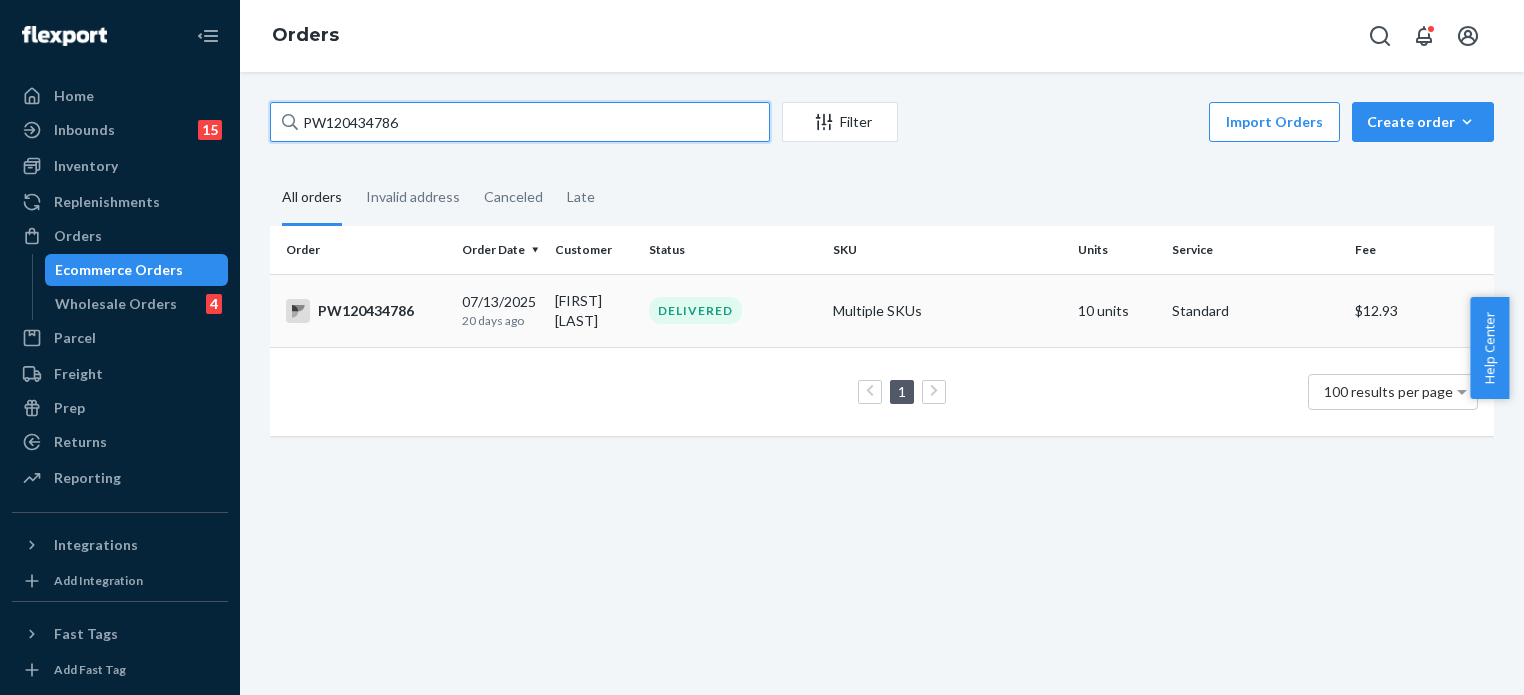 type on "PW120434786" 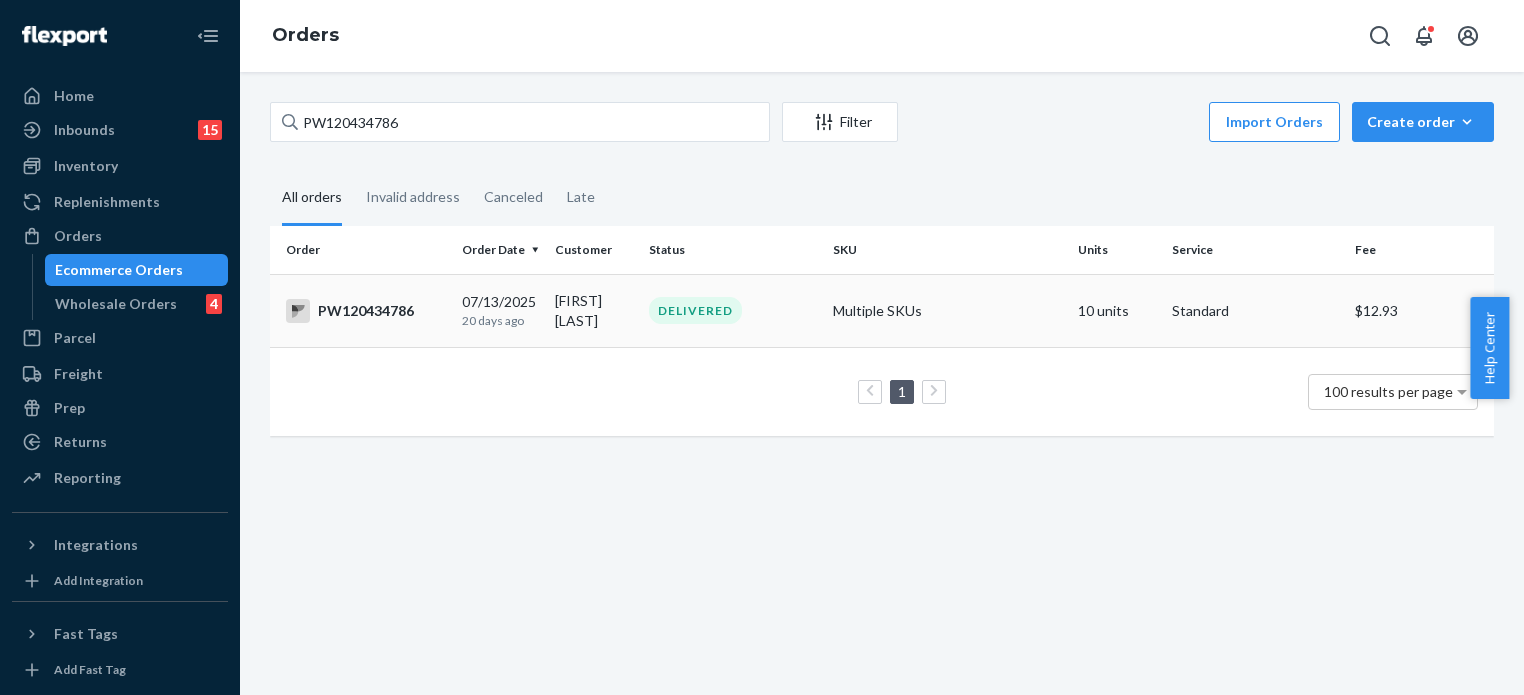 click on "[FIRST] [LAST]" at bounding box center [594, 310] 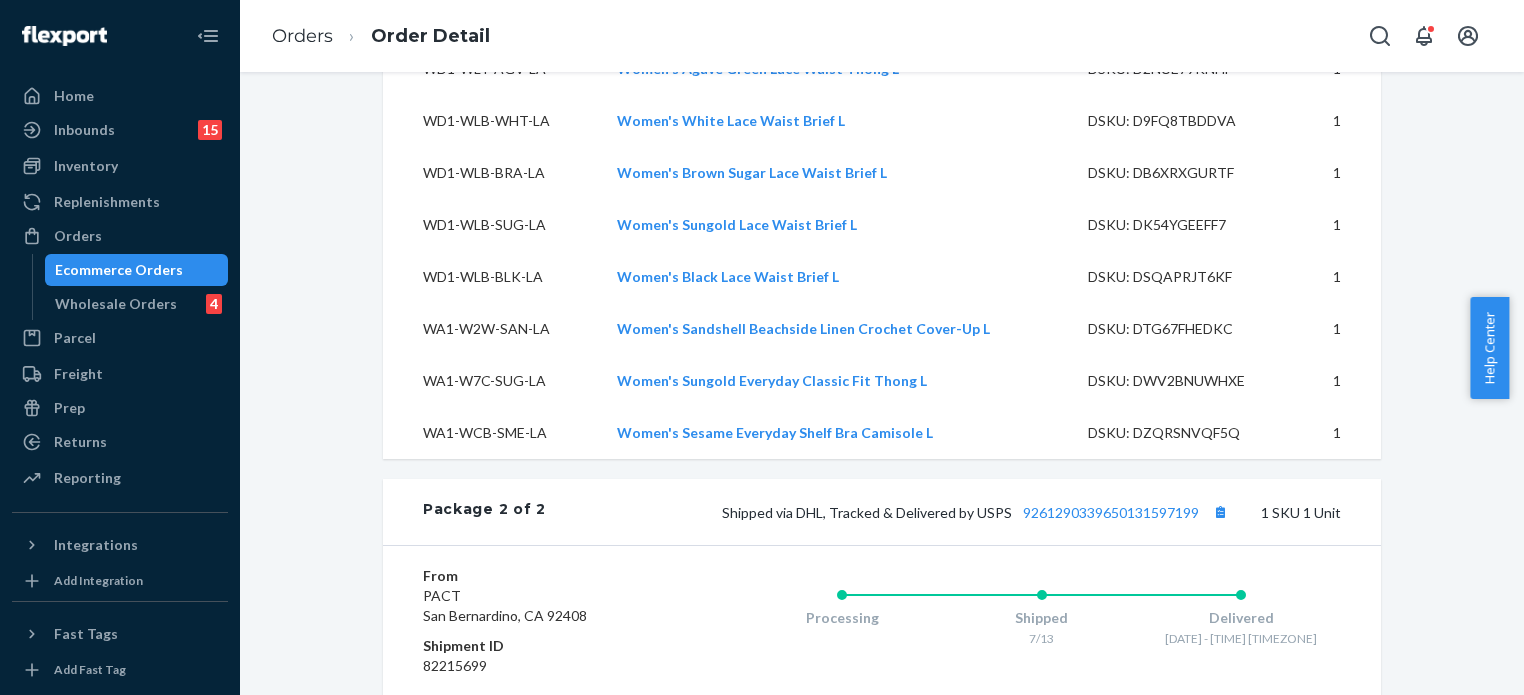 scroll, scrollTop: 1939, scrollLeft: 0, axis: vertical 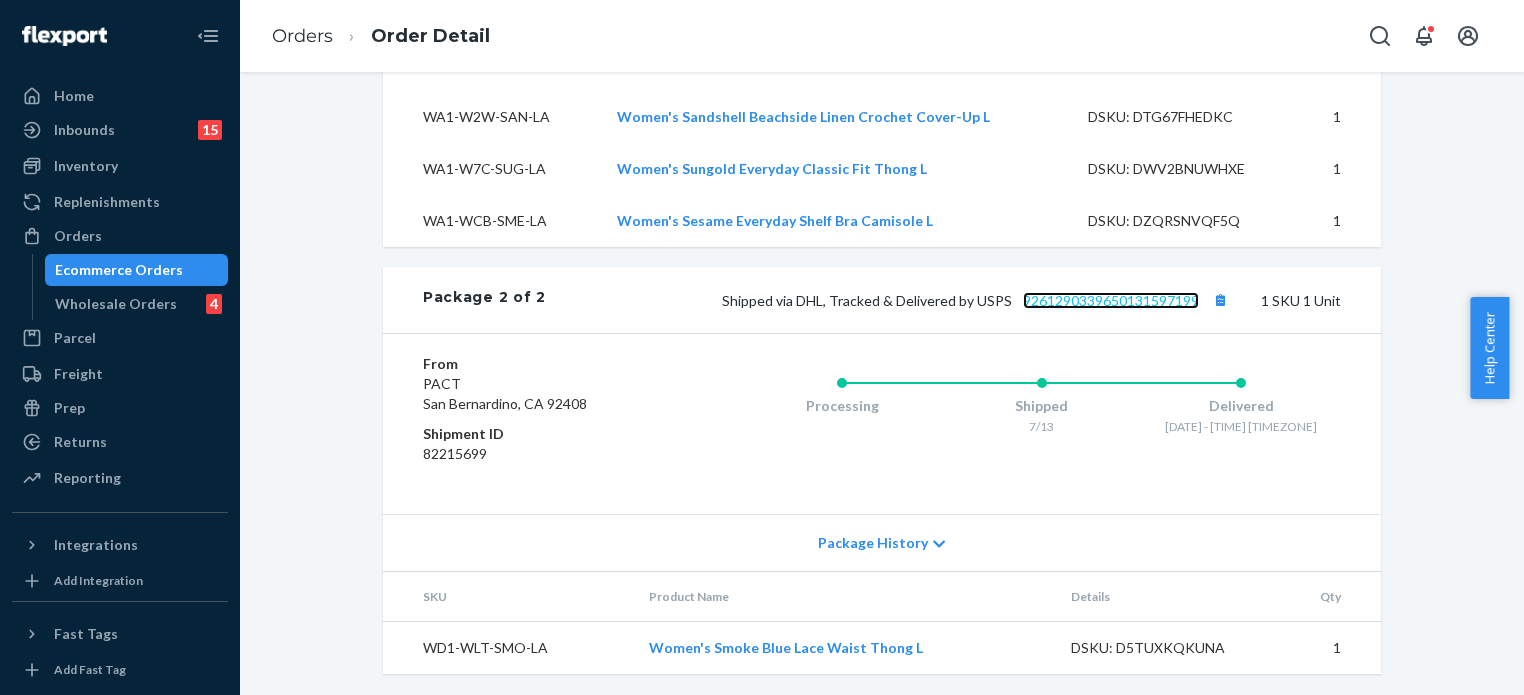 click on "9261290339650131597199" at bounding box center (1111, 300) 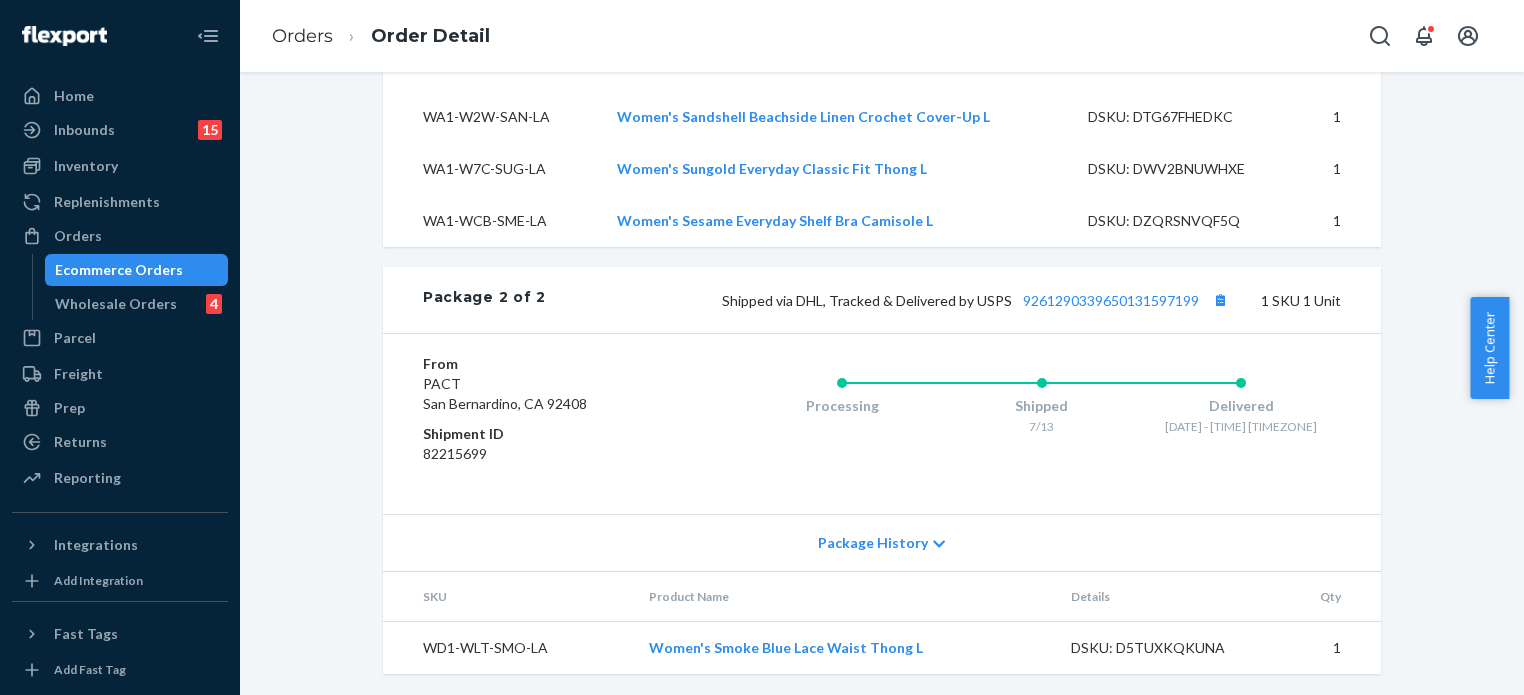 click on "Website Order # PW120434786 • Standard  /  $12.93 View Details Submit Claim Create Return Duplicate Order Delivered All packages delivered to recipient Shipped July 13, 2025 Promised by July 14, 2025 On-Time Delivered July 19, 2025 Promised by July 23, 2025 On-Time Order History Flexport Order ID 132289390 Destination Eve Whittington
56 W 56th St Apt 5
New York, NY 10019-3819
US Buyer Order Tracking 132289390 SKU Product Name Details Qty WA1-WUM-WHT-LA Women's White Featherweight Slub Muscle Tee L DSKU: D2KSUM6LCVW 1 WA1-W2W-SAN-LA Women's Sandshell Beachside Linen Crochet Cover-Up L DSKU: DTG67FHEDKC 1 WA1-WCB-SME-LA Women's Sesame Everyday Shelf Bra Camisole L DSKU: DZQRSNVQF5Q 1 WD1-WLB-BRA-LA Women's Brown Sugar Lace Waist Brief L DSKU: DB6XRXGURTF 1 WD1-WLB-WHT-LA Women's White Lace Waist Brief L DSKU: D9FQ8TBDDVA 1 WD1-WLB-SUG-LA Women's Sungold Lace Waist Brief L DSKU: DK54YGEEFF7 1 WD1-WLB-BLK-LA Women's Black Lace Waist Brief L DSKU: DSQAPRJT6KF 1 WD1-WLT-SMO-LA DSKU: D5TUXKQKUNA 1 WD1-WLT-AGV-LA 1" at bounding box center [882, -570] 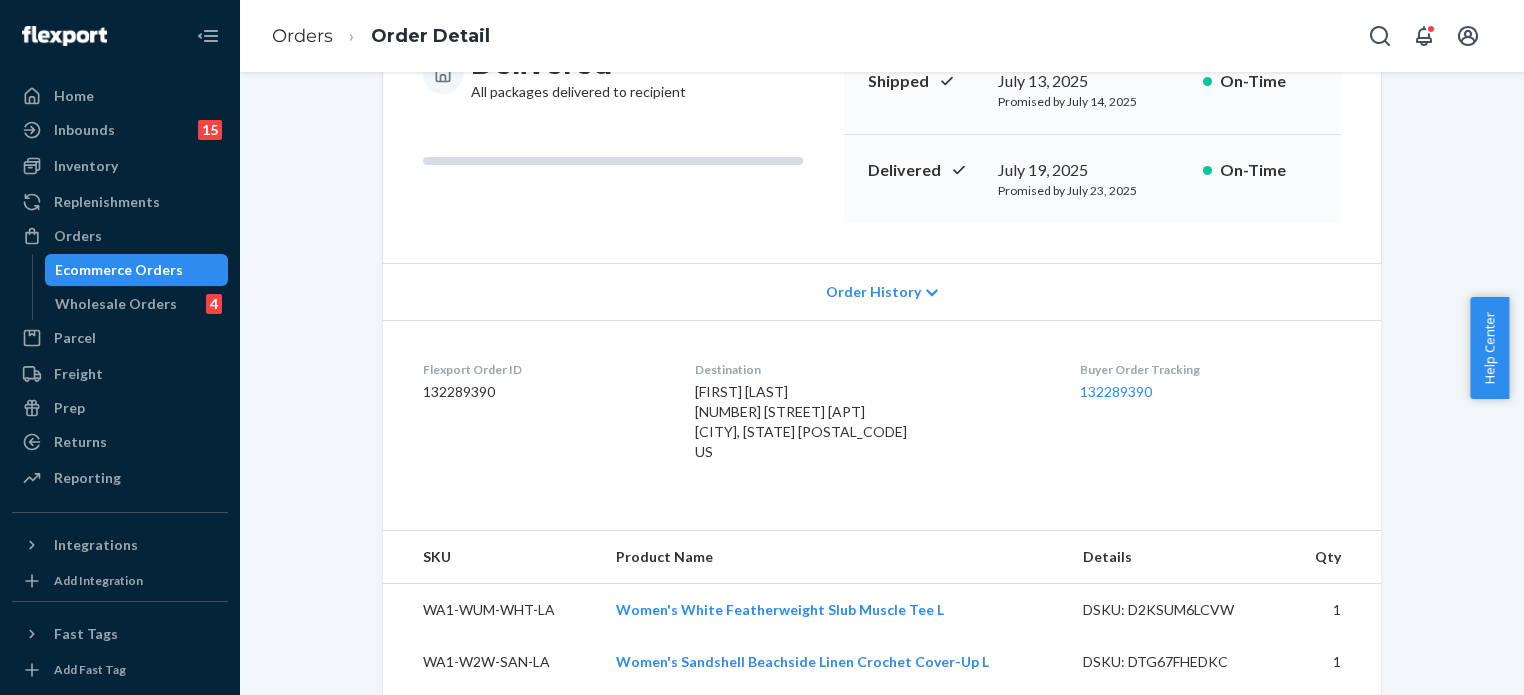 scroll, scrollTop: 0, scrollLeft: 0, axis: both 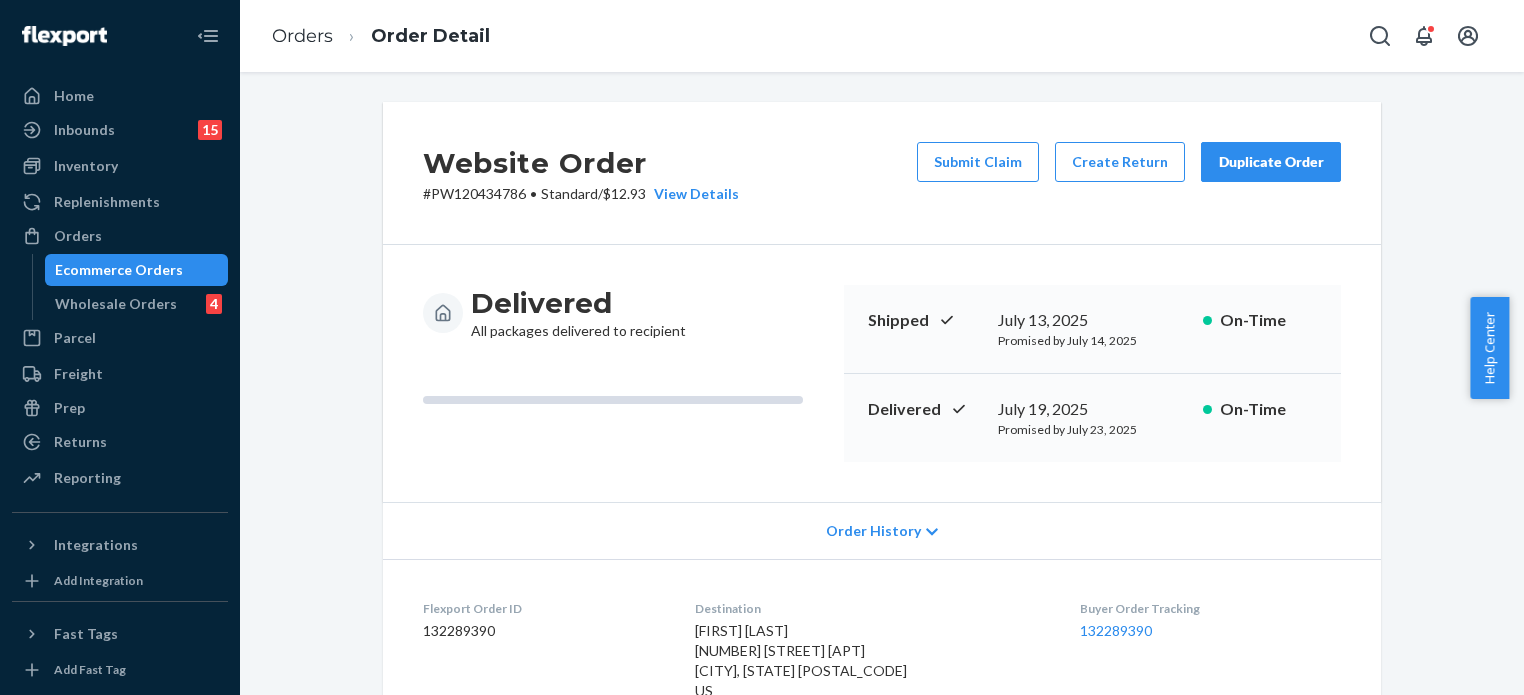 click on "Orders" at bounding box center [120, 236] 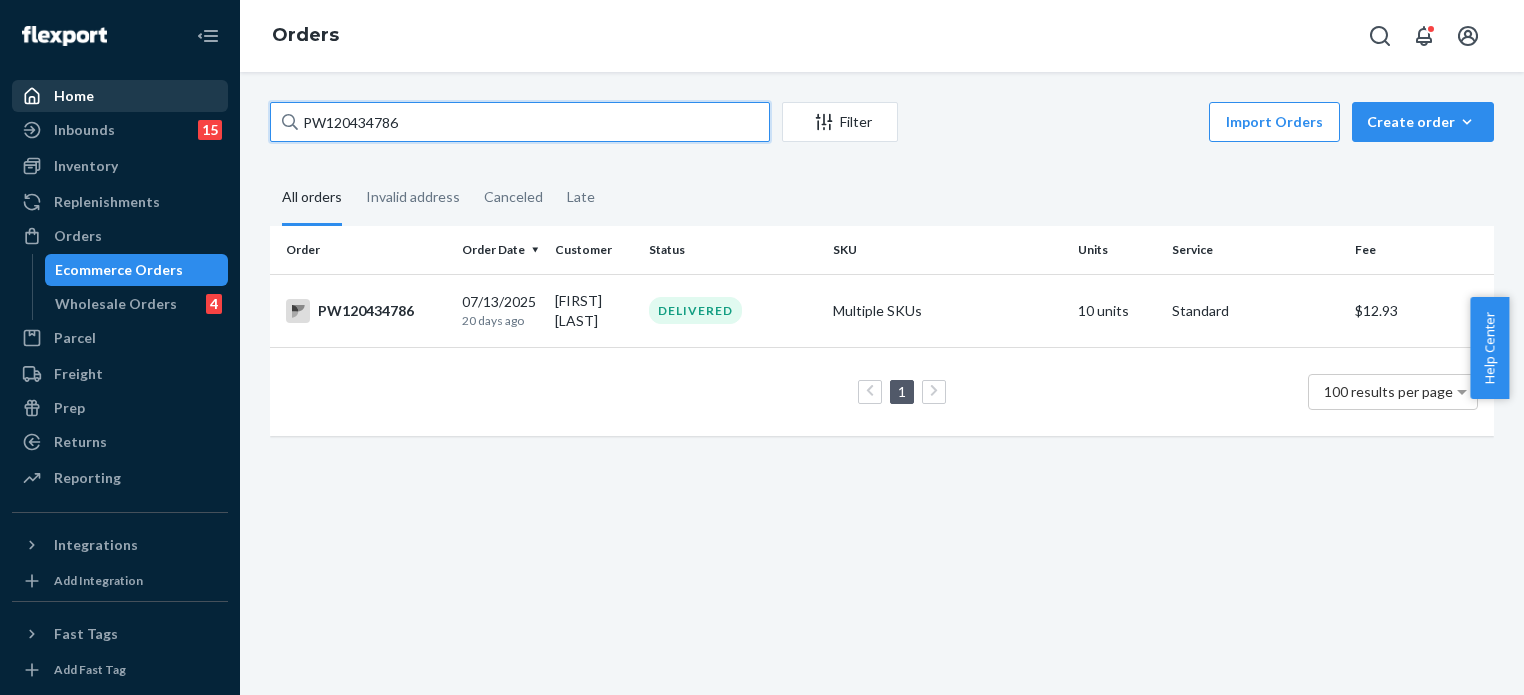 drag, startPoint x: 496, startPoint y: 116, endPoint x: 172, endPoint y: 111, distance: 324.03857 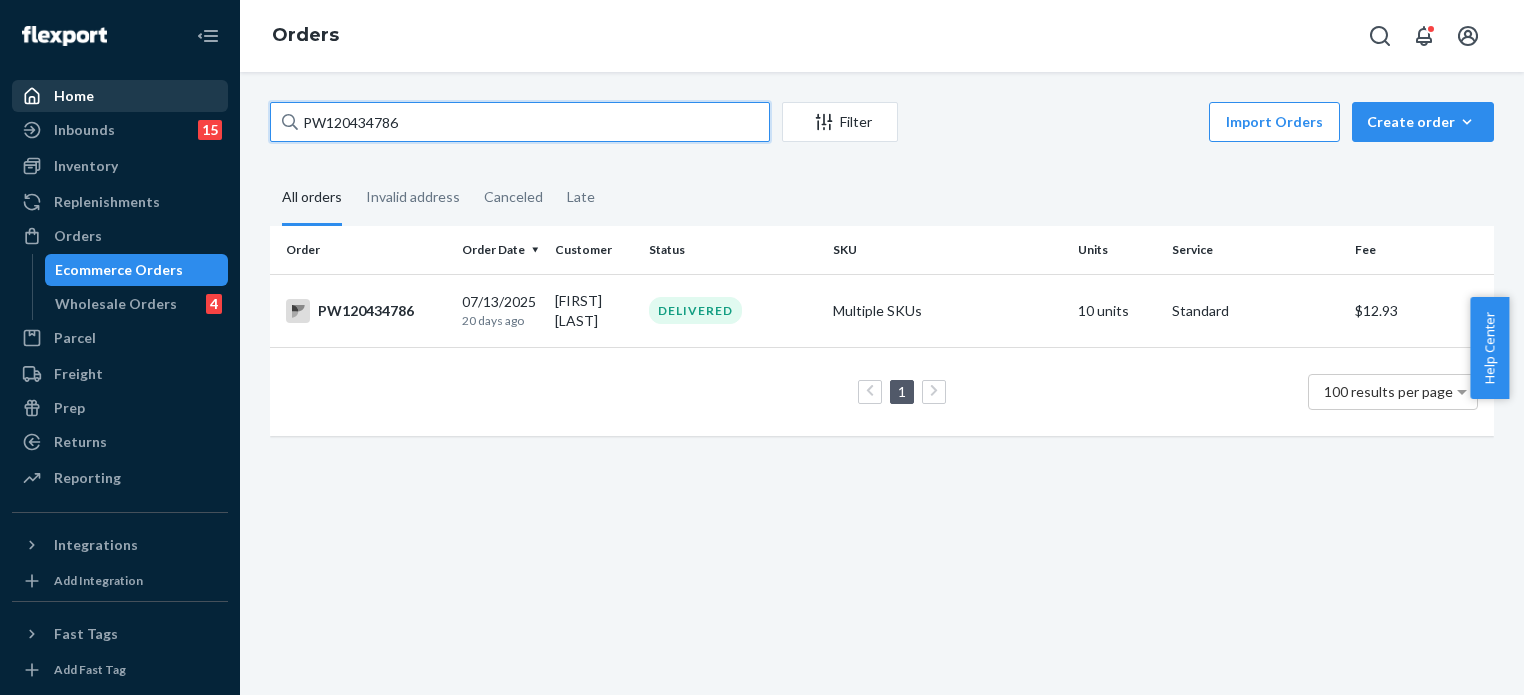 click on "Home Inbounds 15 Shipping Plans Problems 15 Inventory Products Branded Packaging Replenishments Orders Ecommerce Orders Wholesale Orders 4 Parcel Parcel orders Integrations Freight Prep Returns All Returns Settings Packages Reporting Reports Analytics Integrations Add Integration Fast Tags Add Fast Tag Settings Talk to Support Help Center Give Feedback Orders PW120434786 Filter Import Orders Create order Ecommerce order Removal order All orders Invalid address Canceled Late Order Order Date Customer Status SKU Units Service Fee PW120434786 07/13/2025 20 days ago Eve Whittington DELIVERED Multiple SKUs 10 units Standard $12.93 1 100 results per page" at bounding box center (762, 347) 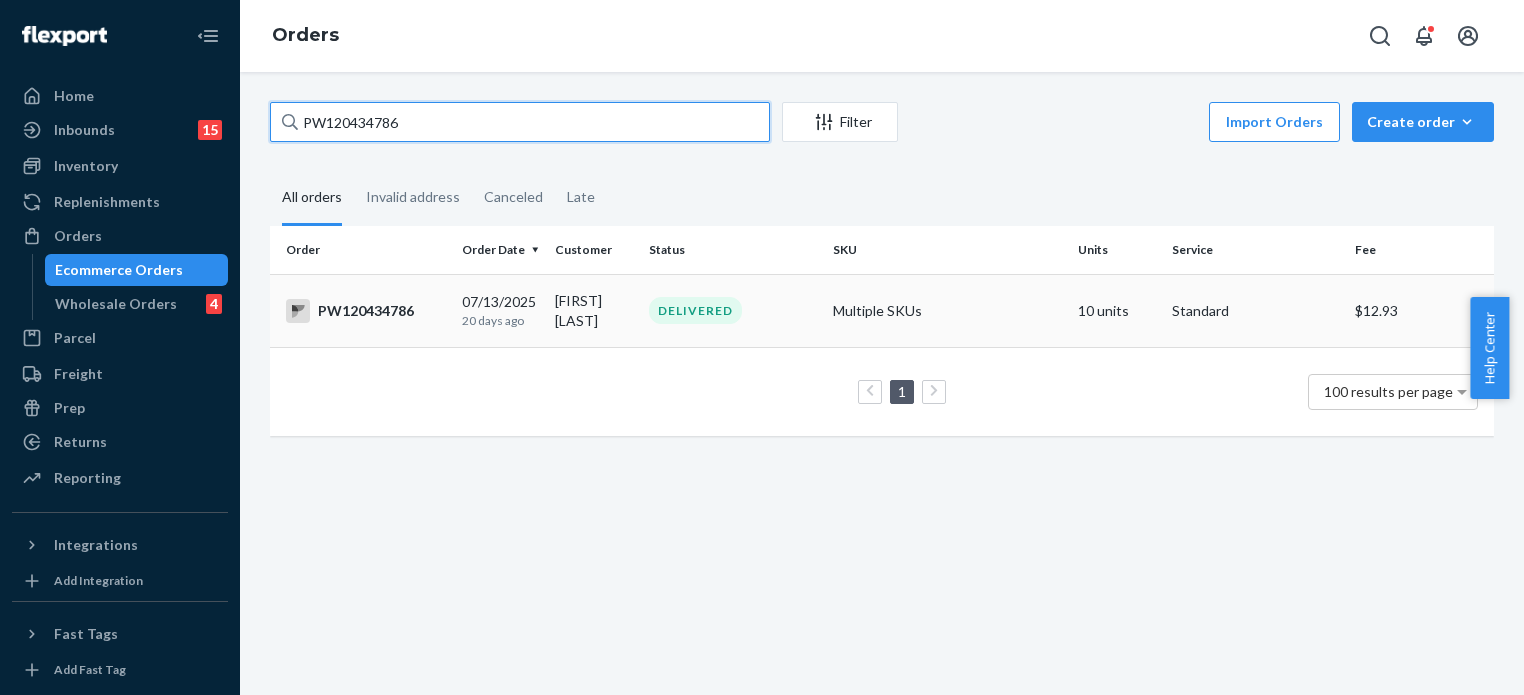 paste on "PW120473850" 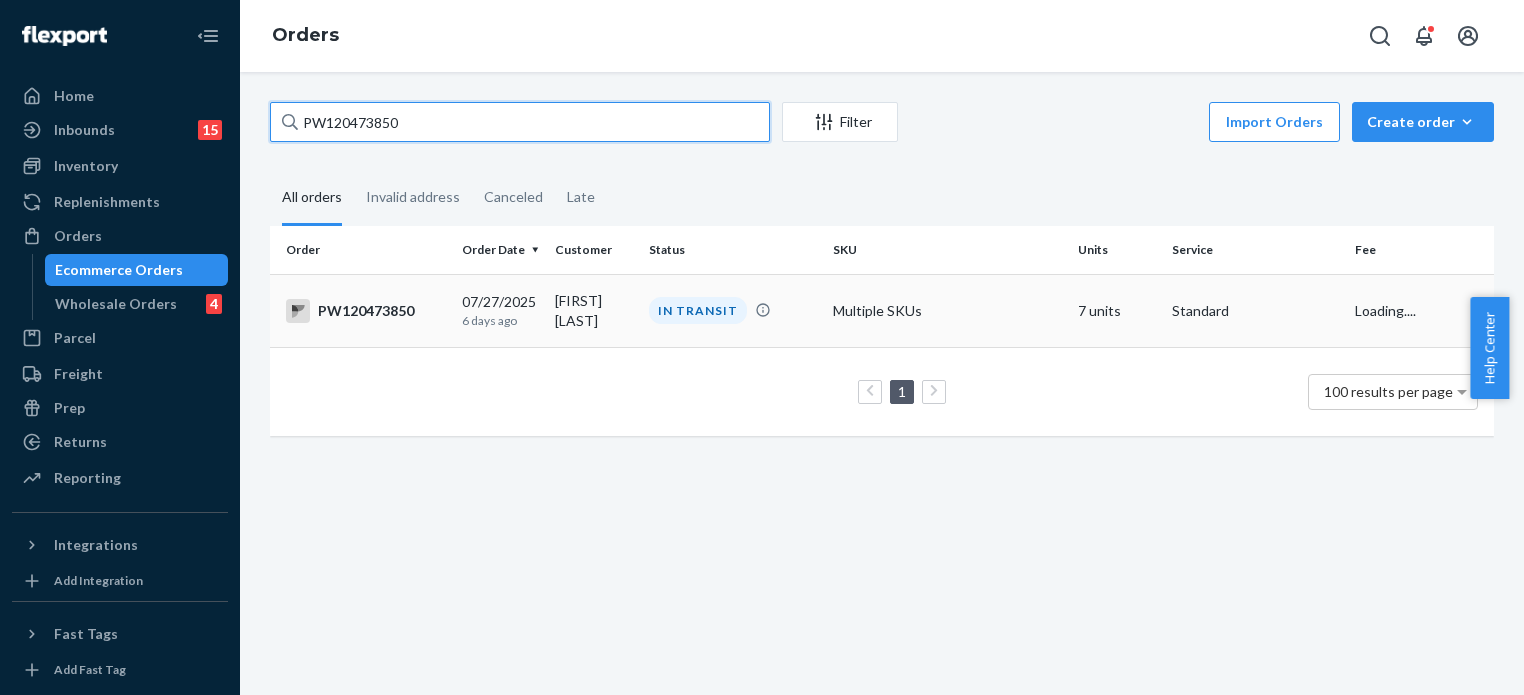 type on "PW120473850" 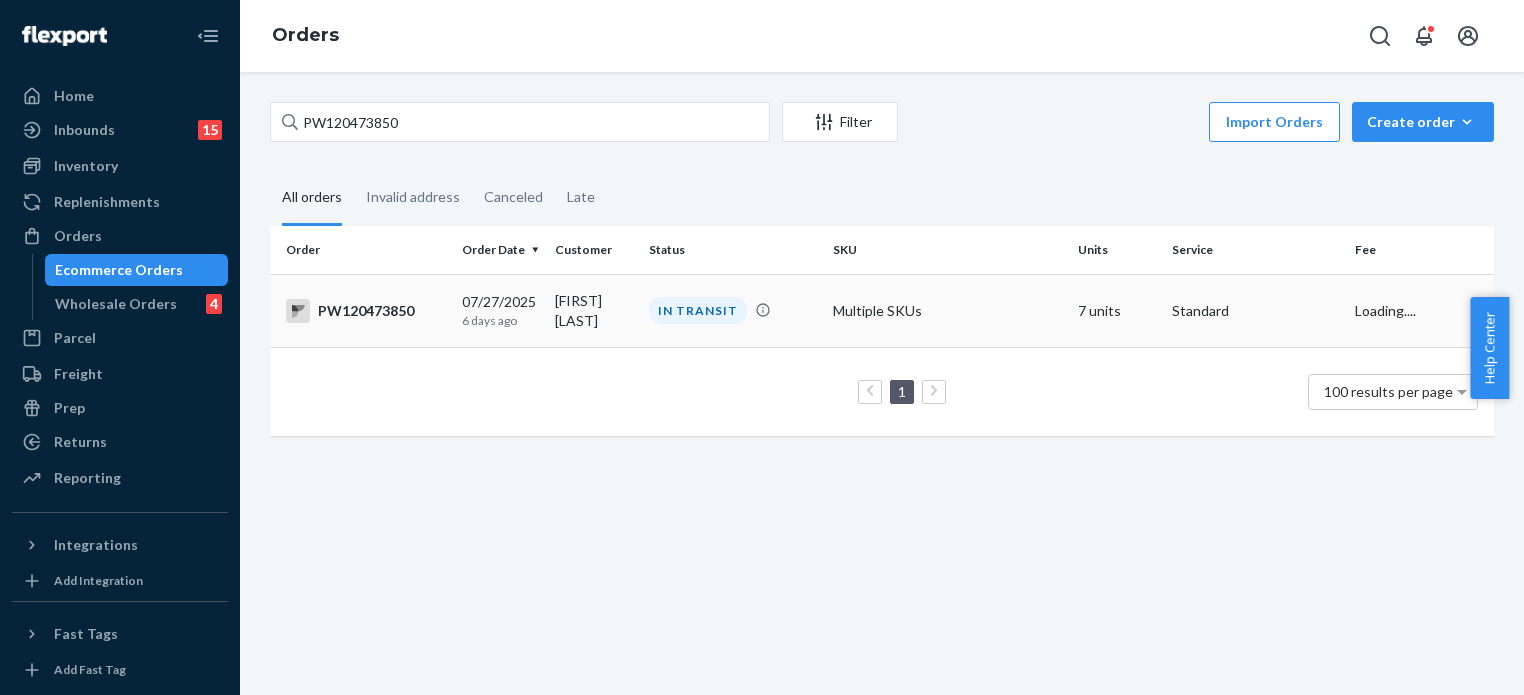 click on "IN TRANSIT" at bounding box center [733, 310] 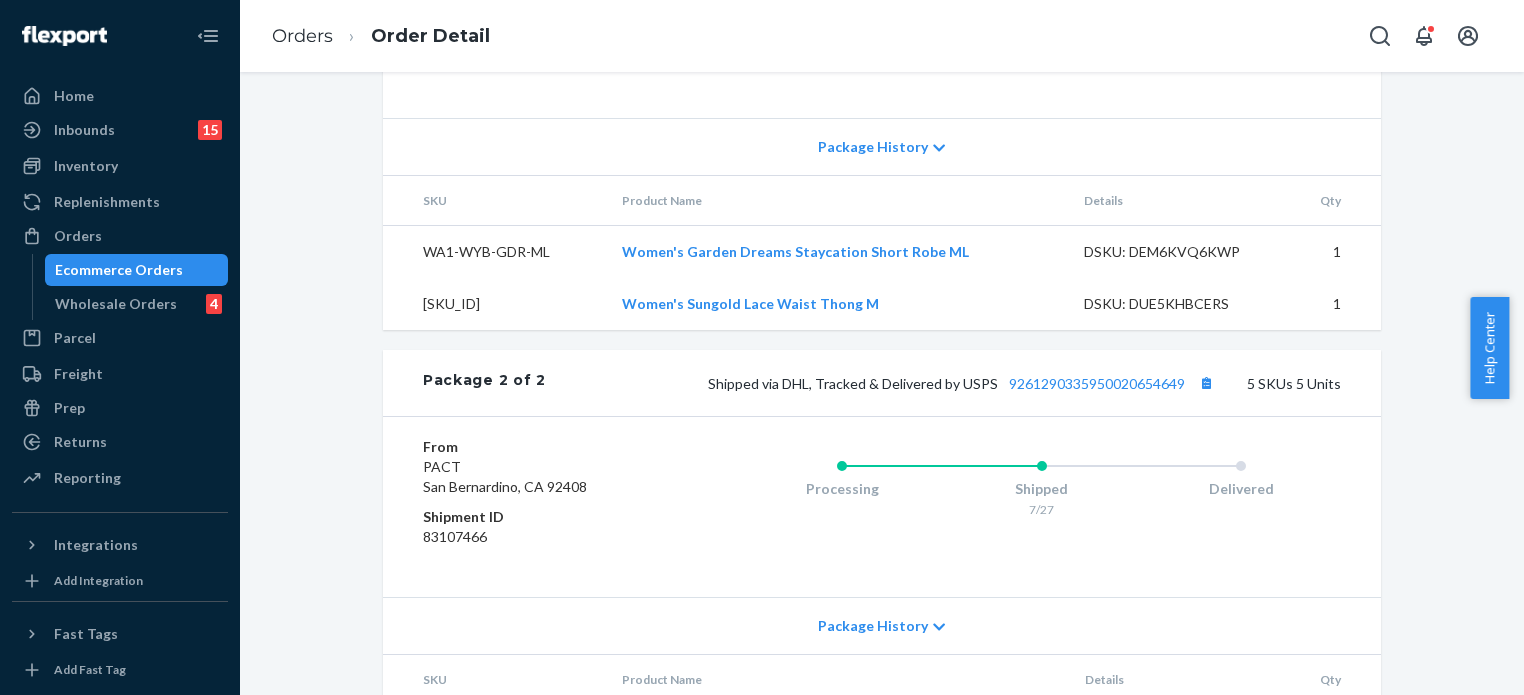 scroll, scrollTop: 1500, scrollLeft: 0, axis: vertical 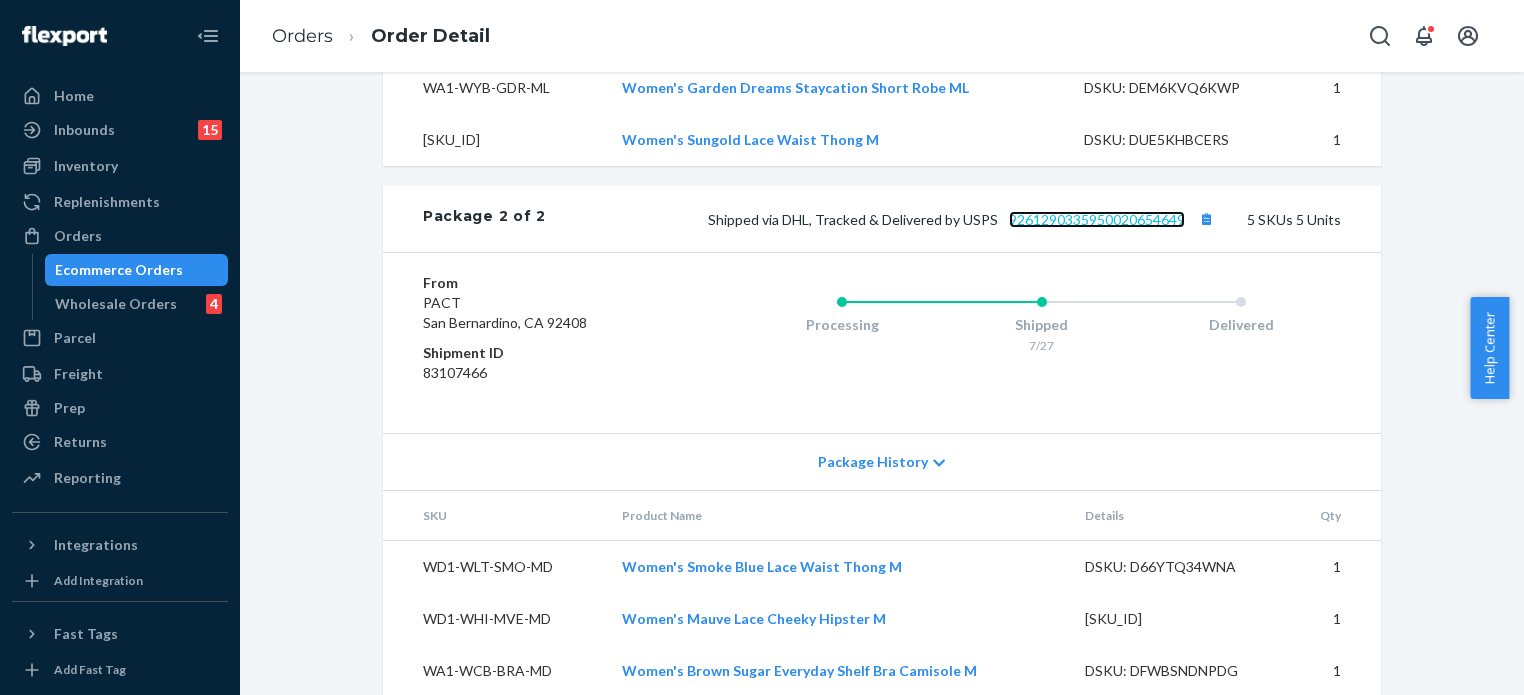 click on "9261290335950020654649" at bounding box center (1097, 219) 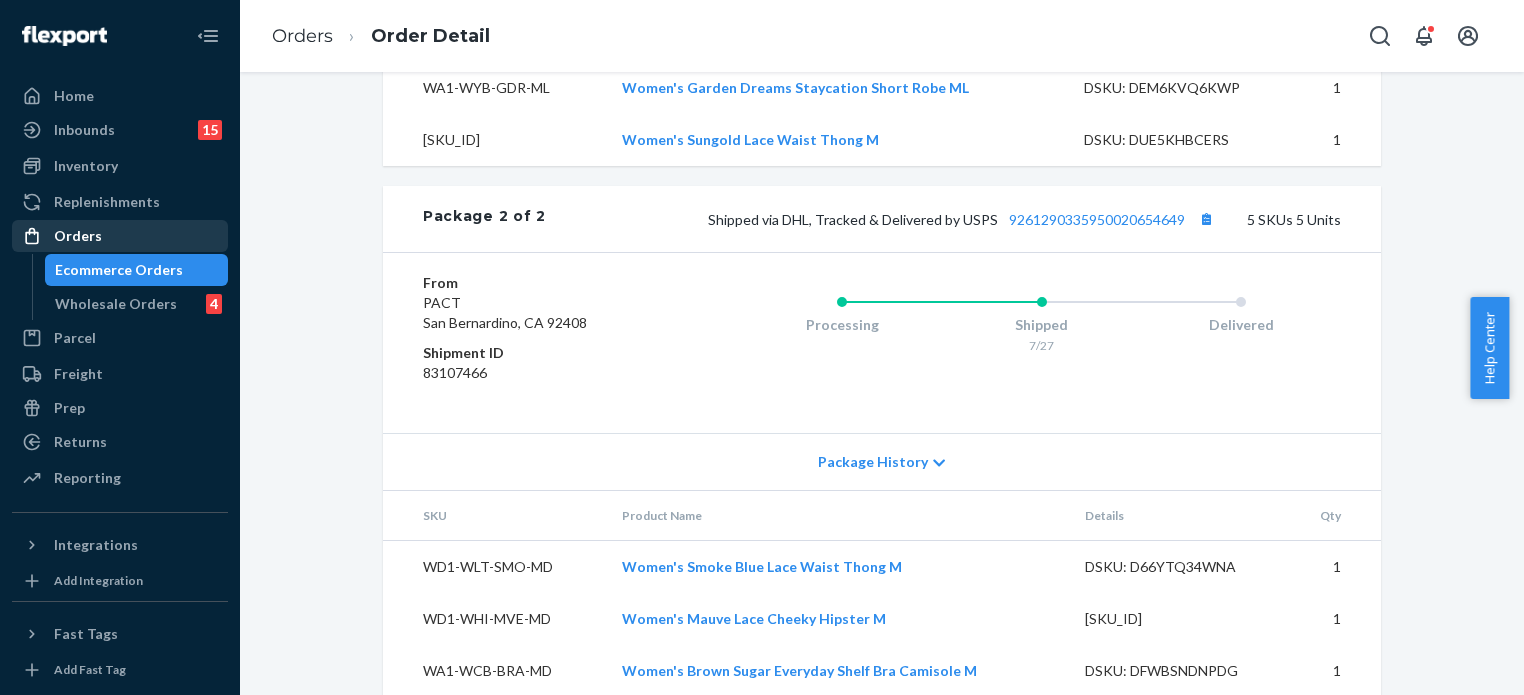 click on "Orders" at bounding box center (120, 236) 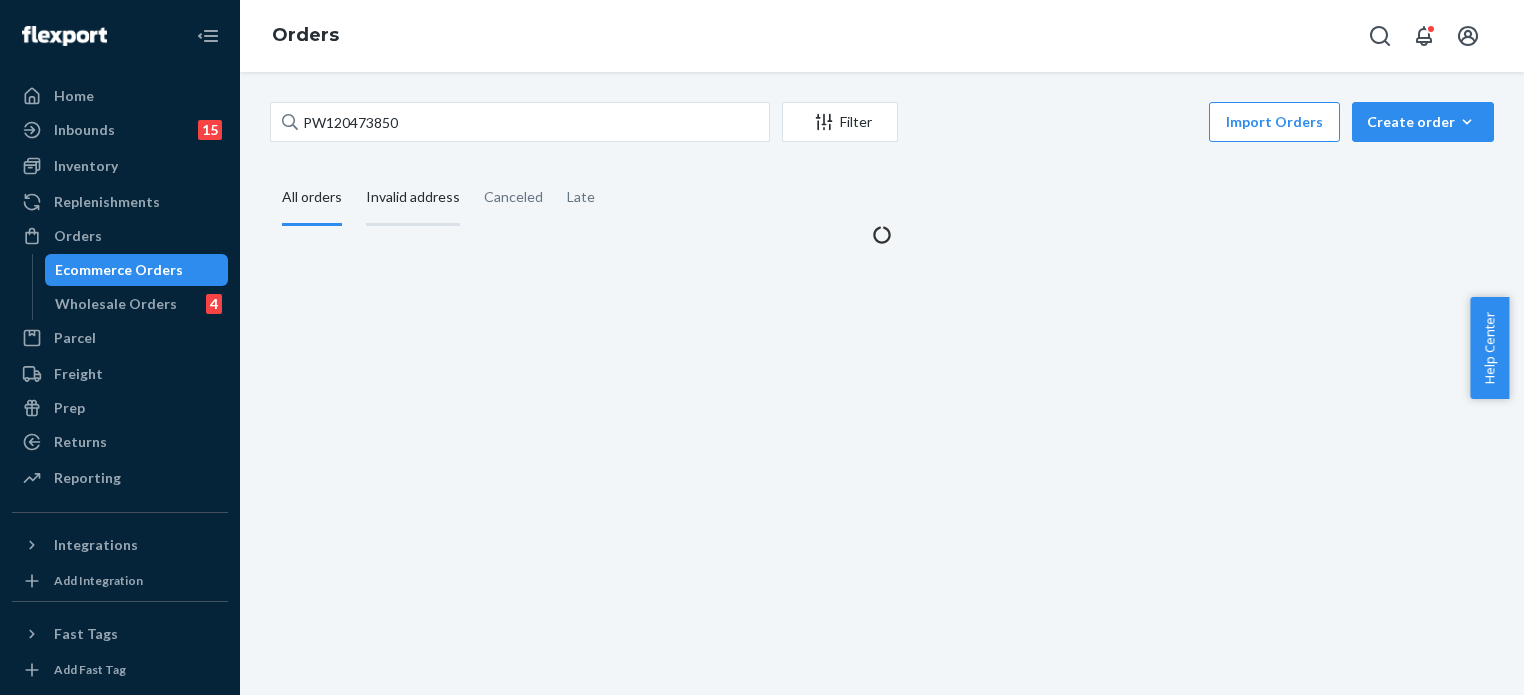 scroll, scrollTop: 0, scrollLeft: 0, axis: both 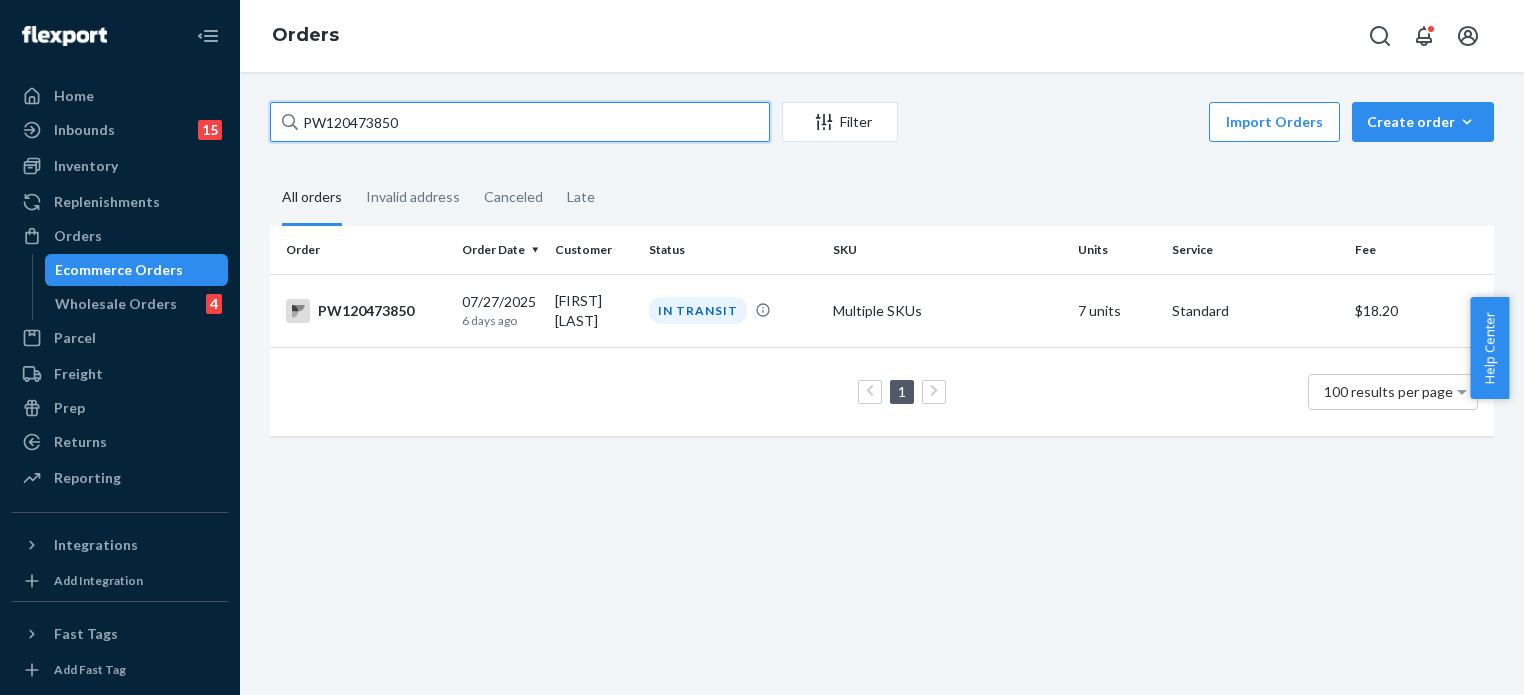 drag, startPoint x: 443, startPoint y: 121, endPoint x: 248, endPoint y: 111, distance: 195.25624 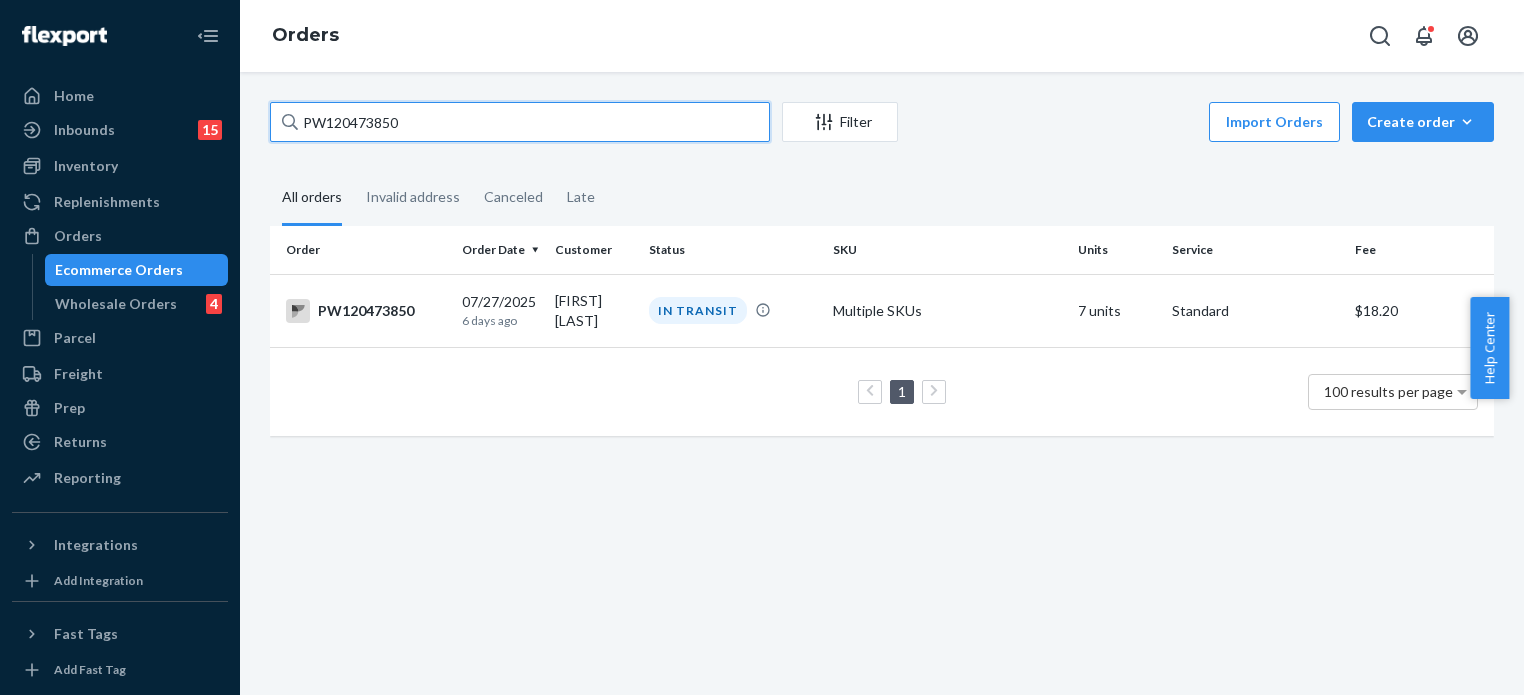 click on "PW120473850 Filter Import Orders Create order Ecommerce order Removal order All orders Invalid address Canceled Late Order Order Date Customer Status SKU Units Service Fee PW120473850 07/27/2025 6 days ago Donna Meyer IN TRANSIT Multiple SKUs 7 units Standard $18.20 1 100 results per page" at bounding box center (882, 383) 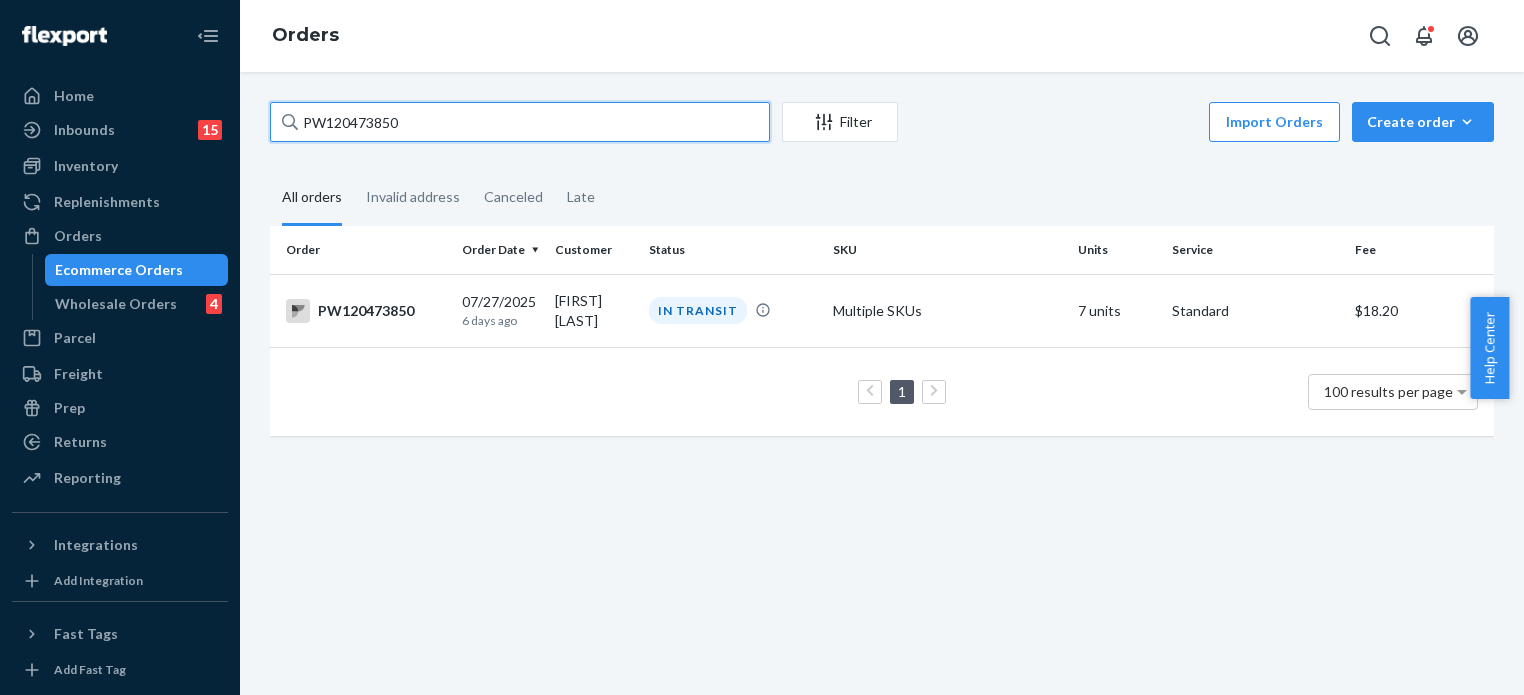 paste on "8544" 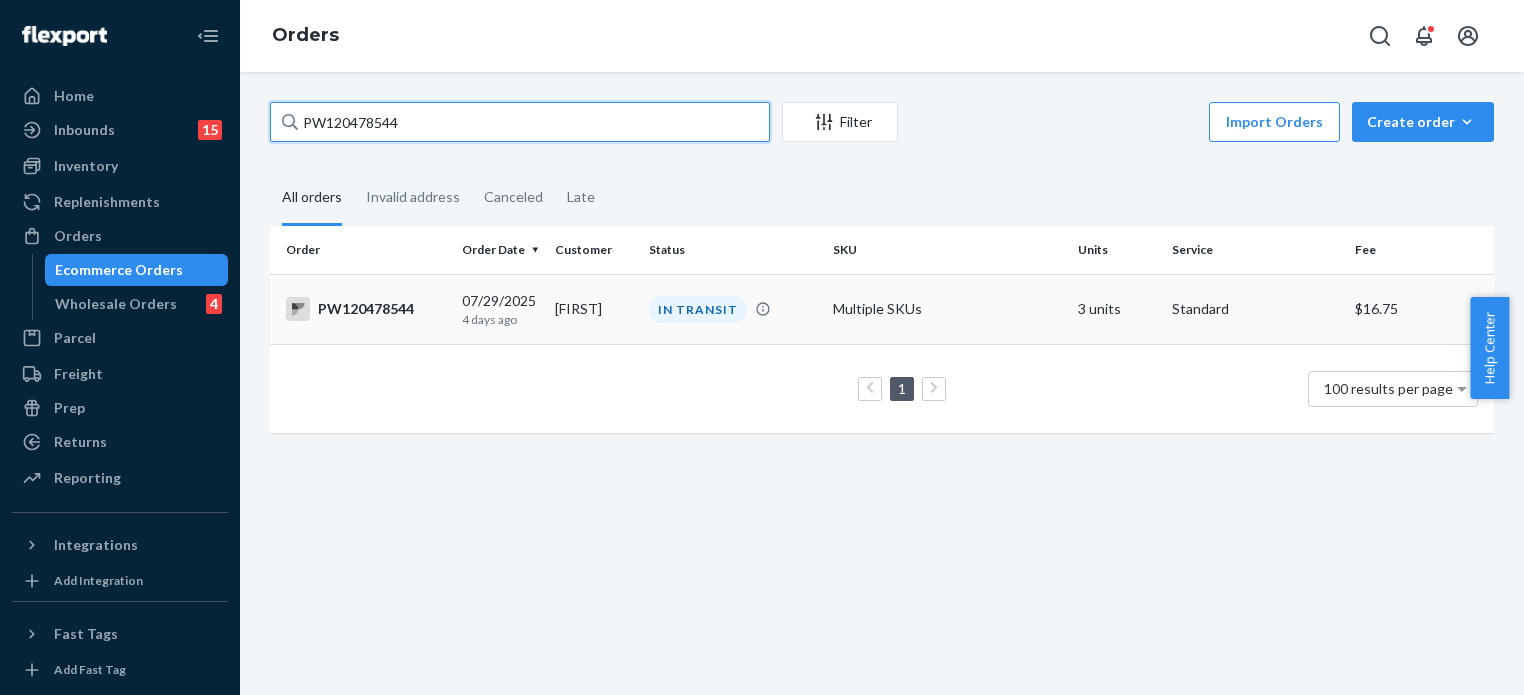 type on "PW120478544" 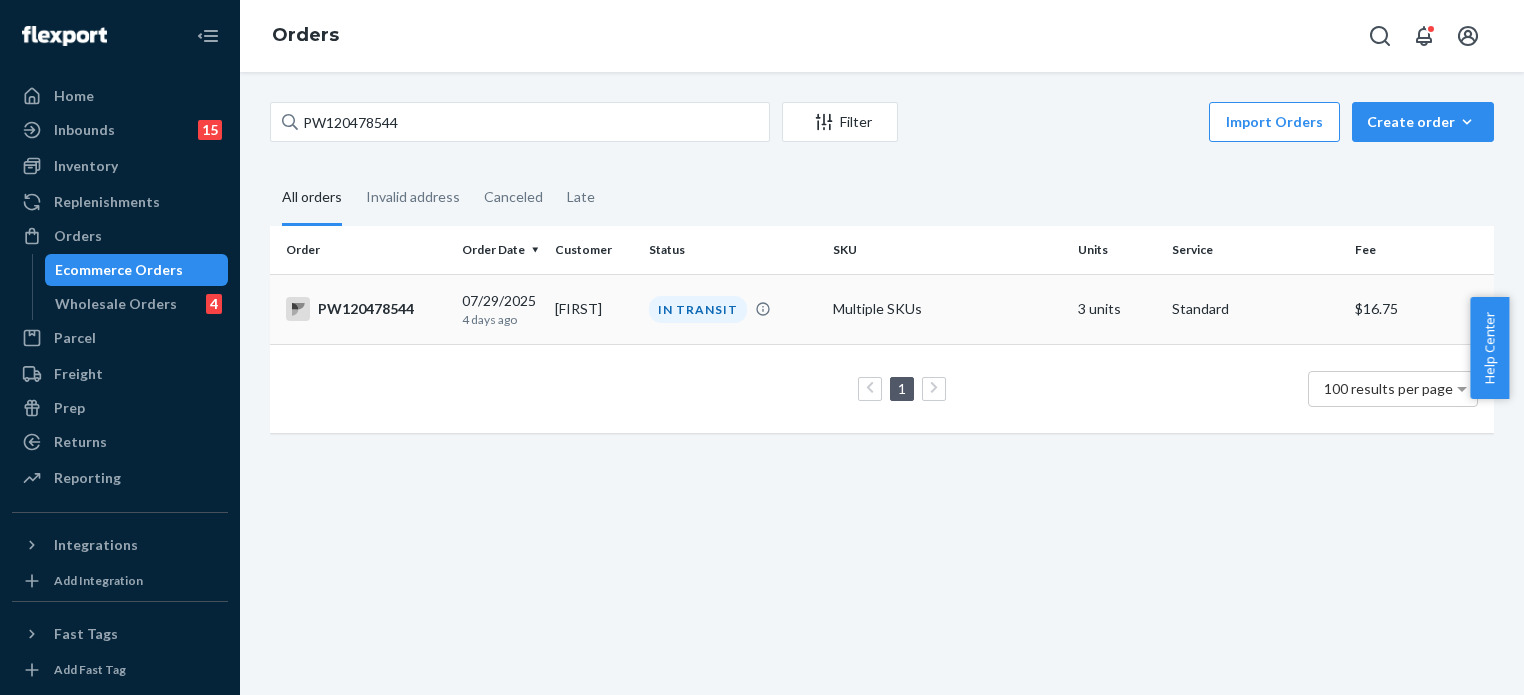 click on "IN TRANSIT" at bounding box center [733, 309] 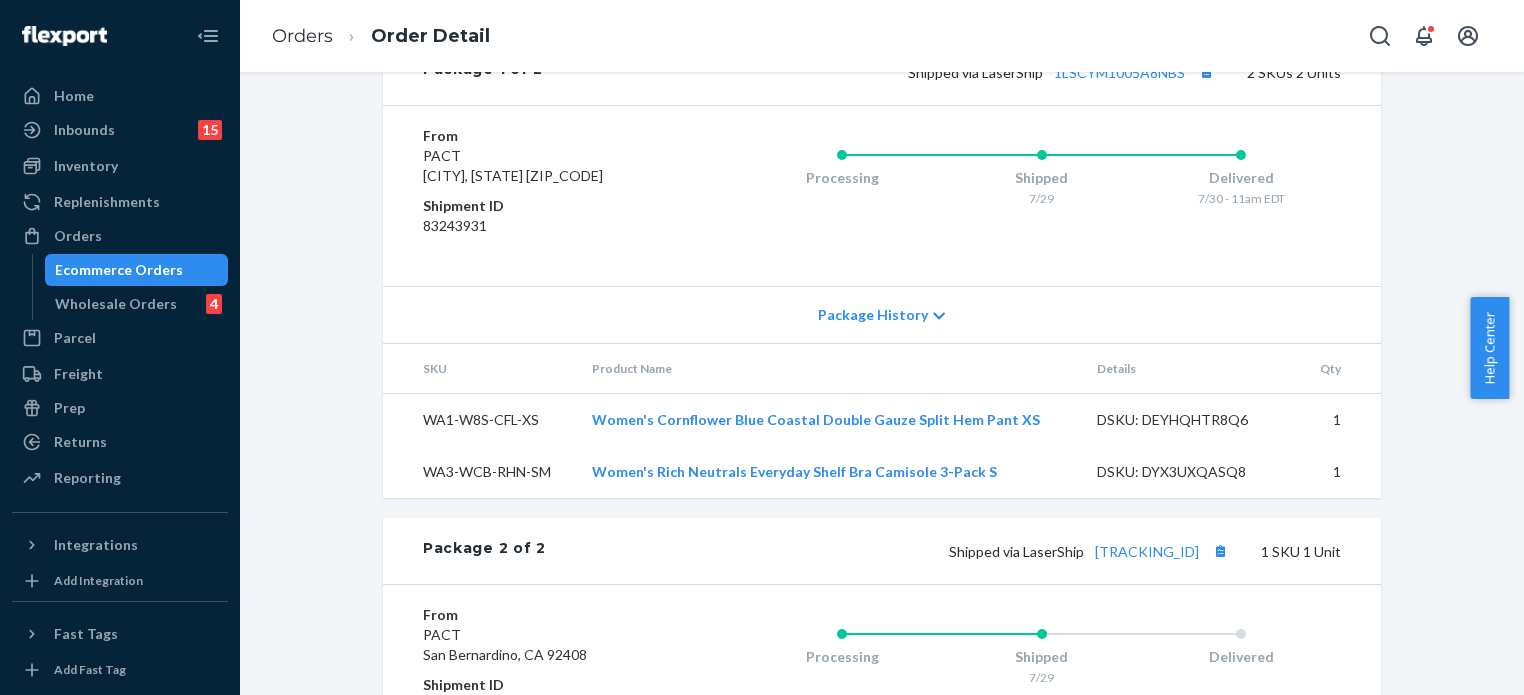 scroll, scrollTop: 1271, scrollLeft: 0, axis: vertical 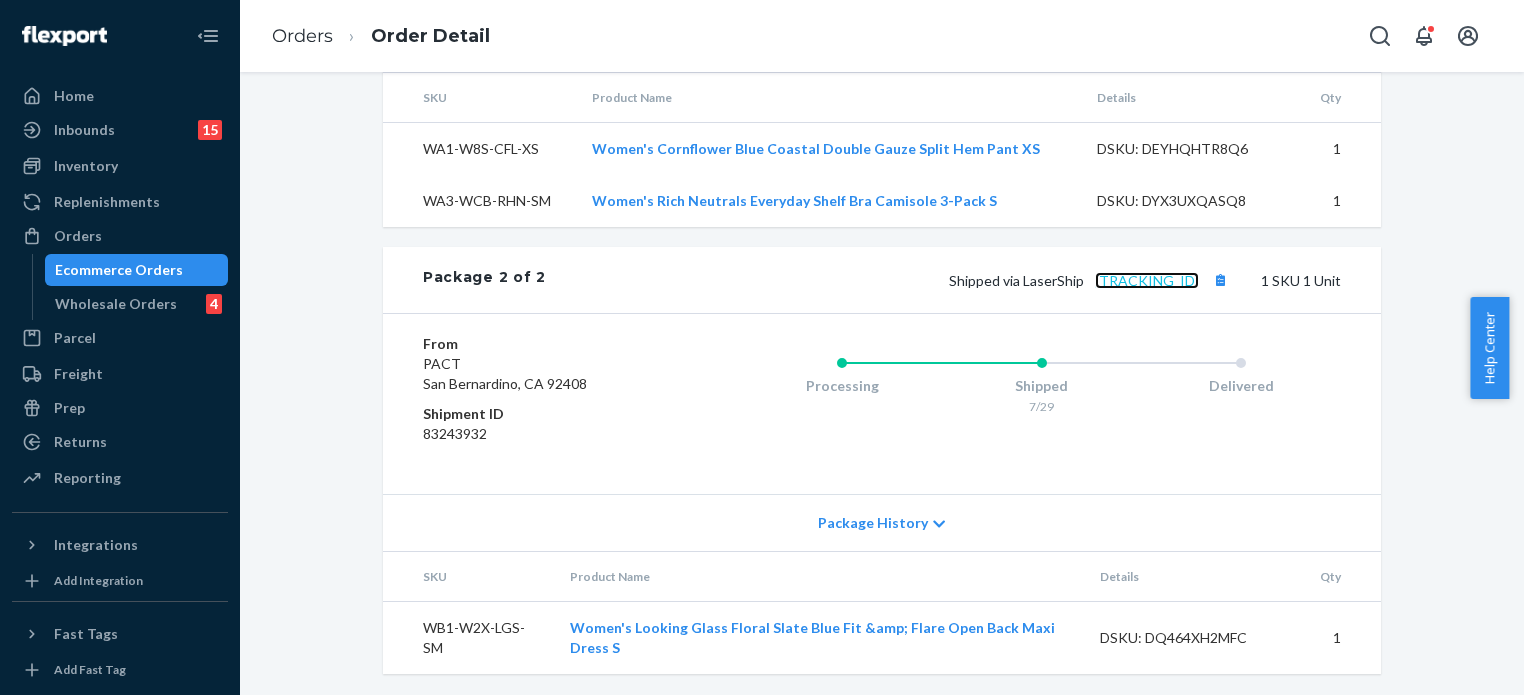 click on "1LSCYM1005A8NBT" at bounding box center [1147, 280] 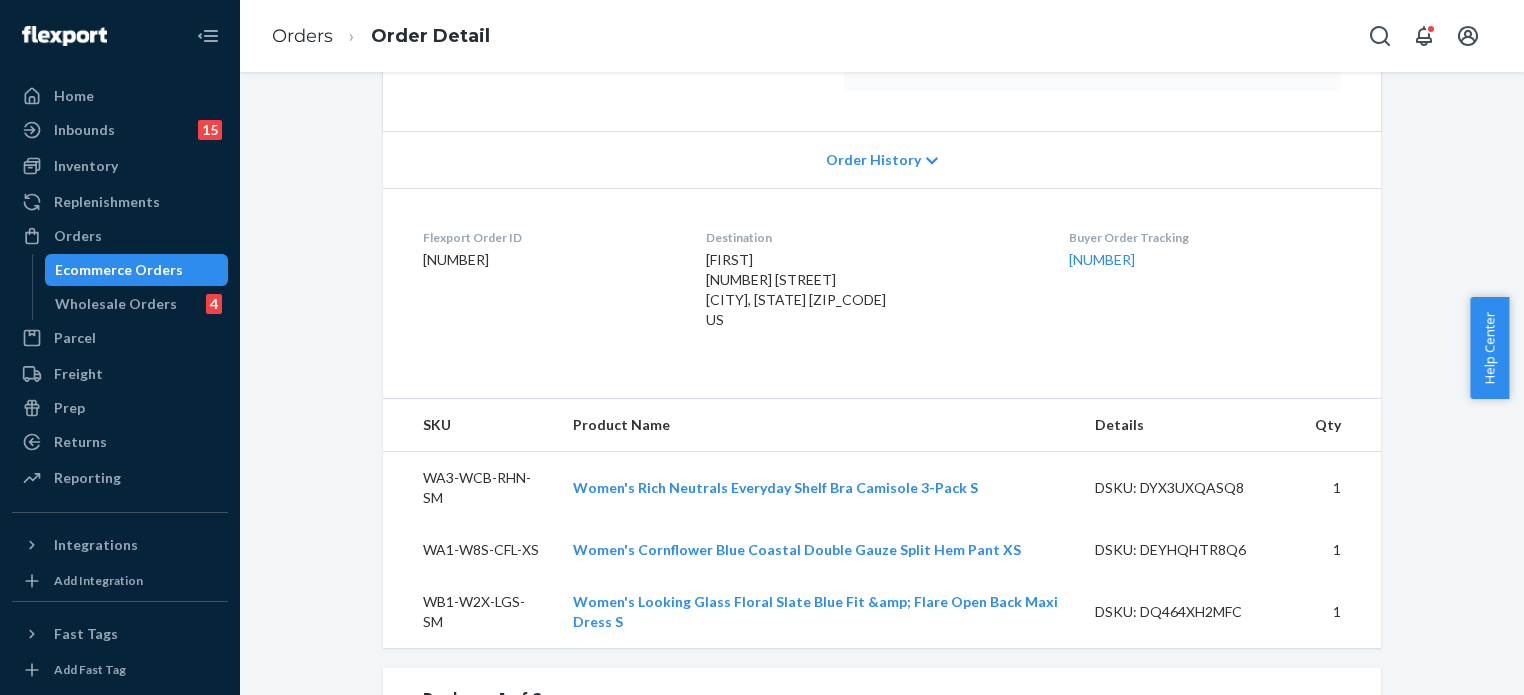scroll, scrollTop: 0, scrollLeft: 0, axis: both 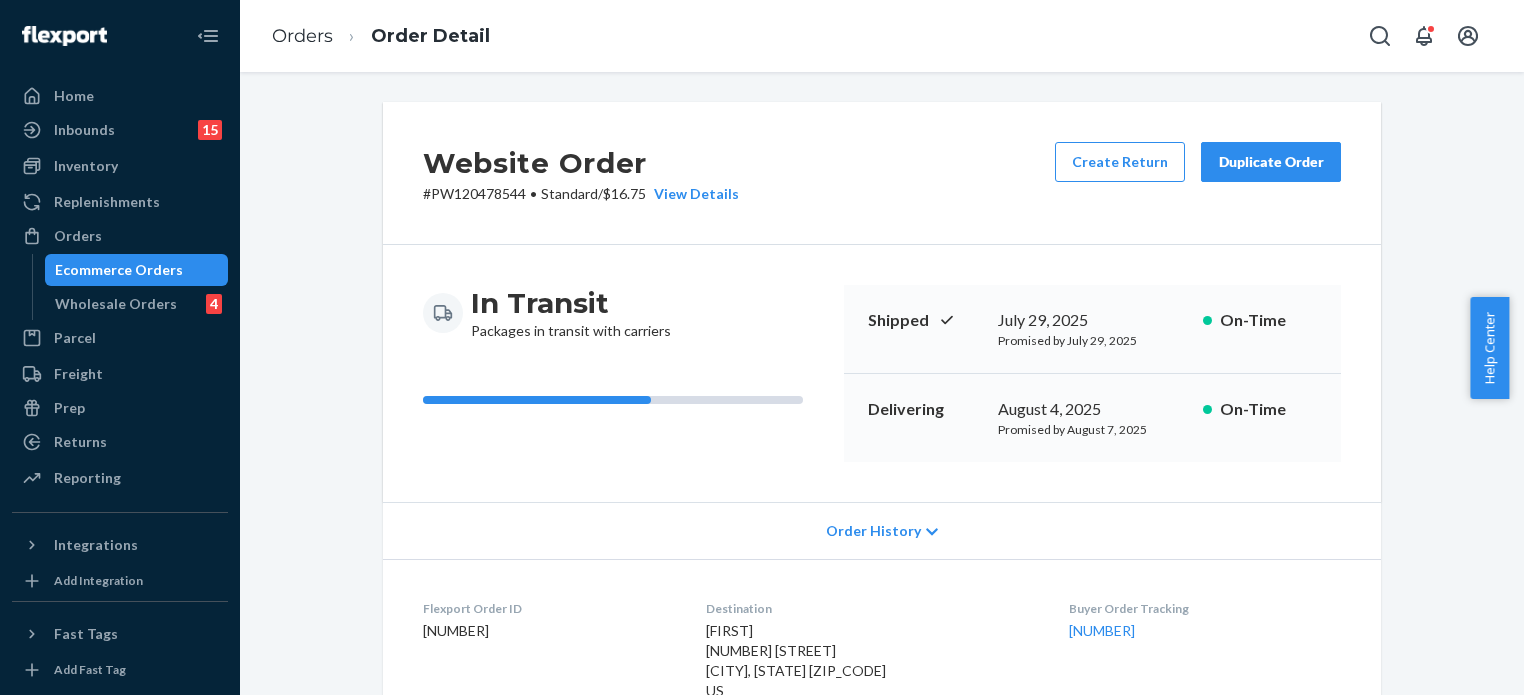 click on "Website Order # PW120478544 • Standard  /  $16.75 View Details Create Return Duplicate Order In Transit Packages in transit with carriers Shipped July 29, 2025 Promised by July 29, 2025 On-Time Delivering August 4, 2025 Promised by August 7, 2025 On-Time Order History Flexport Order ID 133336904 Destination Carol
15 Angela Dr
Carmel, NY 10512-4131
US Buyer Order Tracking 133336904 SKU Product Name Details Qty WA3-WCB-RHN-SM Women's Rich Neutrals Everyday Shelf Bra Camisole 3-Pack S DSKU: DYX3UXQASQ8 1 WA1-W8S-CFL-XS Women's Cornflower Blue Coastal Double Gauze Split Hem Pant XS DSKU: DEYHQHTR8Q6 1 WB1-W2X-LGS-SM Women's Looking Glass Floral Slate Blue Fit &amp; Flare Open Back Maxi Dress S DSKU: DQ464XH2MFC 1 Package 1 of 2 Shipped via LaserShip   1LSCYM1005A8NBS 2   SKUs   2   Units From PACT
Phillipsburg, NJ 08865 Shipment ID 83243931 Processing Shipped 7/29 Delivered 7/30 - 11am EDT Package History SKU Product Name Details Qty WA1-W8S-CFL-XS Women's Cornflower Blue Coastal Double Gauze Split Hem Pant XS" at bounding box center [882, 1035] 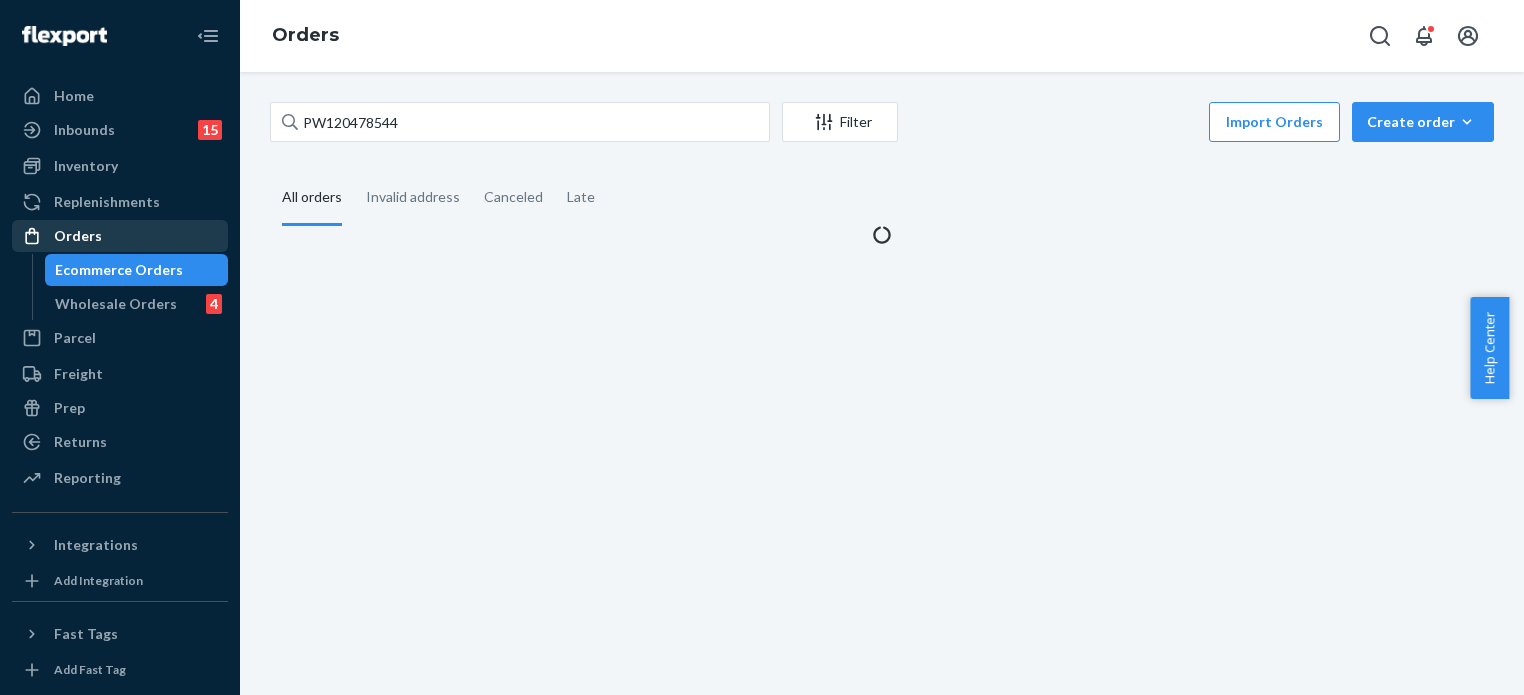 click on "Orders" at bounding box center (120, 236) 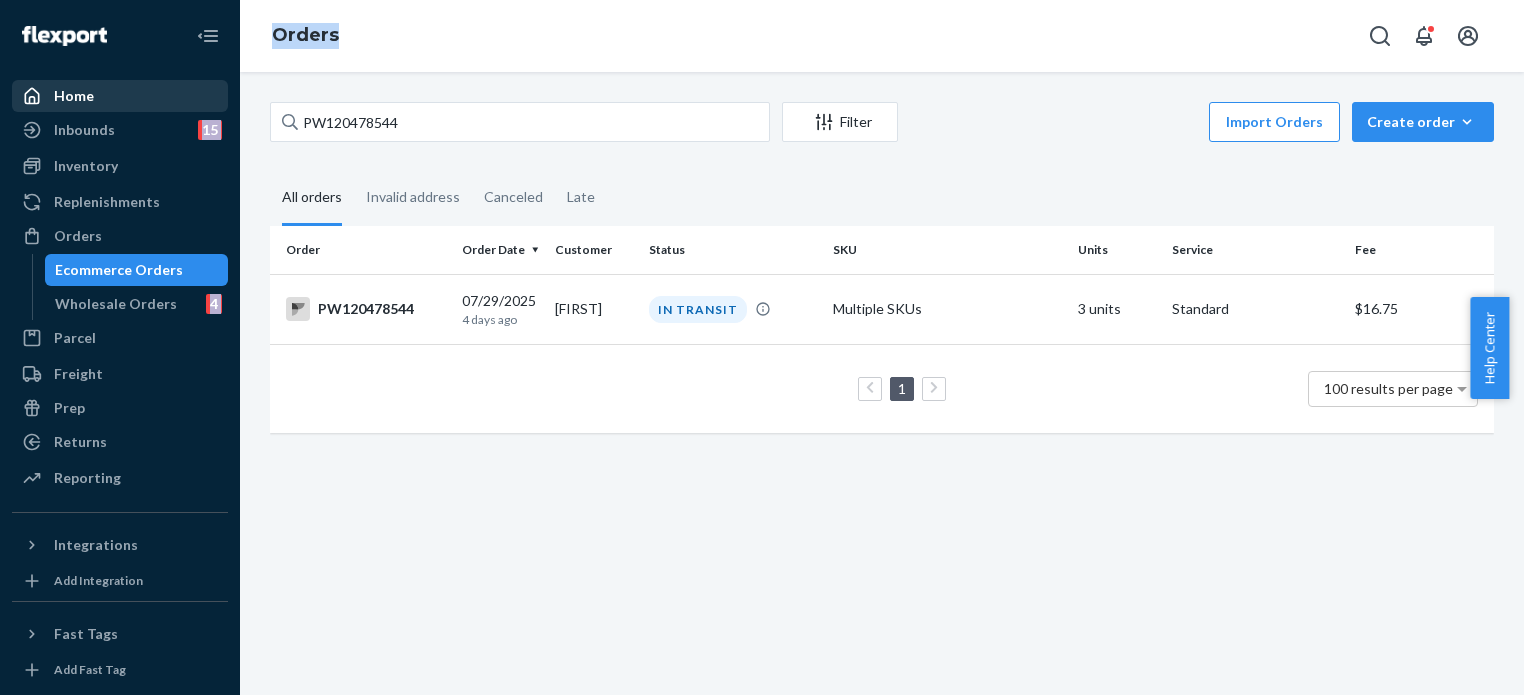 drag, startPoint x: 504, startPoint y: 101, endPoint x: 162, endPoint y: 86, distance: 342.3288 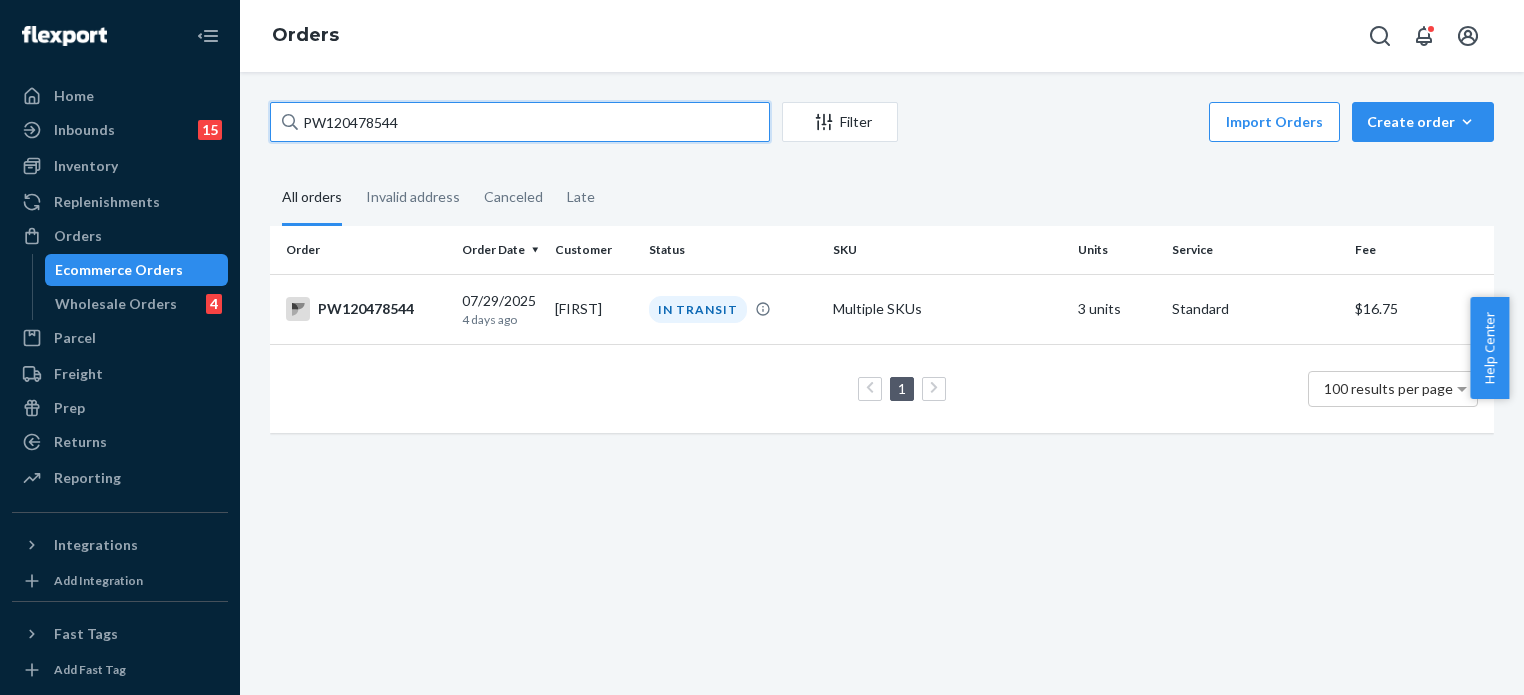 click on "PW120478544" at bounding box center (520, 122) 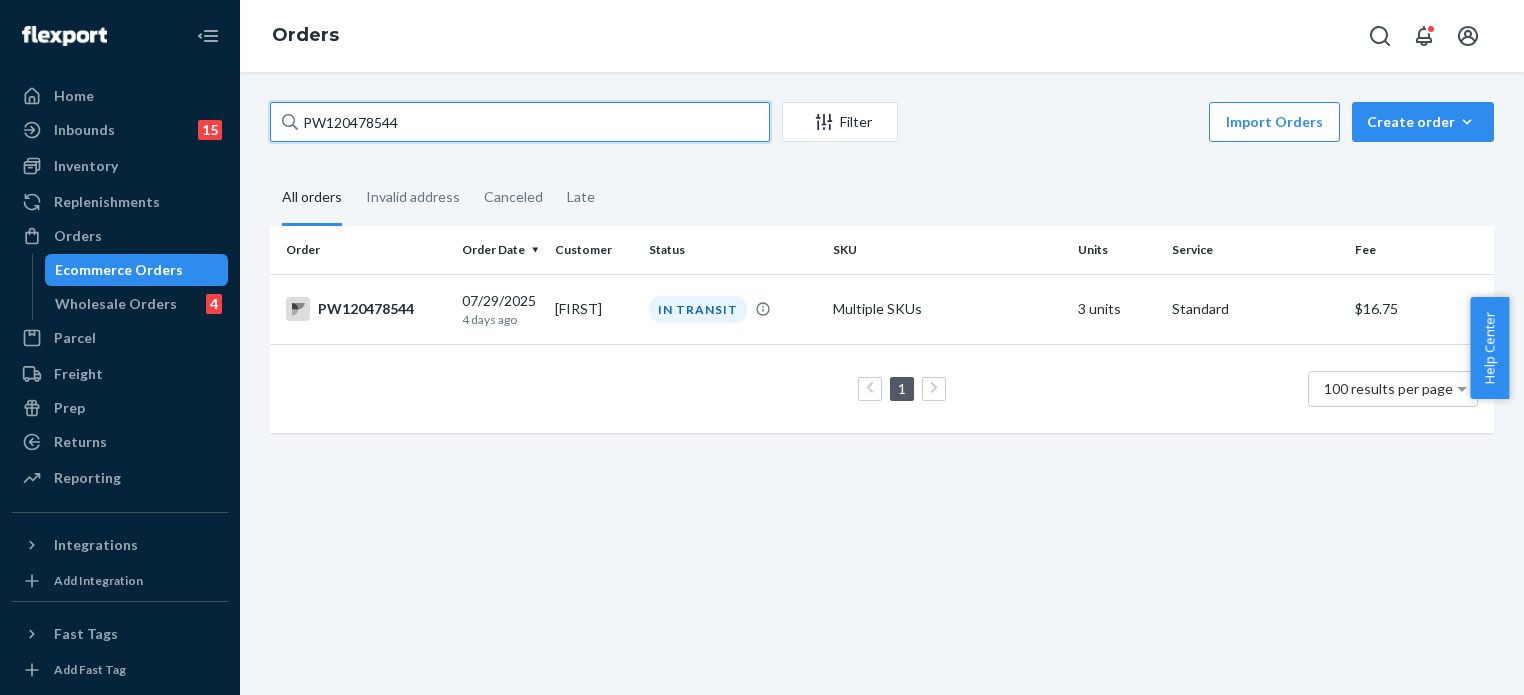 paste on "381335" 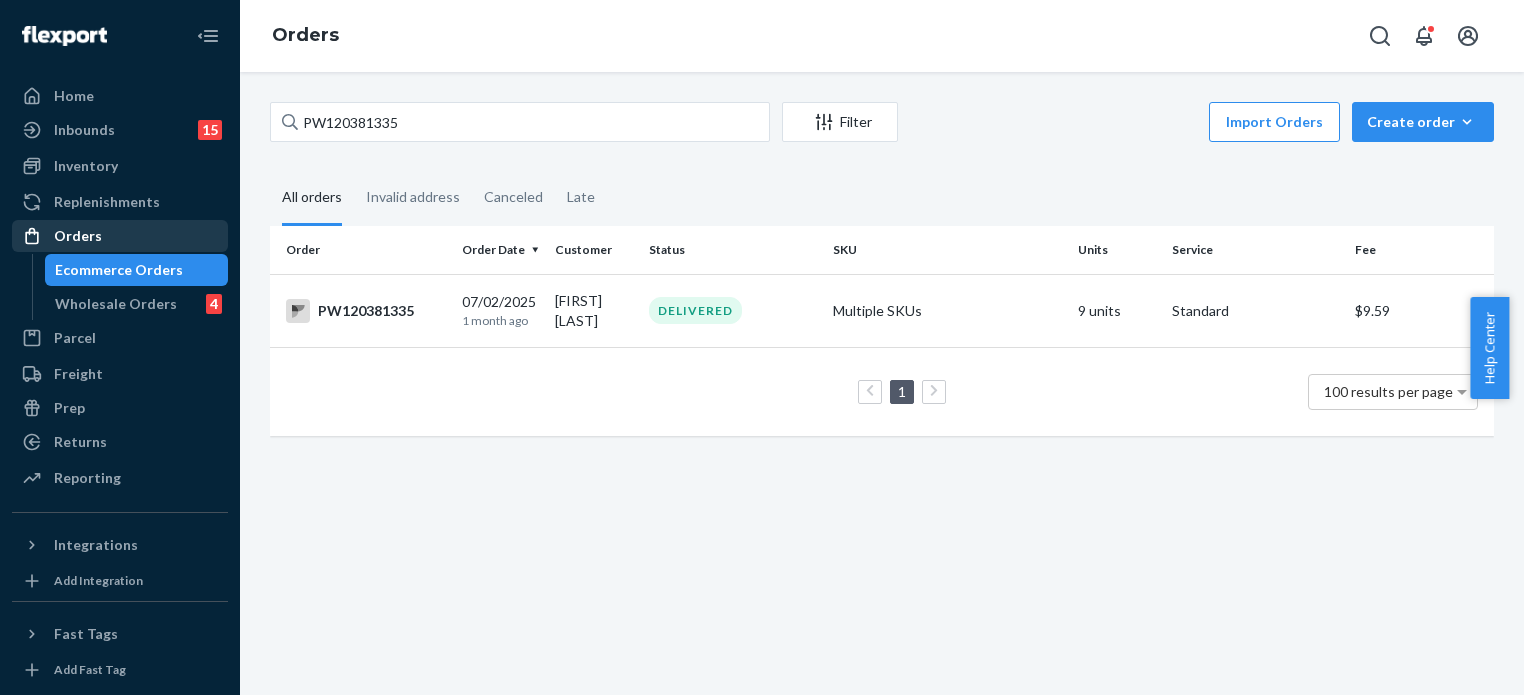 click on "Orders" at bounding box center [120, 236] 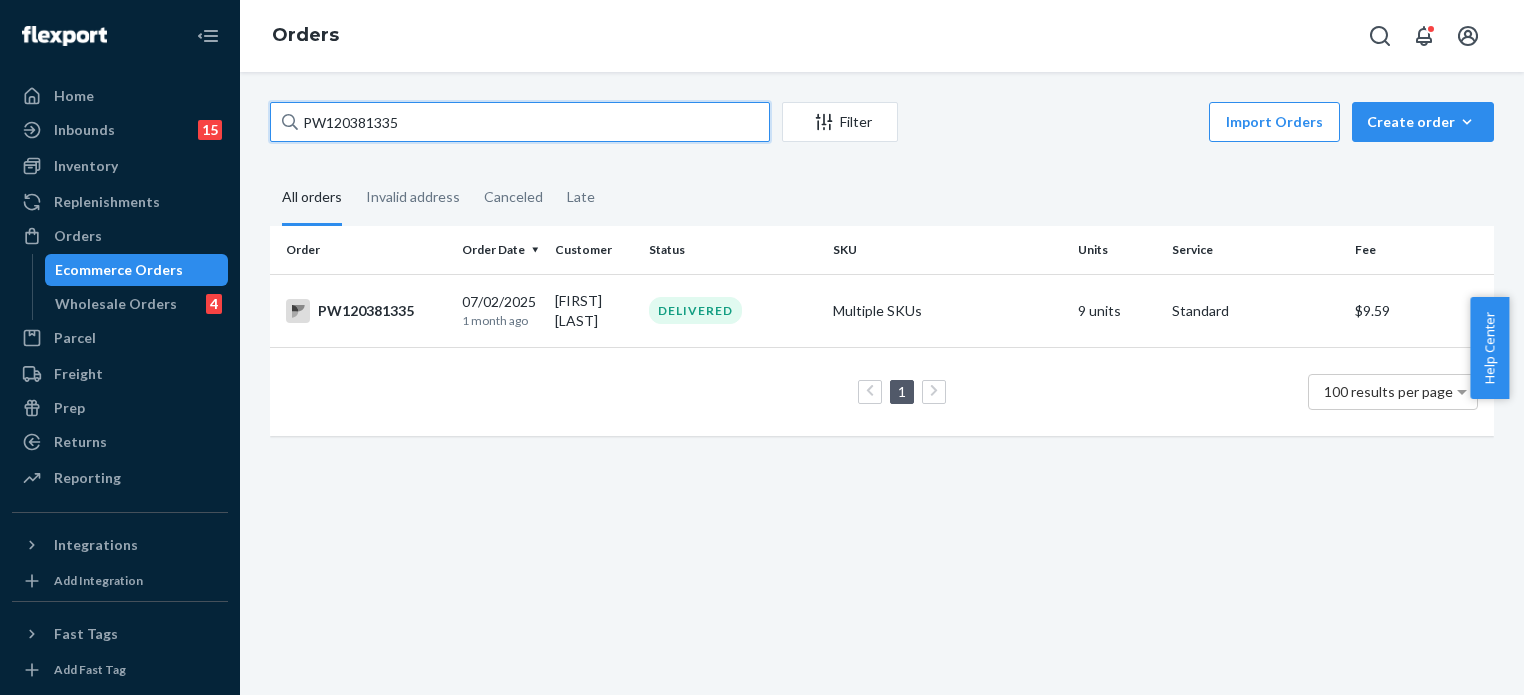 drag, startPoint x: 449, startPoint y: 111, endPoint x: 115, endPoint y: 60, distance: 337.87128 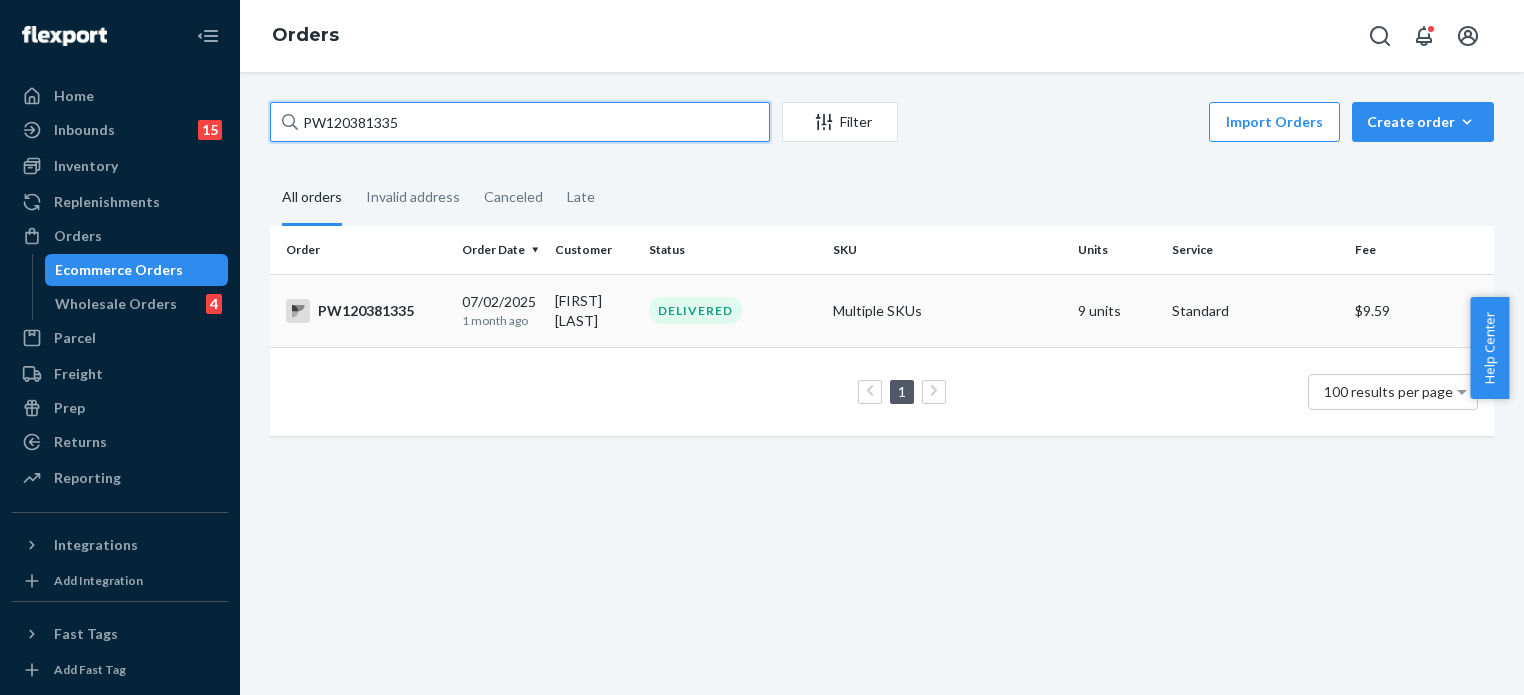 paste on "486226" 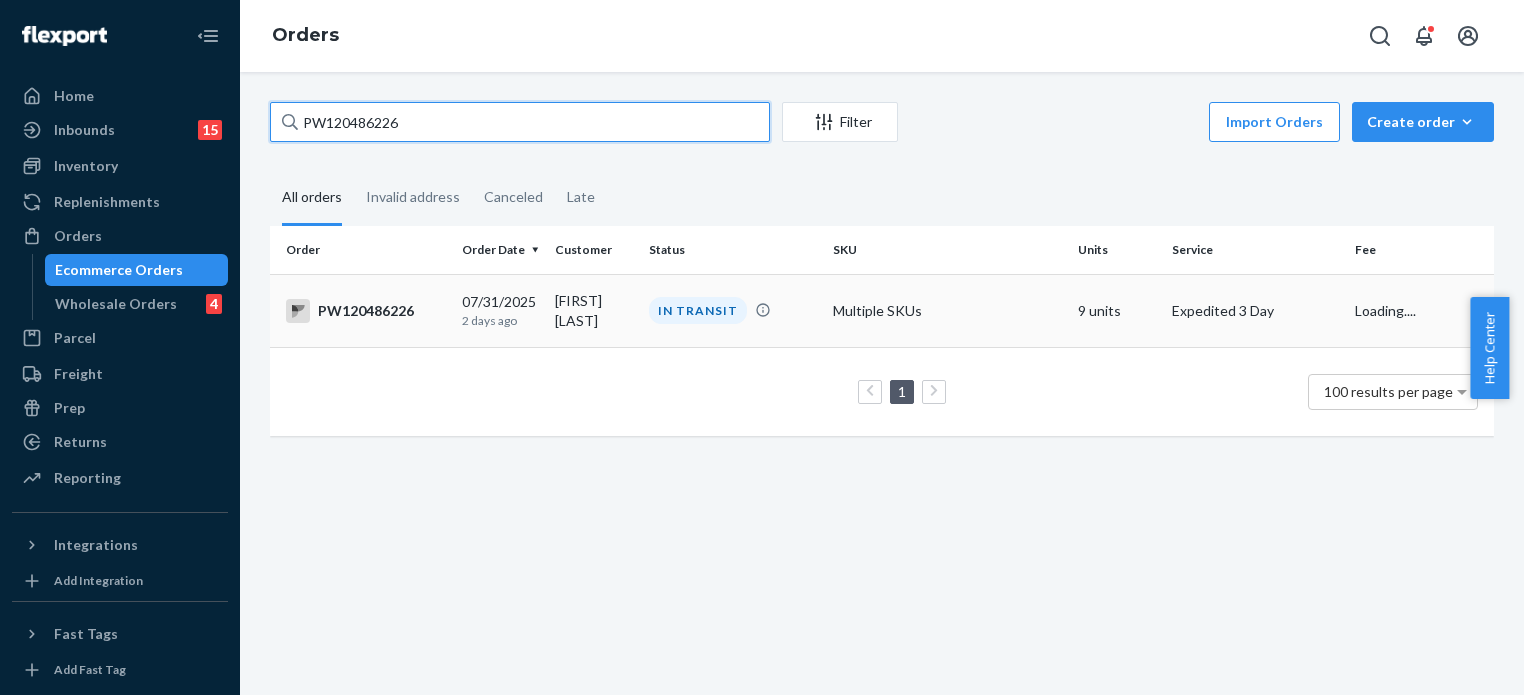 type on "PW120486226" 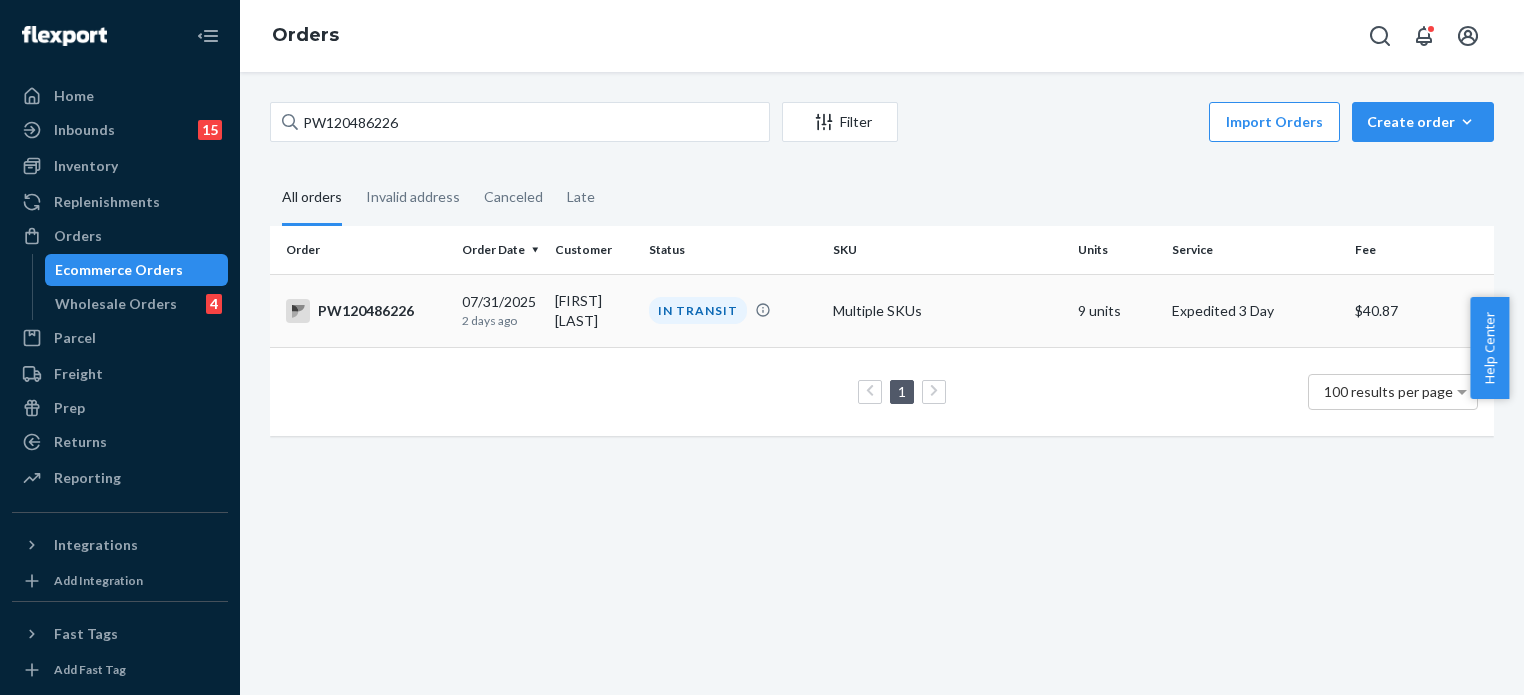 click on "IN TRANSIT" at bounding box center (698, 310) 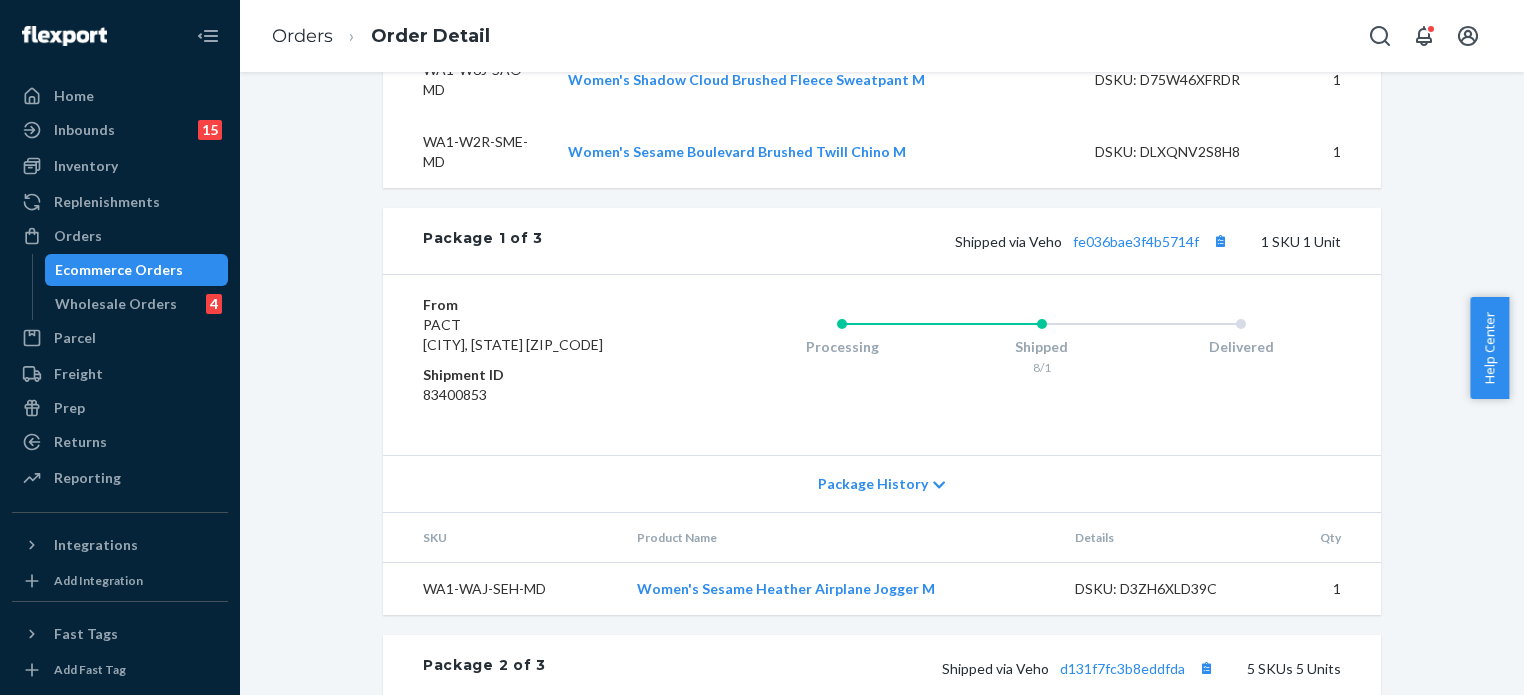scroll, scrollTop: 1089, scrollLeft: 0, axis: vertical 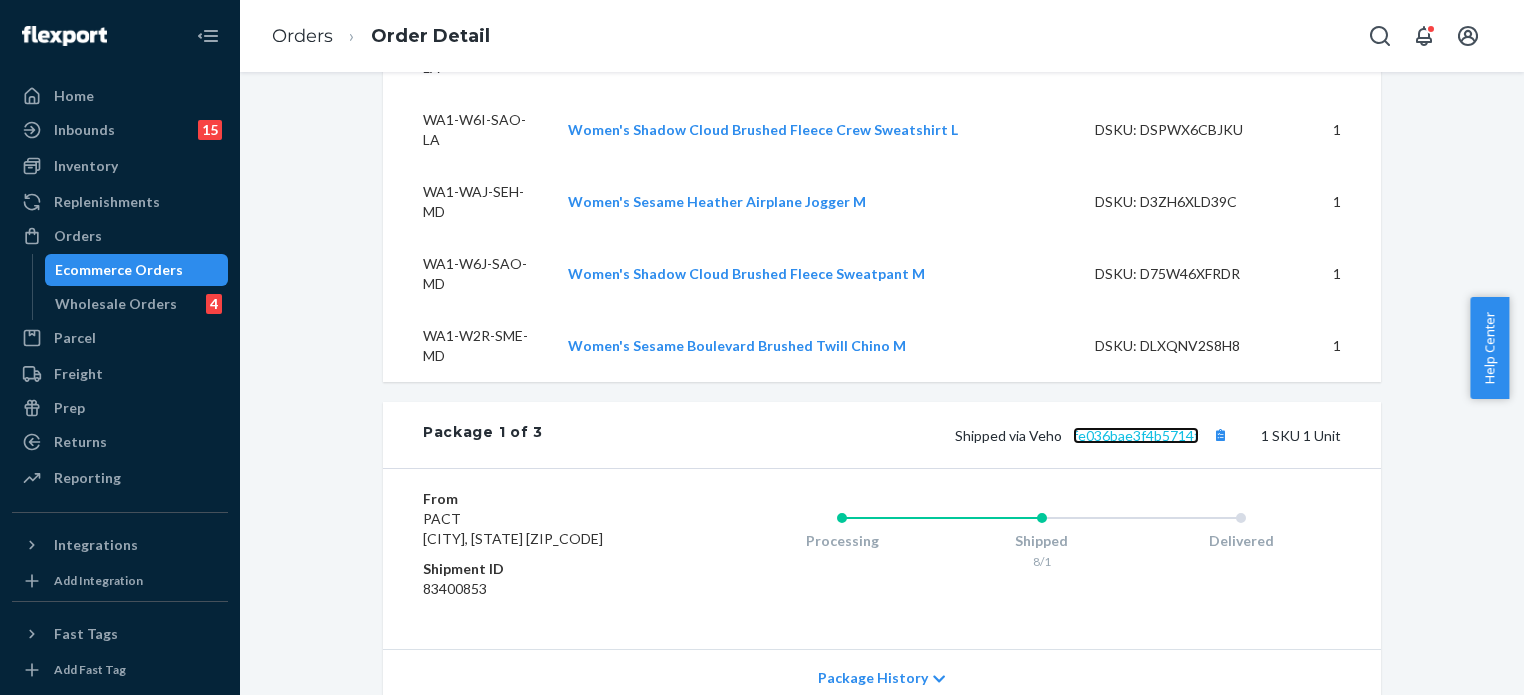 click on "fe036bae3f4b5714f" at bounding box center [1136, 435] 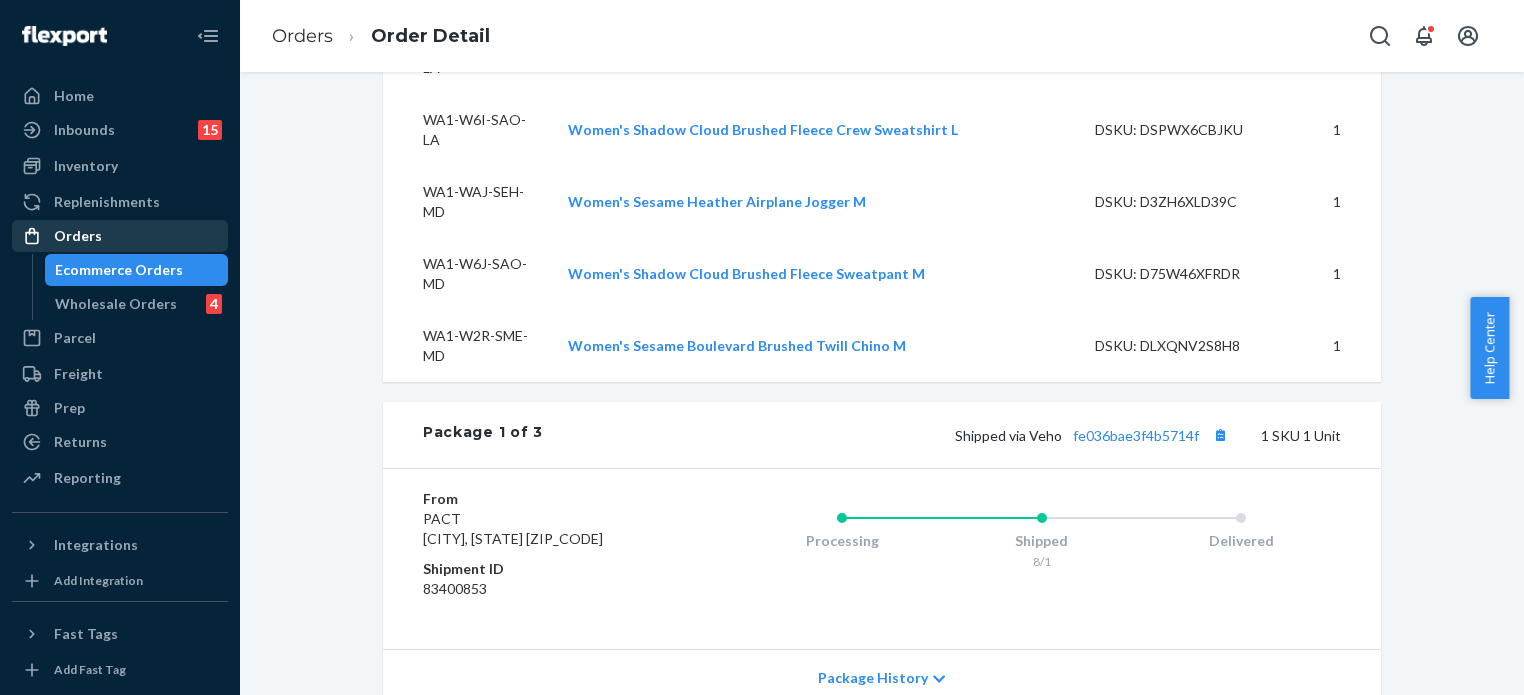 click on "Orders" at bounding box center (120, 236) 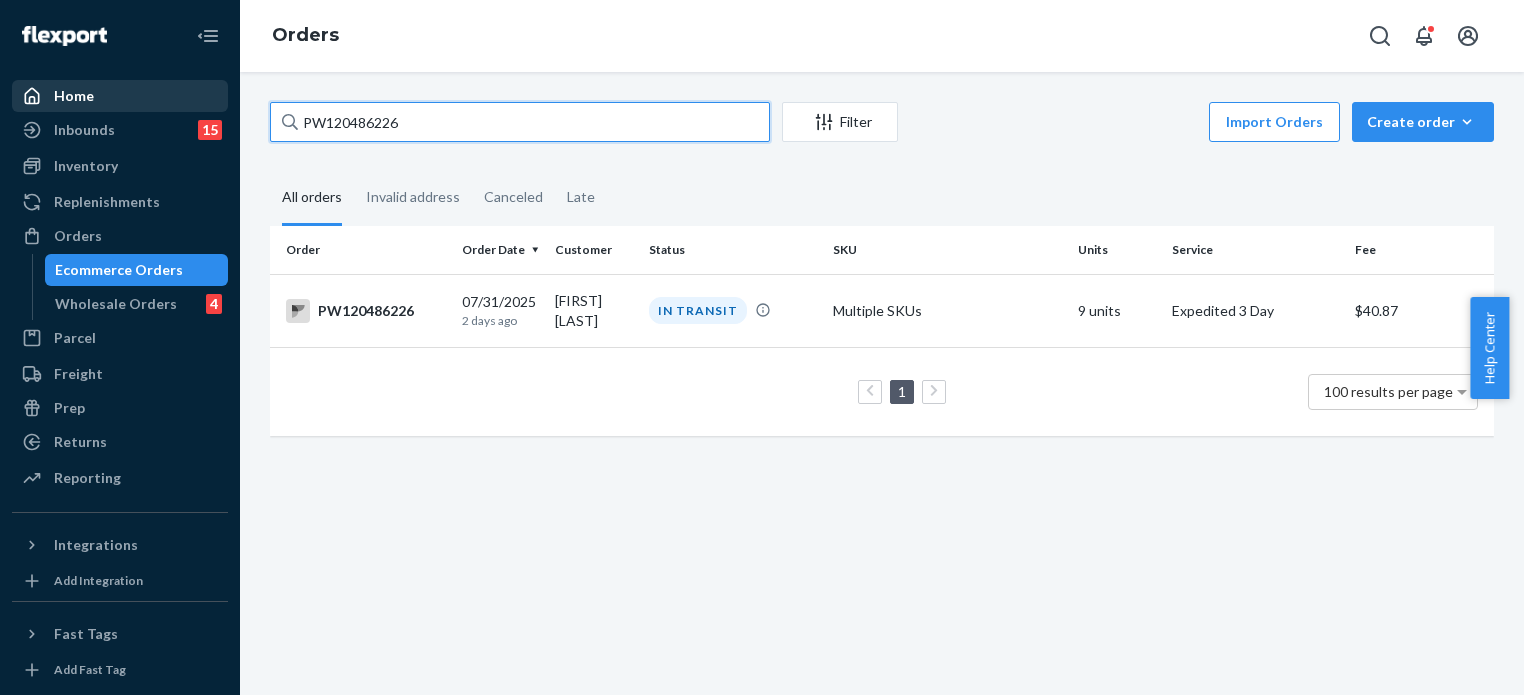 drag, startPoint x: 251, startPoint y: 108, endPoint x: 124, endPoint y: 106, distance: 127.01575 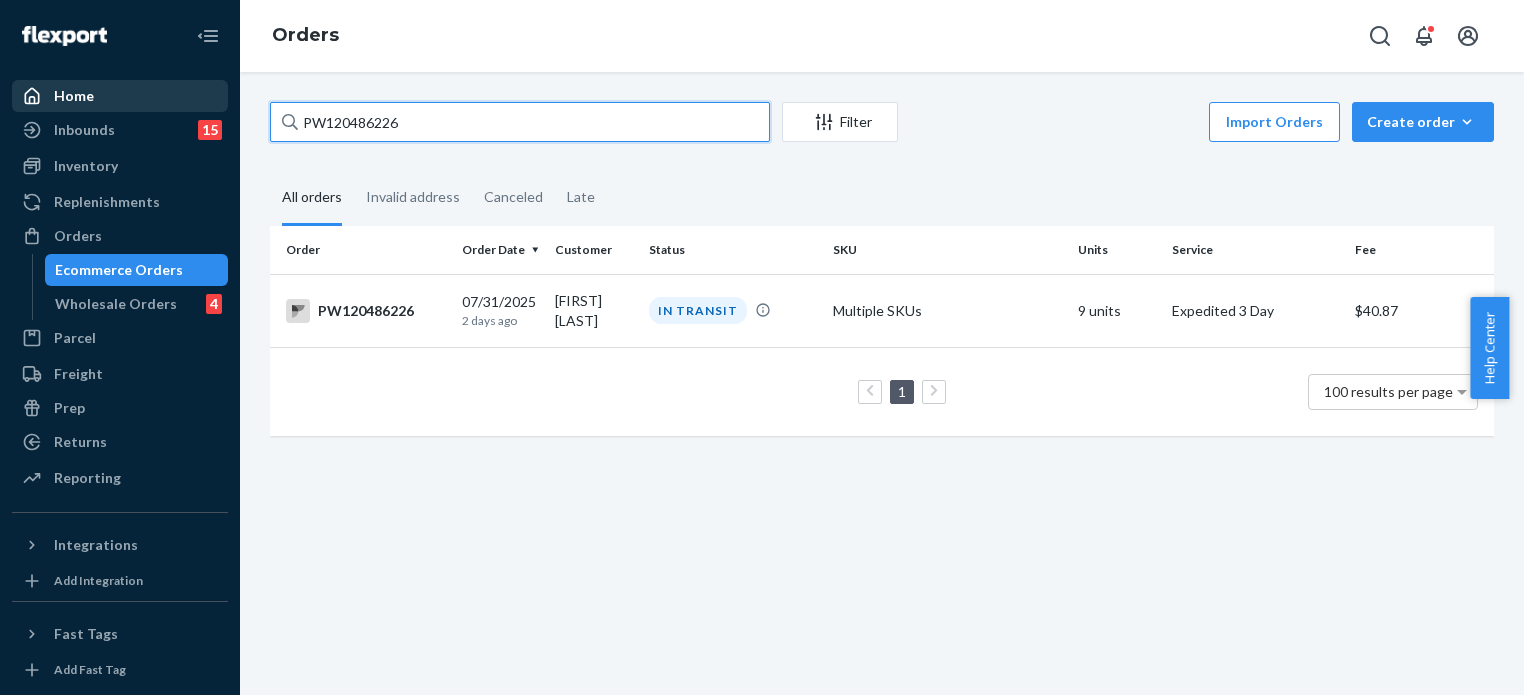 click on "Home Inbounds 15 Shipping Plans Problems 15 Inventory Products Branded Packaging Replenishments Orders Ecommerce Orders Wholesale Orders 4 Parcel Parcel orders Integrations Freight Prep Returns All Returns Settings Packages Reporting Reports Analytics Integrations Add Integration Fast Tags Add Fast Tag Settings Talk to Support Help Center Give Feedback Orders PW120486226 Filter Import Orders Create order Ecommerce order Removal order All orders Invalid address Canceled Late Order Order Date Customer Status SKU Units Service Fee PW120486226 07/31/2025 2 days ago Anastasiia Shpak IN TRANSIT Multiple SKUs 9 units Expedited 3 Day $40.87 1 100 results per page" at bounding box center (762, 347) 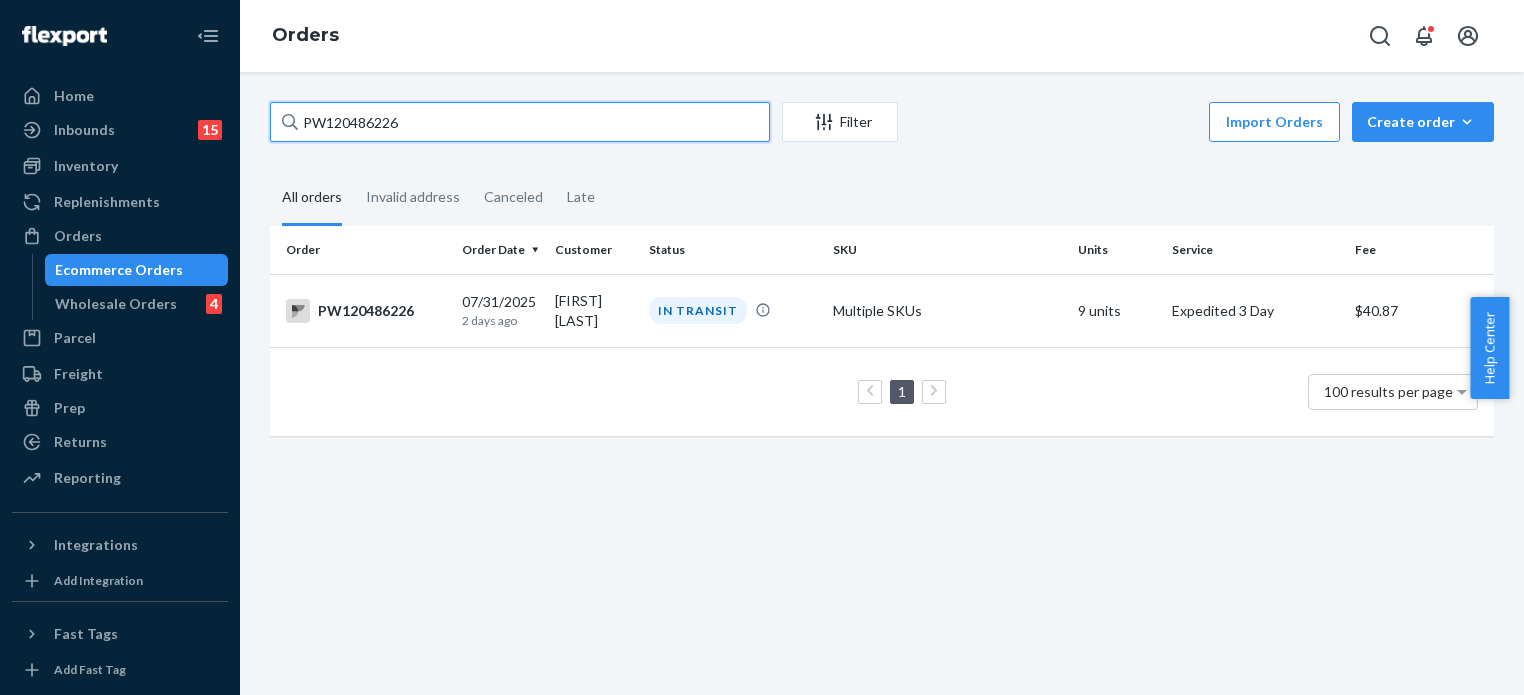 paste on "60179" 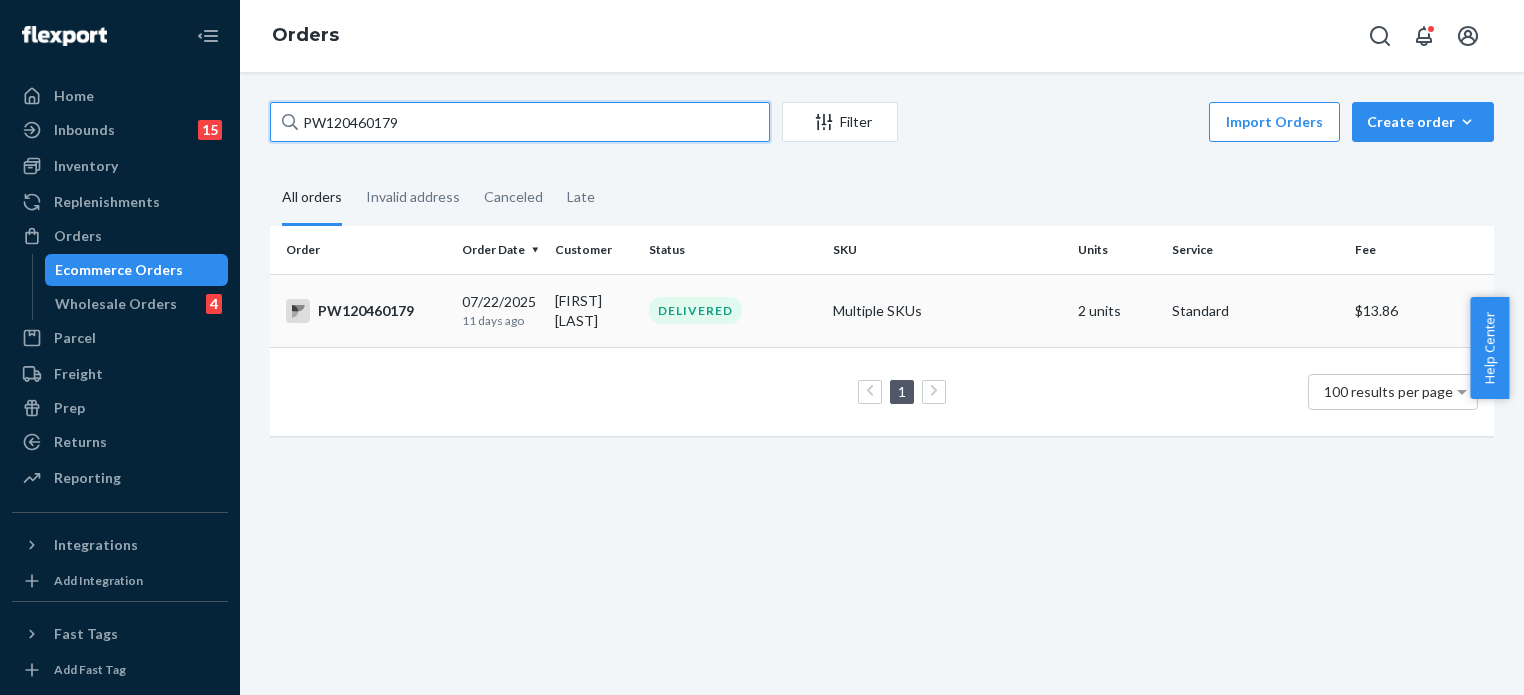 type on "PW120460179" 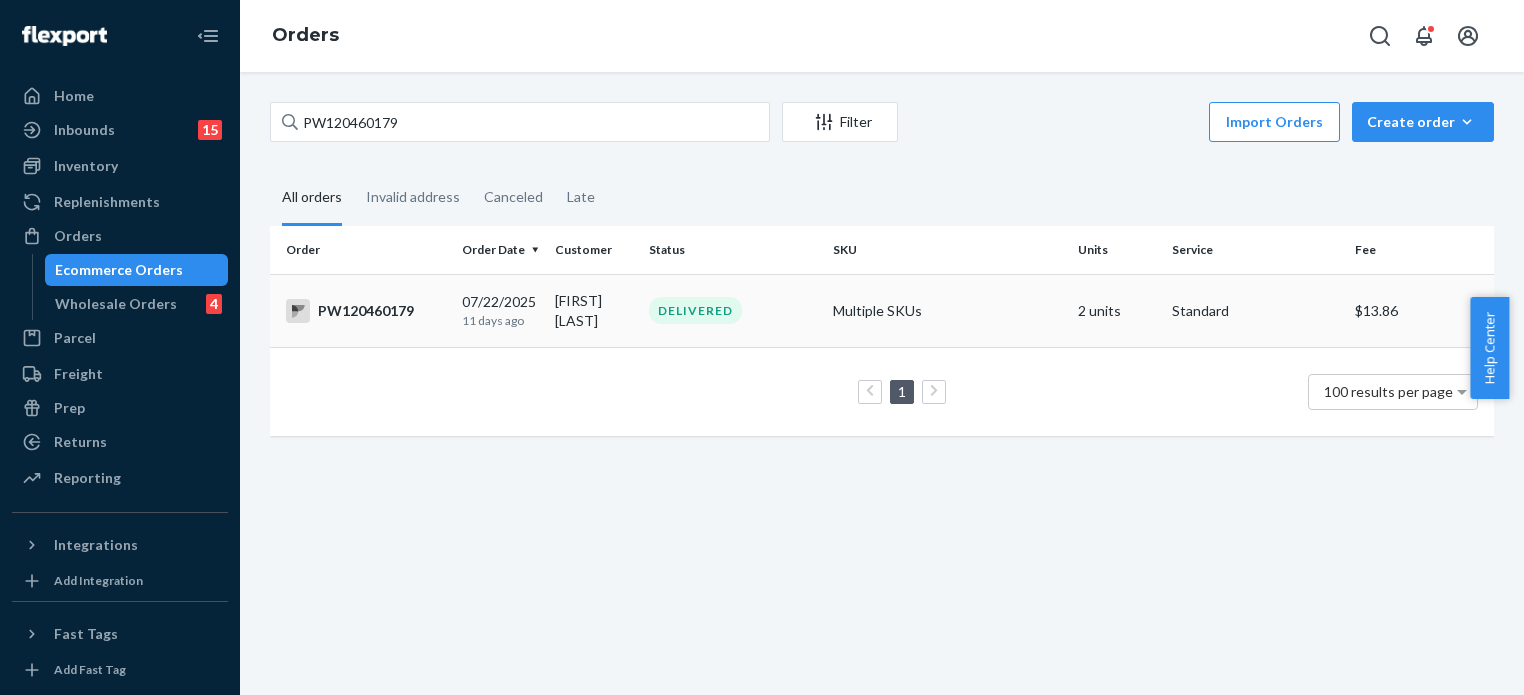 click on "DELIVERED" at bounding box center [733, 310] 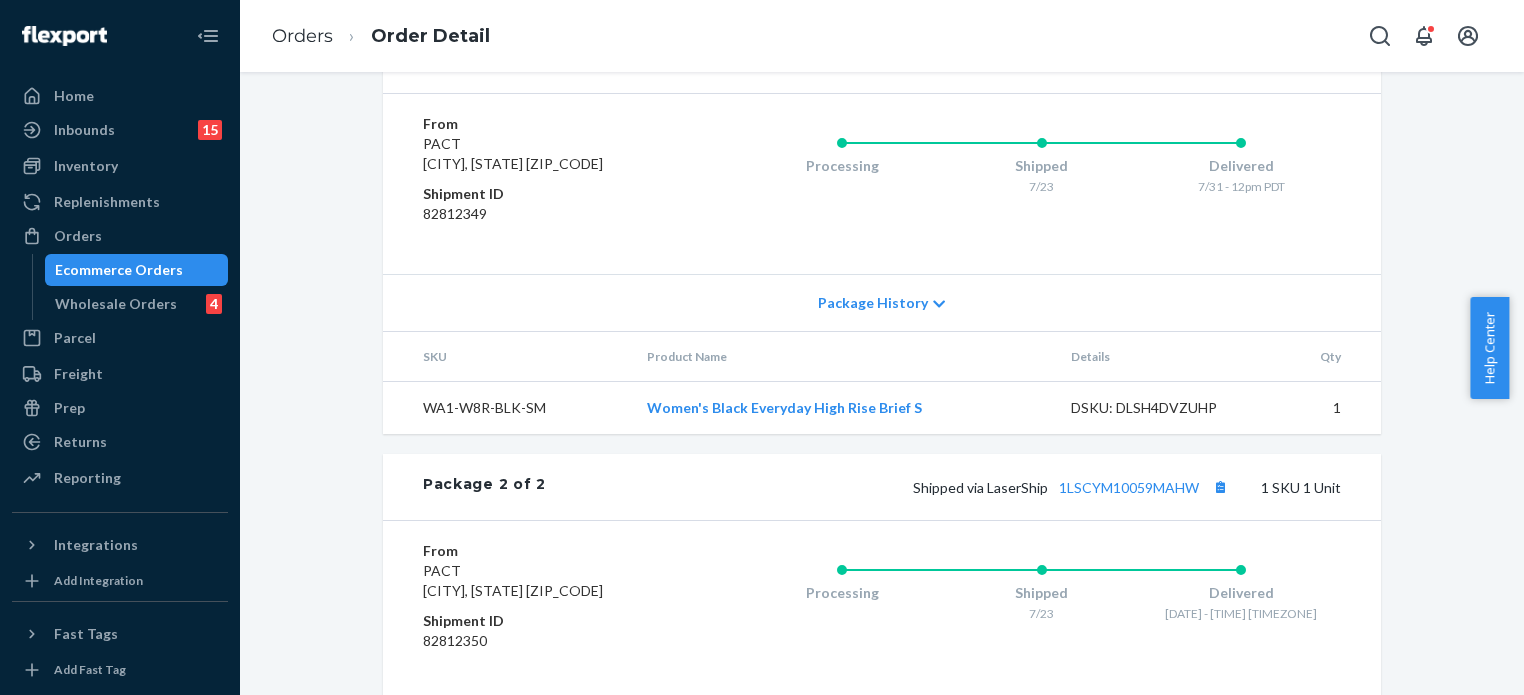 scroll, scrollTop: 1107, scrollLeft: 0, axis: vertical 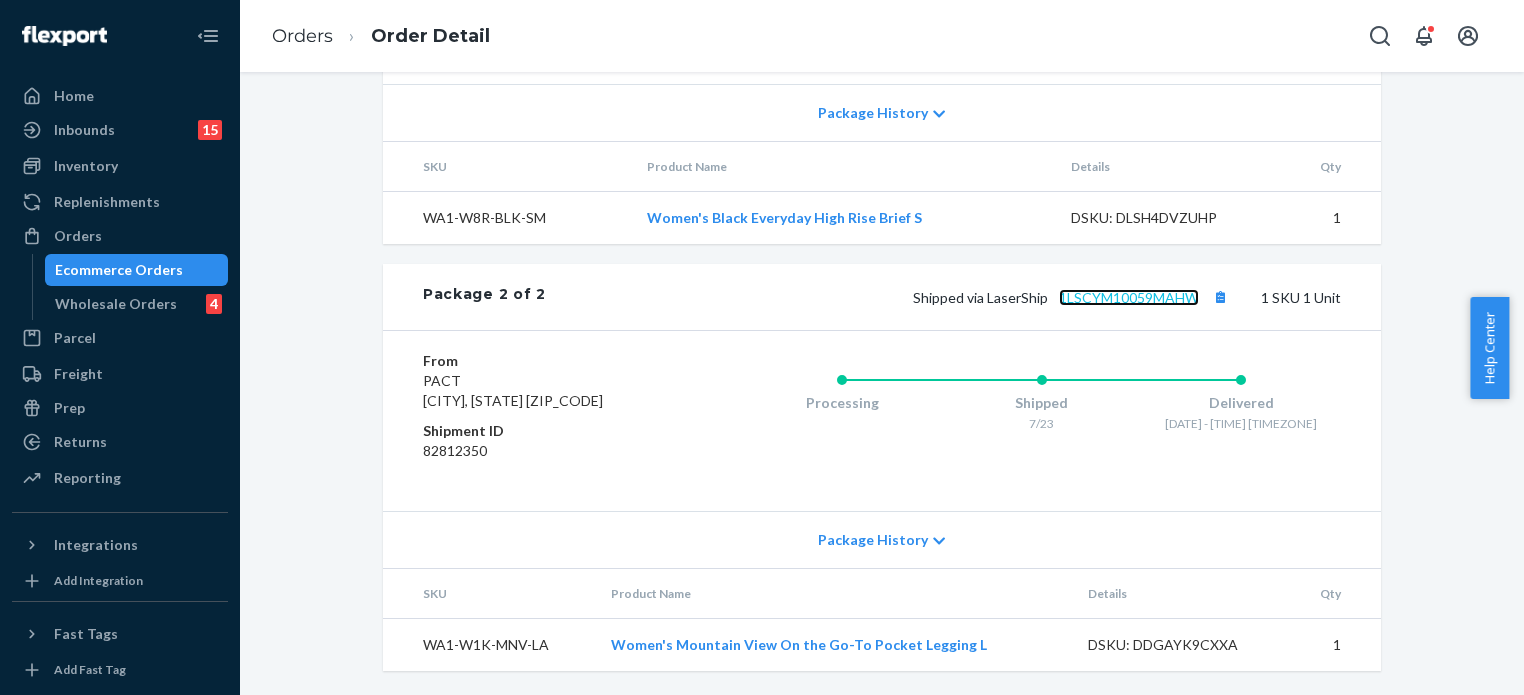 click on "1LSCYM10059MAHW" at bounding box center (1129, 297) 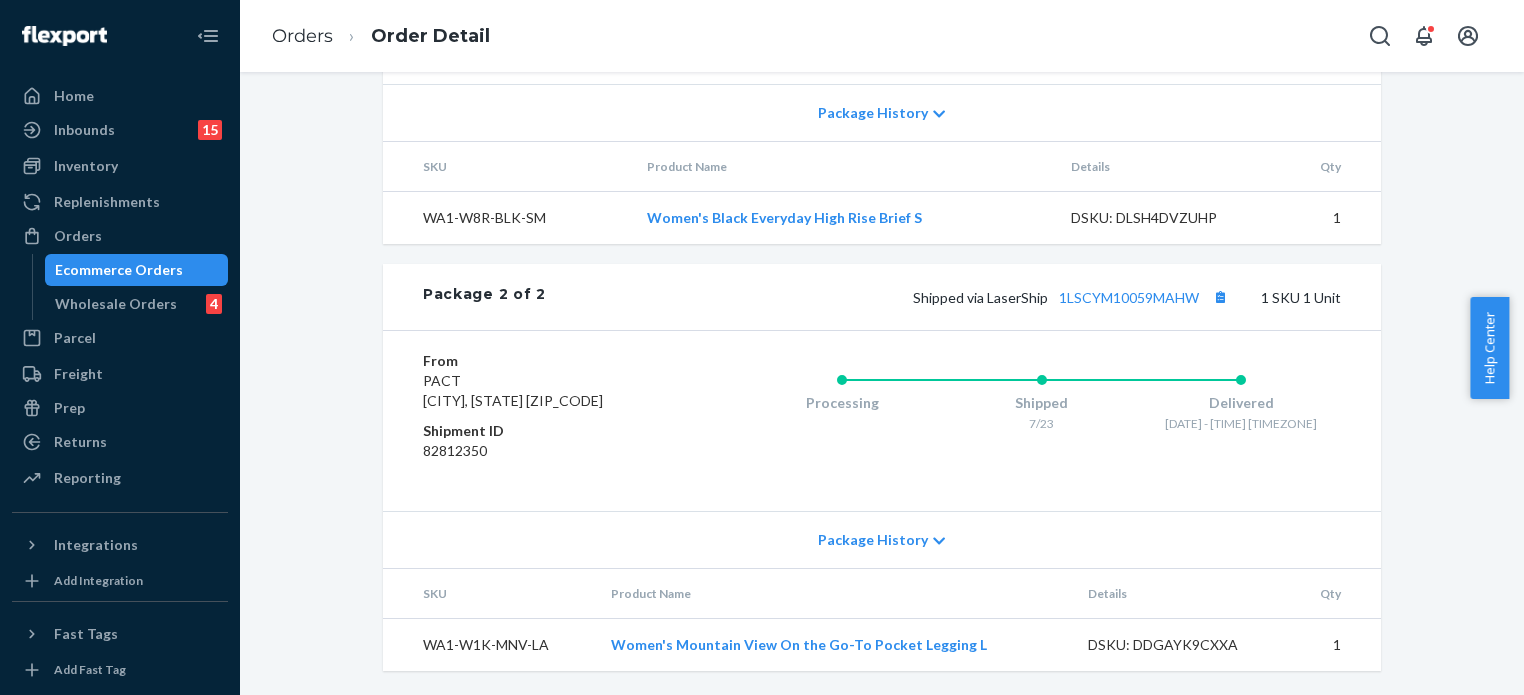 click on "Orders" at bounding box center (120, 236) 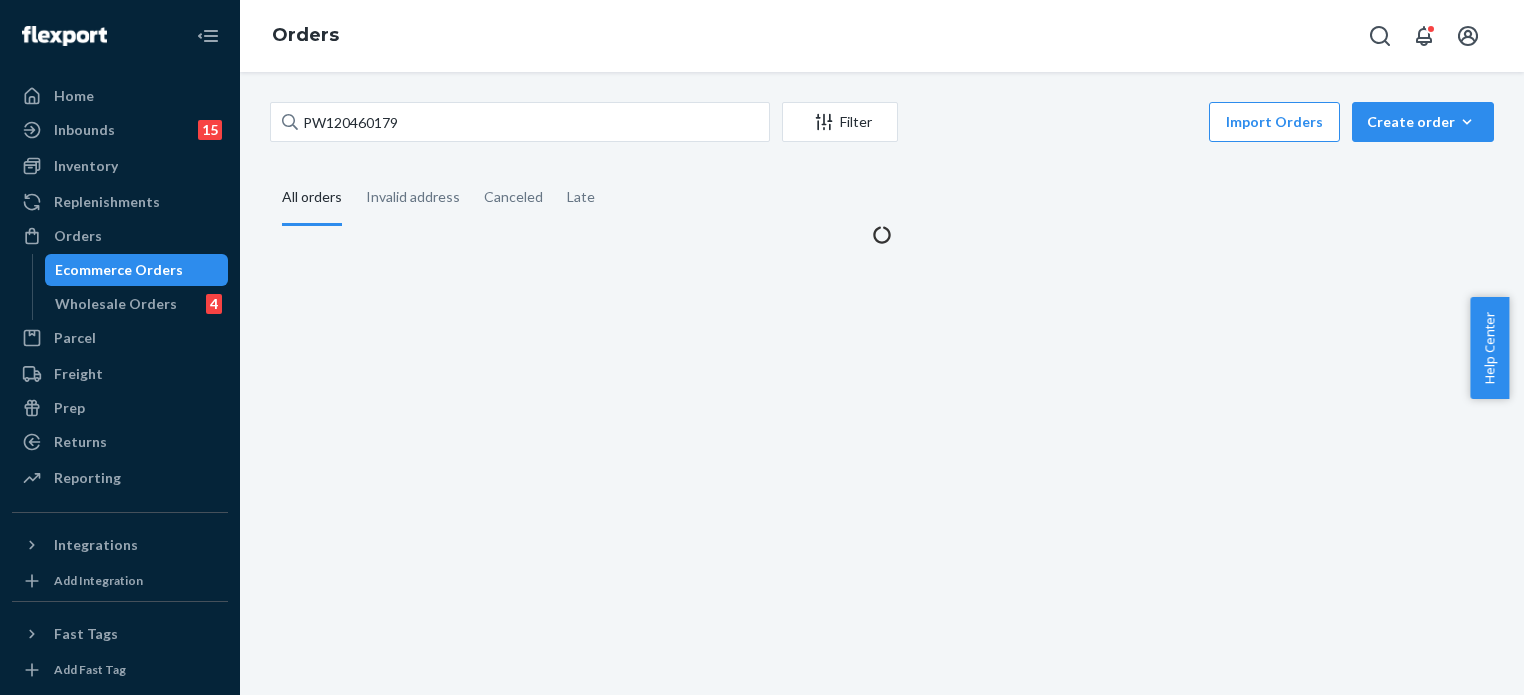 scroll, scrollTop: 0, scrollLeft: 0, axis: both 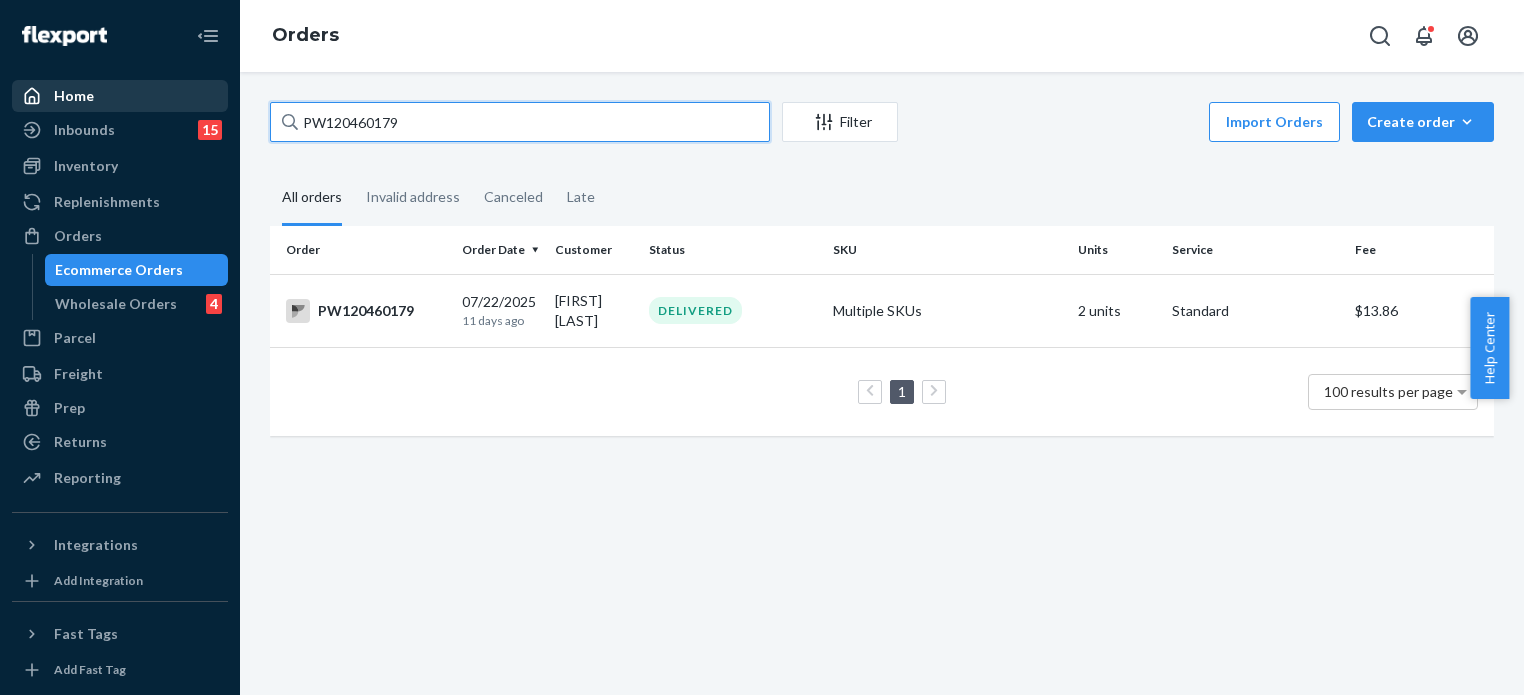 drag, startPoint x: 423, startPoint y: 127, endPoint x: 123, endPoint y: 105, distance: 300.80557 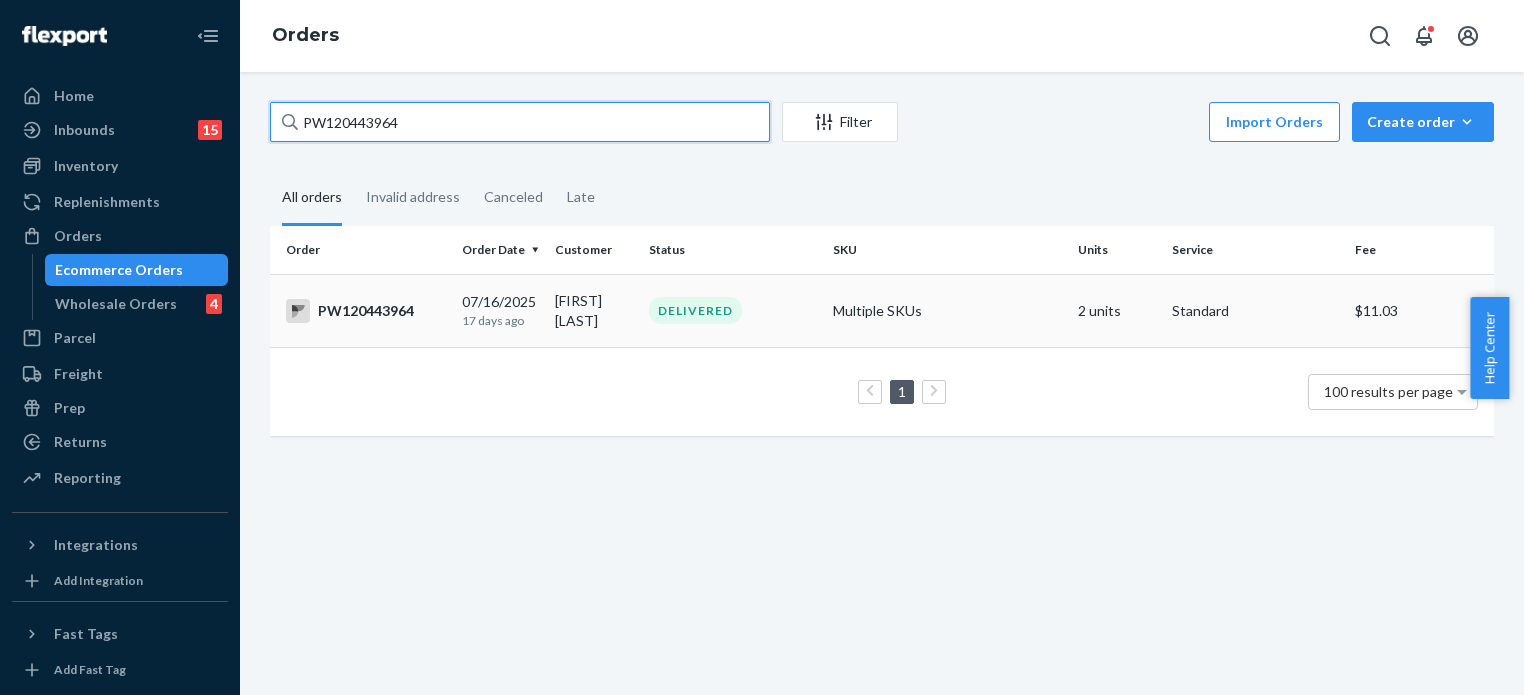 type on "PW120443964" 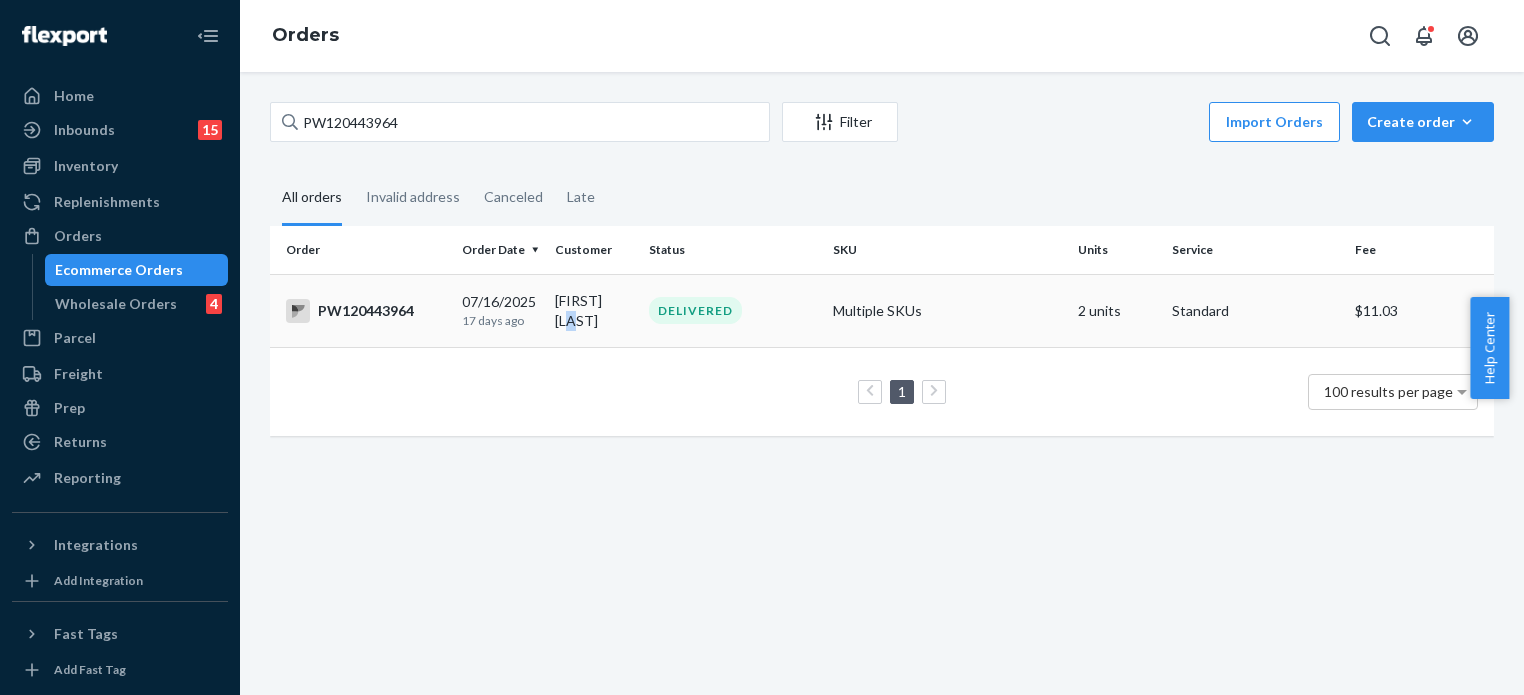 click on "[FIRST] [LAST]" at bounding box center (594, 310) 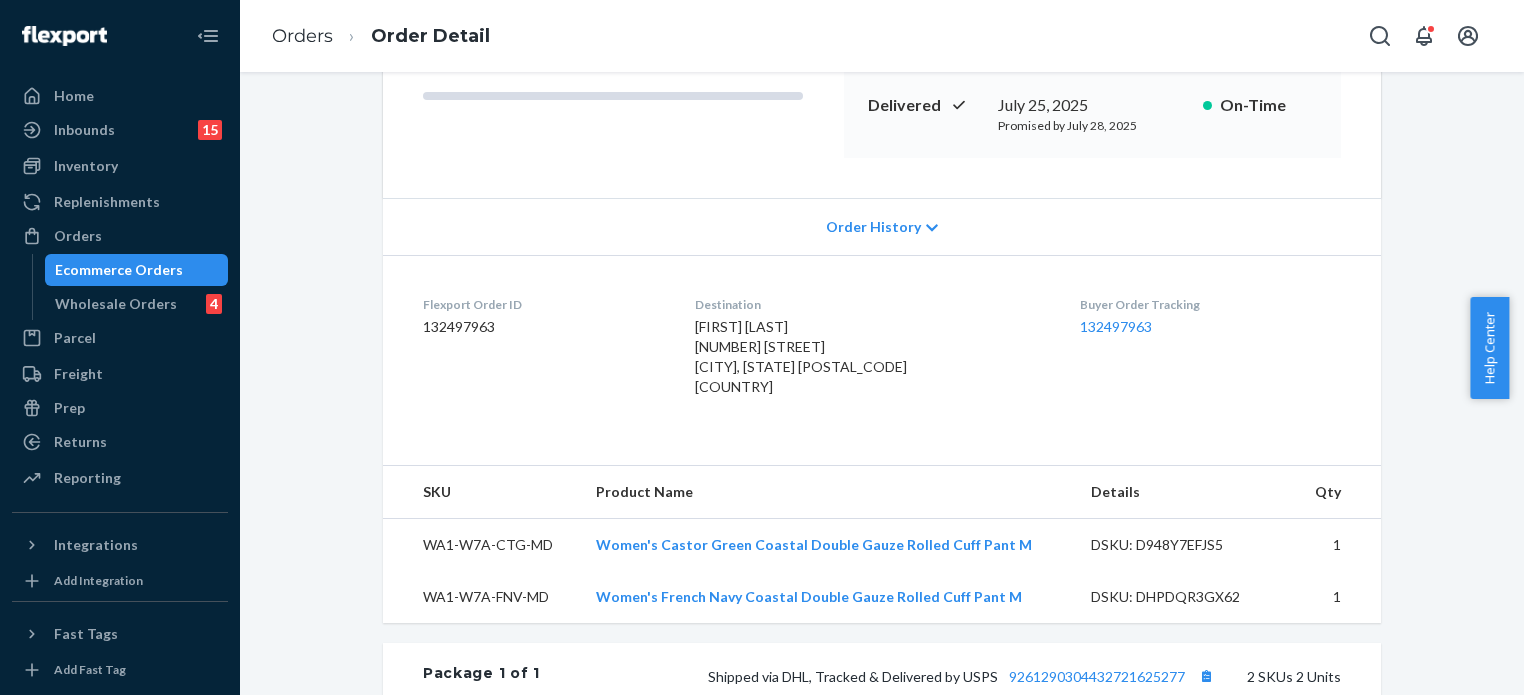 scroll, scrollTop: 700, scrollLeft: 0, axis: vertical 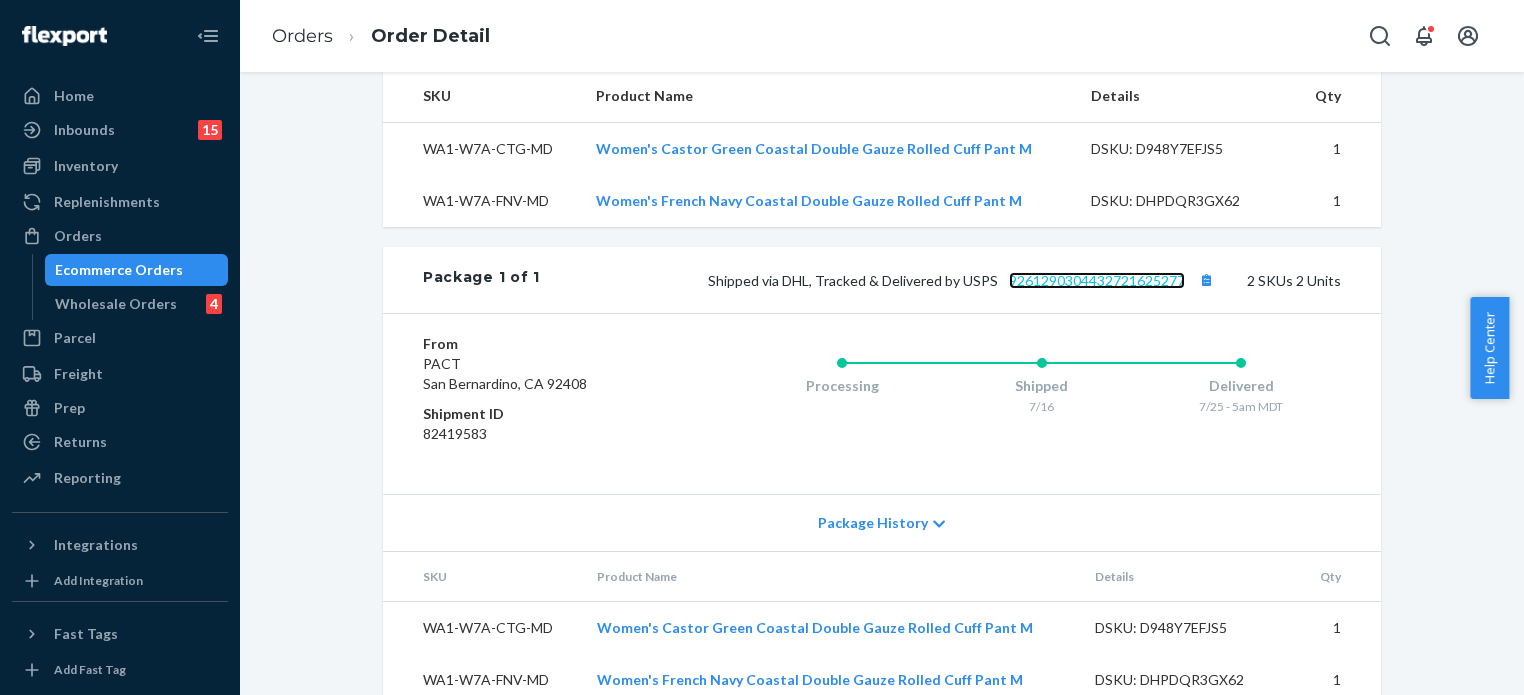 click on "9261290304432721625277" at bounding box center [1097, 280] 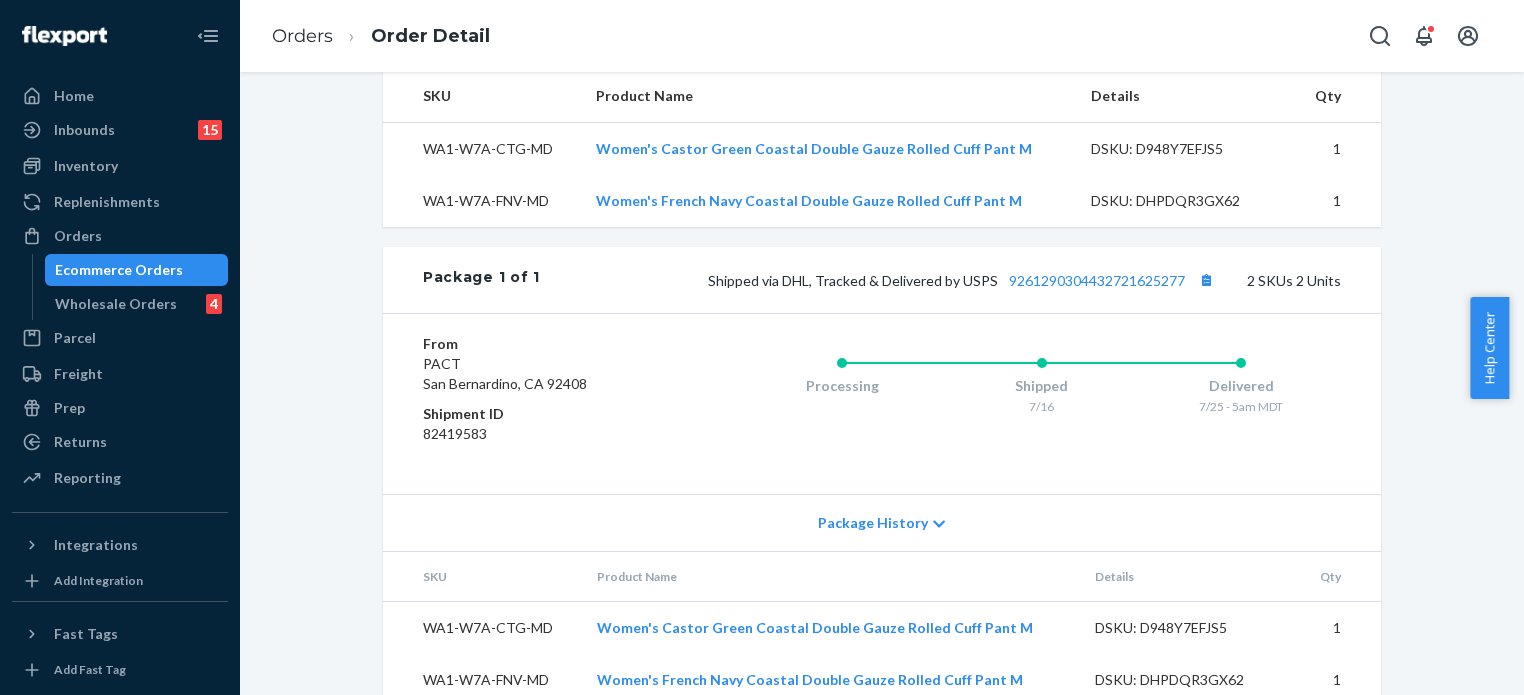 drag, startPoint x: 133, startPoint y: 242, endPoint x: 143, endPoint y: 252, distance: 14.142136 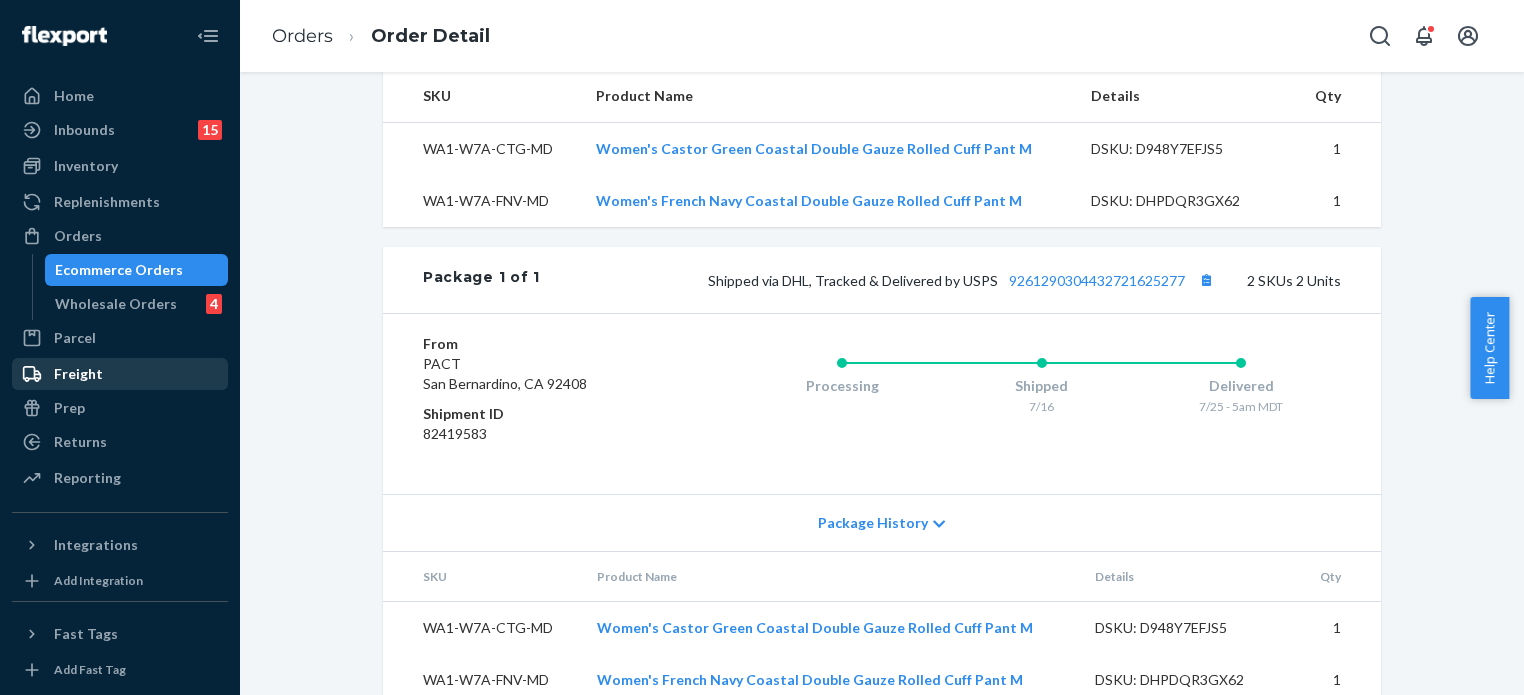 scroll, scrollTop: 0, scrollLeft: 0, axis: both 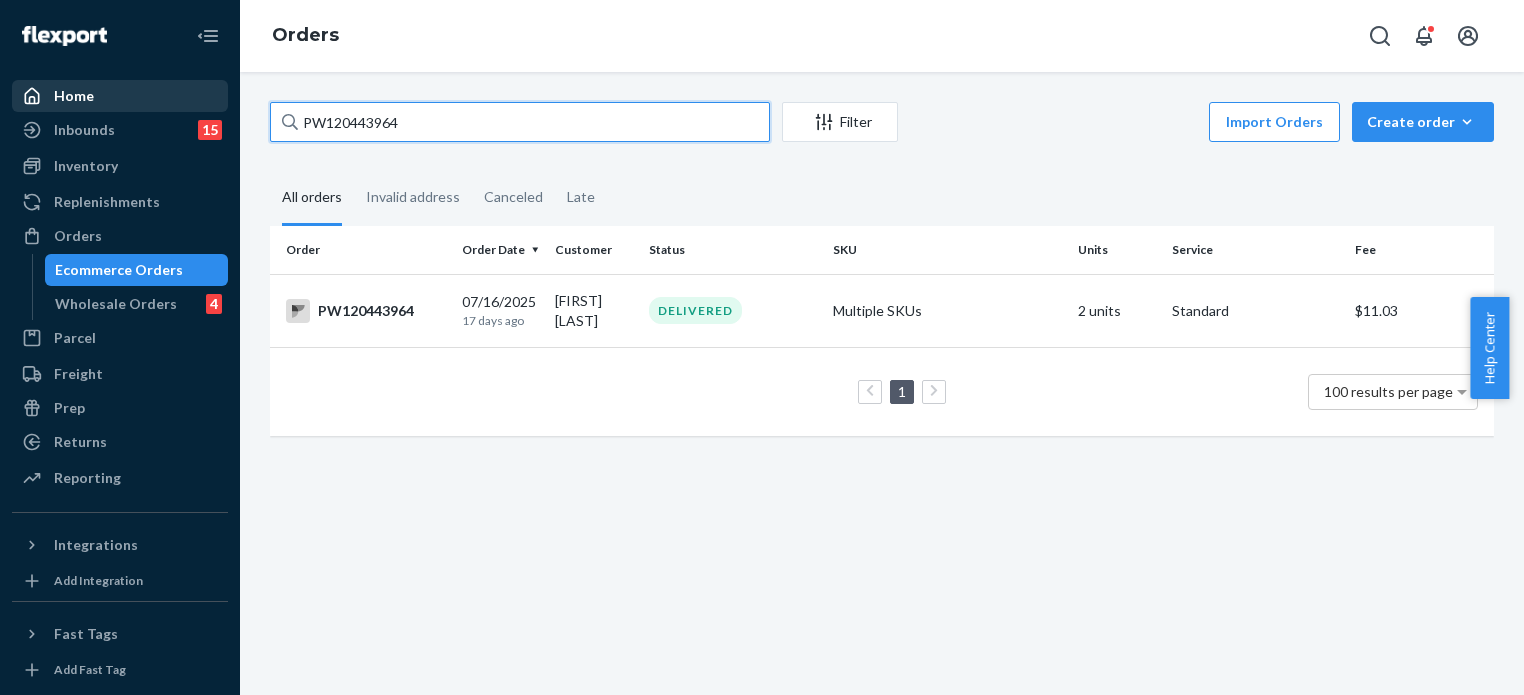 drag, startPoint x: 419, startPoint y: 130, endPoint x: 192, endPoint y: 108, distance: 228.06358 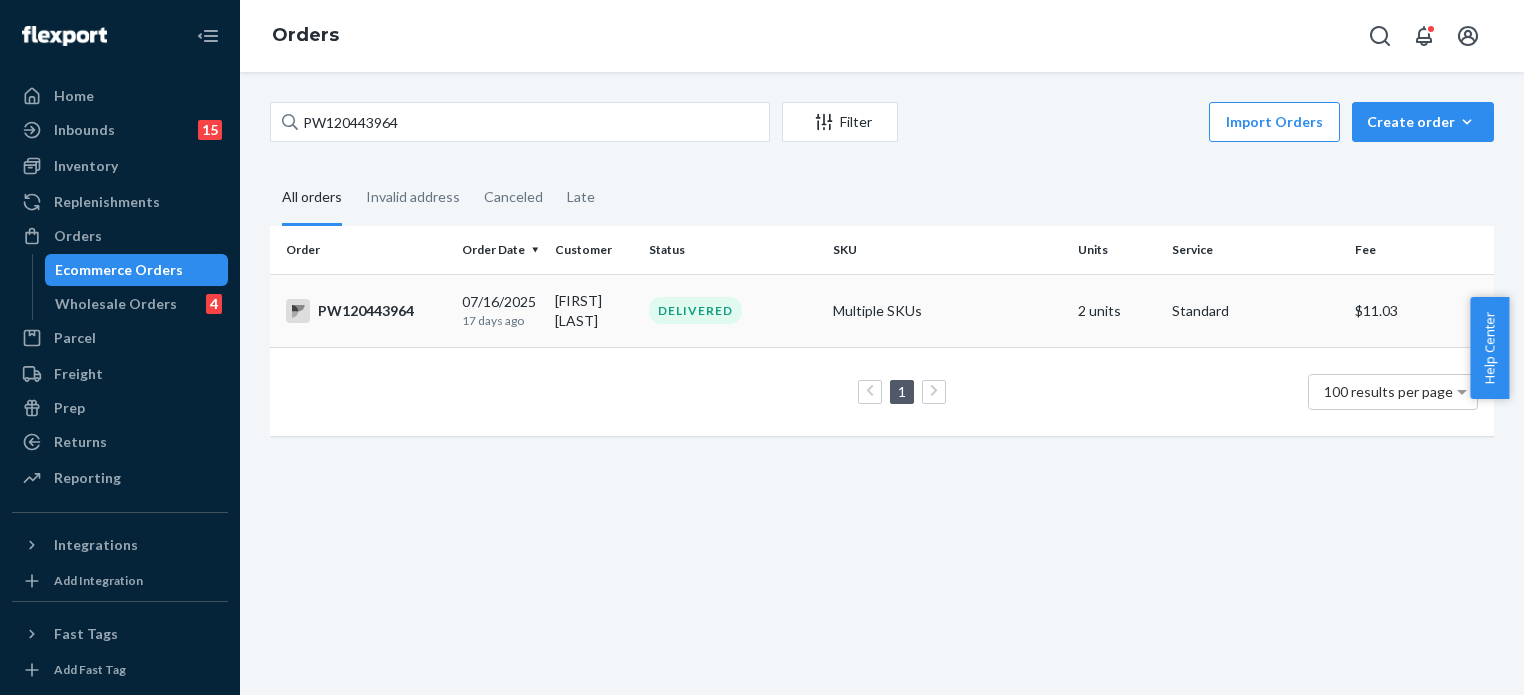 click on "[FIRST] [LAST]" at bounding box center (594, 310) 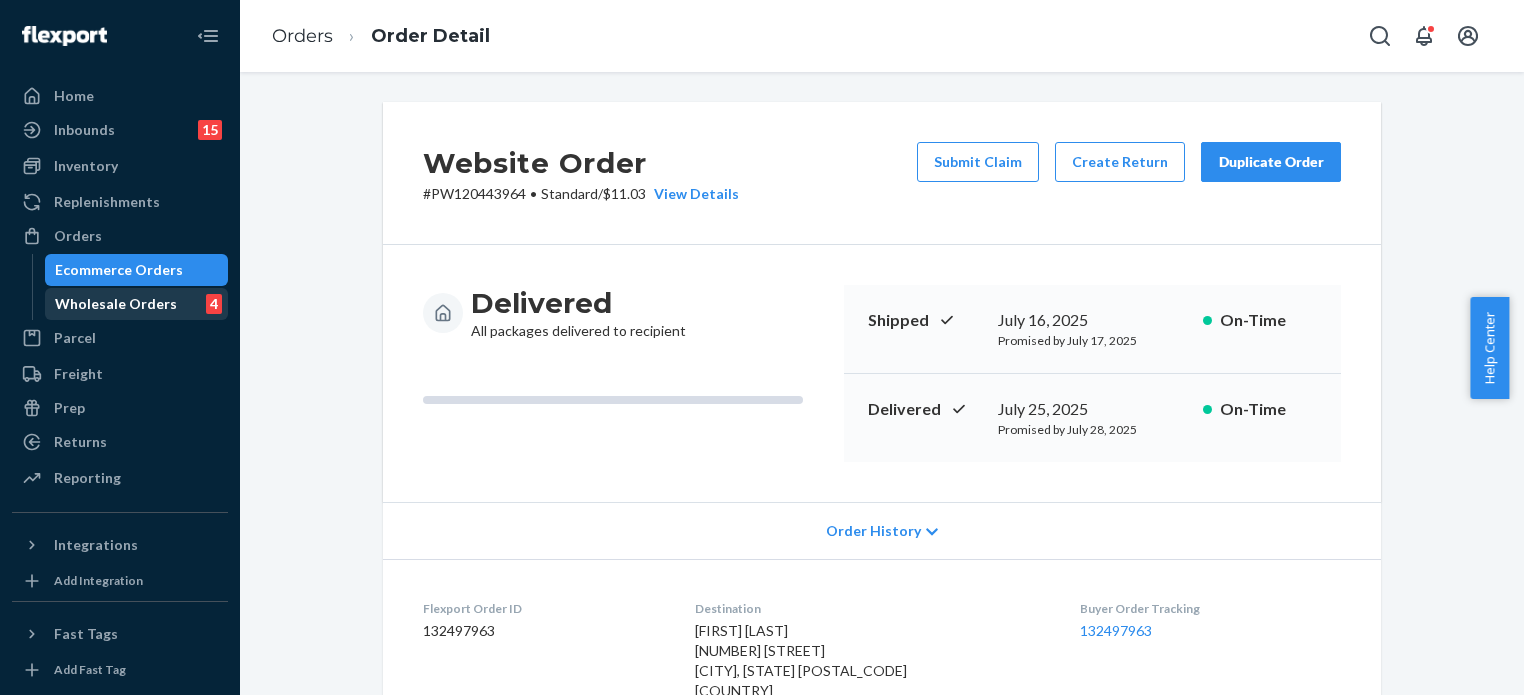 drag, startPoint x: 103, startPoint y: 251, endPoint x: 123, endPoint y: 312, distance: 64.195015 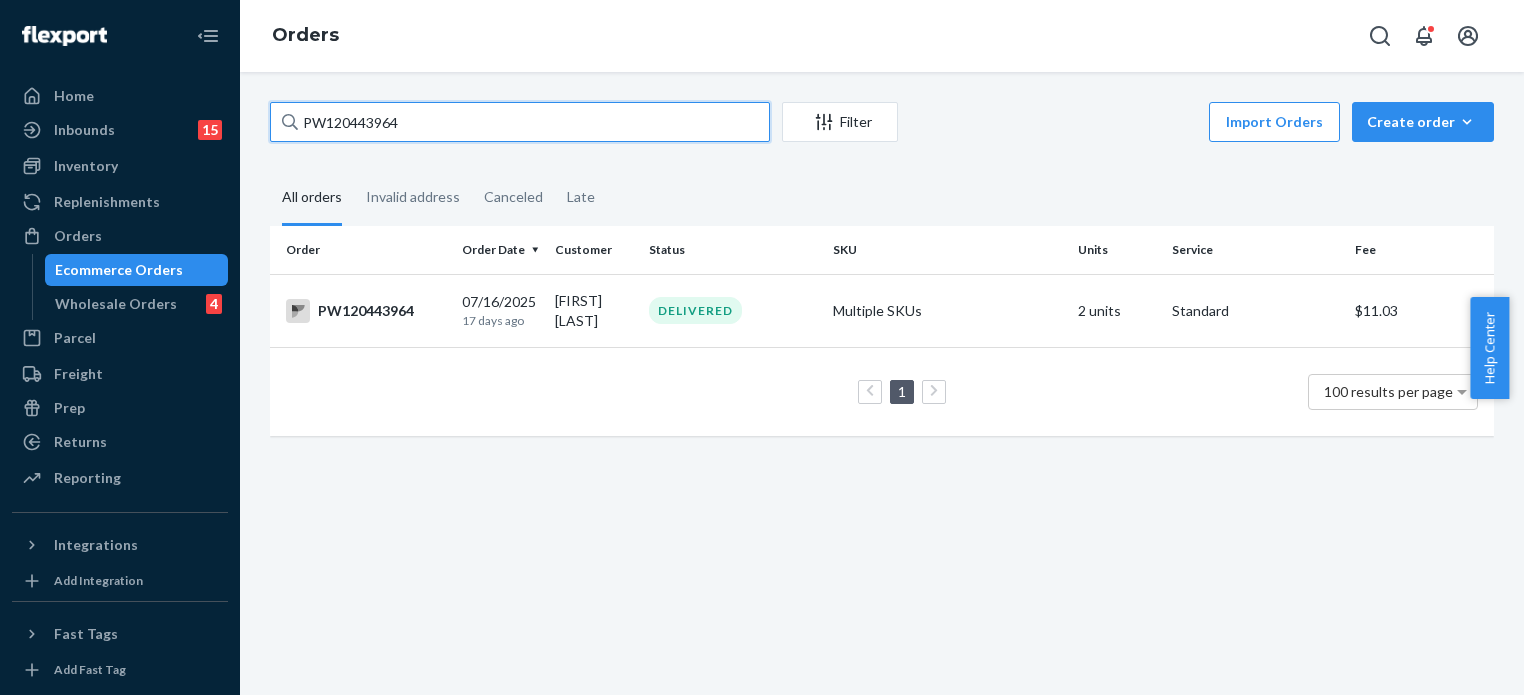 drag, startPoint x: 428, startPoint y: 117, endPoint x: 307, endPoint y: 207, distance: 150.8012 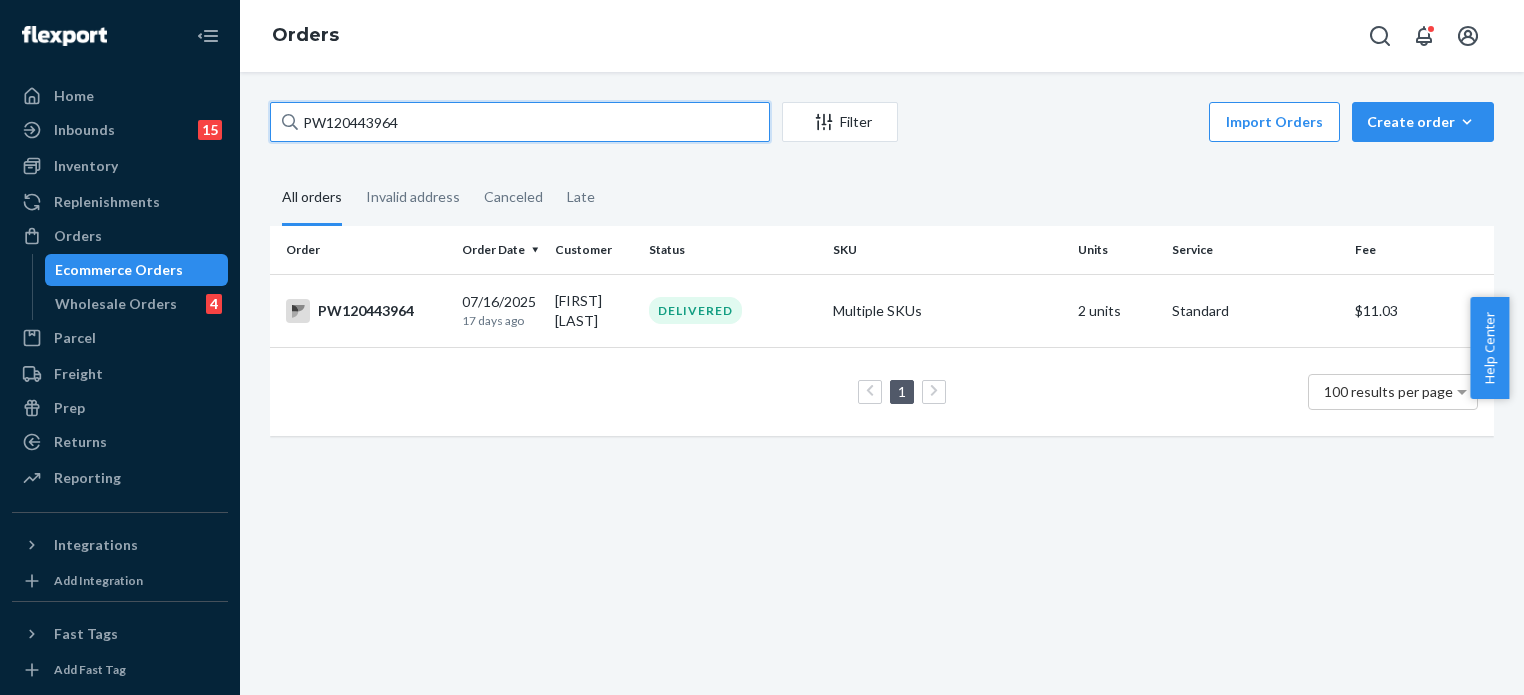 click on "Home Inbounds 15 Shipping Plans Problems 15 Inventory Products Branded Packaging Replenishments Orders Ecommerce Orders Wholesale Orders 4 Parcel Parcel orders Integrations Freight Prep Returns All Returns Settings Packages Reporting Reports Analytics Integrations Add Integration Fast Tags Add Fast Tag Settings Talk to Support Help Center Give Feedback Orders PW120443964 Filter Import Orders Create order Ecommerce order Removal order All orders Invalid address Canceled Late Order Order Date Customer Status SKU Units Service Fee PW120443964 07/16/2025 17 days ago Sara Stinson DELIVERED Multiple SKUs 2 units Standard $11.03 1 100 results per page" at bounding box center [762, 347] 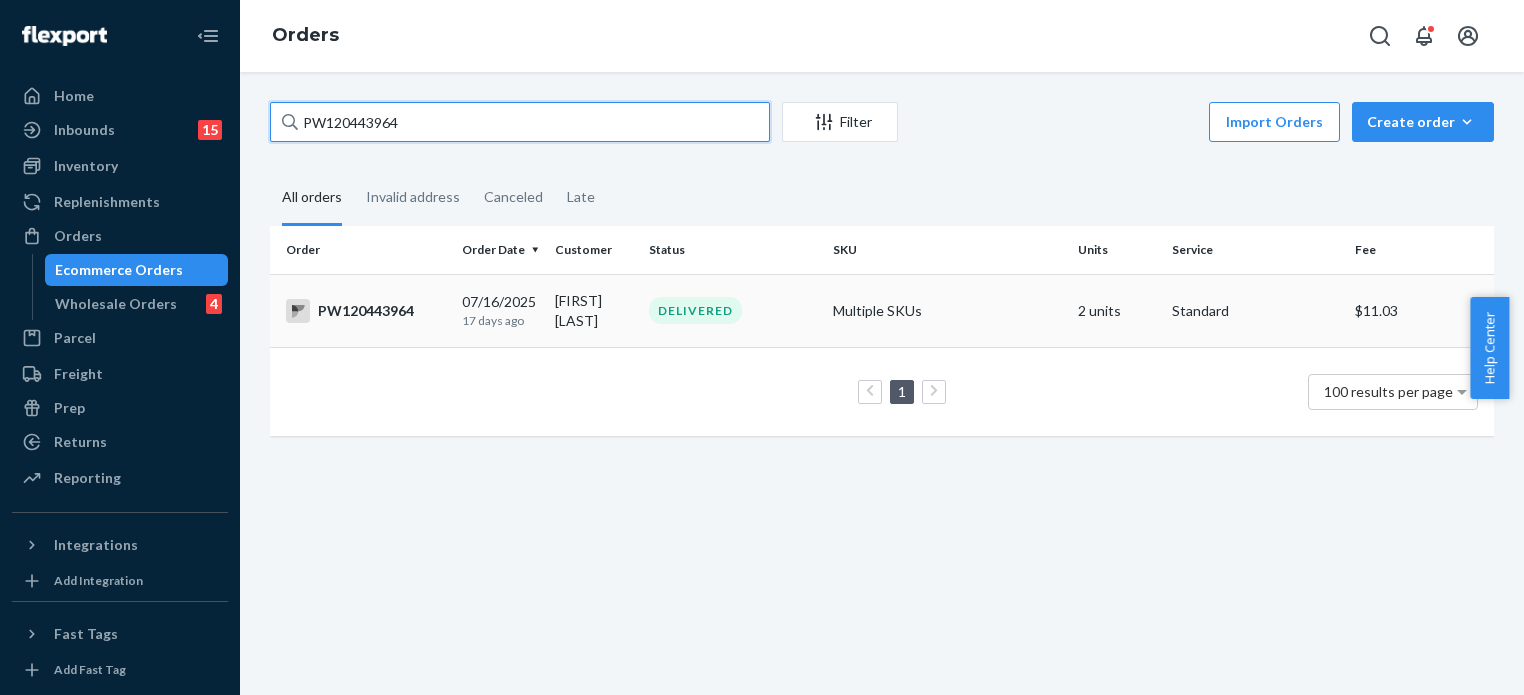 paste on "HRVEBJ92" 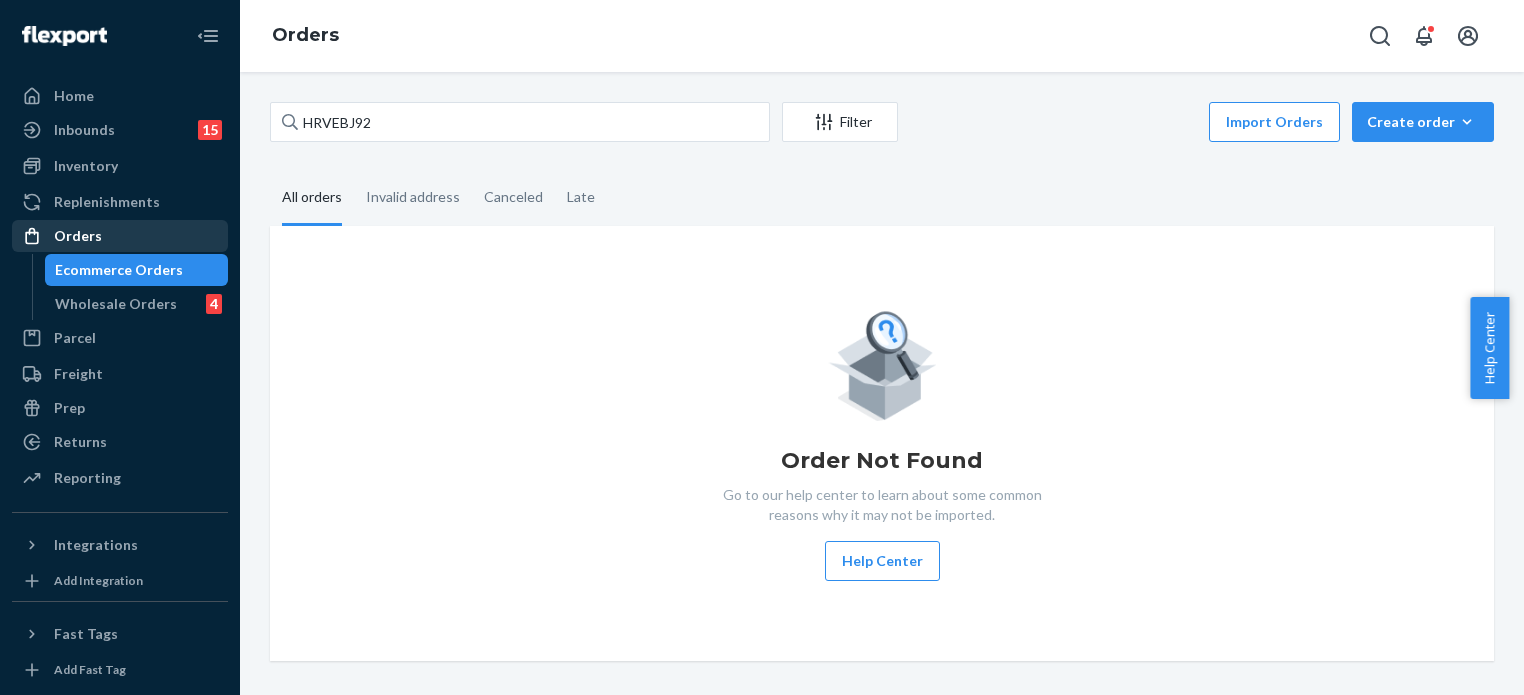 drag, startPoint x: 59, startPoint y: 241, endPoint x: 210, endPoint y: 235, distance: 151.11916 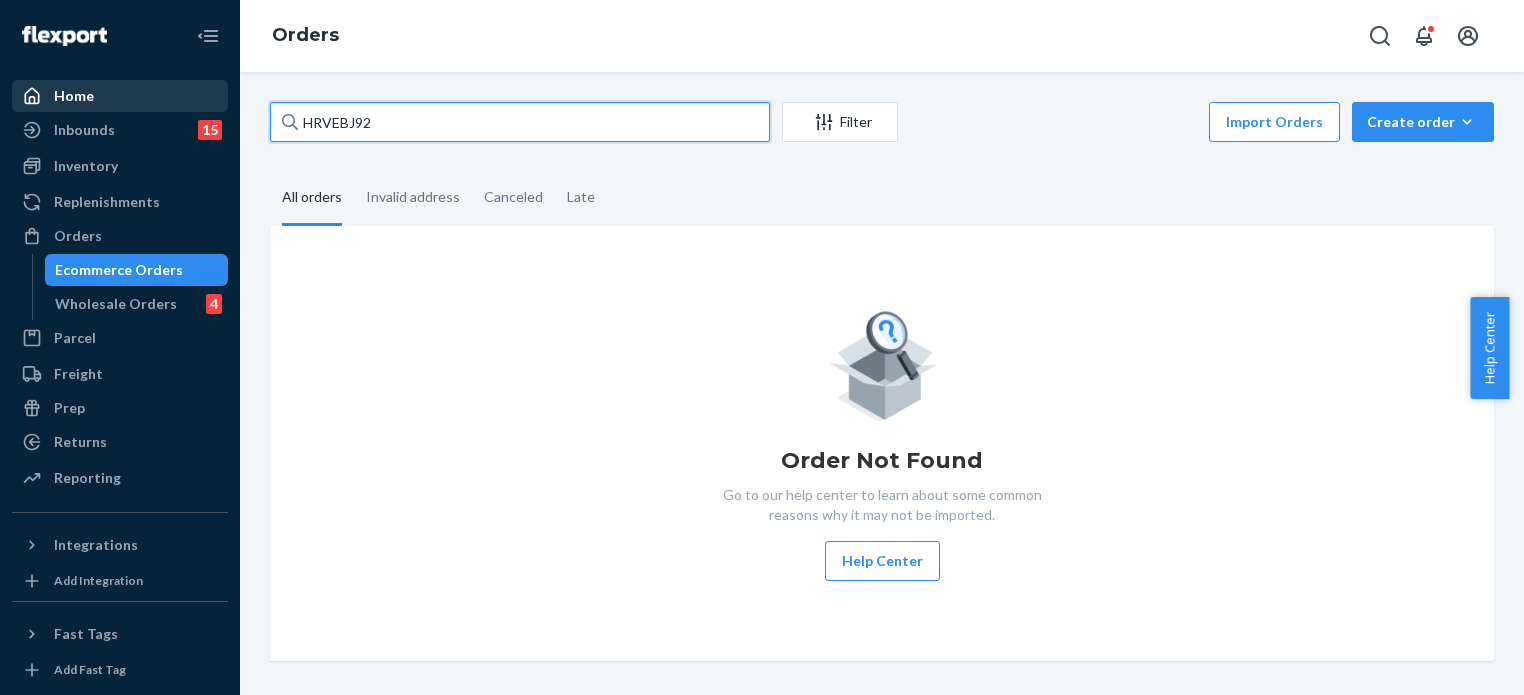 drag, startPoint x: 418, startPoint y: 123, endPoint x: 91, endPoint y: 88, distance: 328.86777 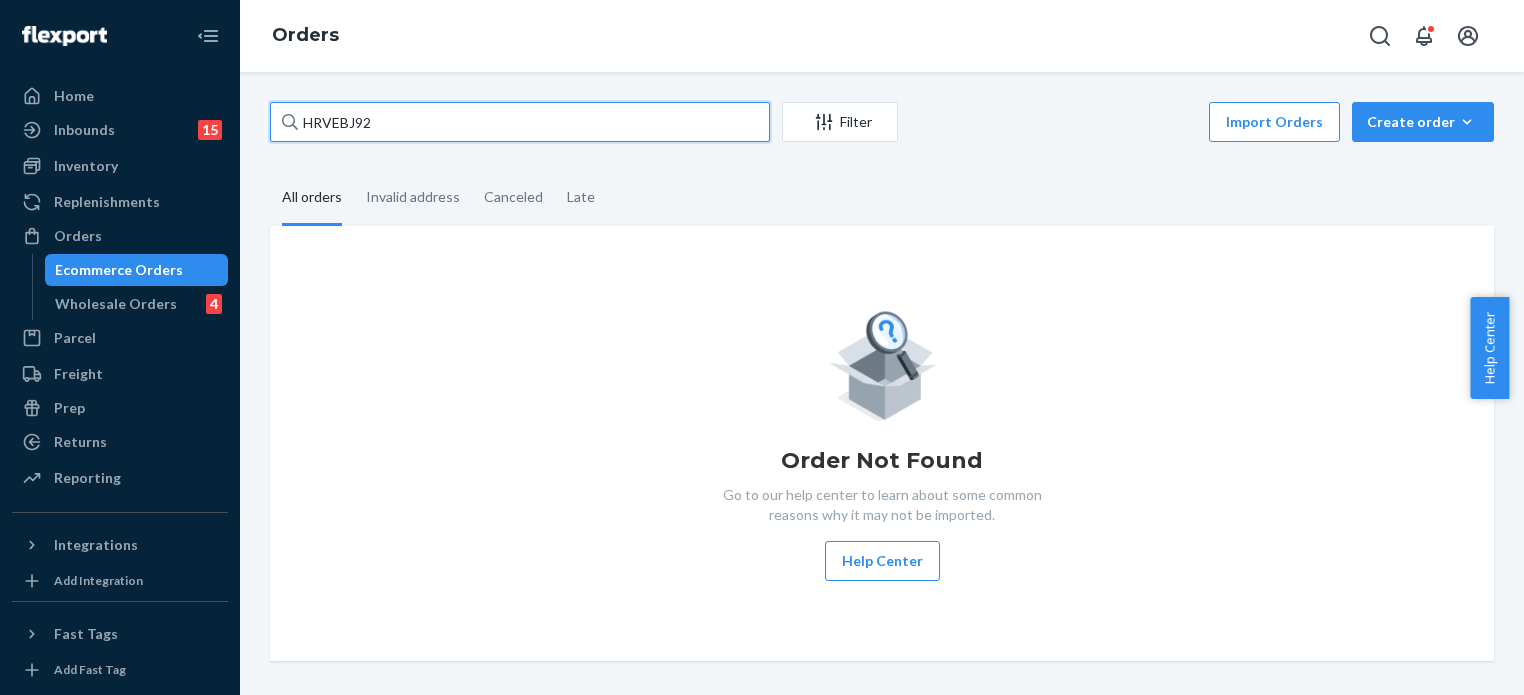 paste on "PW120449716" 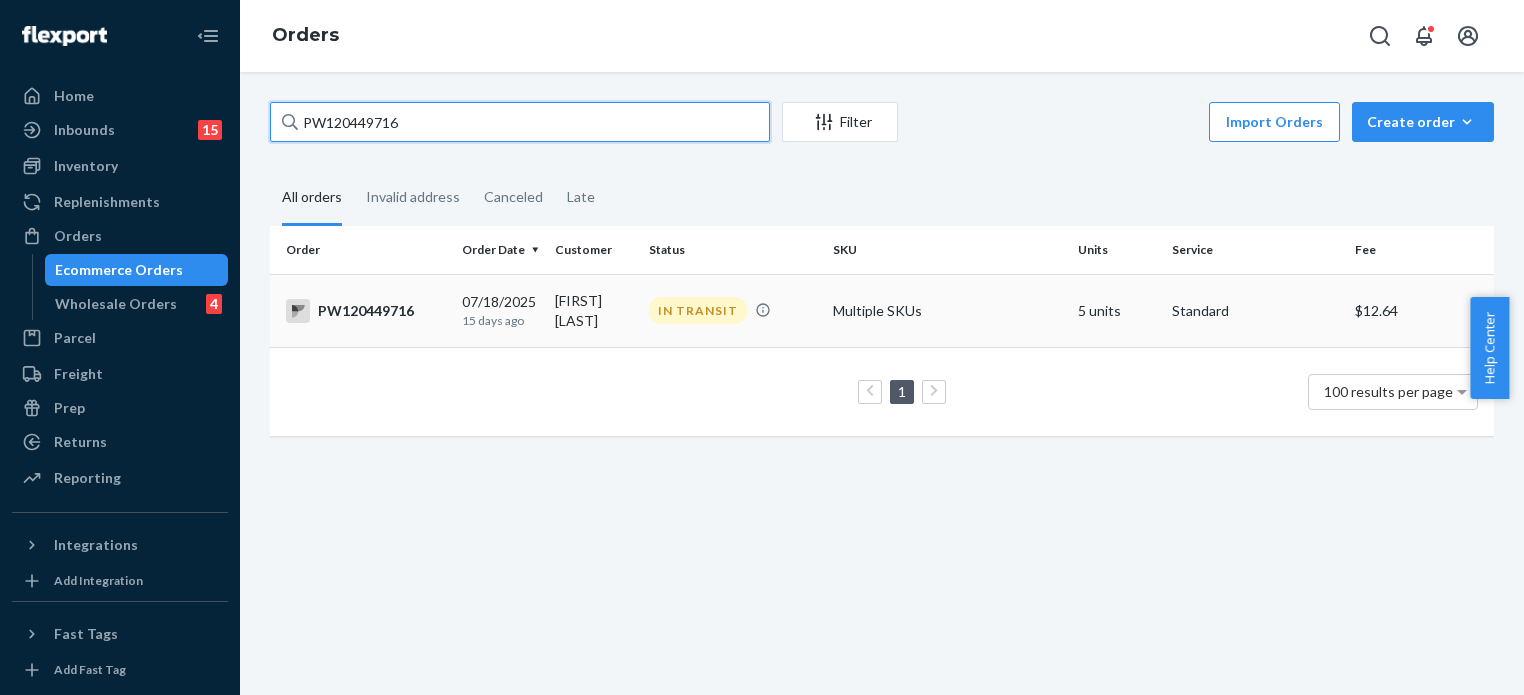 type on "PW120449716" 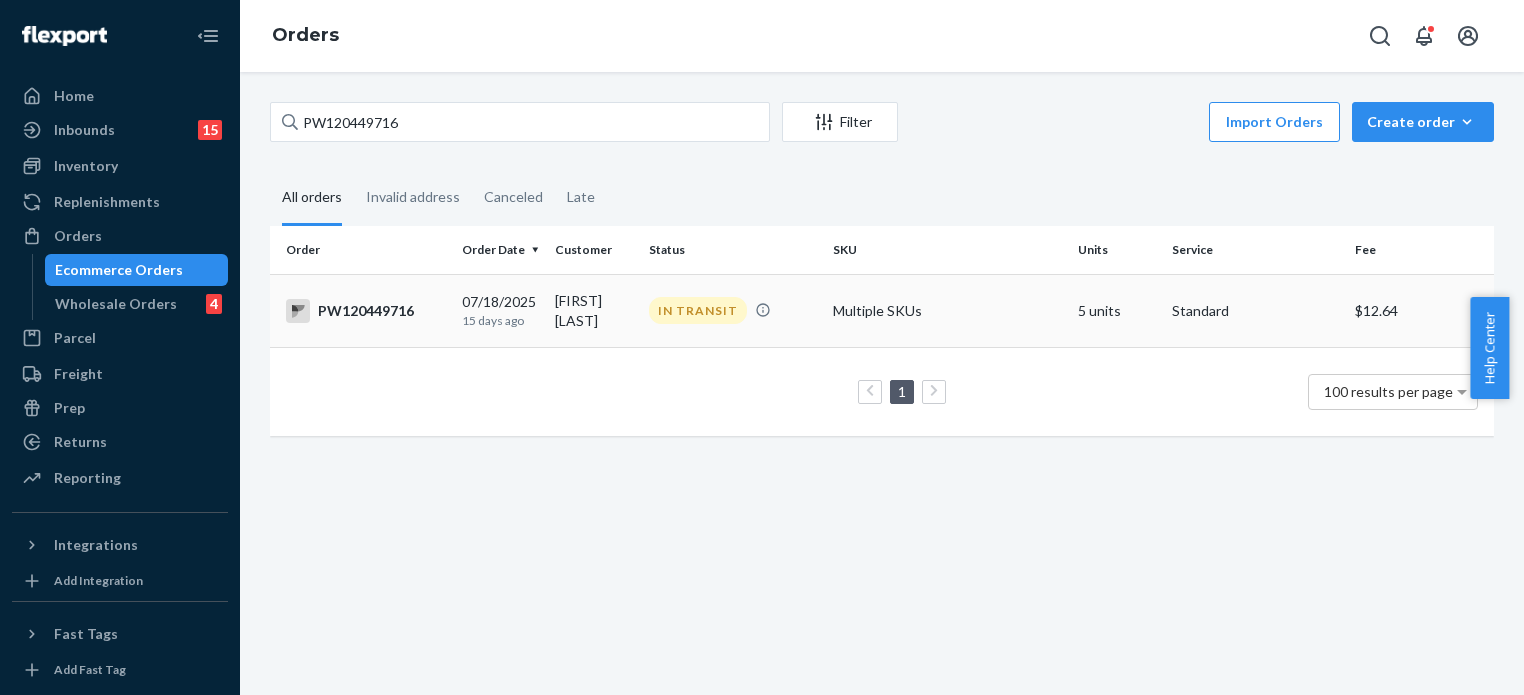click on "IN TRANSIT" at bounding box center (698, 310) 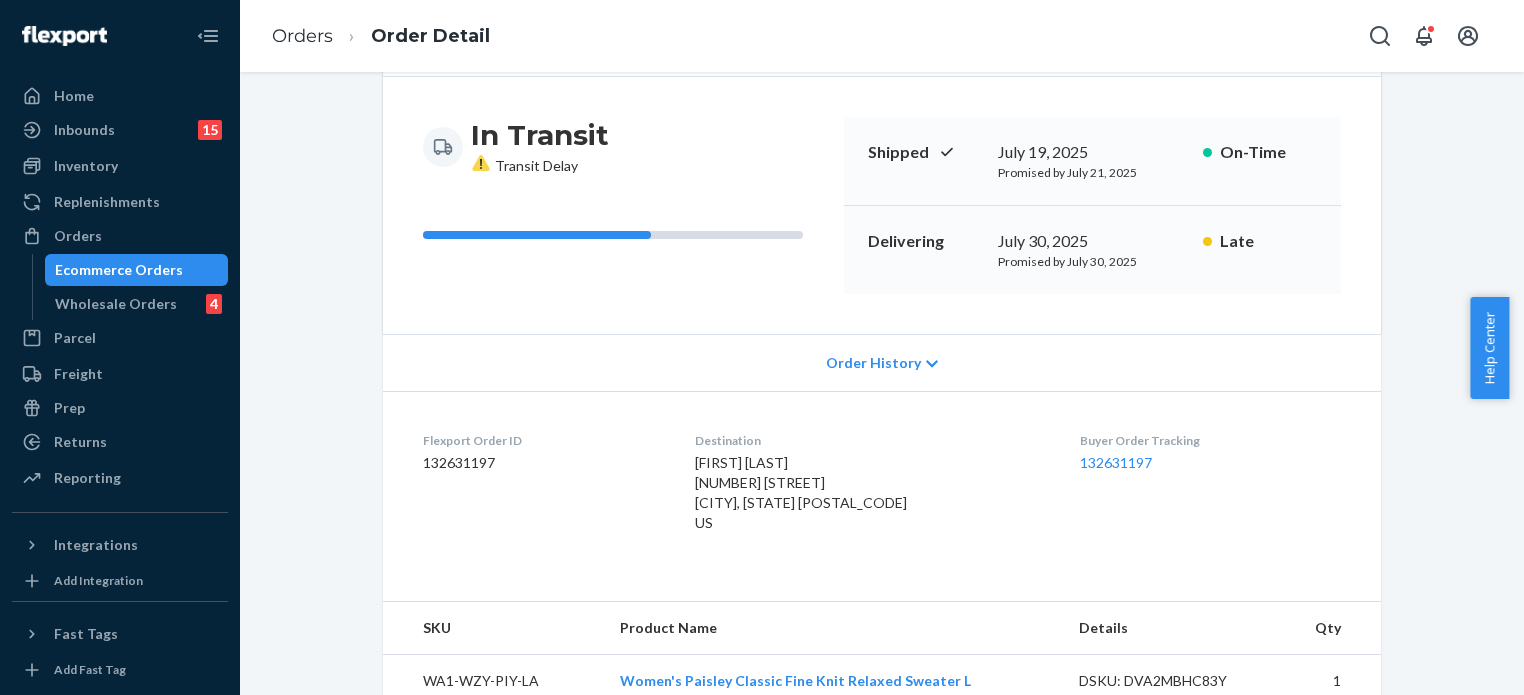 scroll, scrollTop: 0, scrollLeft: 0, axis: both 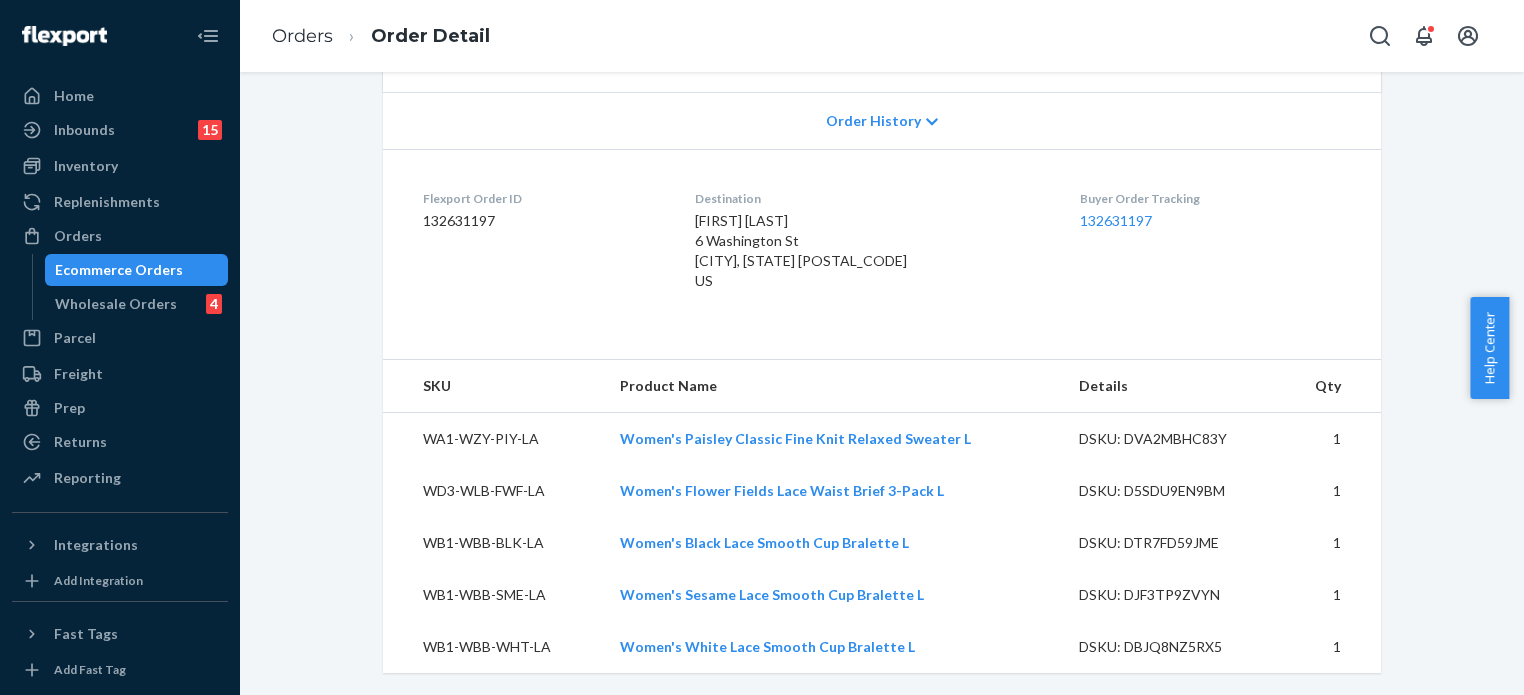 click on "Flexport Order ID 132631197 Destination [FIRST] [LAST]
6 Washington St
[CITY], [STATE] [POSTAL_CODE]
US Buyer Order Tracking 132631197" at bounding box center (882, 244) 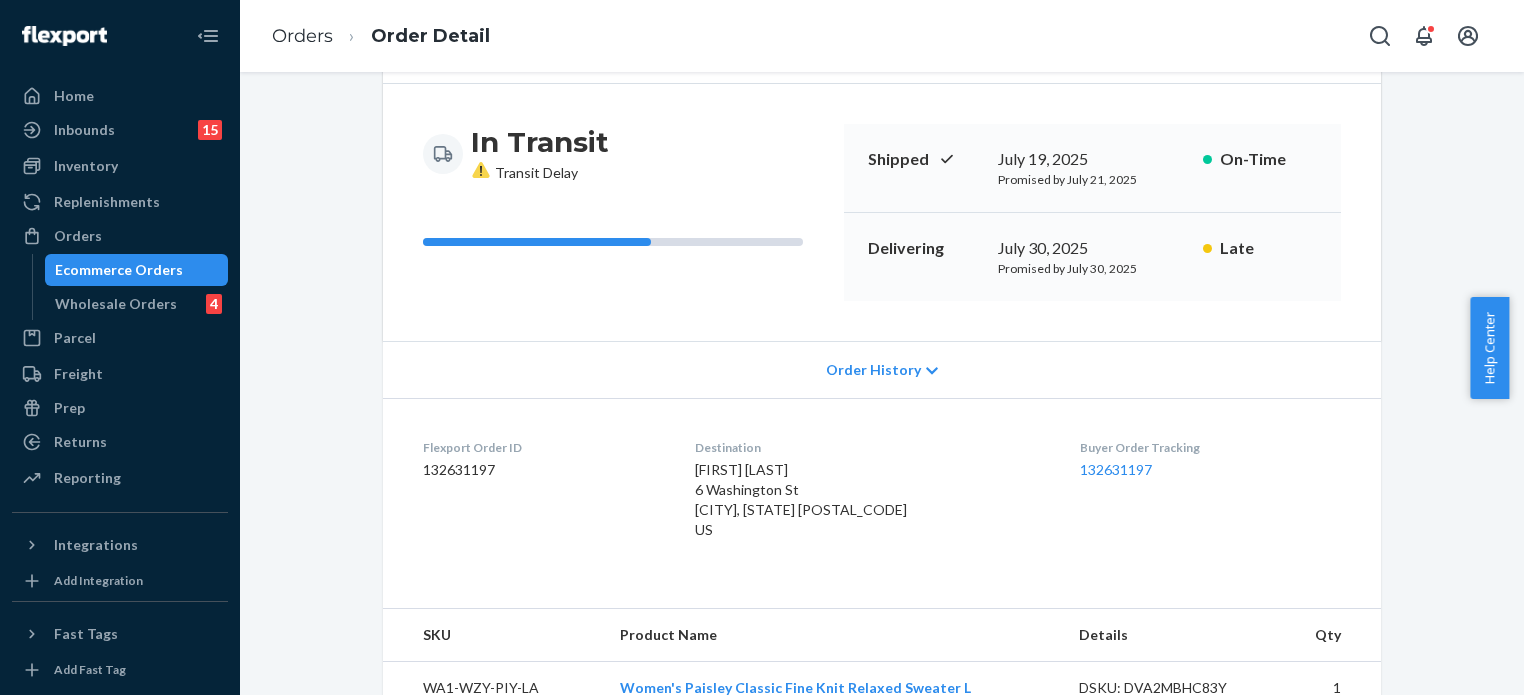 scroll, scrollTop: 10, scrollLeft: 0, axis: vertical 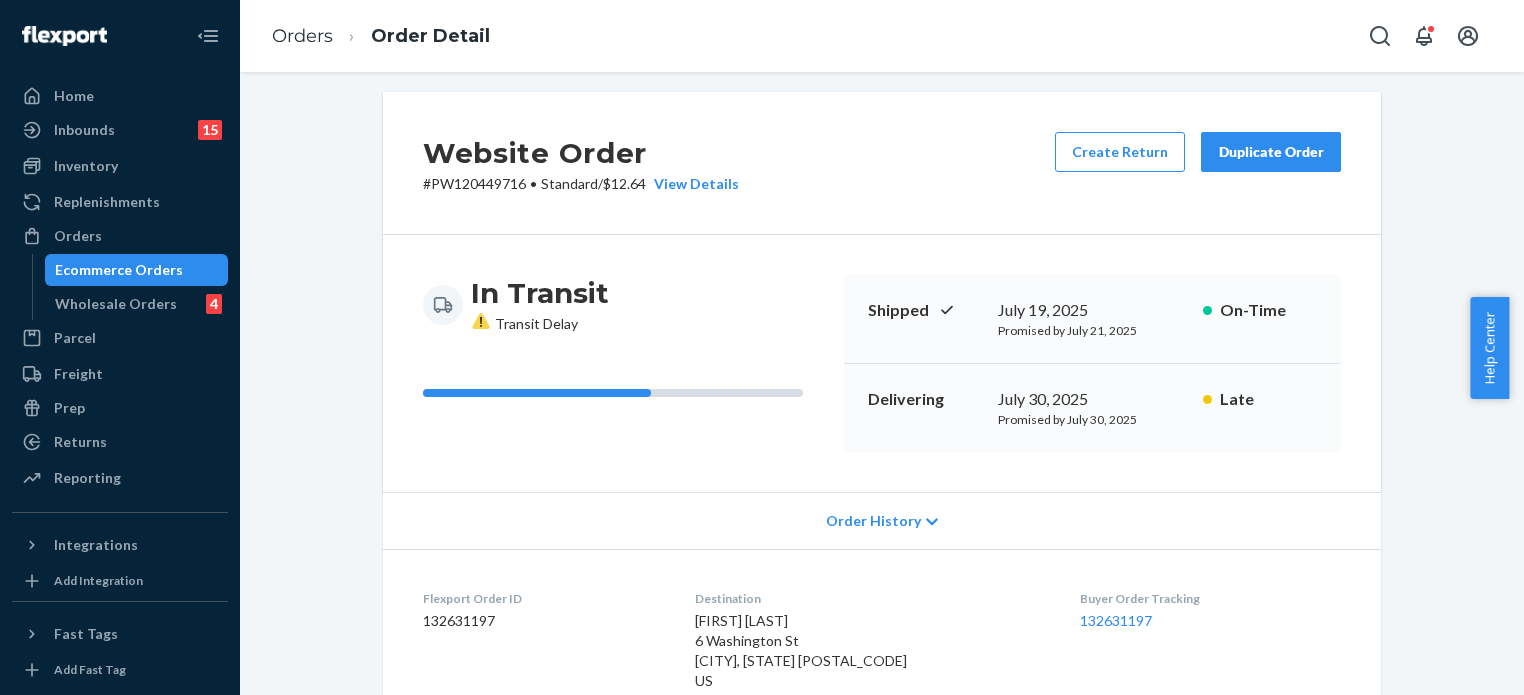click on "In Transit Transit Delay" at bounding box center [625, 363] 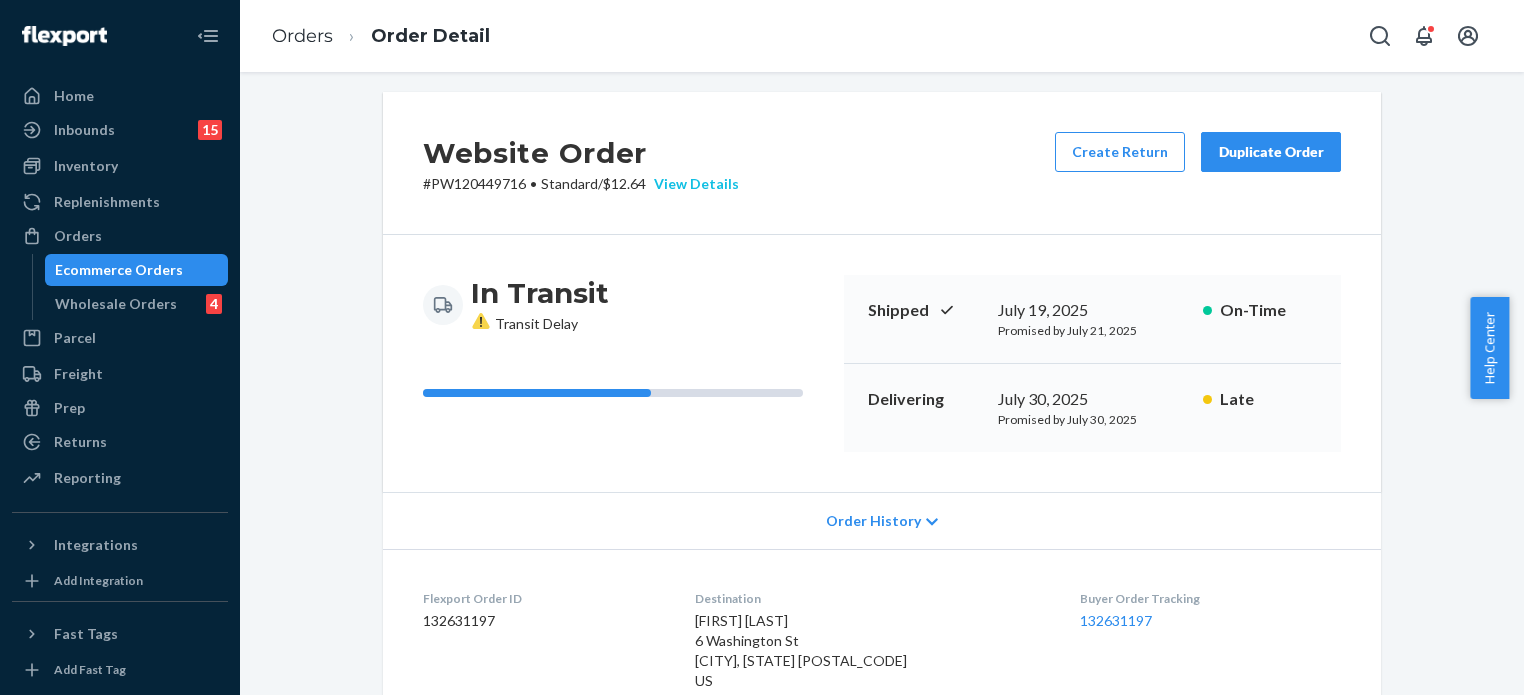 click on "View Details" at bounding box center [692, 184] 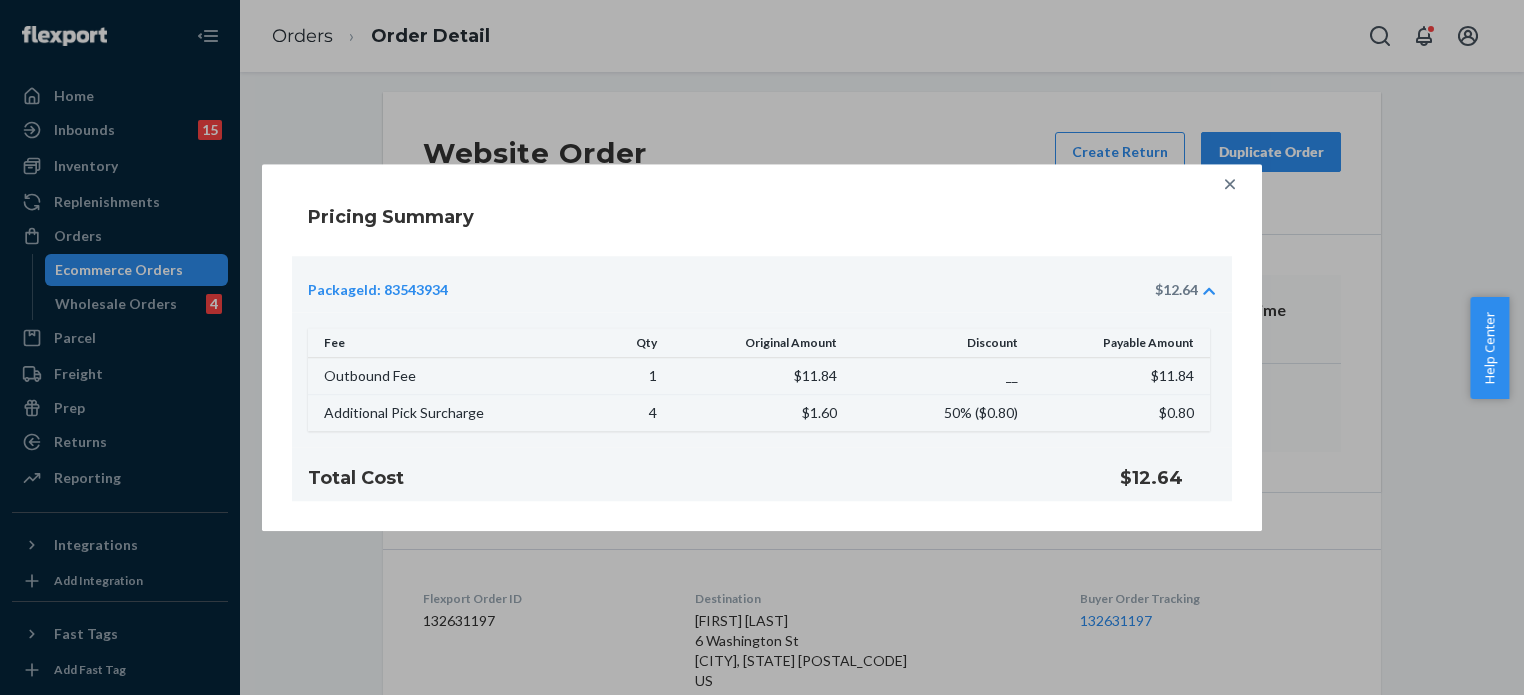 click on "Pricing Summary PackageId: 83543934 $12.64 Fee Qty Original Amount Discount Payable Amount Outbound Fee 1 $11.84 __ $11.84 Additional Pick Surcharge 4 $1.60 50% ( $0.80 ) $0.80 Total Cost $12.64 Home Inbounds 15 Shipping Plans Problems 15 Inventory Products Branded Packaging Replenishments OrdersEcommerce Orders Wholesale Orders 4 Parcel Parcel orders Integrations Freight Prep Returns All Returns Settings Packages Reporting Reports Analytics Integrations Add Integration Fast Tags Add Fast Tag Settings Talk to Support Help Center Give Feedback Orders Order Detail Website Order # PW120449716 • Standard  /  $12.64 View Details Create Return Duplicate Order In Transit Transit Delay Shipped July 19, 2025 Promised by July 21, 2025 On-Time Delivering July 30, 2025 Promised by July 30, 2025 Late Order History Flexport Order ID 132631197 Destination [FIRST] [LAST]
6 Washington St
[CITY], [STATE] [POSTAL_CODE]
US Buyer Order Tracking 132631197 SKU Product Name Details Qty WA1-WZY-PIY-LA DSKU: DVA2MBHC83Y 1 WD3-WLB-FWF-LA 1 1" at bounding box center (762, 347) 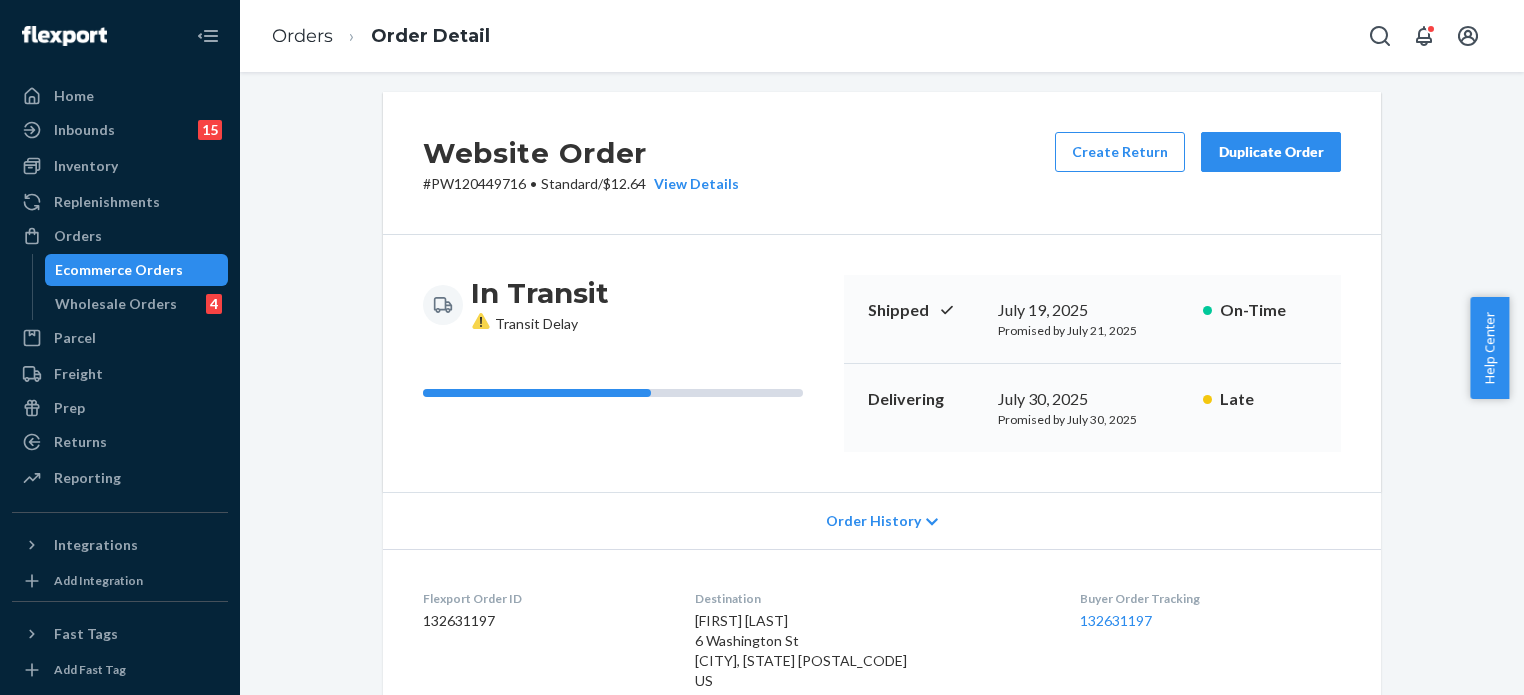 click on "Delivering July 30, 2025 Promised by July 30, 2025 Late" at bounding box center [1092, 408] 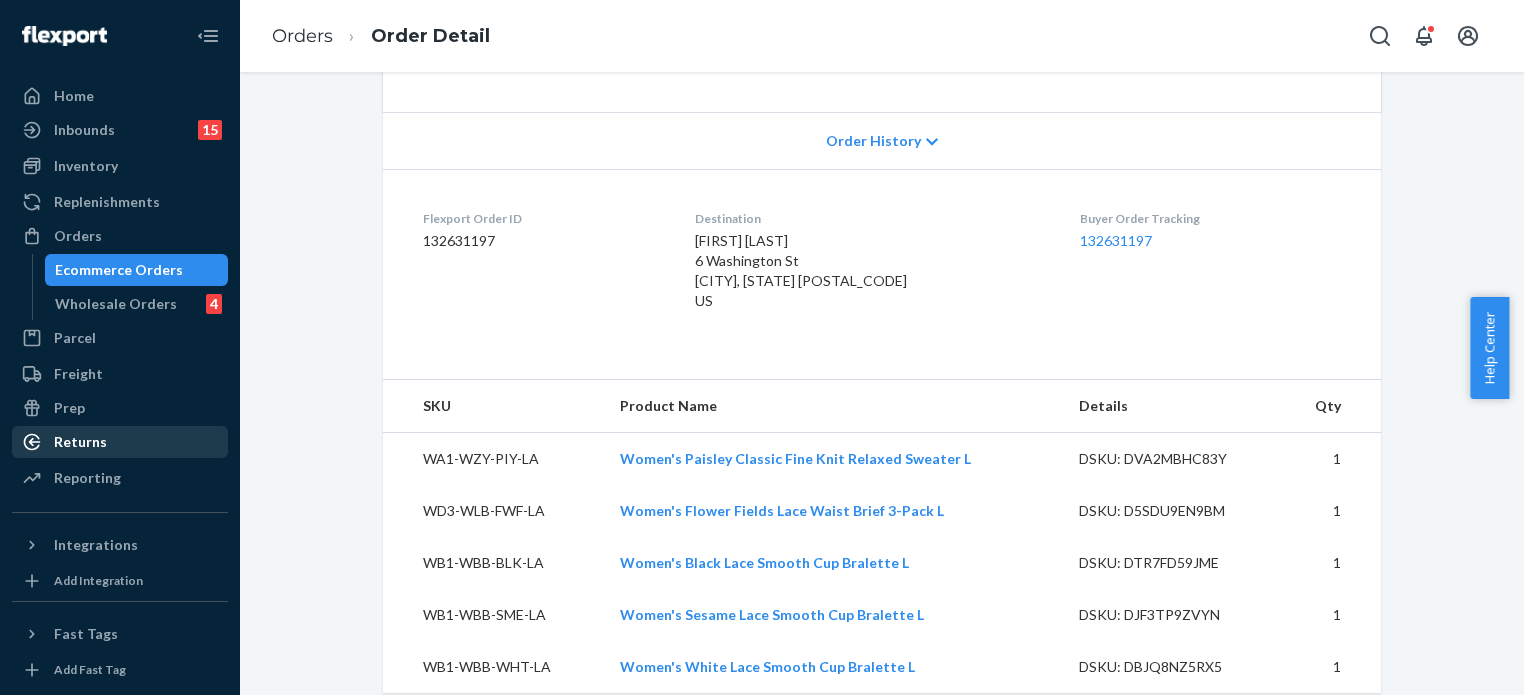 scroll, scrollTop: 410, scrollLeft: 0, axis: vertical 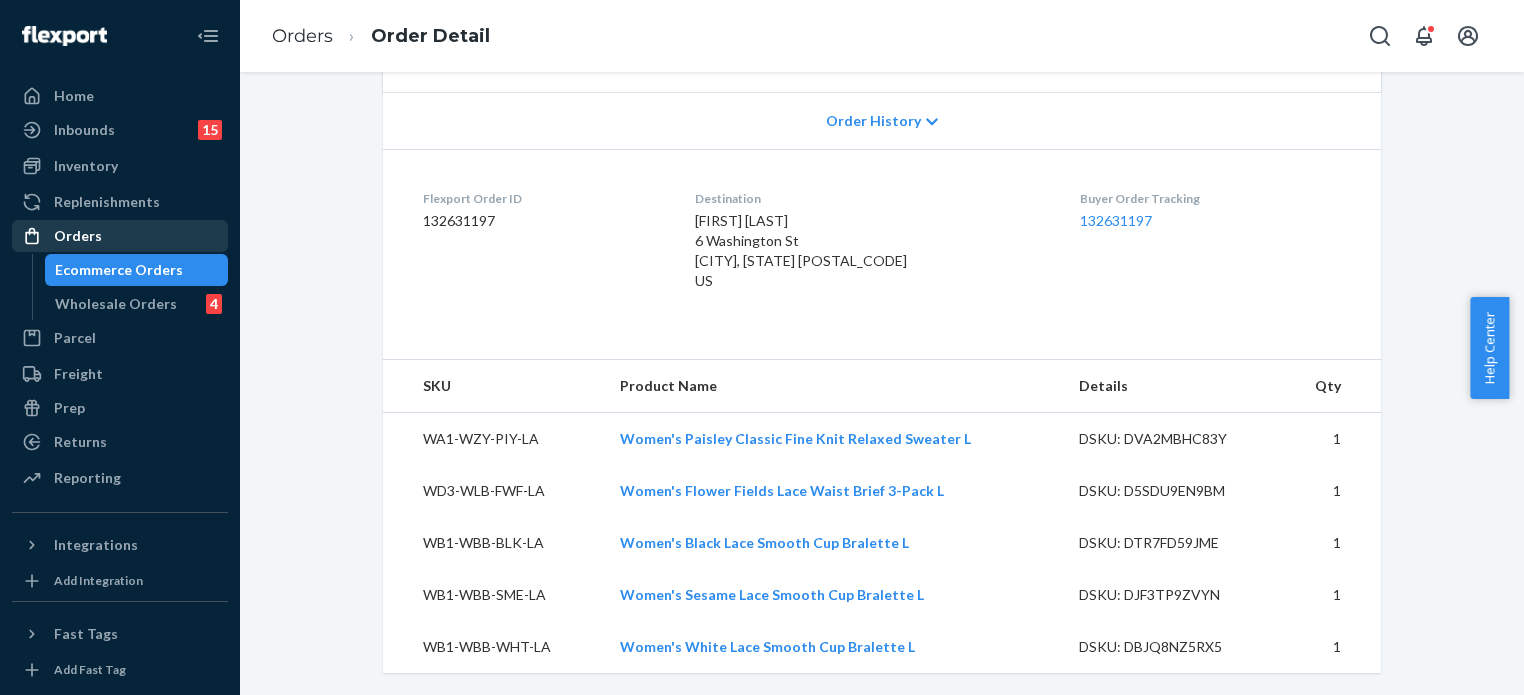 click on "Orders" at bounding box center [78, 236] 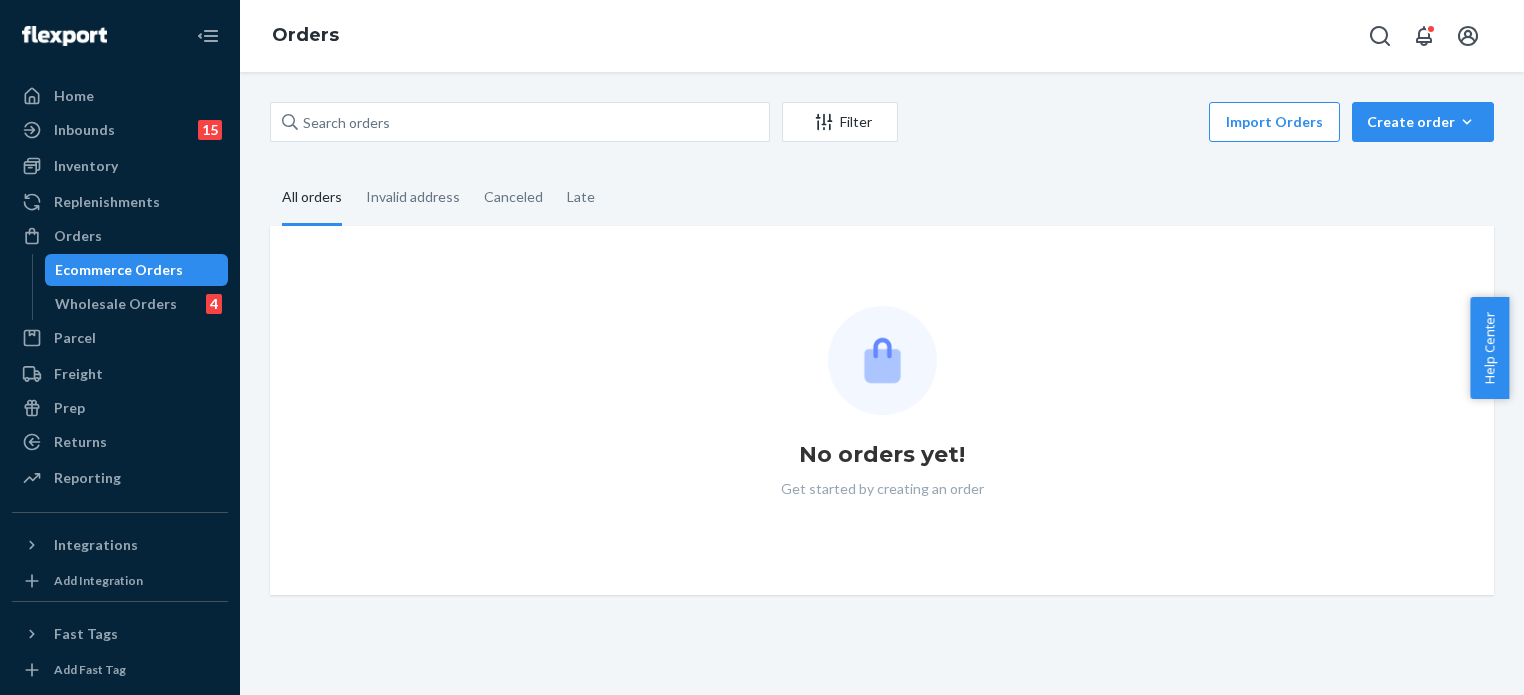 scroll, scrollTop: 0, scrollLeft: 0, axis: both 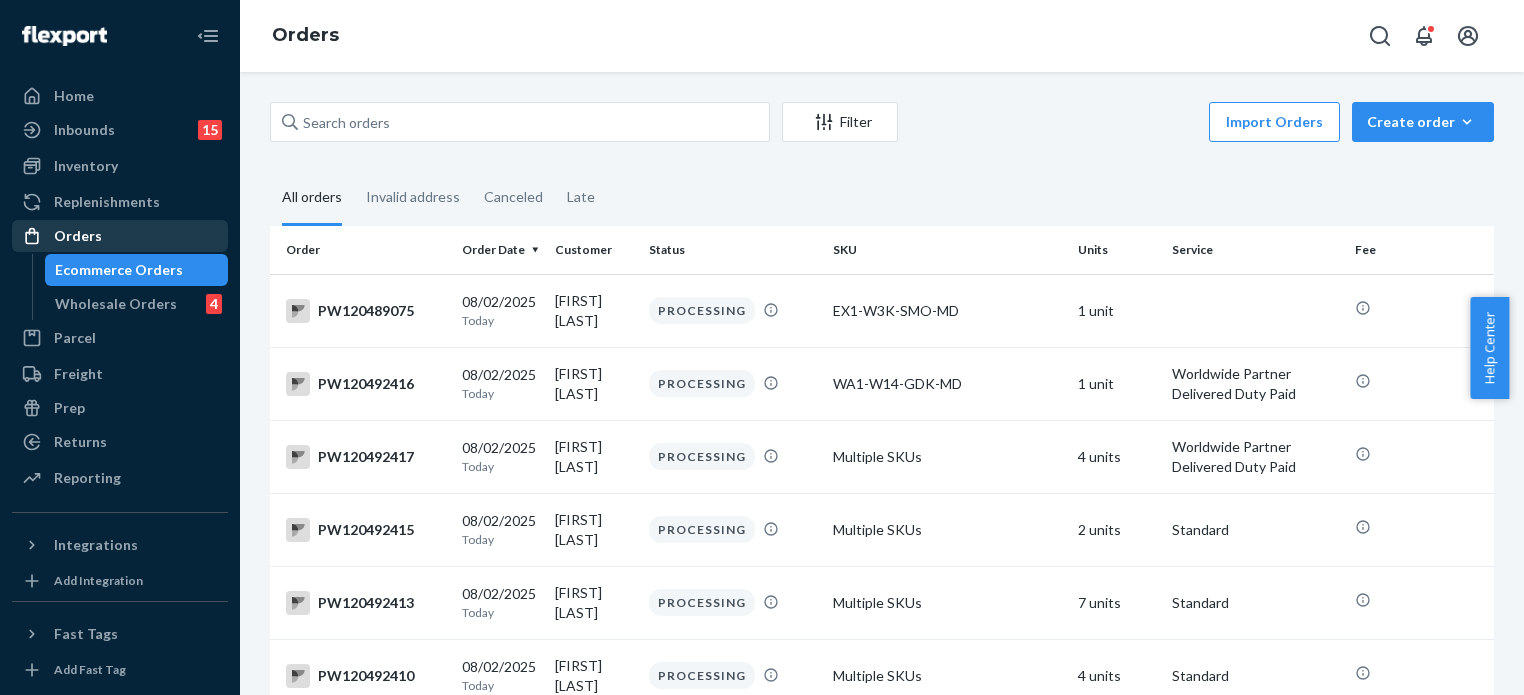 click on "Orders" at bounding box center (120, 236) 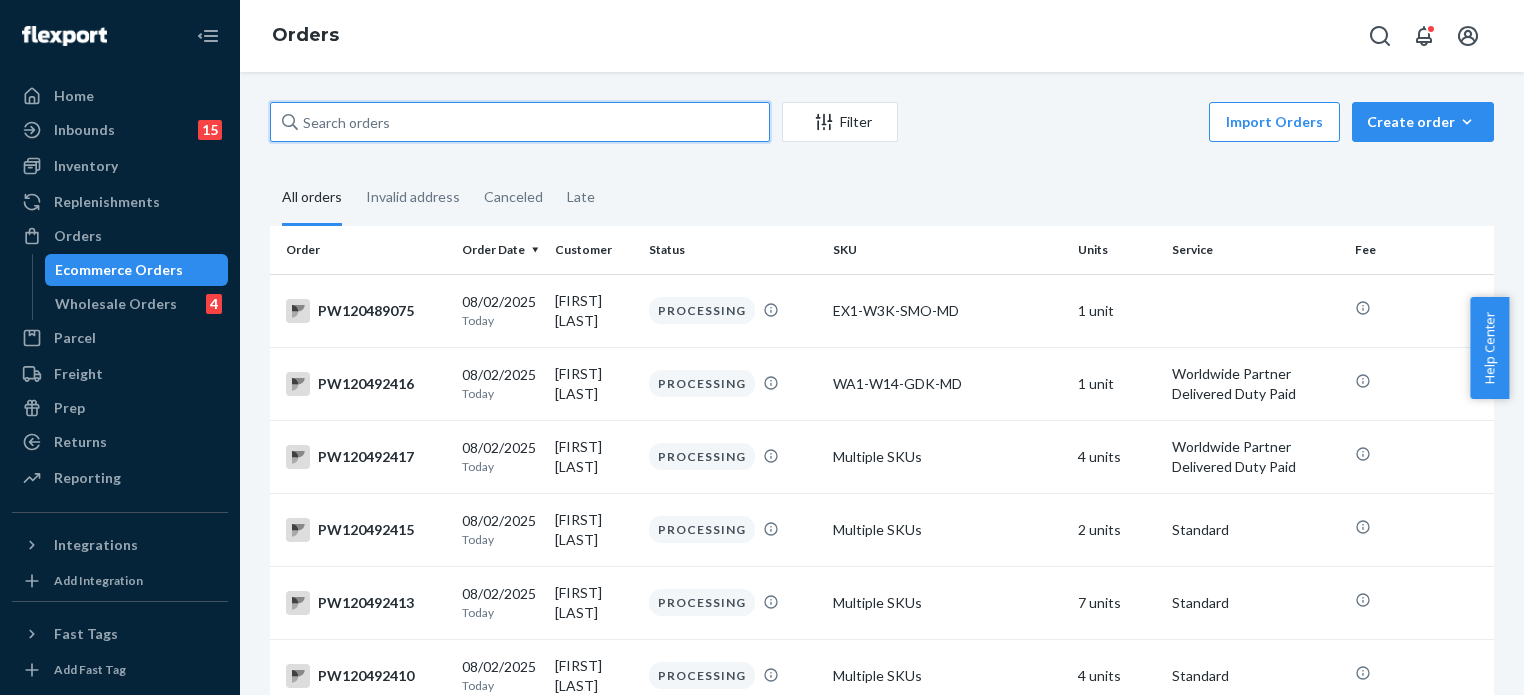 click at bounding box center (520, 122) 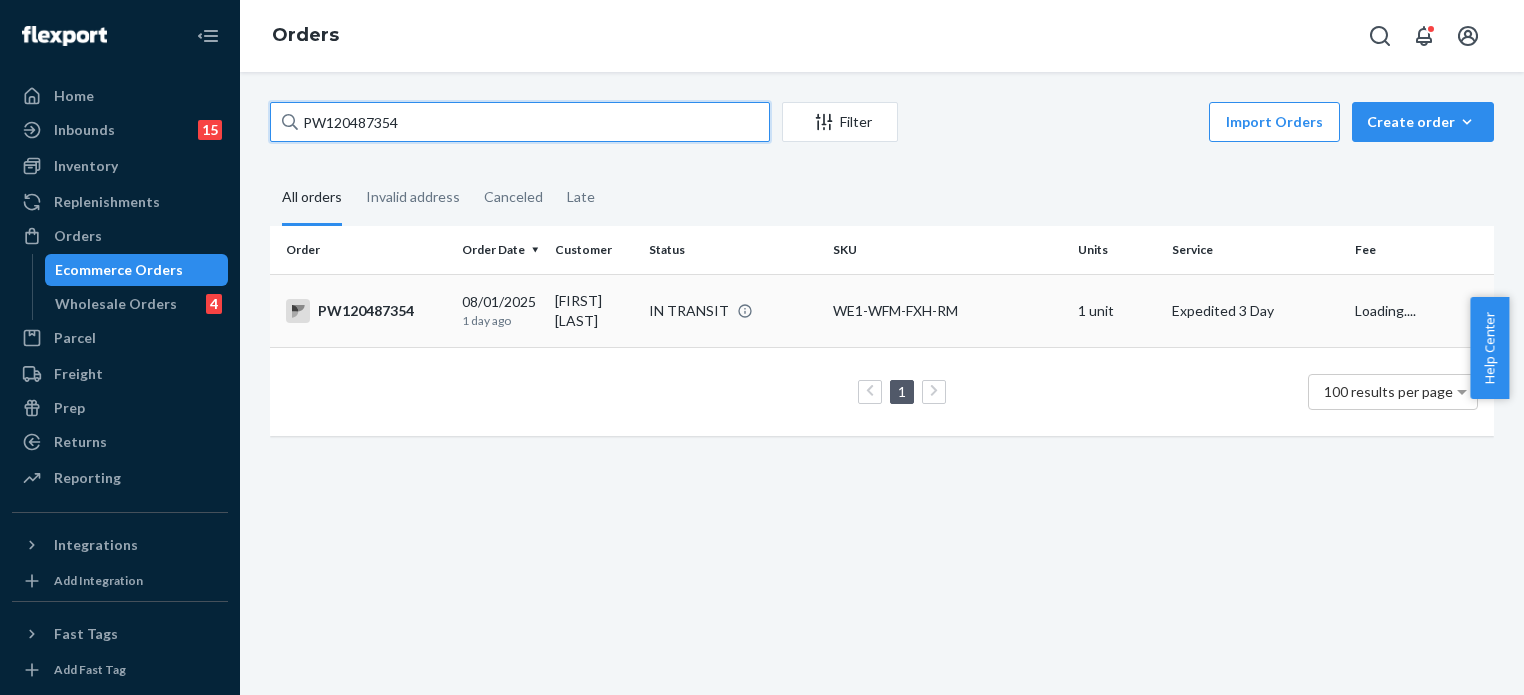 type on "PW120487354" 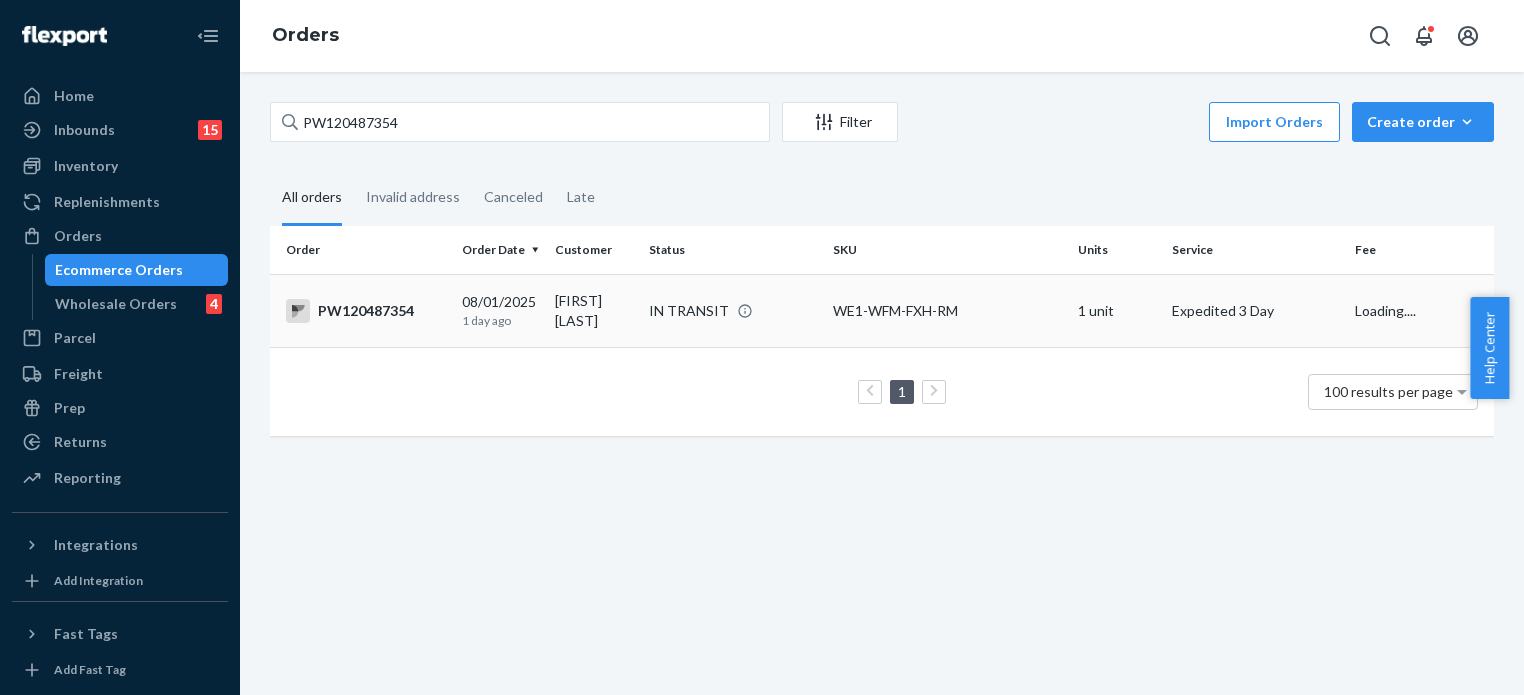 click on "IN TRANSIT" at bounding box center [733, 310] 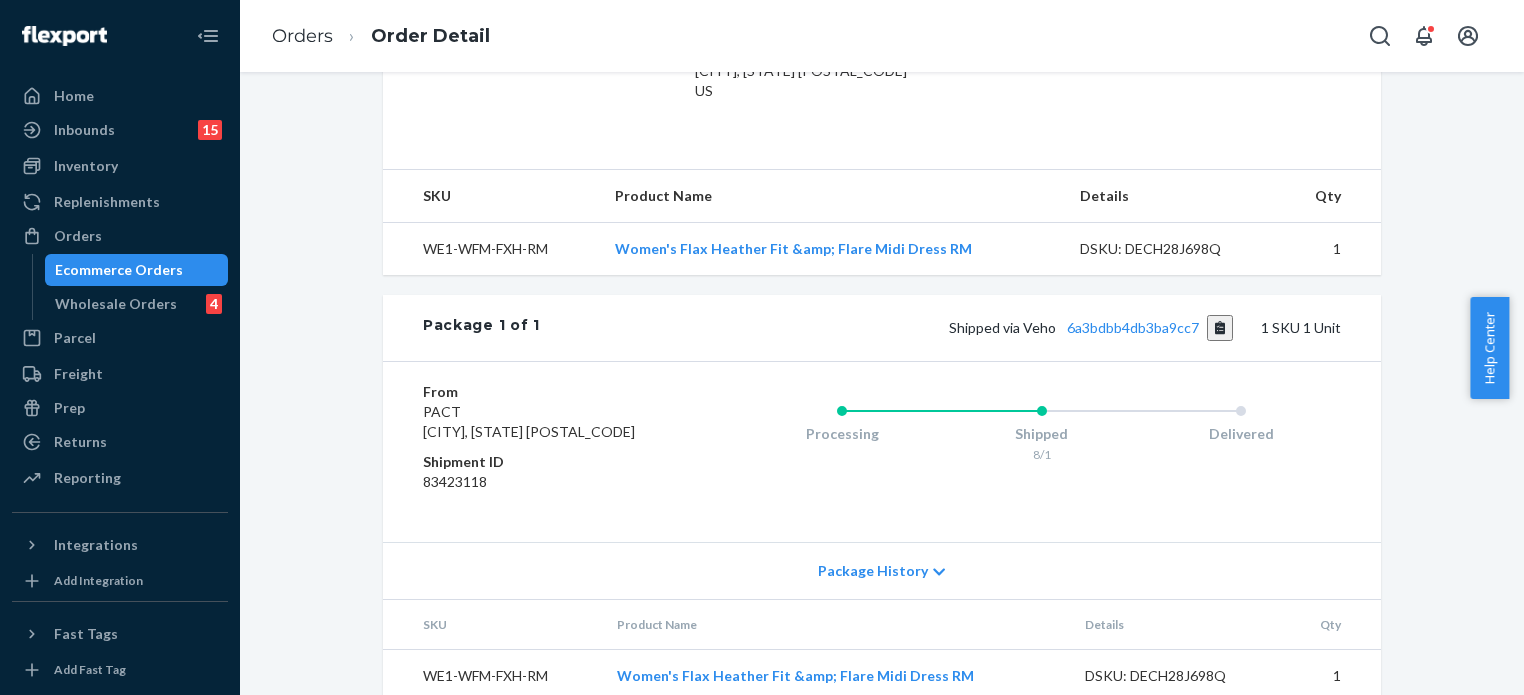 scroll, scrollTop: 628, scrollLeft: 0, axis: vertical 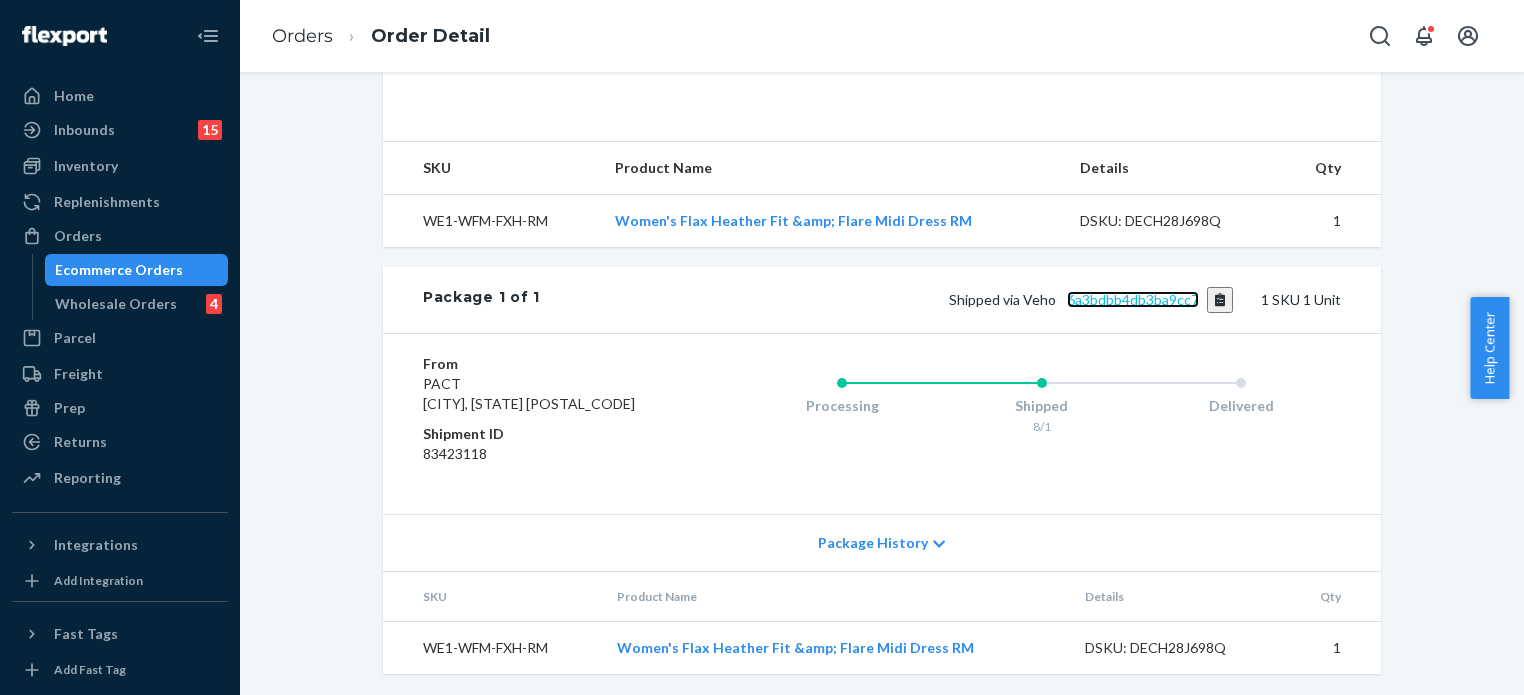 click on "6a3bdbb4db3ba9cc7" at bounding box center [1133, 299] 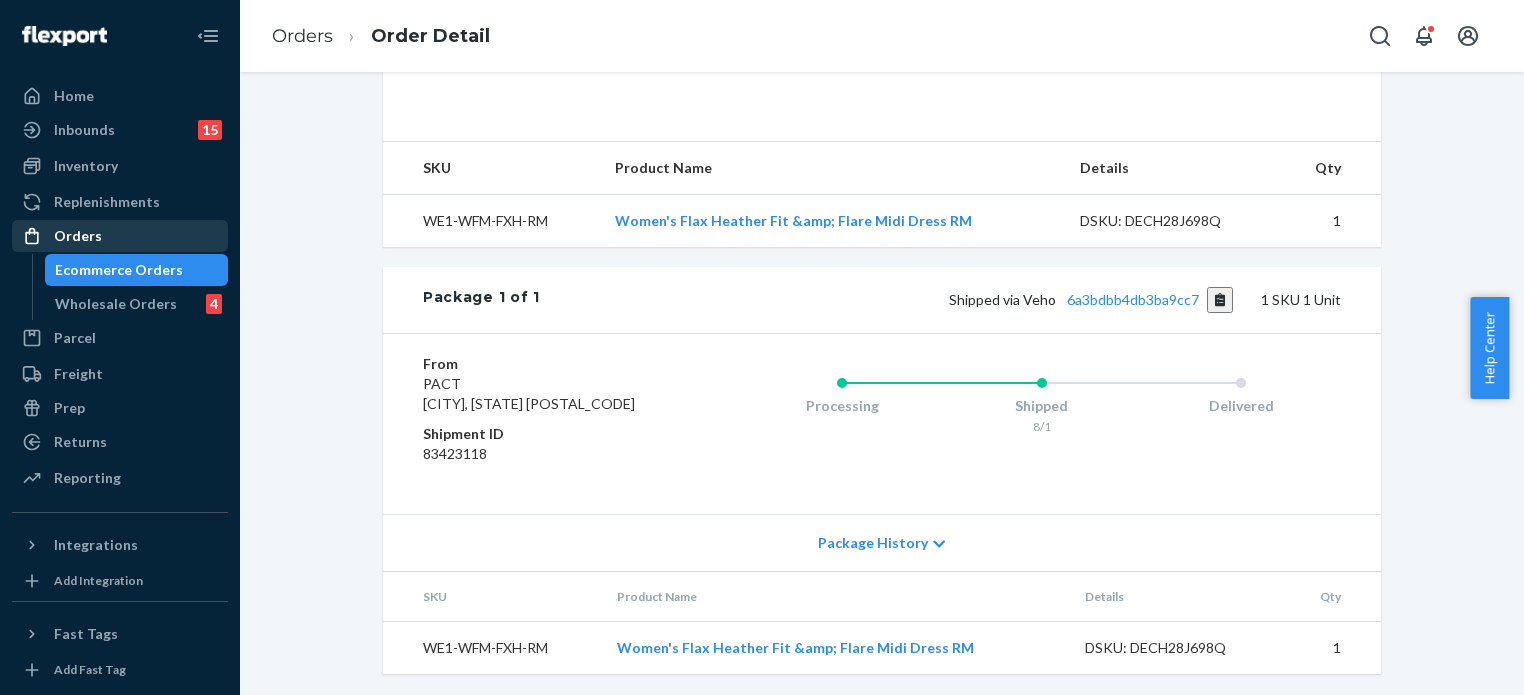 click on "Orders" at bounding box center [120, 236] 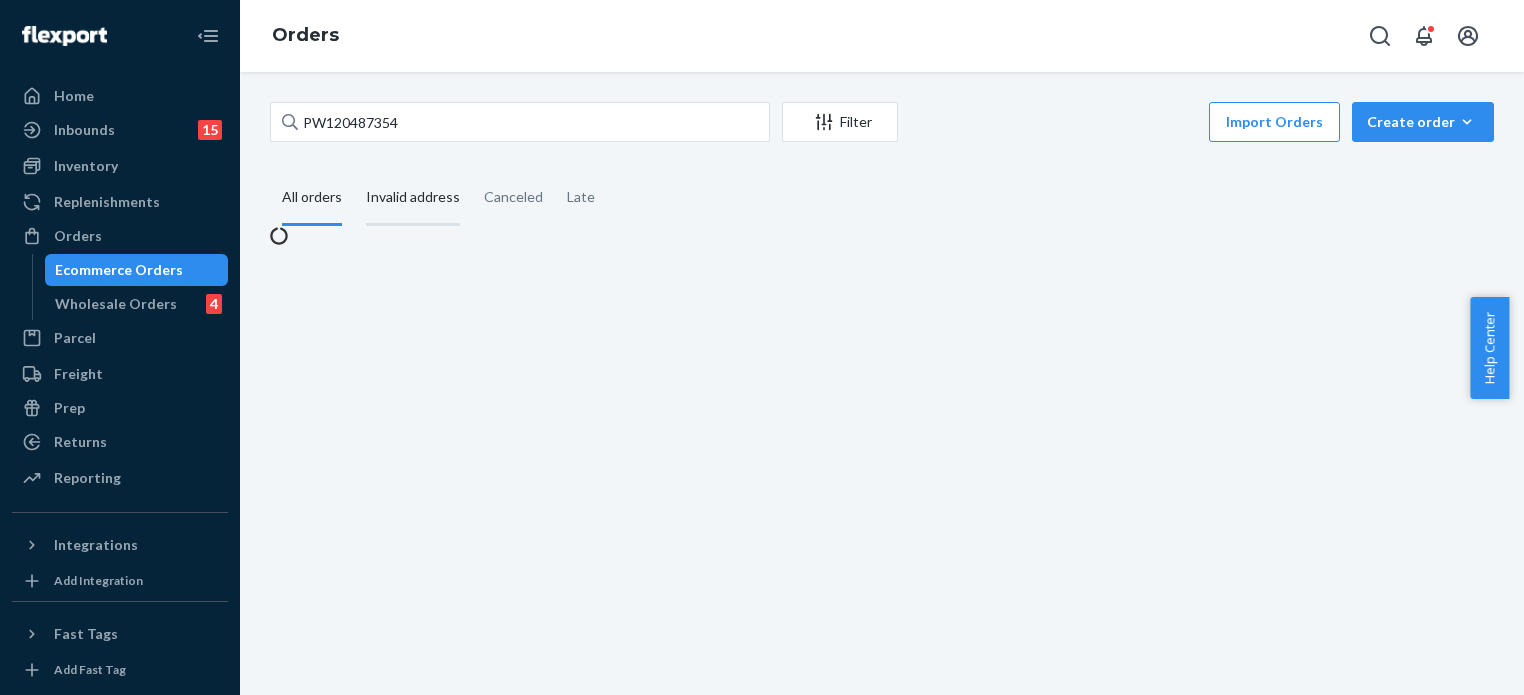 scroll, scrollTop: 0, scrollLeft: 0, axis: both 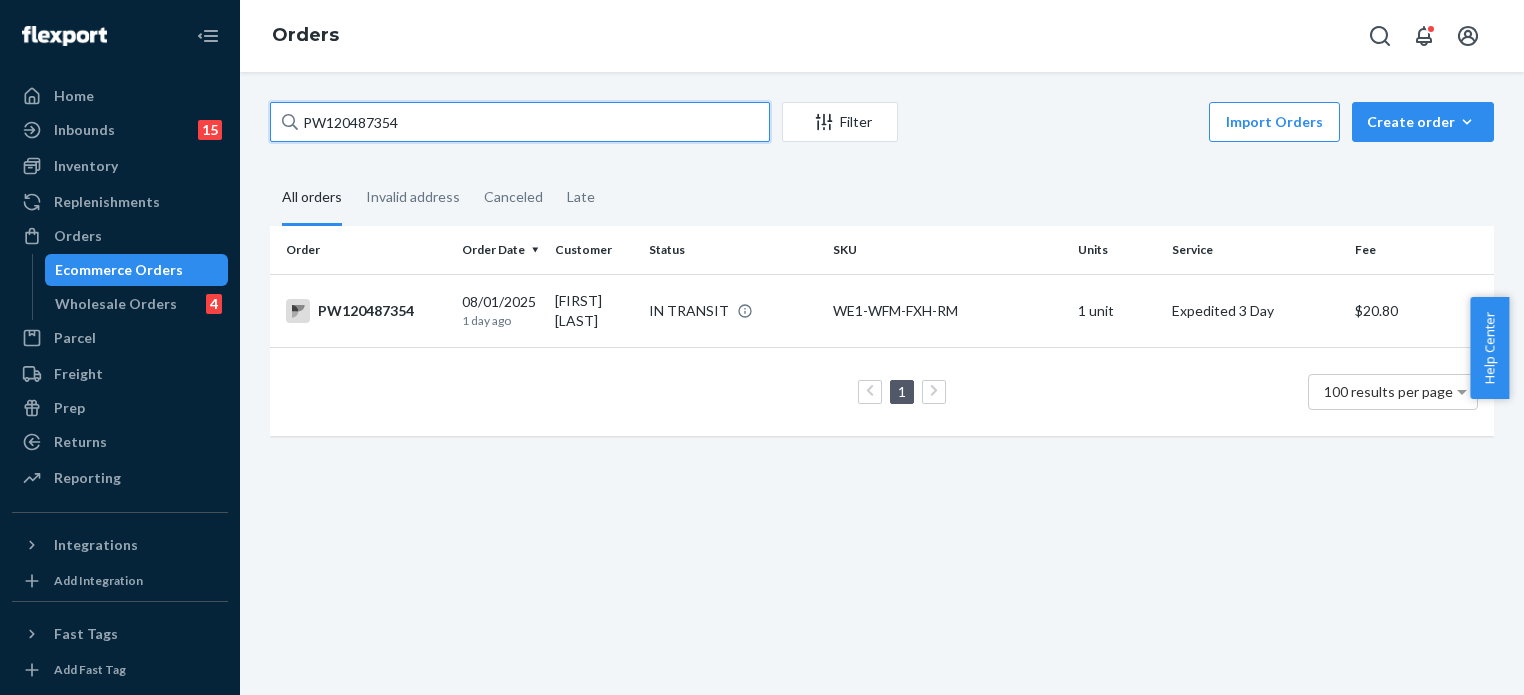 drag, startPoint x: 422, startPoint y: 121, endPoint x: 230, endPoint y: 100, distance: 193.14502 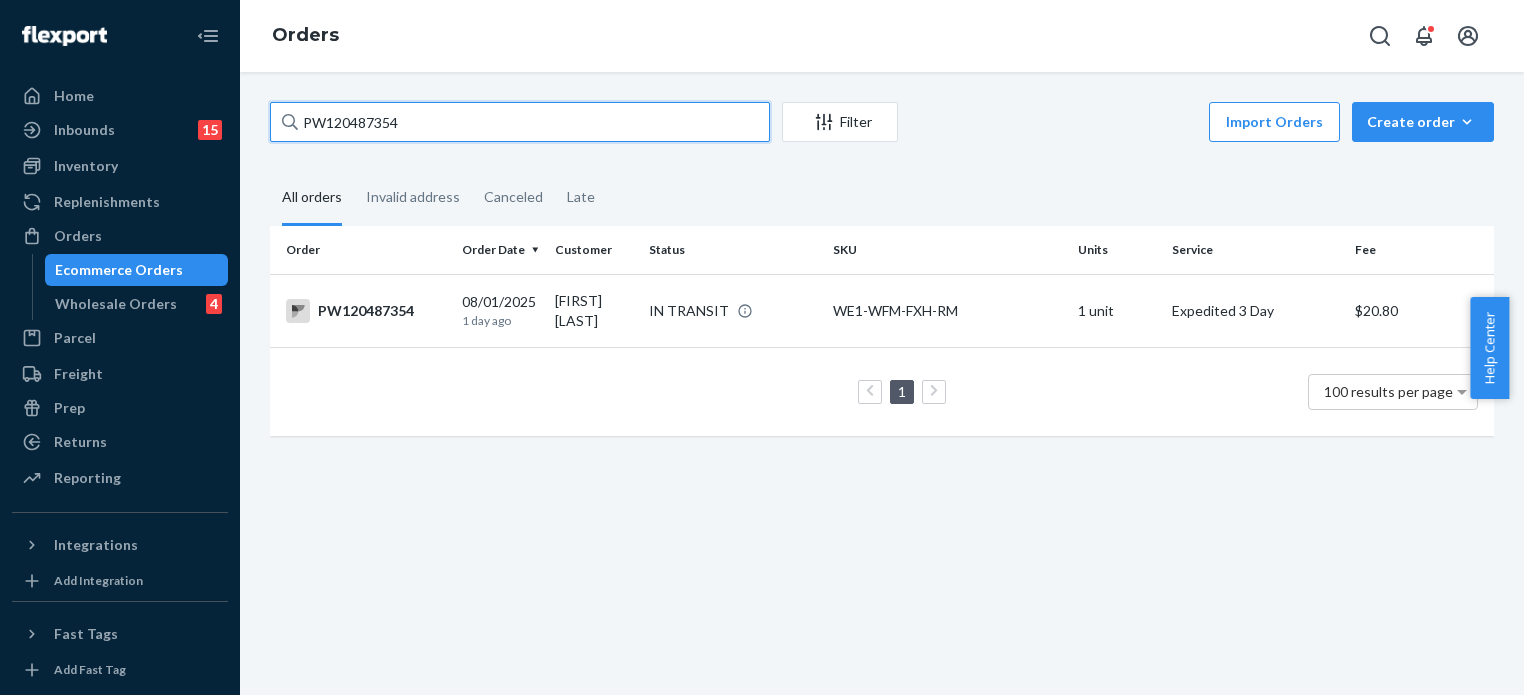 click on "Home Inbounds 15 Shipping Plans Problems 15 Inventory Products Branded Packaging Replenishments OrdersEcommerce Orders Wholesale Orders 4 Parcel Parcel orders Integrations Freight Prep Returns All Returns Settings Packages Reporting Reports Analytics Integrations Add Integration Fast Tags Add Fast Tag Settings Talk to Support Help Center Give Feedback Orders PW120487354 Filter Import Orders Create order Ecommerce order Removal order All orders Invalid address Canceled Late Order Order Date Customer Status SKU Units Service Fee PW120487354 08/01/2025 1 day ago [FIRST] [LAST] IN TRANSIT WE1-WFM-FXH-RM 1 unit Expedited 3 Day $20.80 1 100 results per page" at bounding box center (762, 347) 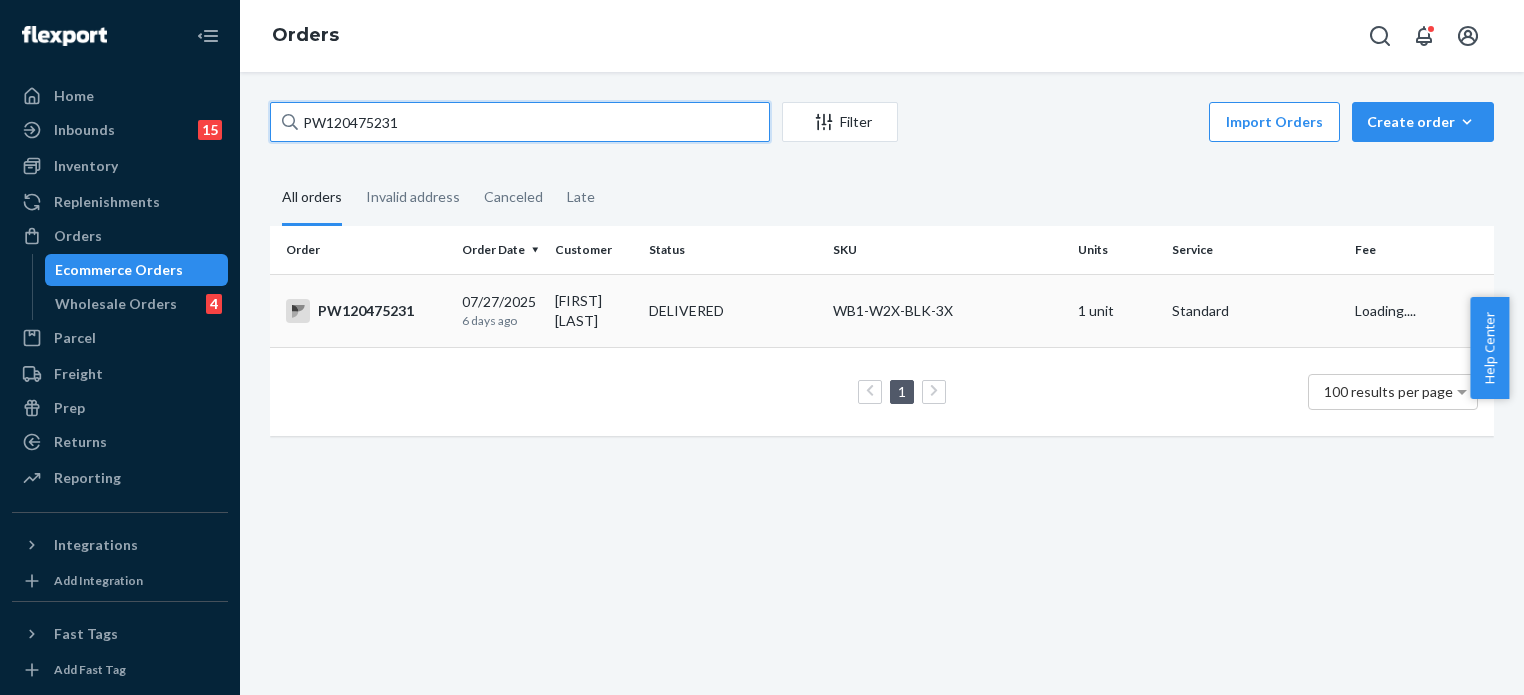 type on "PW120475231" 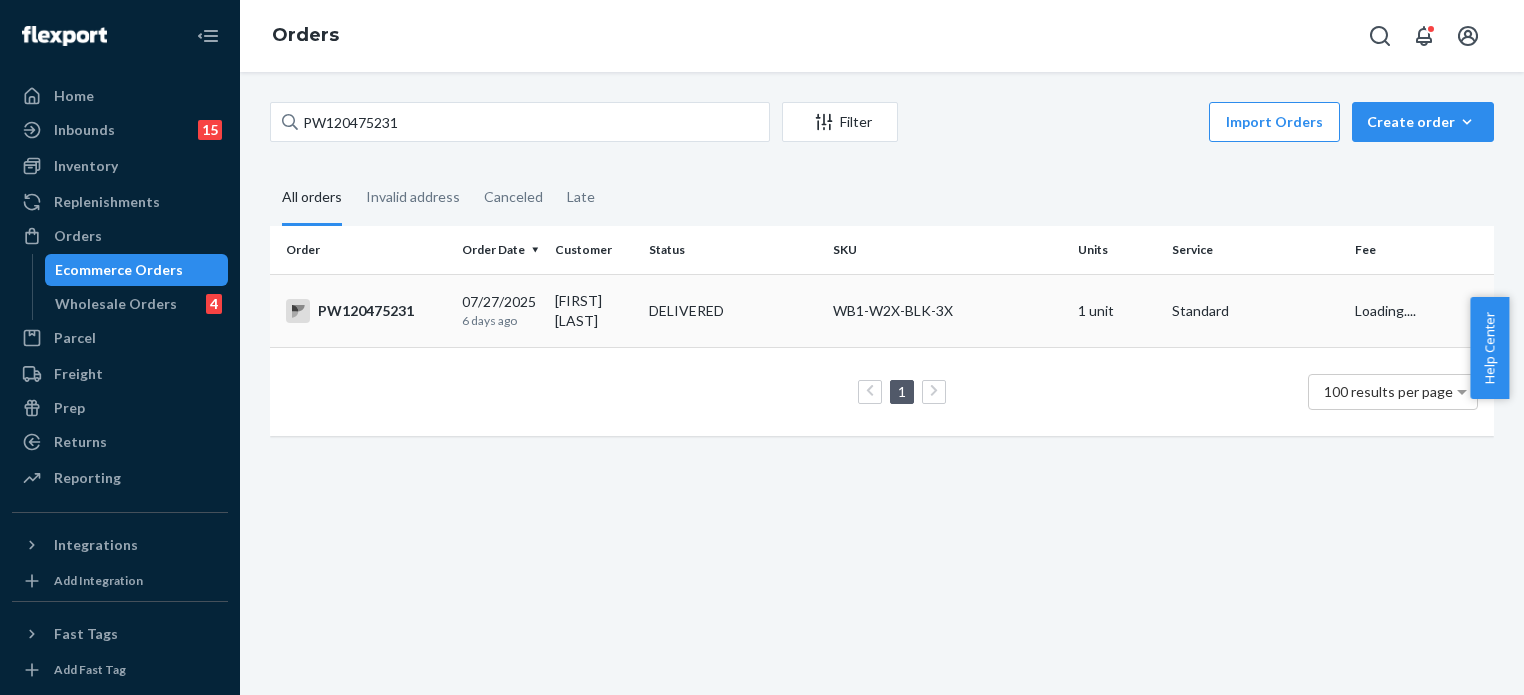 click on "DELIVERED" at bounding box center [686, 311] 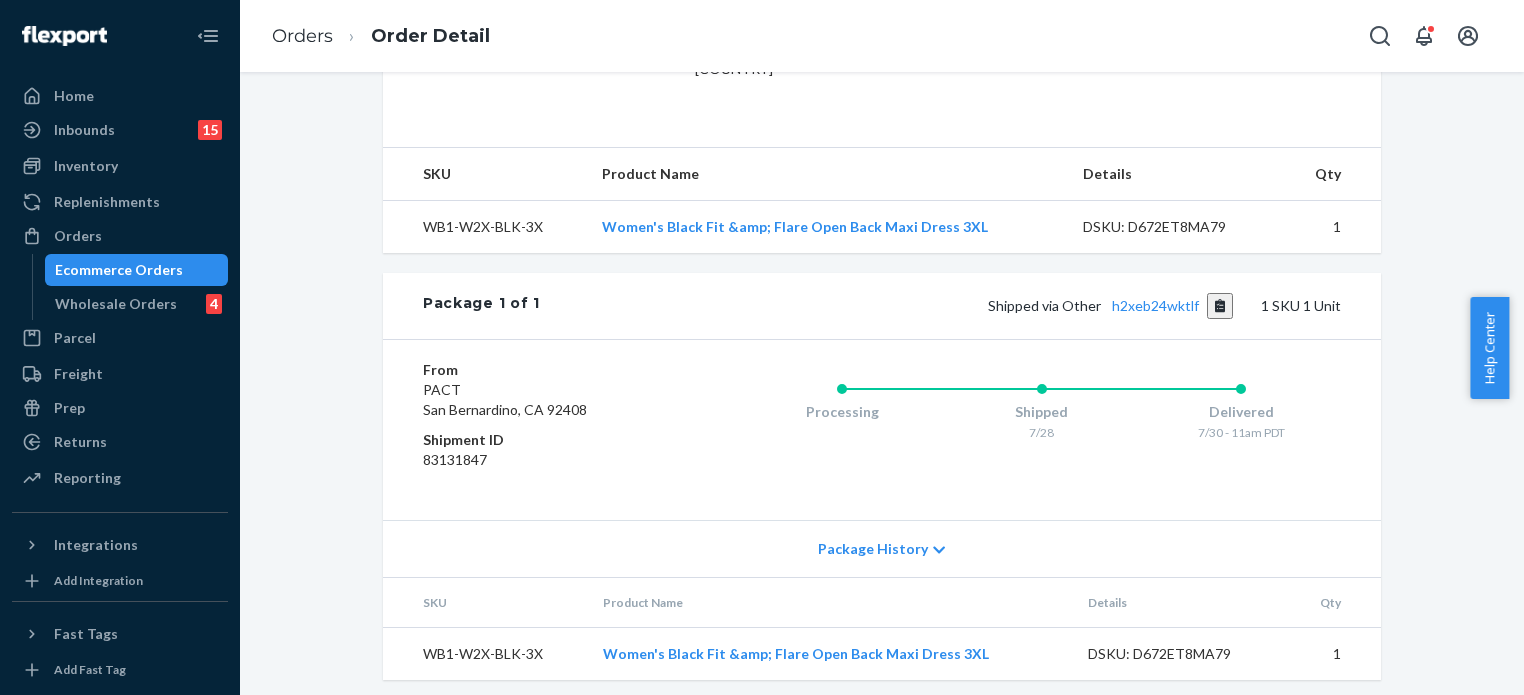 scroll, scrollTop: 628, scrollLeft: 0, axis: vertical 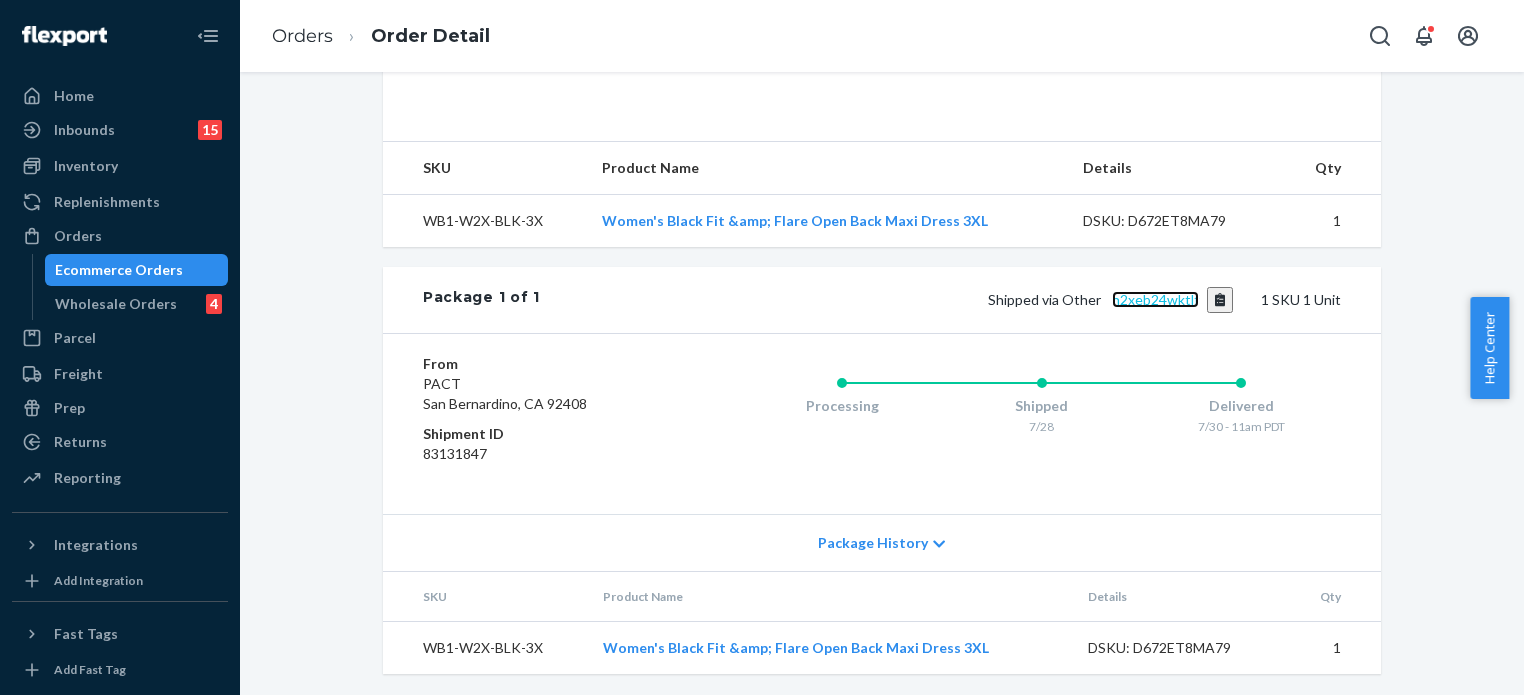 click on "h2xeb24wktlf" at bounding box center [1155, 299] 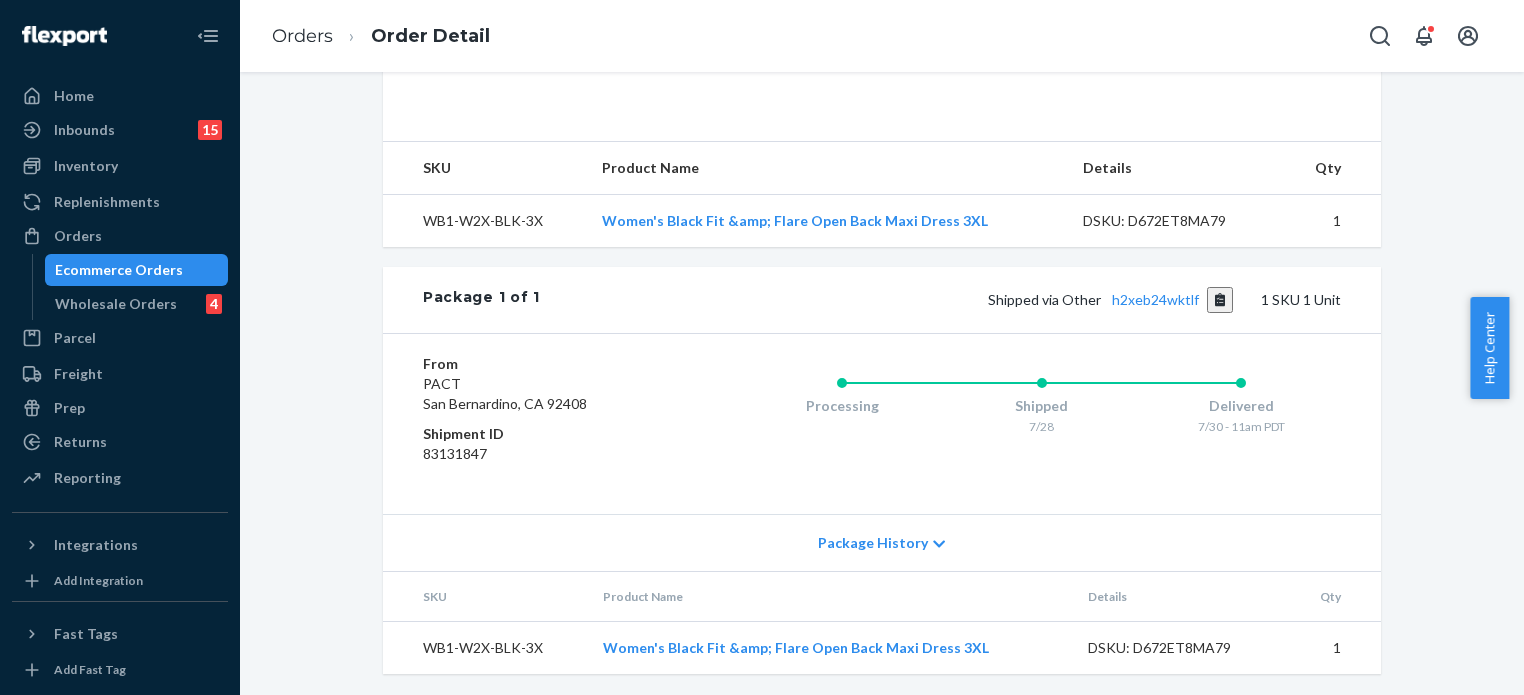 click on "Website Order # PW120475231 • Standard  /  $5.97 View Details Submit Claim Create Return Duplicate Order Delivered All packages delivered to recipient Shipped July 28, 2025 Promised by July 28, 2025 On-Time Delivered July 30, 2025 Promised by August 6, 2025 On-Time Order History Flexport Order ID 133230366 Destination [FIRST] [LAST]
722 Ashby Dr
[CITY], [STATE] [POSTAL_CODE]
US Buyer Order Tracking 133230366 SKU Product Name Details Qty WB1-W2X-BLK-3X Women's Black Fit &amp; Flare Open Back Maxi Dress 3XL DSKU: D672ET8MA79 1 Package 1 of 1 Shipped via Other   h2xeb24wktlf 1   SKU   1   Unit From PACT
[CITY], [STATE] Shipment ID 83131847 Processing Shipped 7/28 Delivered 7/30 - 11am PDT Package History SKU Product Name Details Qty WB1-W2X-BLK-3X Women's Black Fit &amp; Flare Open Back Maxi Dress 3XL DSKU: D672ET8MA79 1" at bounding box center (882, 74) 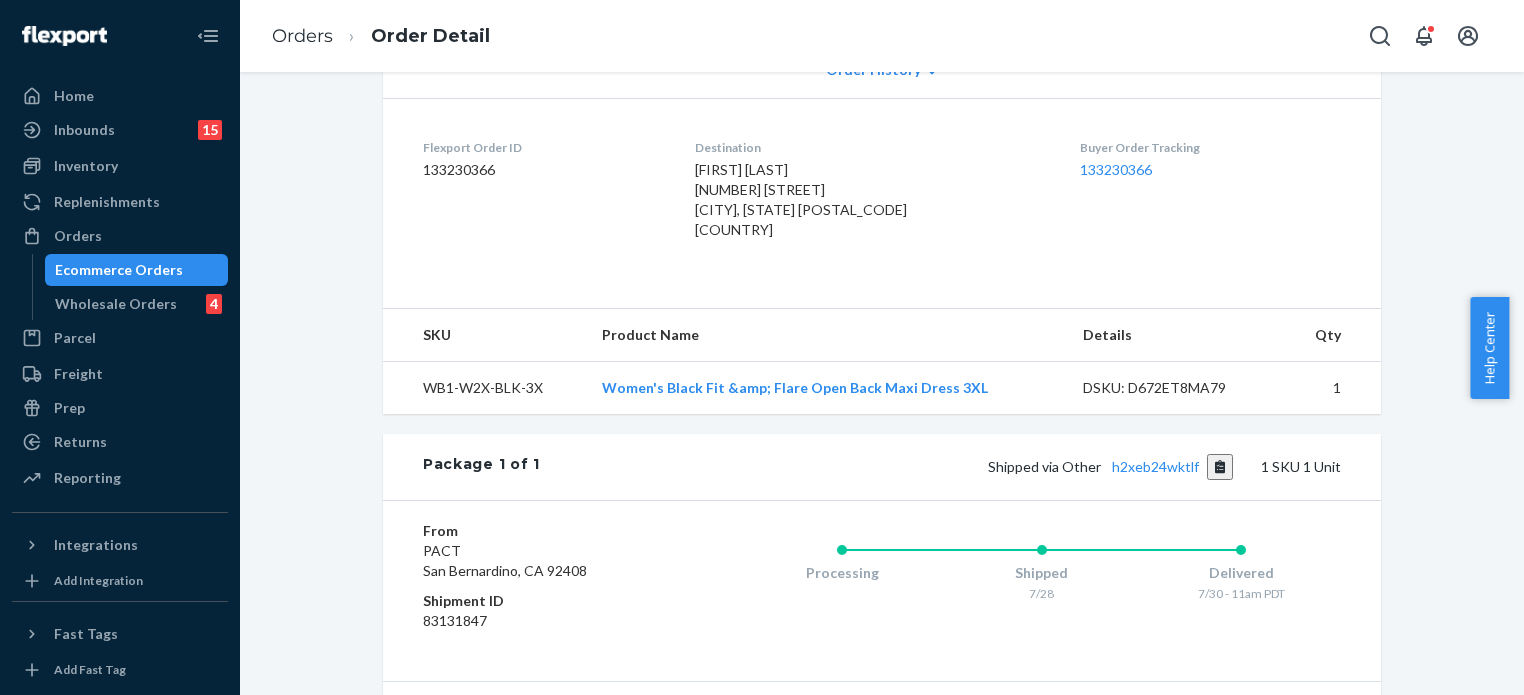 scroll, scrollTop: 228, scrollLeft: 0, axis: vertical 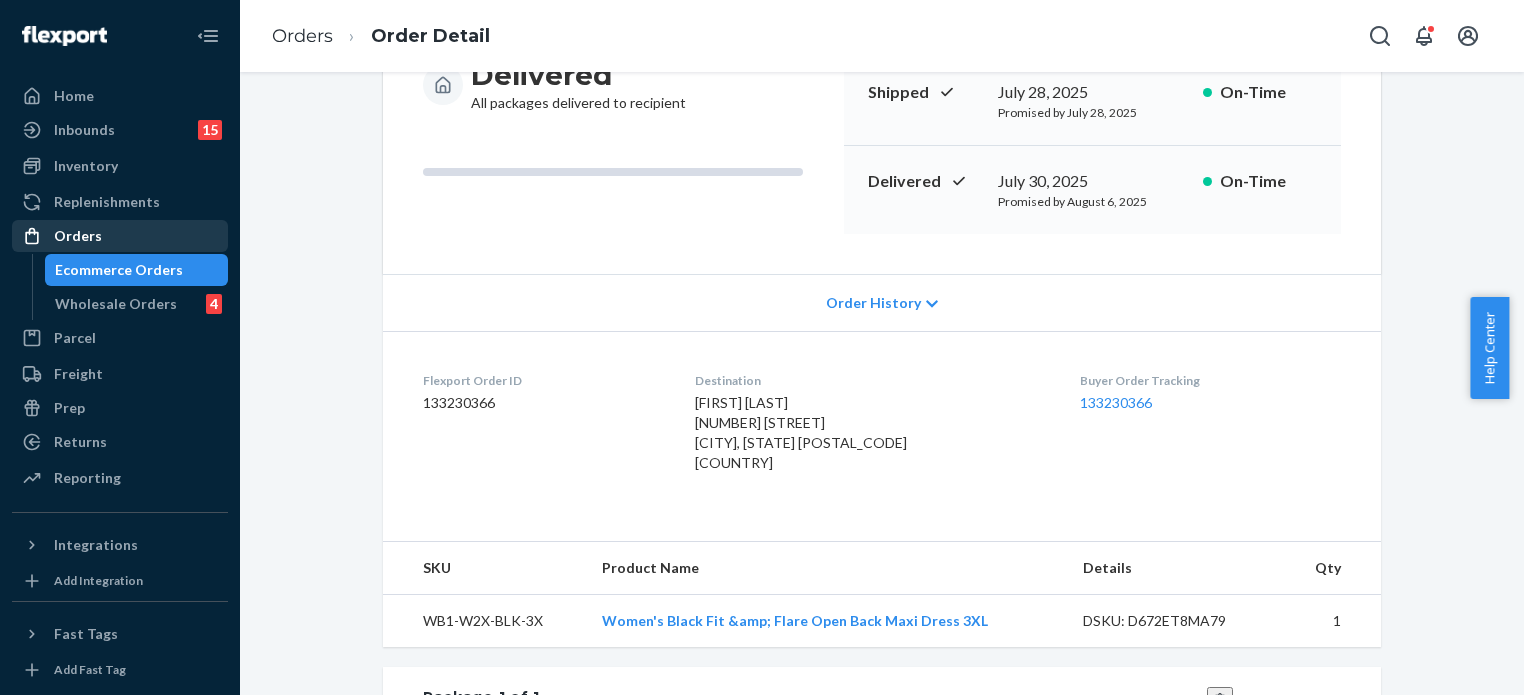 click on "Orders" at bounding box center (120, 236) 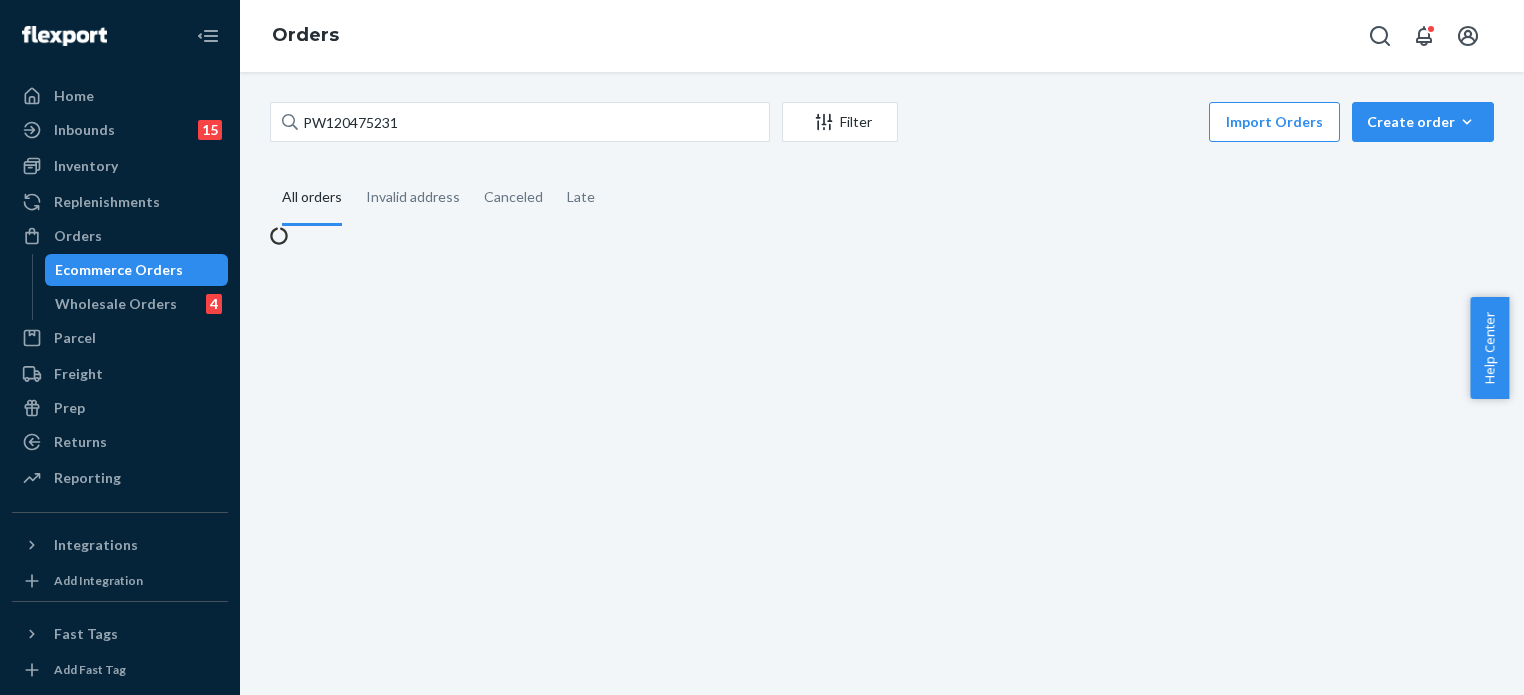 scroll, scrollTop: 0, scrollLeft: 0, axis: both 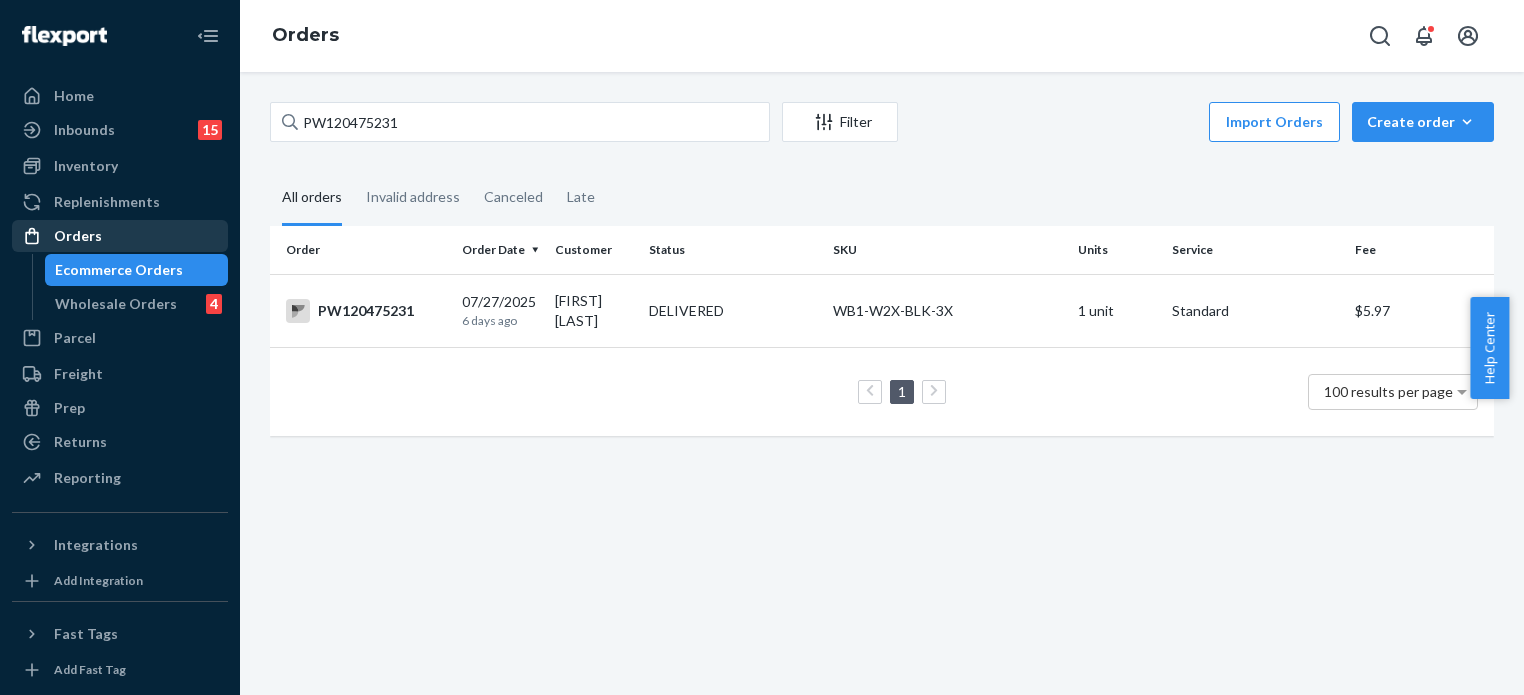 click on "Orders" at bounding box center (120, 236) 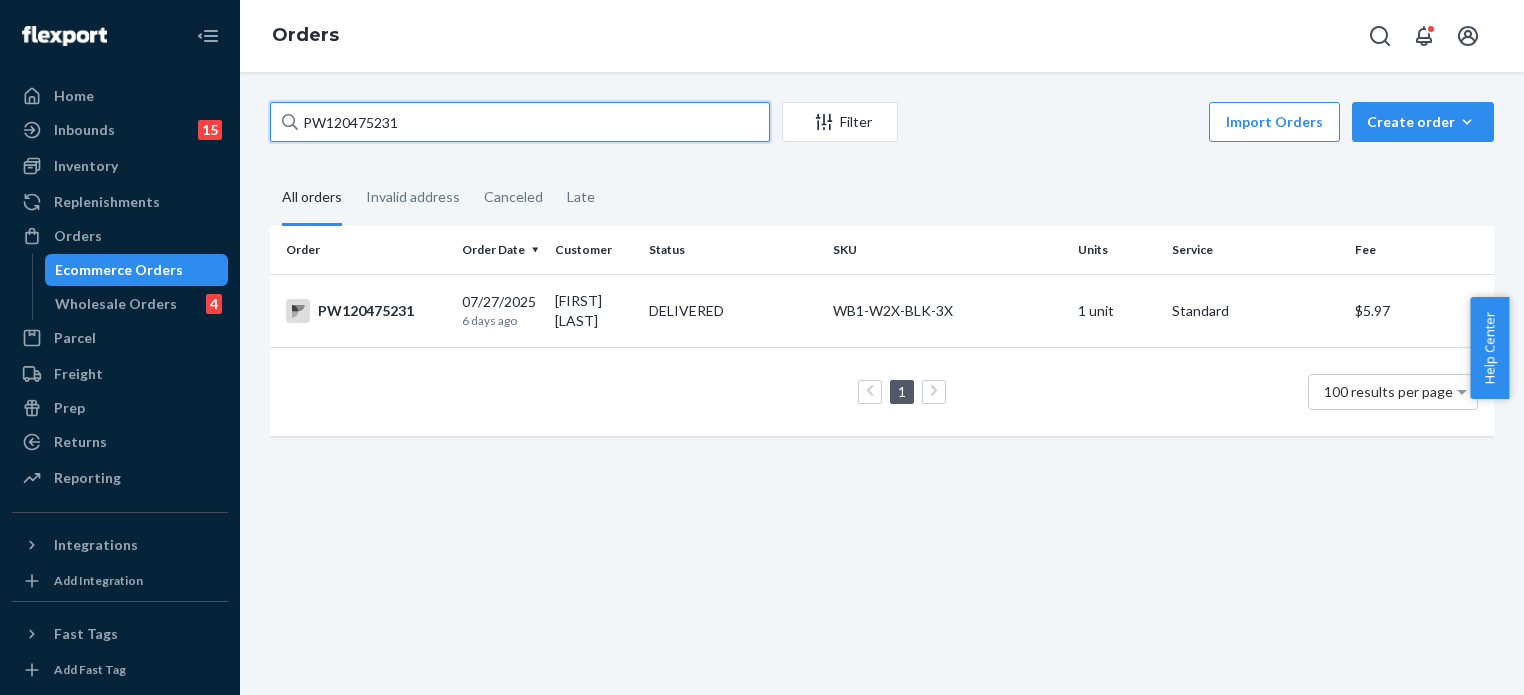drag, startPoint x: 442, startPoint y: 131, endPoint x: 237, endPoint y: 99, distance: 207.48253 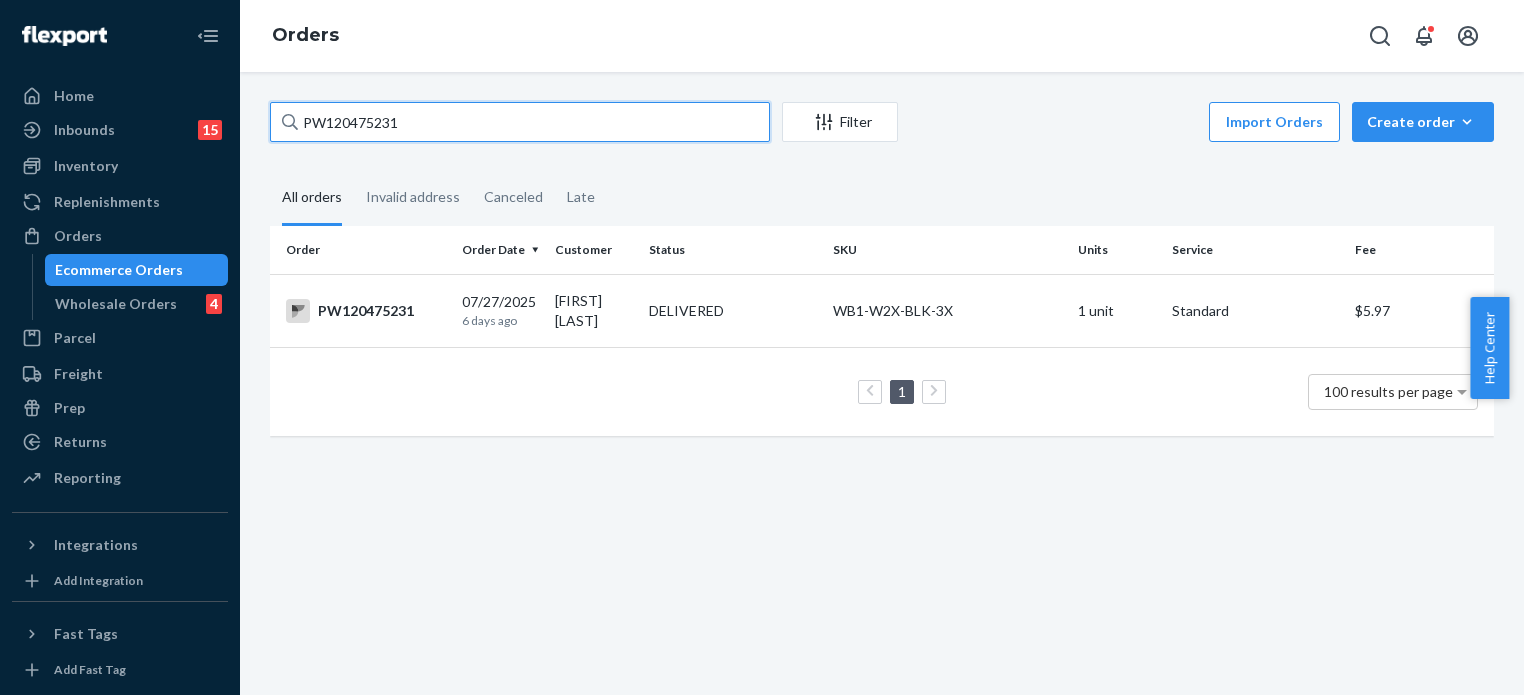 click on "Home Inbounds 15 Shipping Plans Problems 15 Inventory Products Branded Packaging Replenishments OrdersEcommerce Orders Wholesale Orders 4 Parcel Parcel orders Integrations Freight Prep Returns All Returns Settings Packages Reporting Reports Analytics Integrations Add Integration Fast Tags Add Fast Tag Settings Talk to Support Help Center Give Feedback Orders PW120475231 Filter Import Orders Create order Ecommerce order Removal order All orders Invalid address Canceled Late Order Order Date Customer Status SKU Units Service Fee PW120475231 07/27/2025 6 days ago [FIRST] [LAST] DELIVERED WB1-W2X-BLK-3X 1 unit Standard $5.97 1 100 results per page" at bounding box center [762, 347] 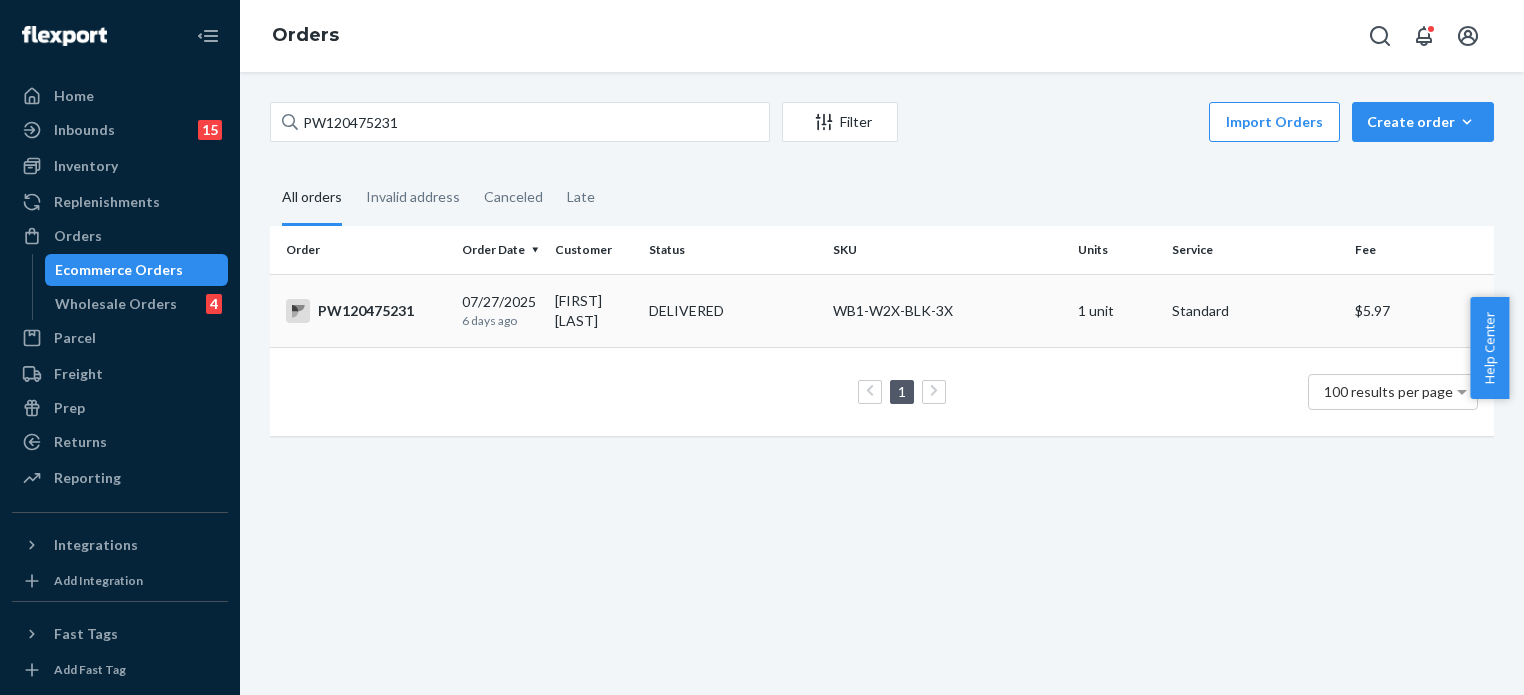 click on "DELIVERED" at bounding box center [686, 311] 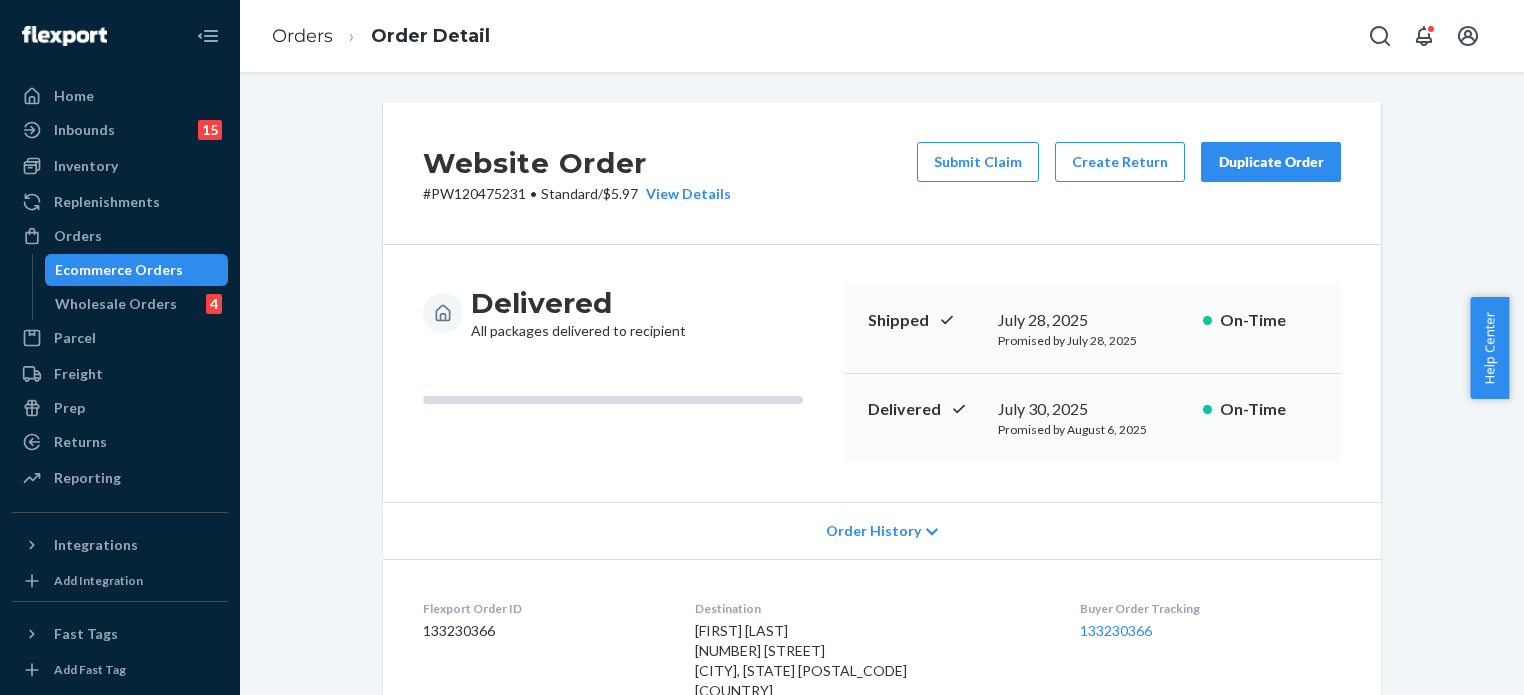 scroll, scrollTop: 628, scrollLeft: 0, axis: vertical 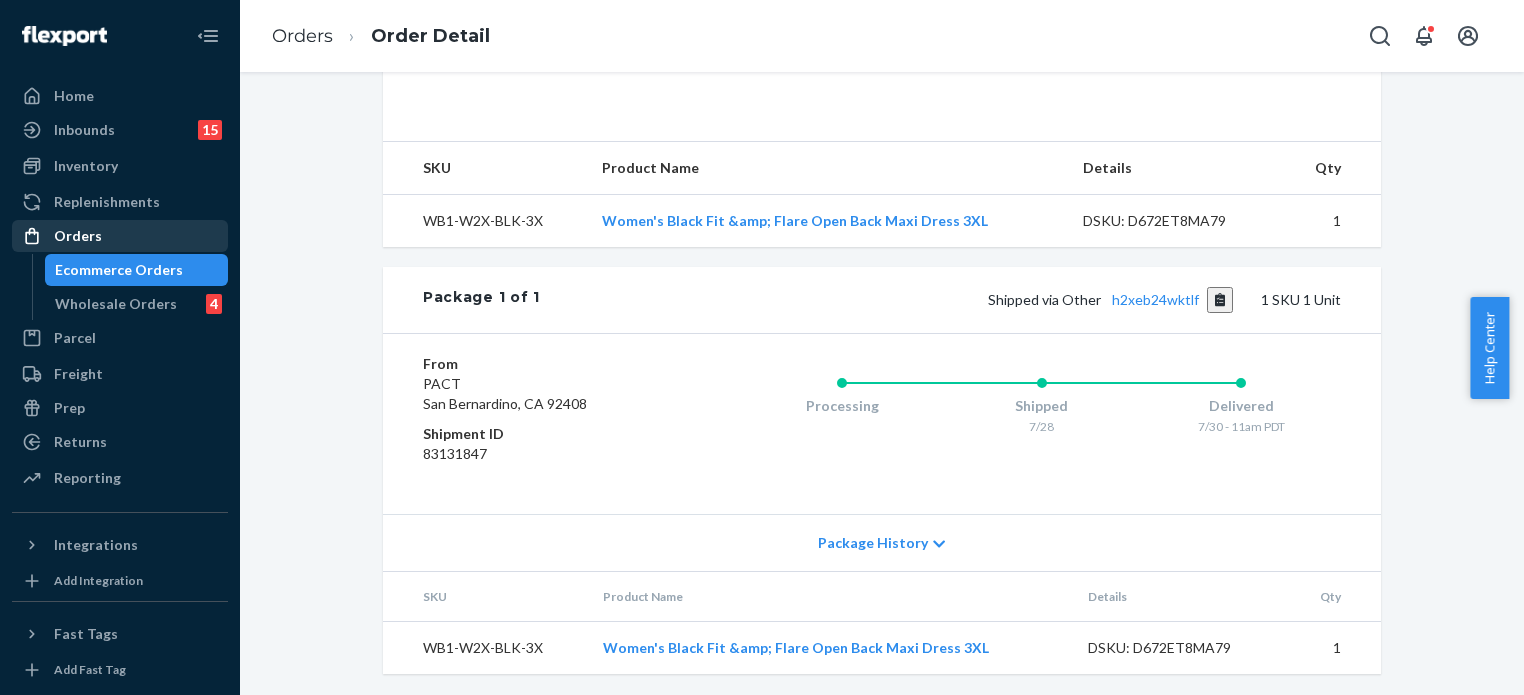 click on "Orders" at bounding box center (78, 236) 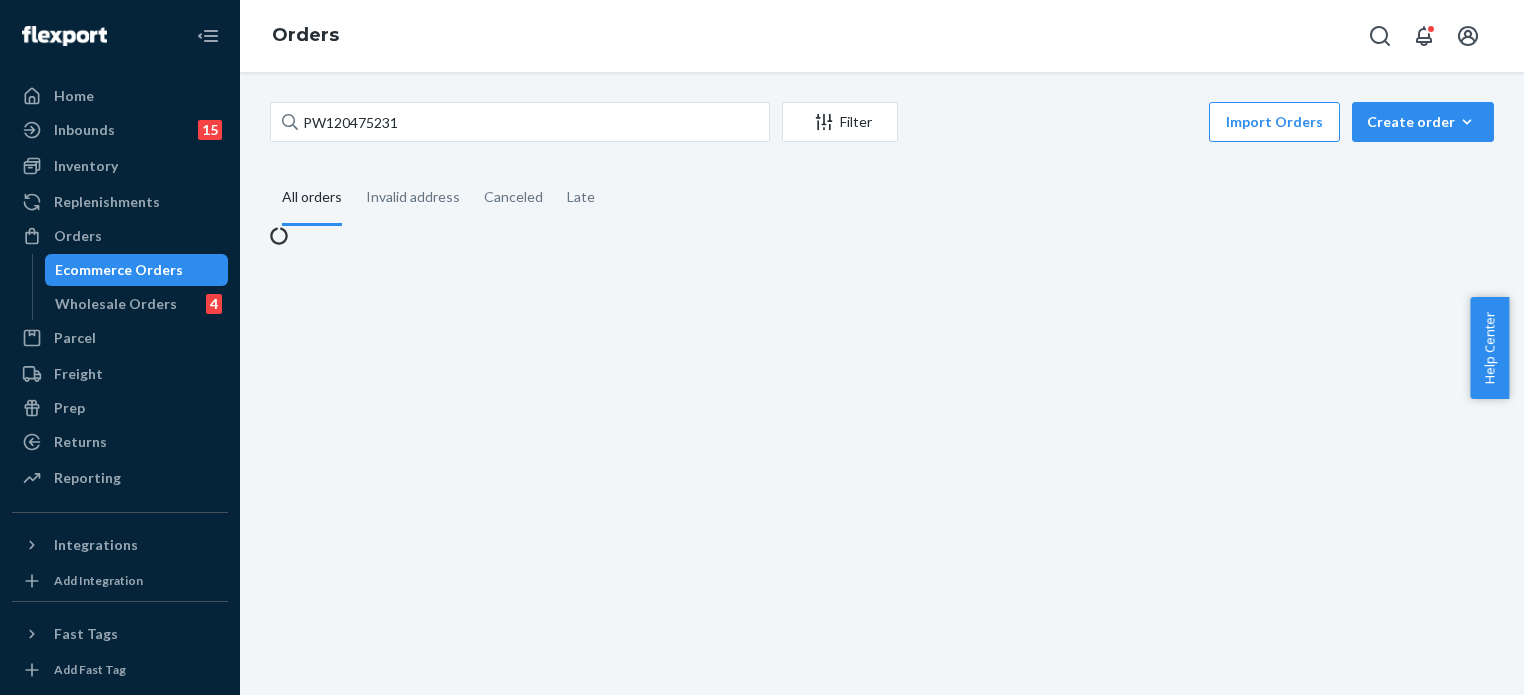 scroll, scrollTop: 0, scrollLeft: 0, axis: both 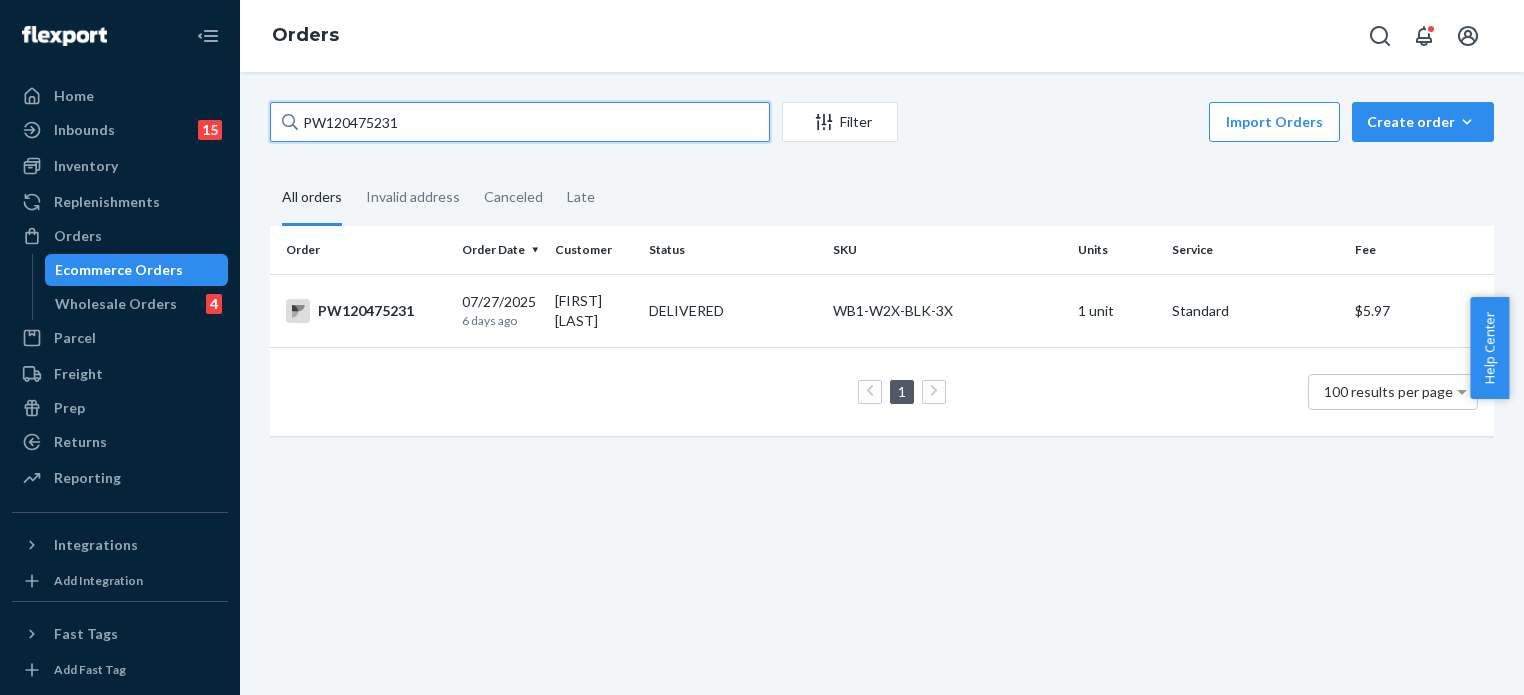 drag, startPoint x: 443, startPoint y: 118, endPoint x: 220, endPoint y: 109, distance: 223.18153 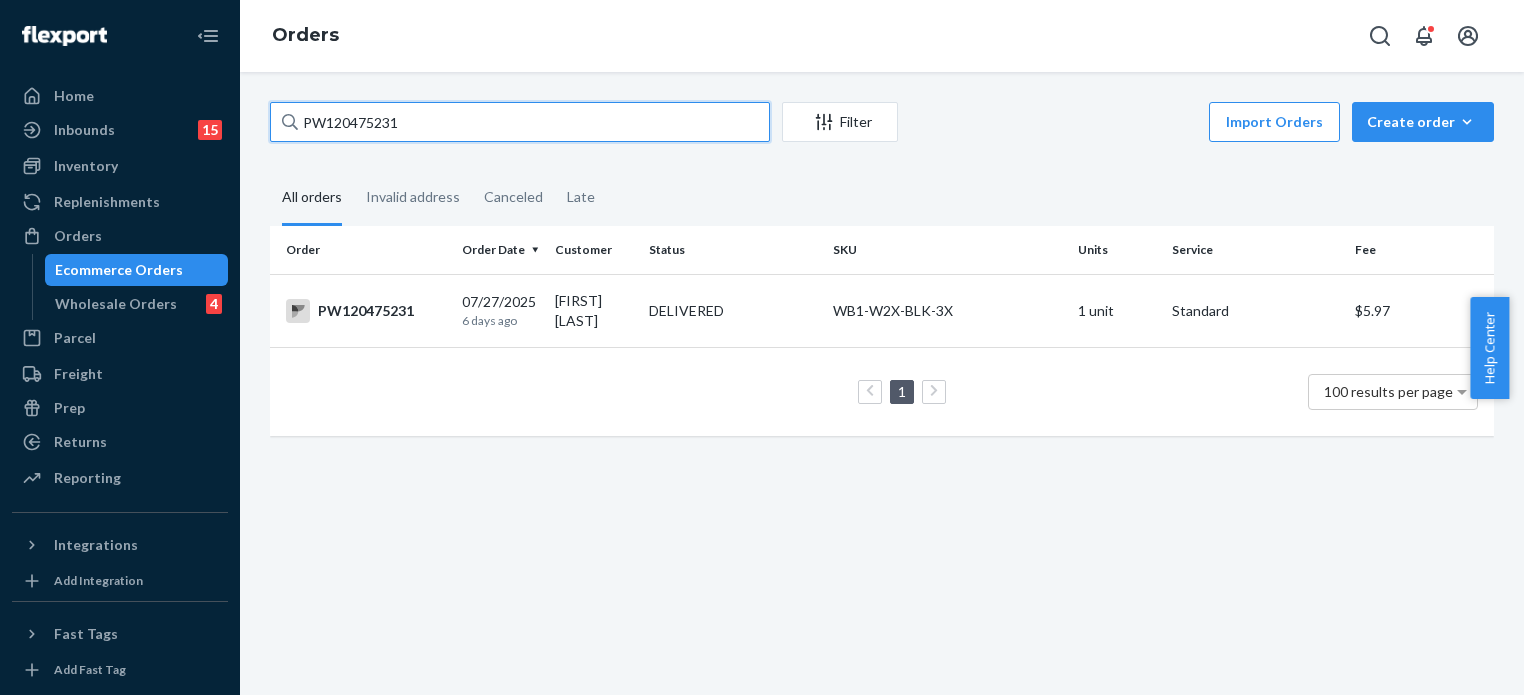click on "Home Inbounds 15 Shipping Plans Problems 15 Inventory Products Branded Packaging Replenishments OrdersEcommerce Orders Wholesale Orders 4 Parcel Parcel orders Integrations Freight Prep Returns All Returns Settings Packages Reporting Reports Analytics Integrations Add Integration Fast Tags Add Fast Tag Settings Talk to Support Help Center Give Feedback Orders PW120475231 Filter Import Orders Create order Ecommerce order Removal order All orders Invalid address Canceled Late Order Order Date Customer Status SKU Units Service Fee PW120475231 07/27/2025 6 days ago [FIRST] [LAST] DELIVERED WB1-W2X-BLK-3X 1 unit Standard $5.97 1 100 results per page" at bounding box center (762, 347) 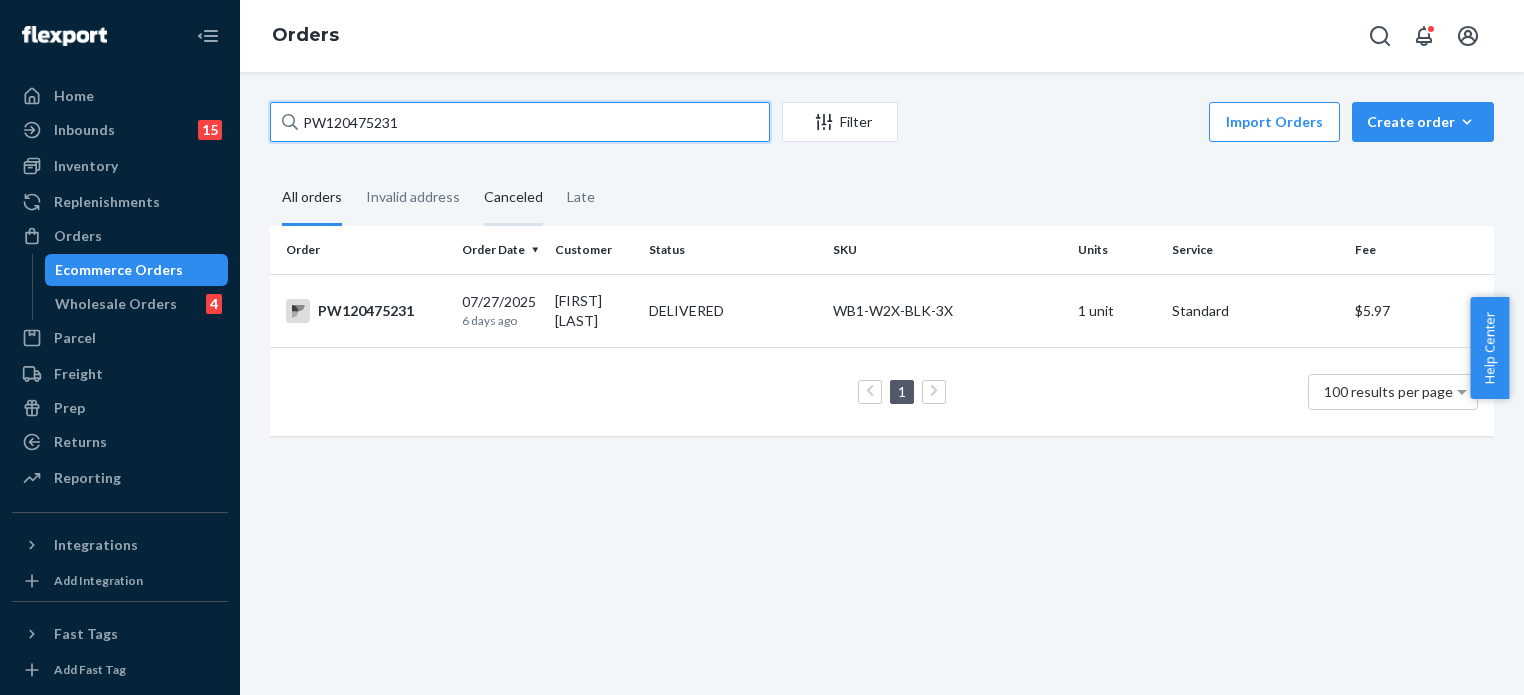 paste on "338322" 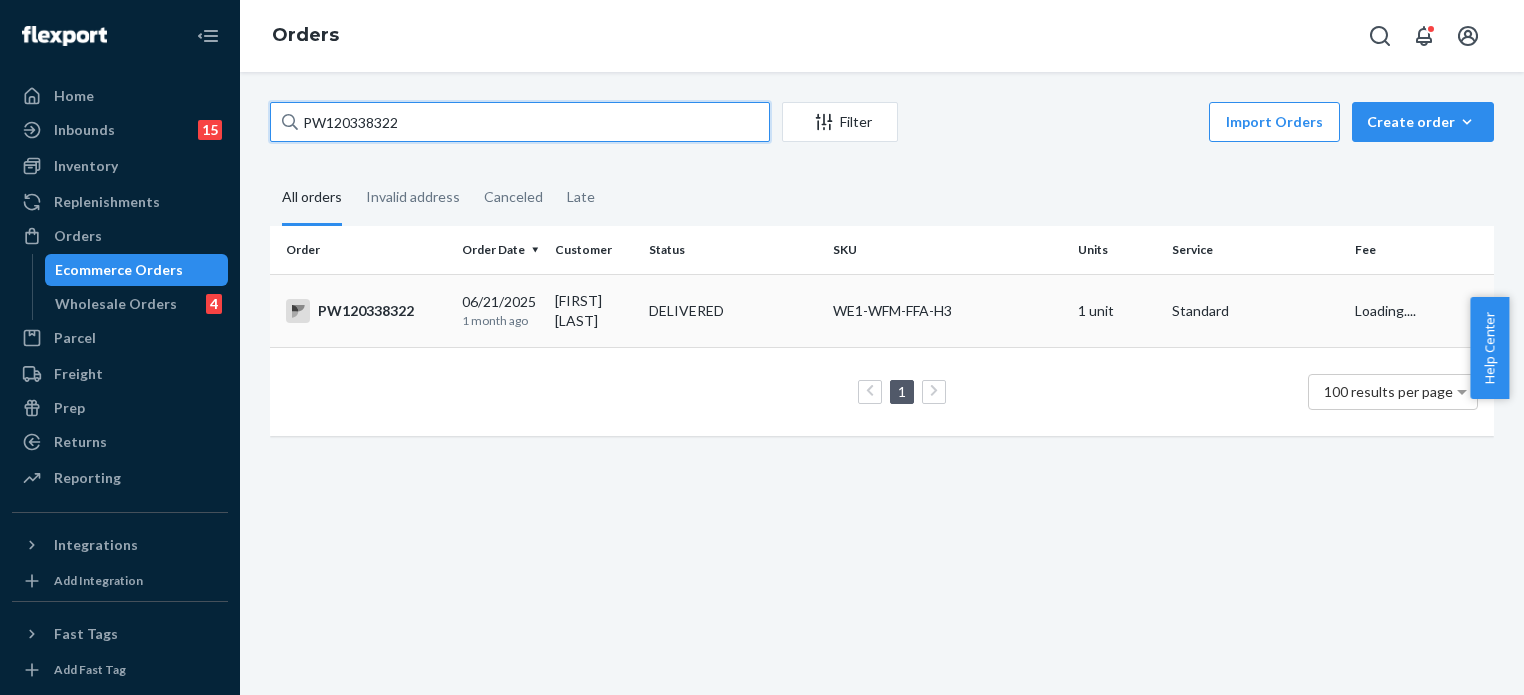 type on "PW120338322" 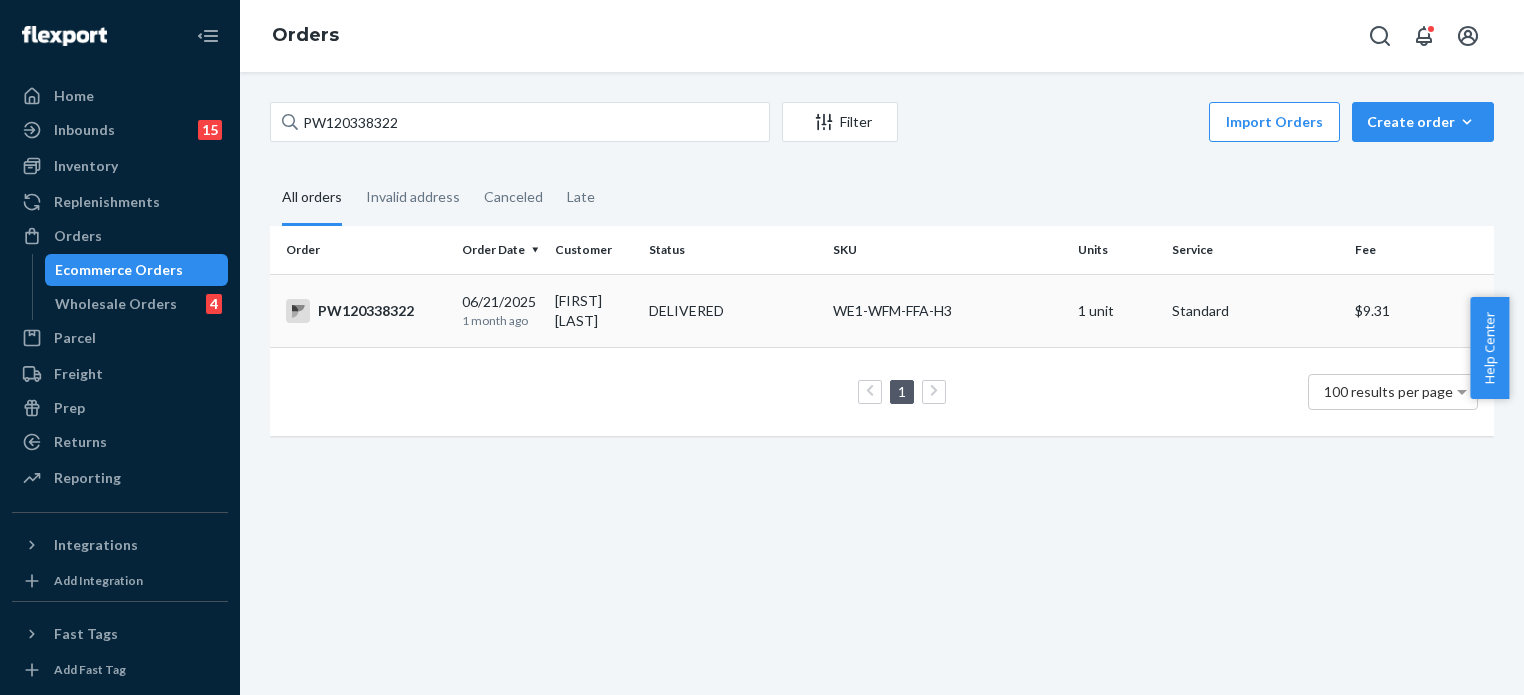 click on "DELIVERED" at bounding box center (733, 310) 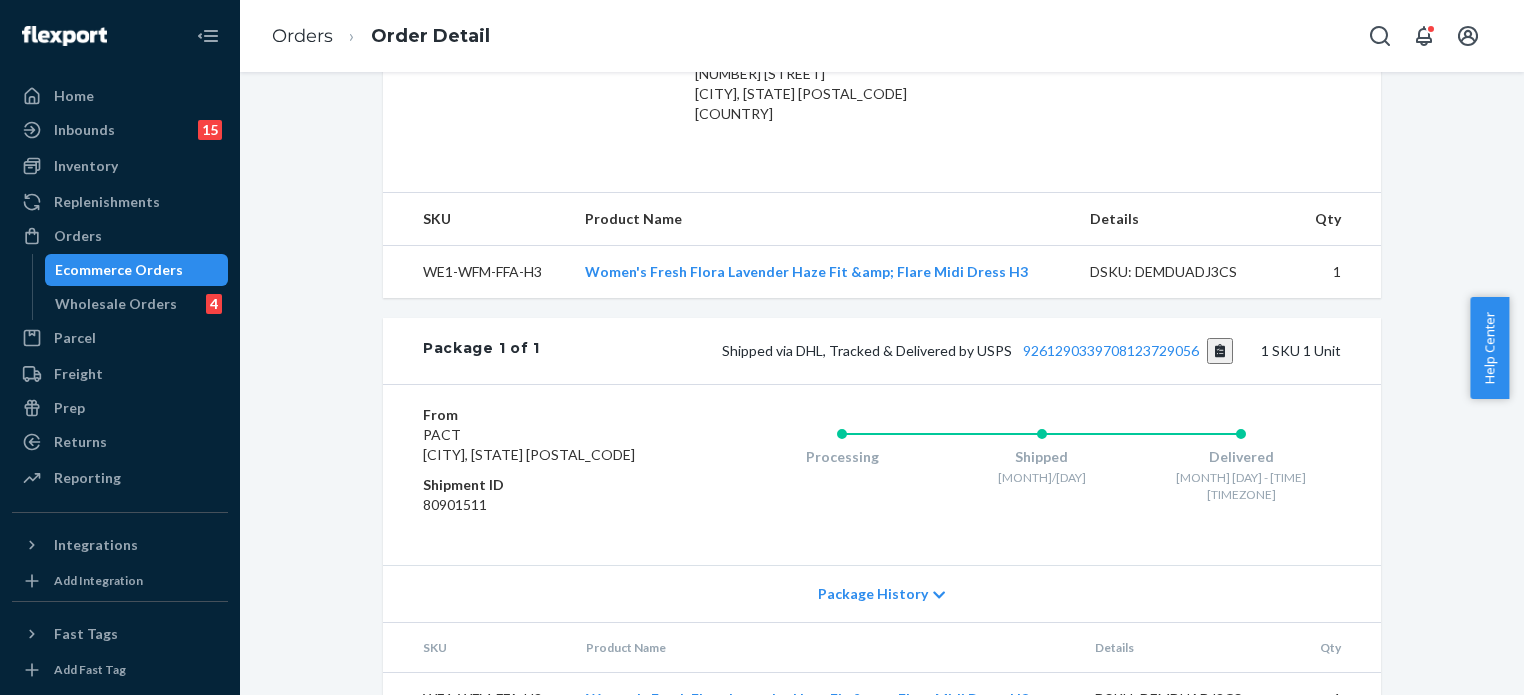 scroll, scrollTop: 600, scrollLeft: 0, axis: vertical 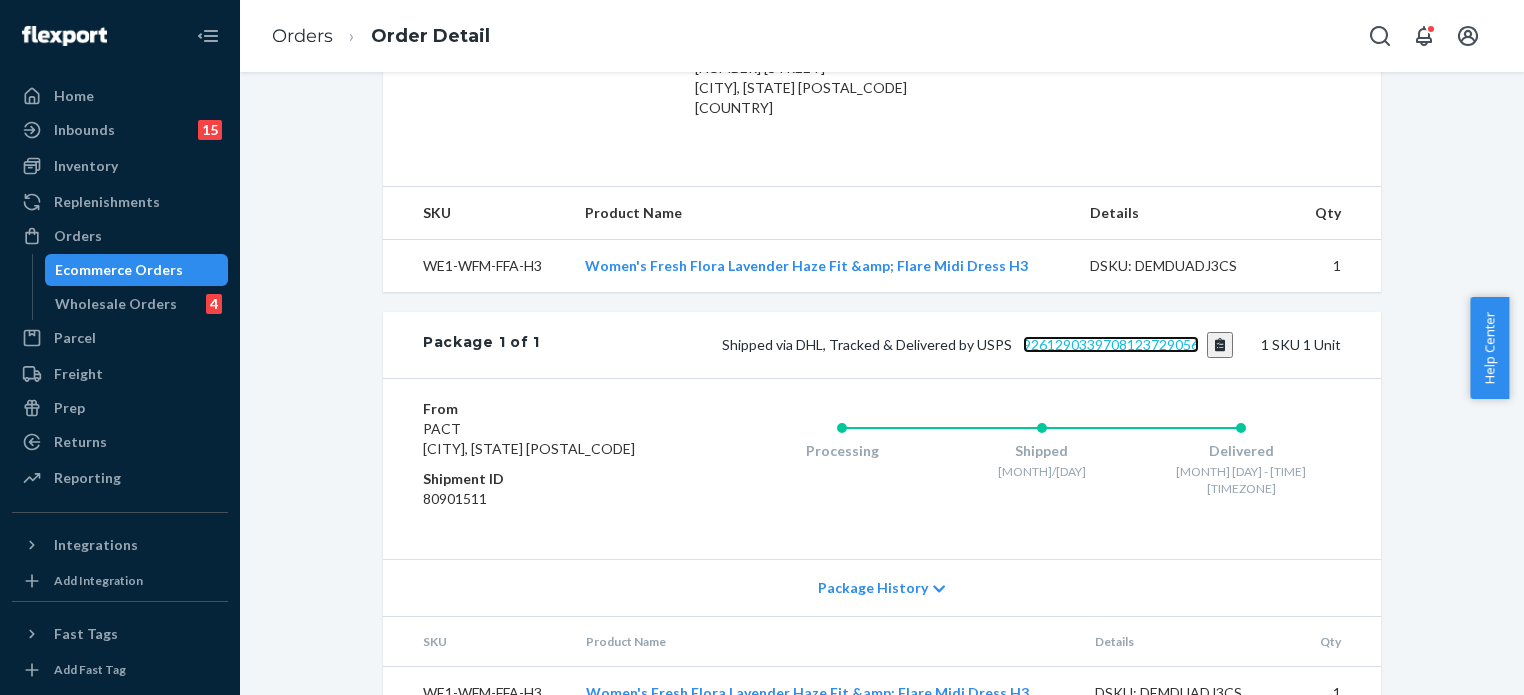 click on "9261290339708123729056" at bounding box center [1111, 344] 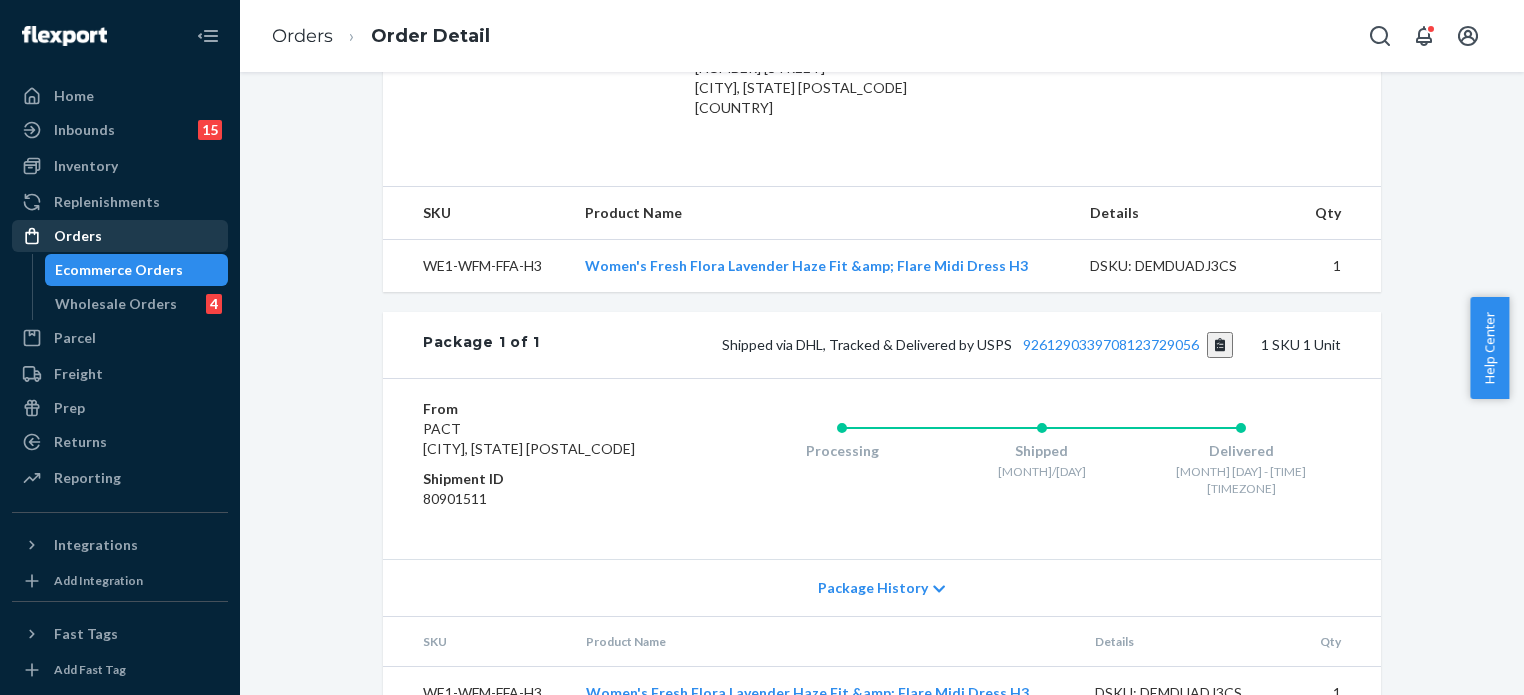 click on "Orders" at bounding box center [120, 236] 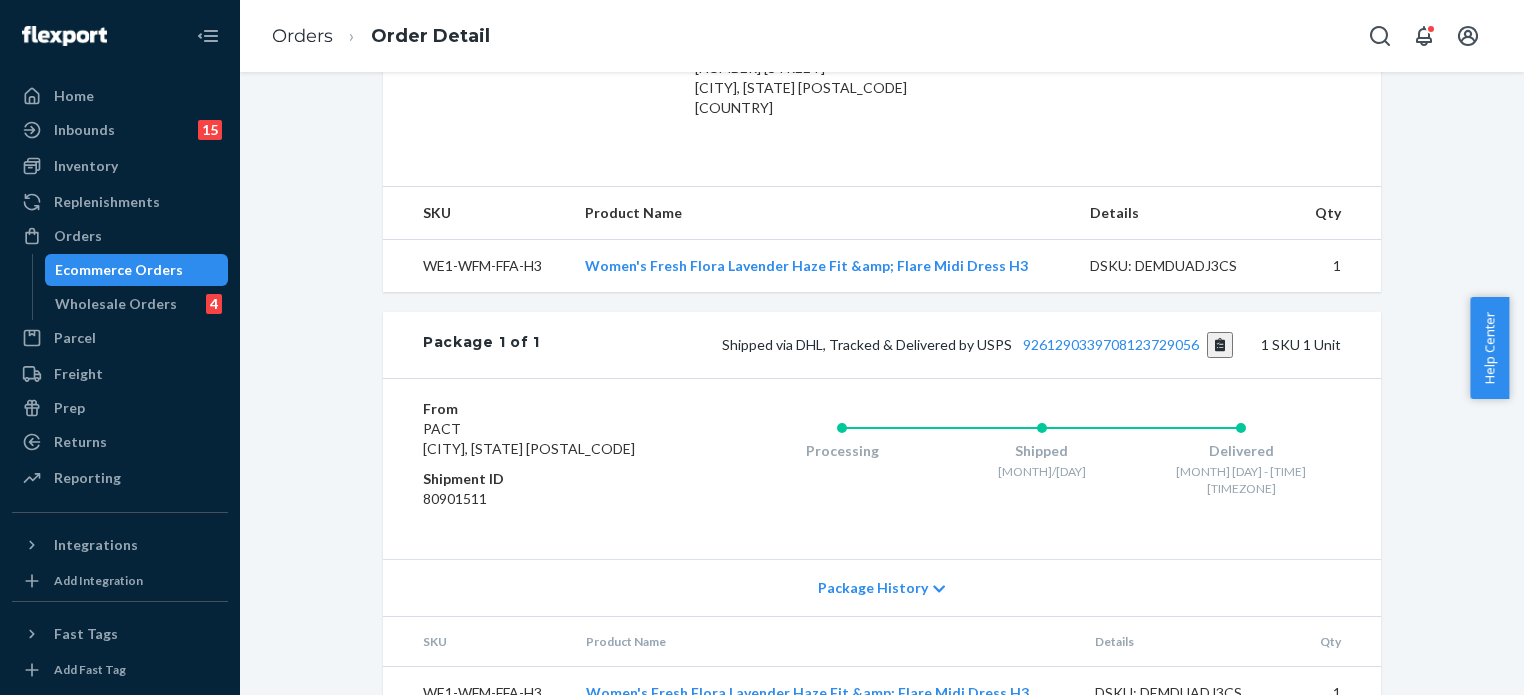 scroll, scrollTop: 0, scrollLeft: 0, axis: both 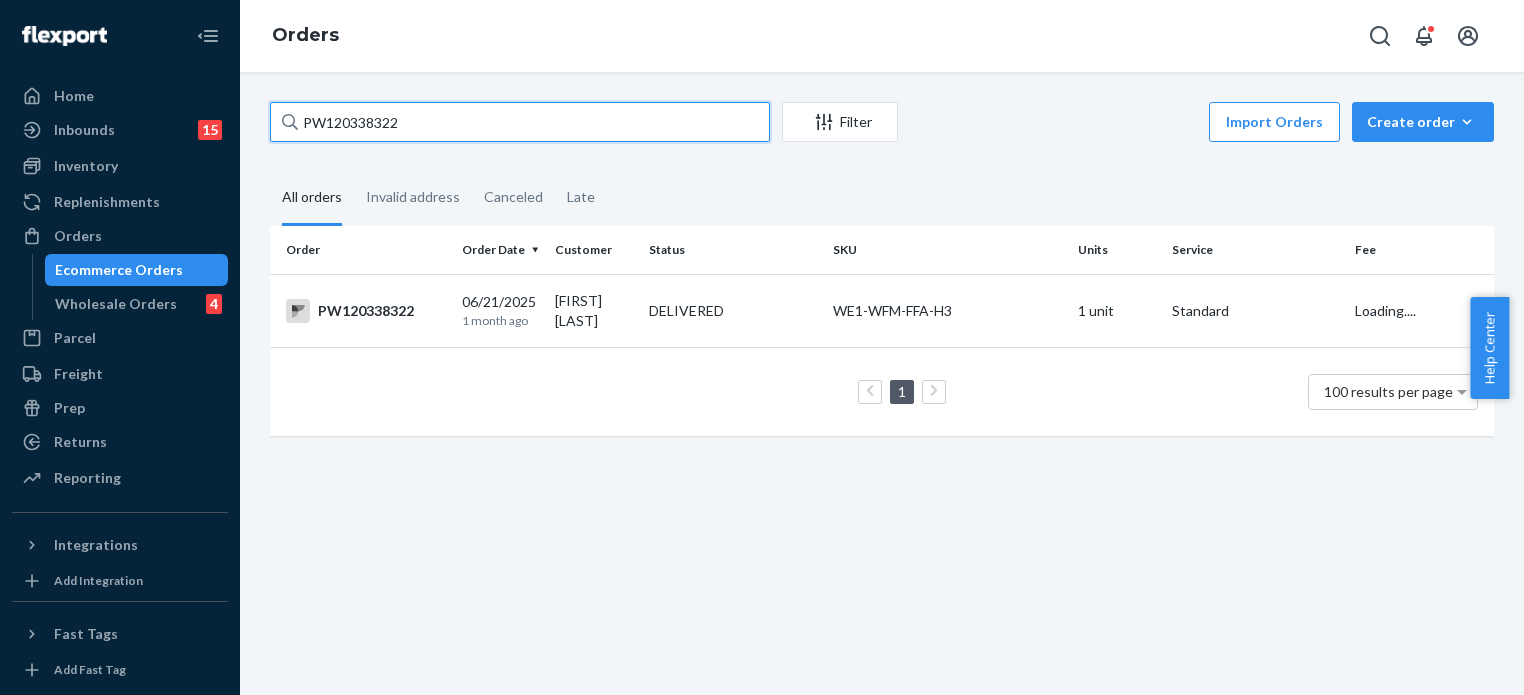 drag, startPoint x: 412, startPoint y: 123, endPoint x: 27, endPoint y: 70, distance: 388.63092 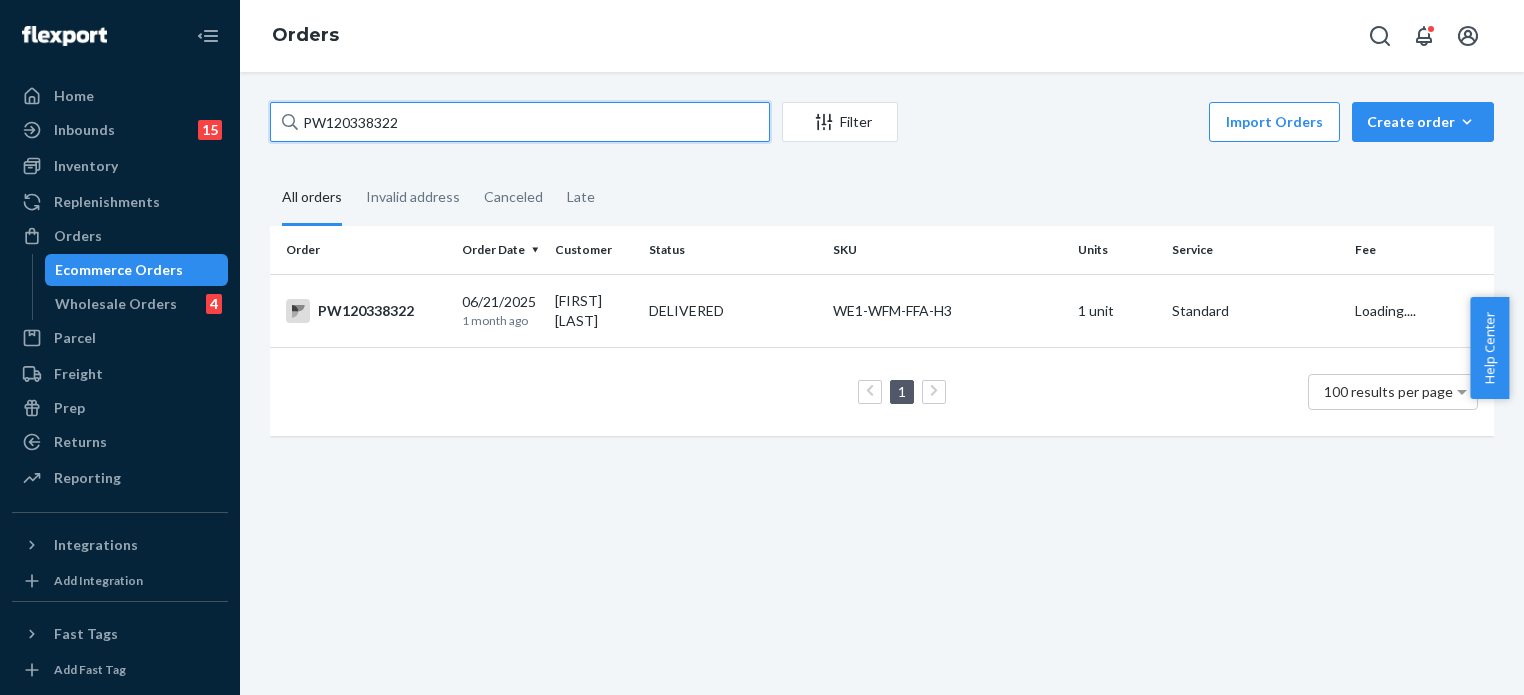 click on "Home Inbounds 15 Shipping Plans Problems 15 Inventory Products Branded Packaging Replenishments OrdersEcommerce Orders Wholesale Orders 4 Parcel Parcel orders Integrations Freight Prep Returns All Returns Settings Packages Reporting Reports Analytics Integrations Add Integration Fast Tags Add Fast Tag Settings Talk to Support Help Center Give Feedback Orders PW120338322 Filter Import Orders Create order Ecommerce order Removal order All orders Invalid address Canceled Late Order Order Date Customer Status SKU Units Service Fee PW120338322 06/21/2025 1 month ago [FIRST] [LAST] DELIVERED WE1-WFM-FFA-H3 1 unit Standard Loading.... 1 100 results per page" at bounding box center (762, 347) 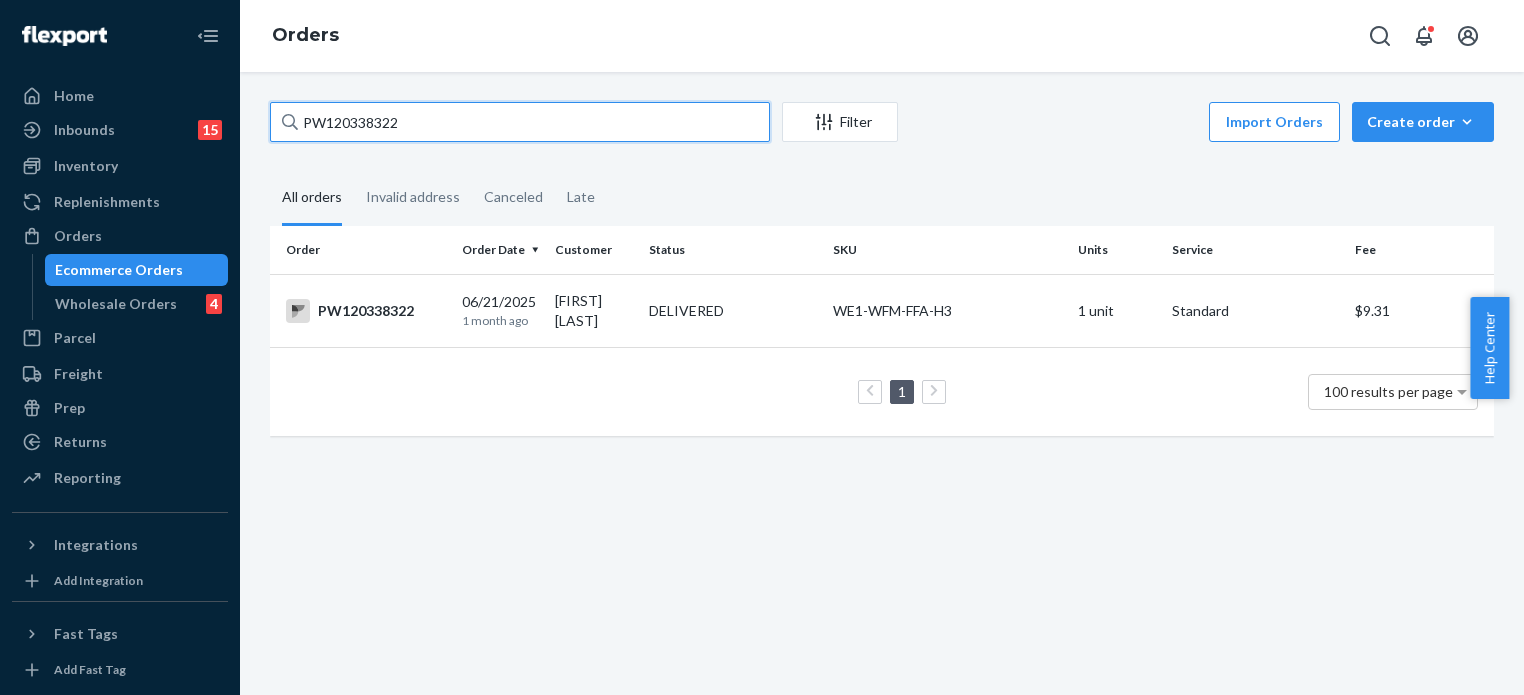 paste on "472633" 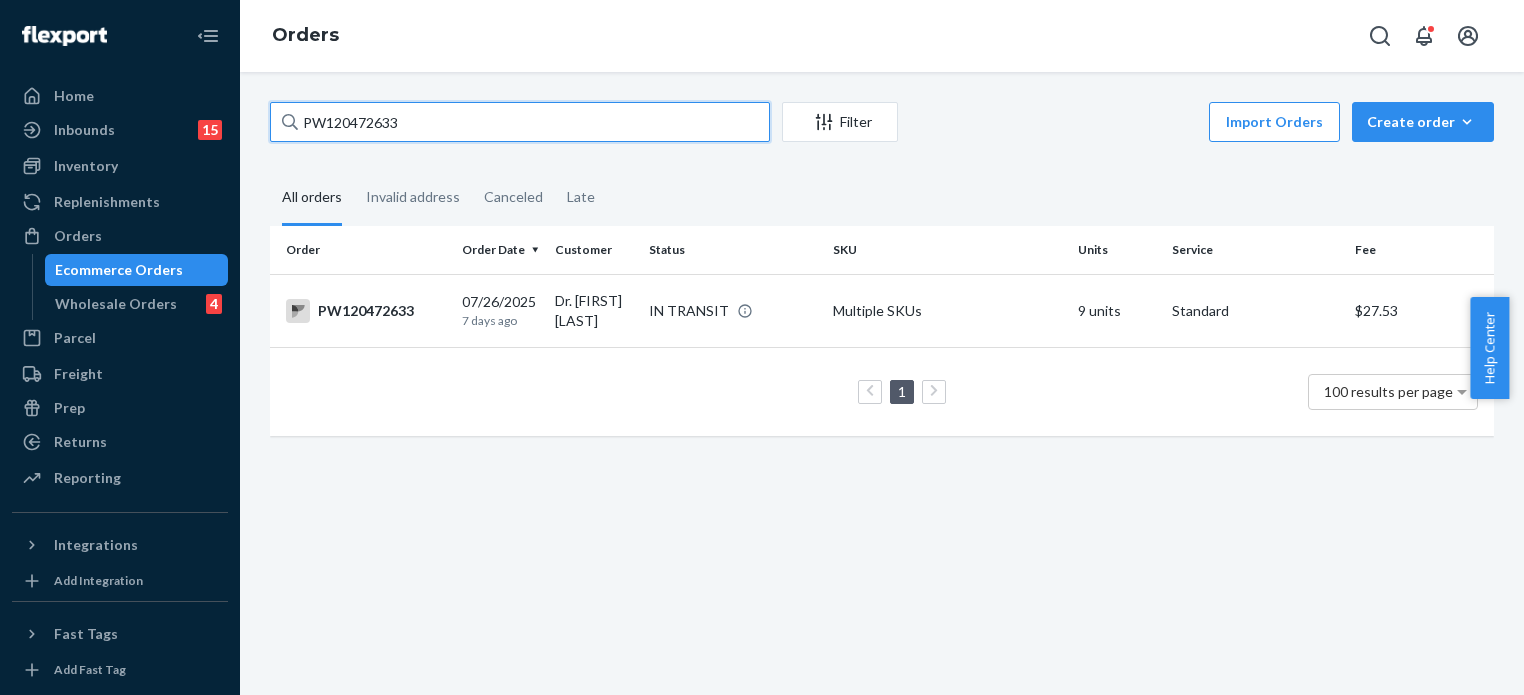 type on "PW120472633" 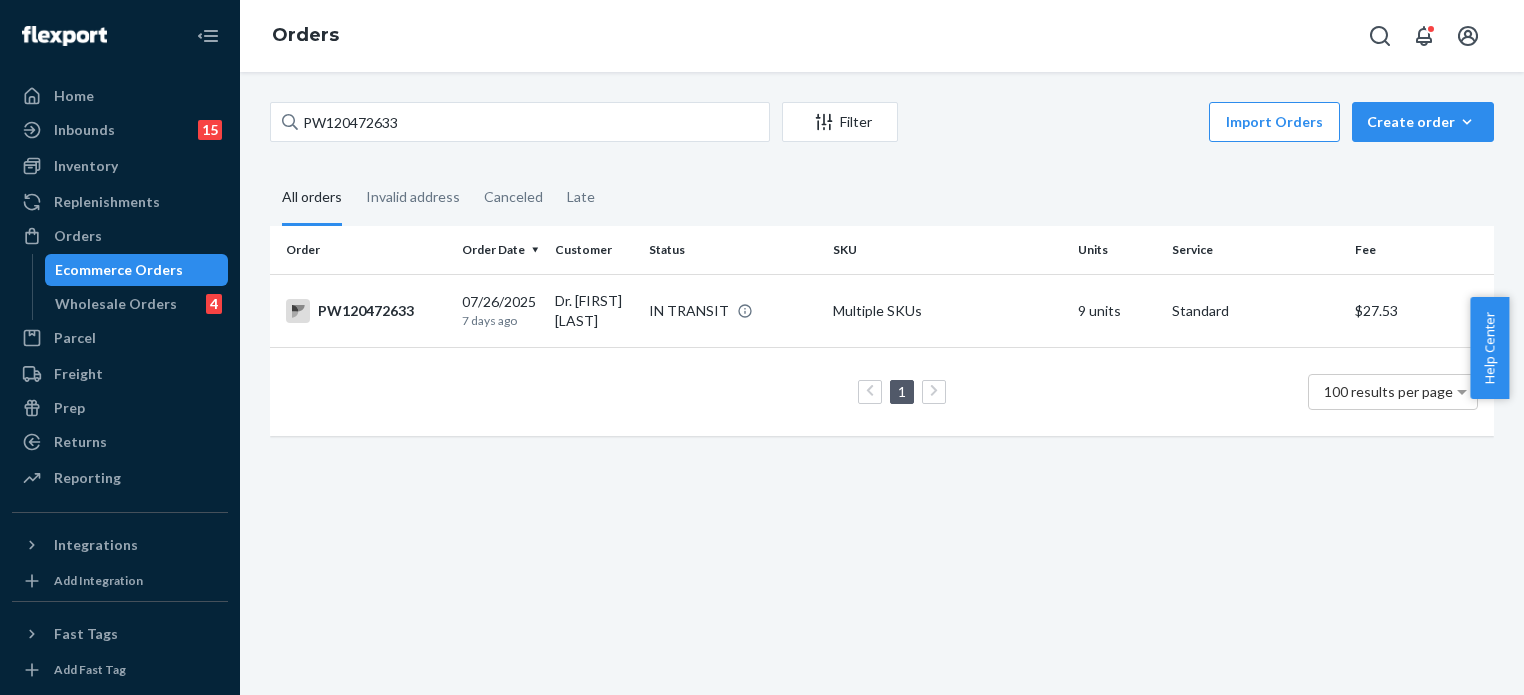 click on "1 100 results per page" at bounding box center (882, 391) 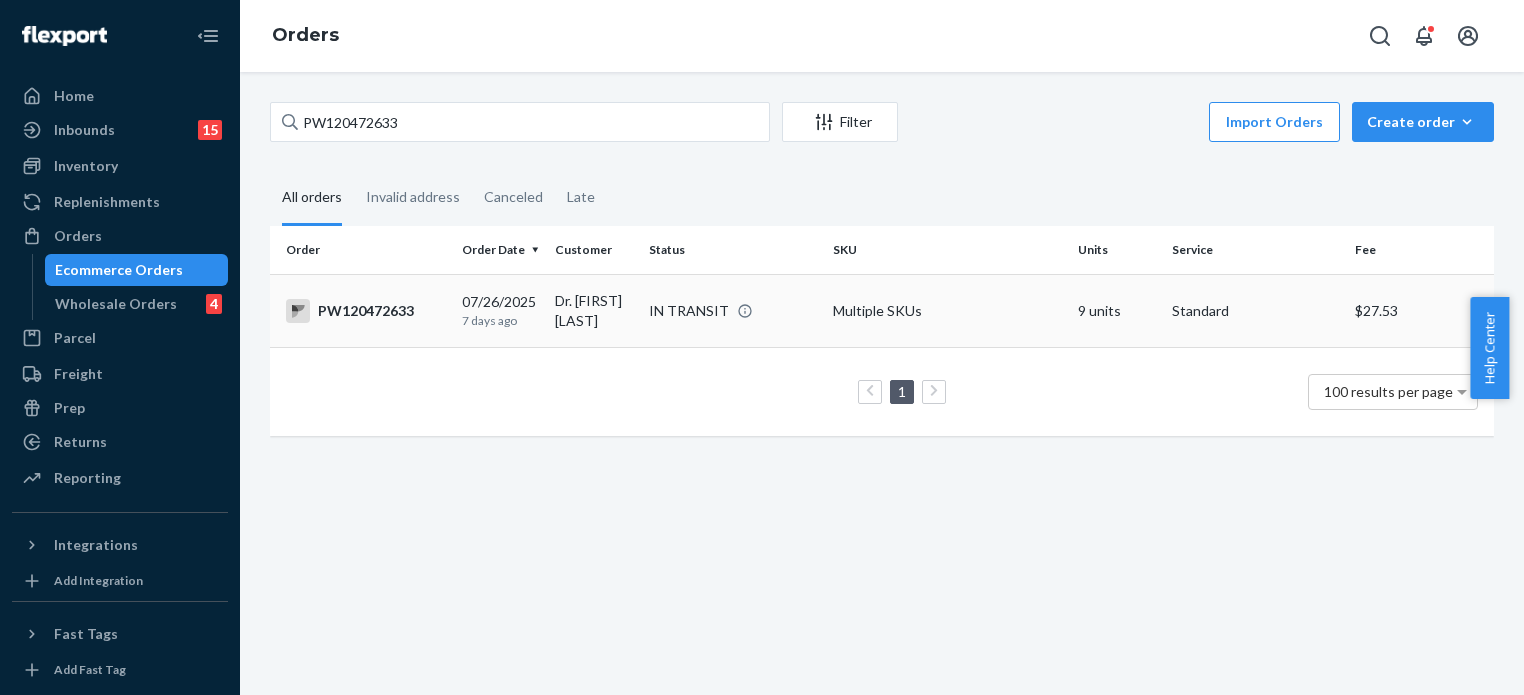 click on "IN TRANSIT" at bounding box center (733, 310) 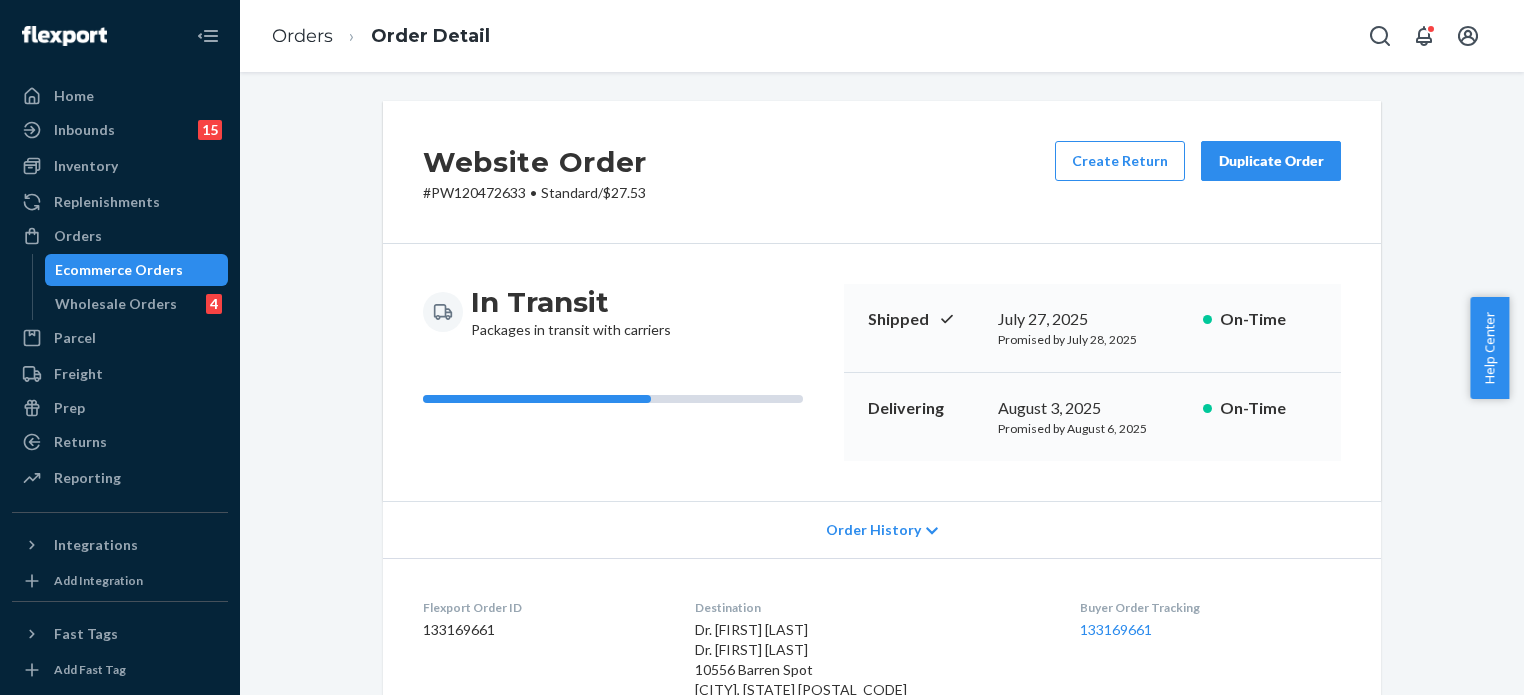 scroll, scrollTop: 0, scrollLeft: 0, axis: both 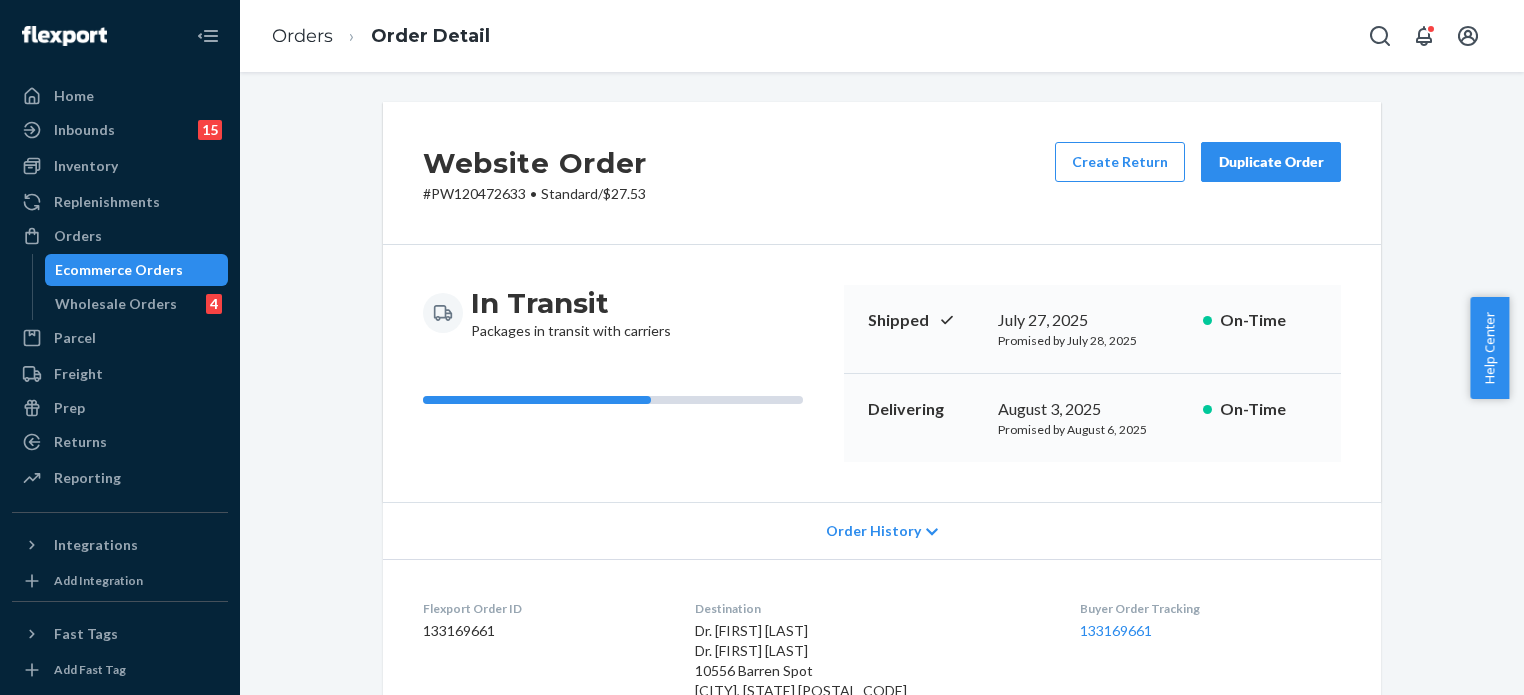 click on "Website Order # PW120472633 • Standard  /  $27.53 Create Return Duplicate Order In Transit Packages in transit with carriers Shipped [MONTH] [DAY], [YEAR] Promised by [MONTH] [DAY], [YEAR] On-Time Delivering [MONTH] [DAY], [YEAR] Promised by [MONTH] [DAY], [YEAR] On-Time Order History Flexport Order ID 133169661 Destination Dr. [FIRST] [LAST]
Dr. [FIRST] [LAST]
[NUMBER] [STREET]
[CITY], [STATE] [POSTAL_CODE]
[COUNTRY] Buyer Order Tracking 133169661 SKU Product Name Details Qty WA1-W8T-BRA-SM Women's Brown Sugar Softspun High Neck Tank S DSKU: DW846TZBQUQ 1 WA1-W8T-FNV-SM Women's French Navy Softspun High Neck Tank S DSKU: DTLWNZU9AWZ 1 WA1-W8T-CTG-SM Women's Castor Grey Softspun High Neck Tank S DSKU: DUHHWAQAVRP 1 WA2-MTA-BLK-1S Men's Black Tabbed Ankle Socks 2-Pack 1S DSKU: DXK59Q7XMYL 1 WB4-MBB-TCH-SM Men's Touchdown Everyday Boxer Brief 4-Pack S DSKU: DXLMZ3P2VNP 1 WA1-W7C-PHH-MD Women's Peach Everyday Classic Fit Thong M DSKU: DMMJJW9GQZH 1 WA1-W7C-LHG-MD Women's Light Heather Grey Everyday Mid Rise Thong M DSKU: DQ67YJZVZK8 1 WA1-W7C-BLK-MD 2" at bounding box center (882, 1275) 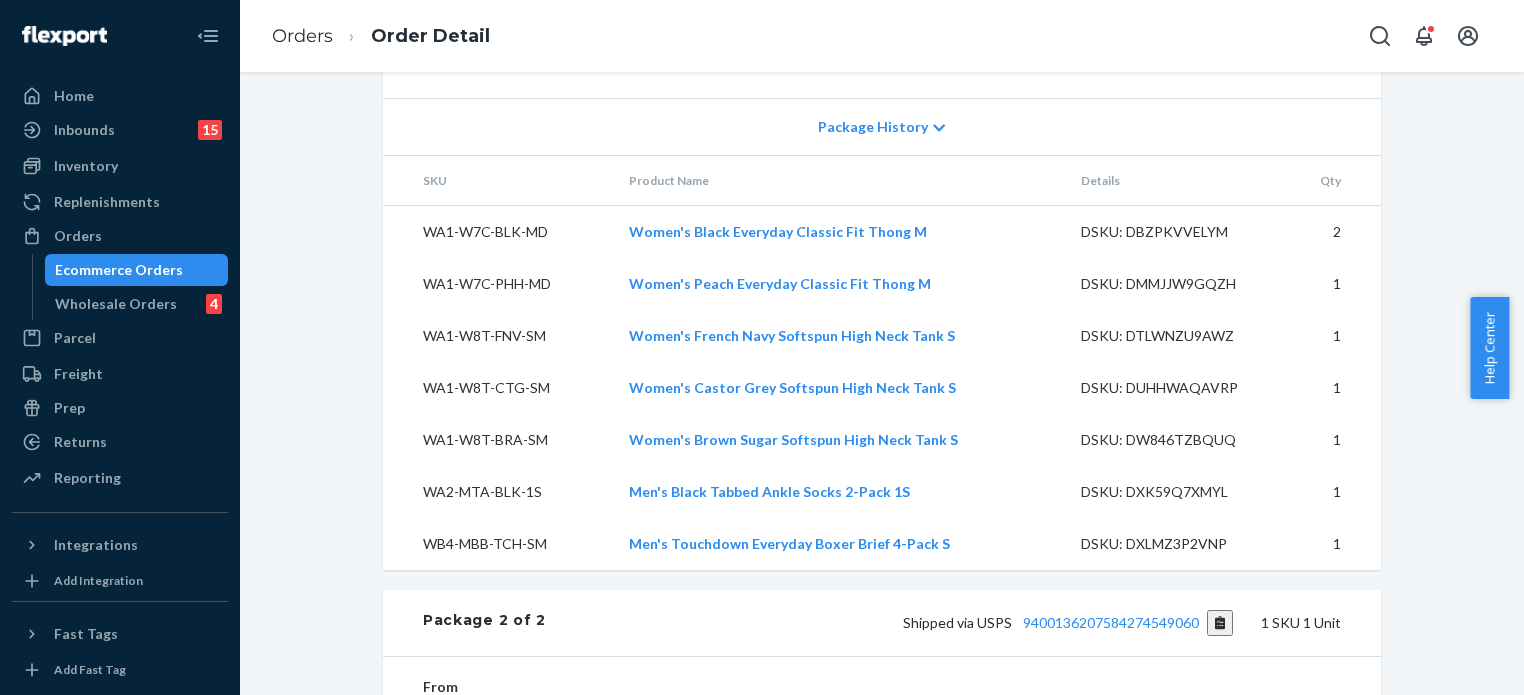 scroll, scrollTop: 1651, scrollLeft: 0, axis: vertical 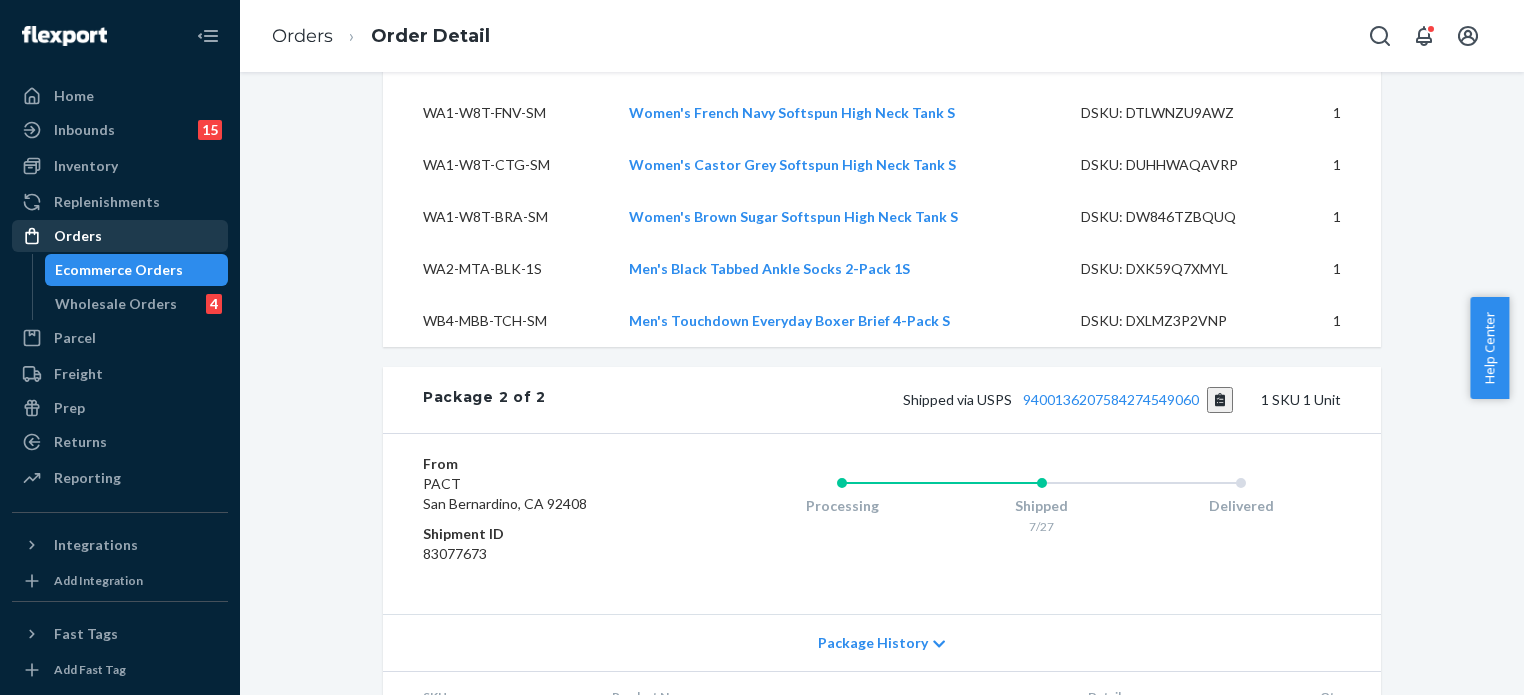 click on "Orders" at bounding box center [120, 236] 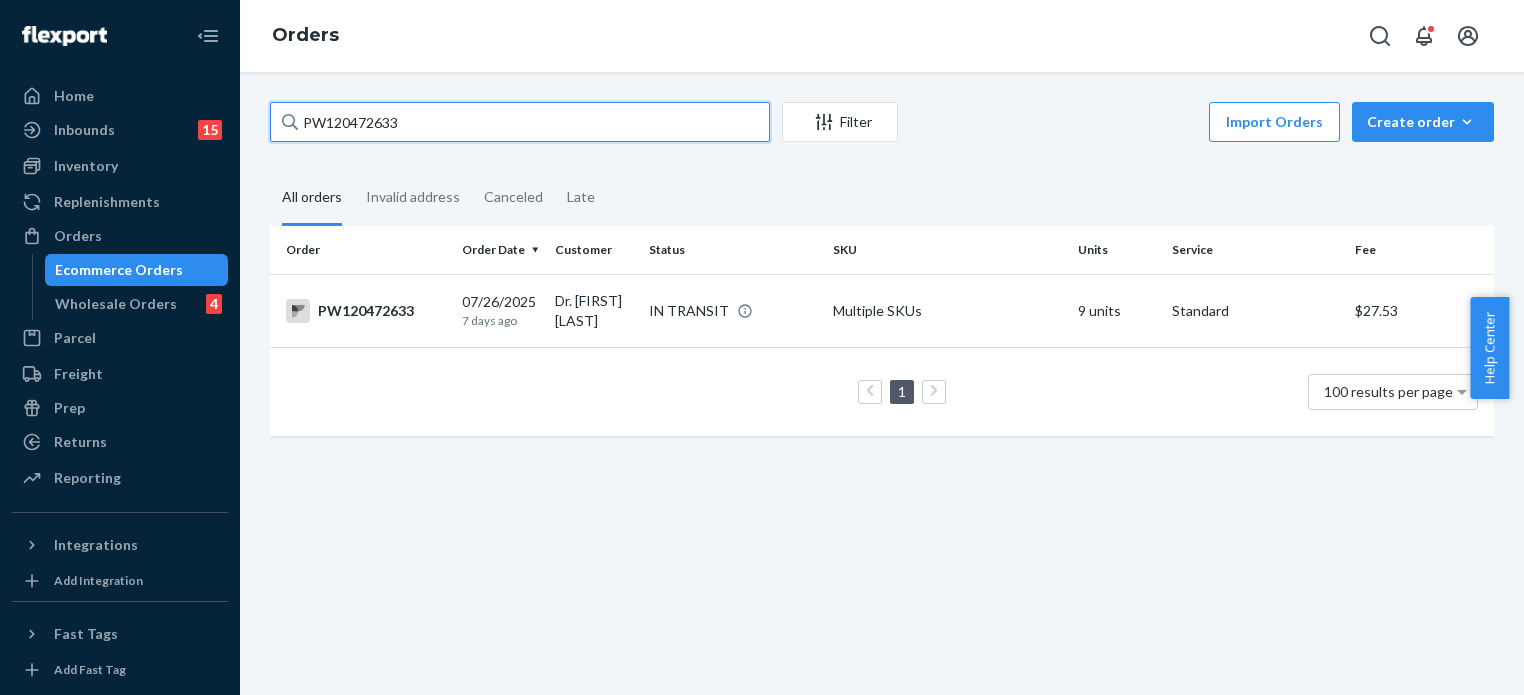 drag, startPoint x: 424, startPoint y: 124, endPoint x: 264, endPoint y: 111, distance: 160.52725 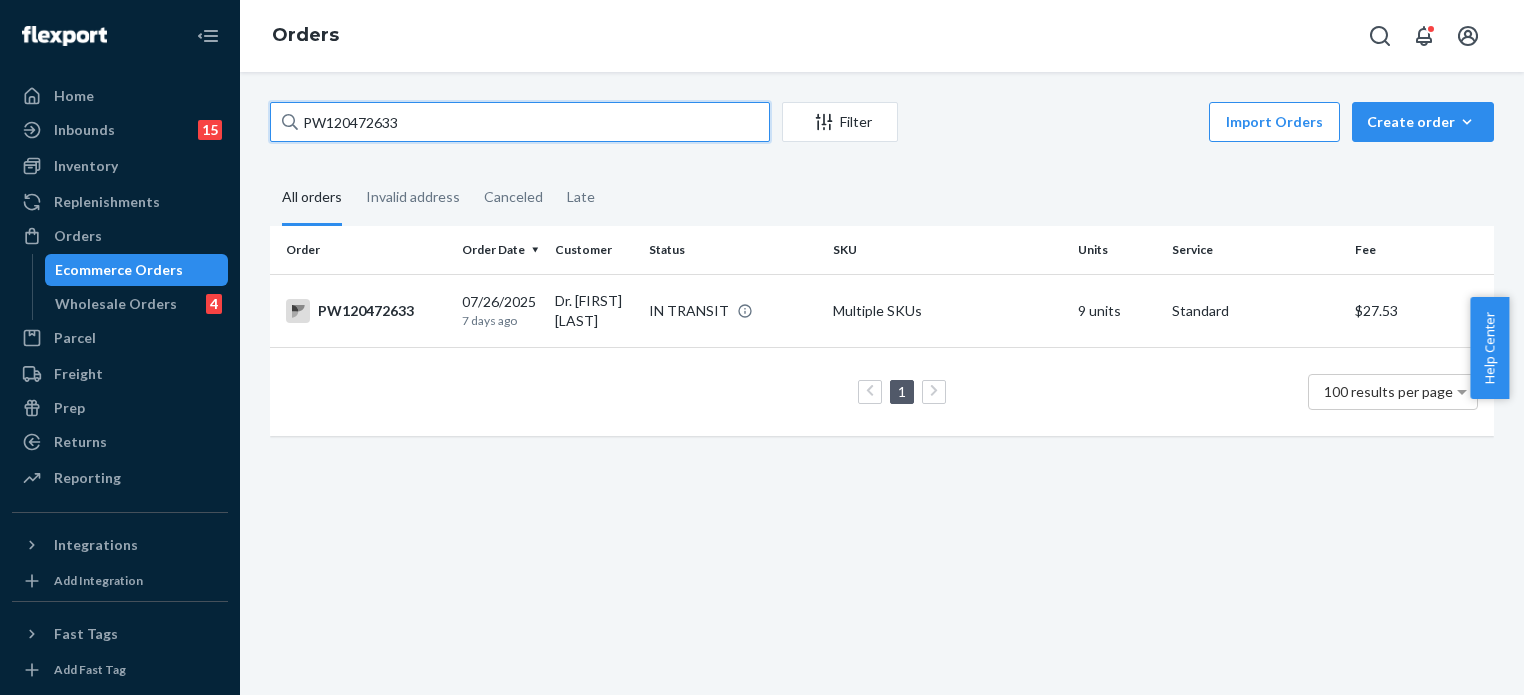 click on "Filter Import Orders Create orderEcommerce order Removal order All orders Invalid address Canceled Late Order Order Date Customer Status SKU Units Service Fee PW120472633 07/26/2025 7 days ago Dr. [FIRST] [LAST] IN TRANSIT Multiple SKUs 9 units Standard $27.53 1 100 results per page" at bounding box center [882, 279] 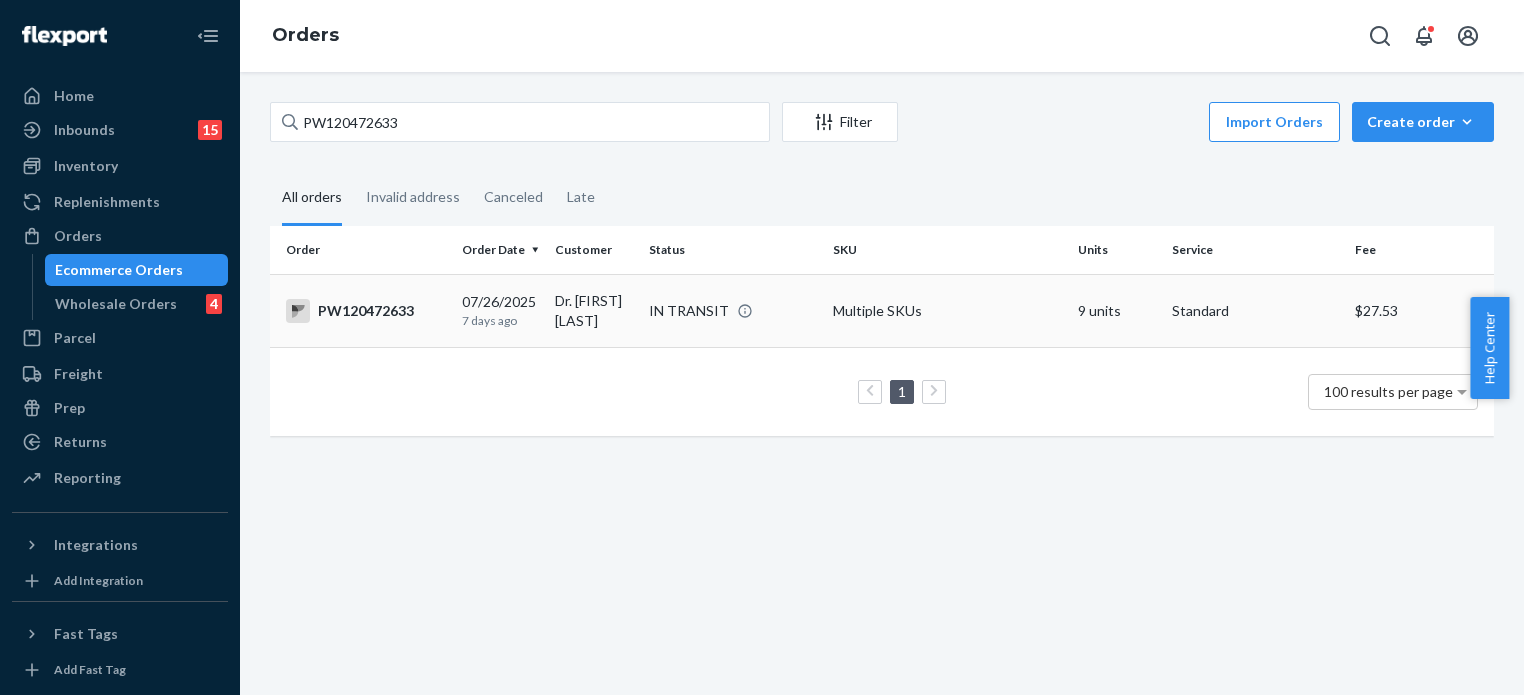 click on "IN TRANSIT" at bounding box center (689, 311) 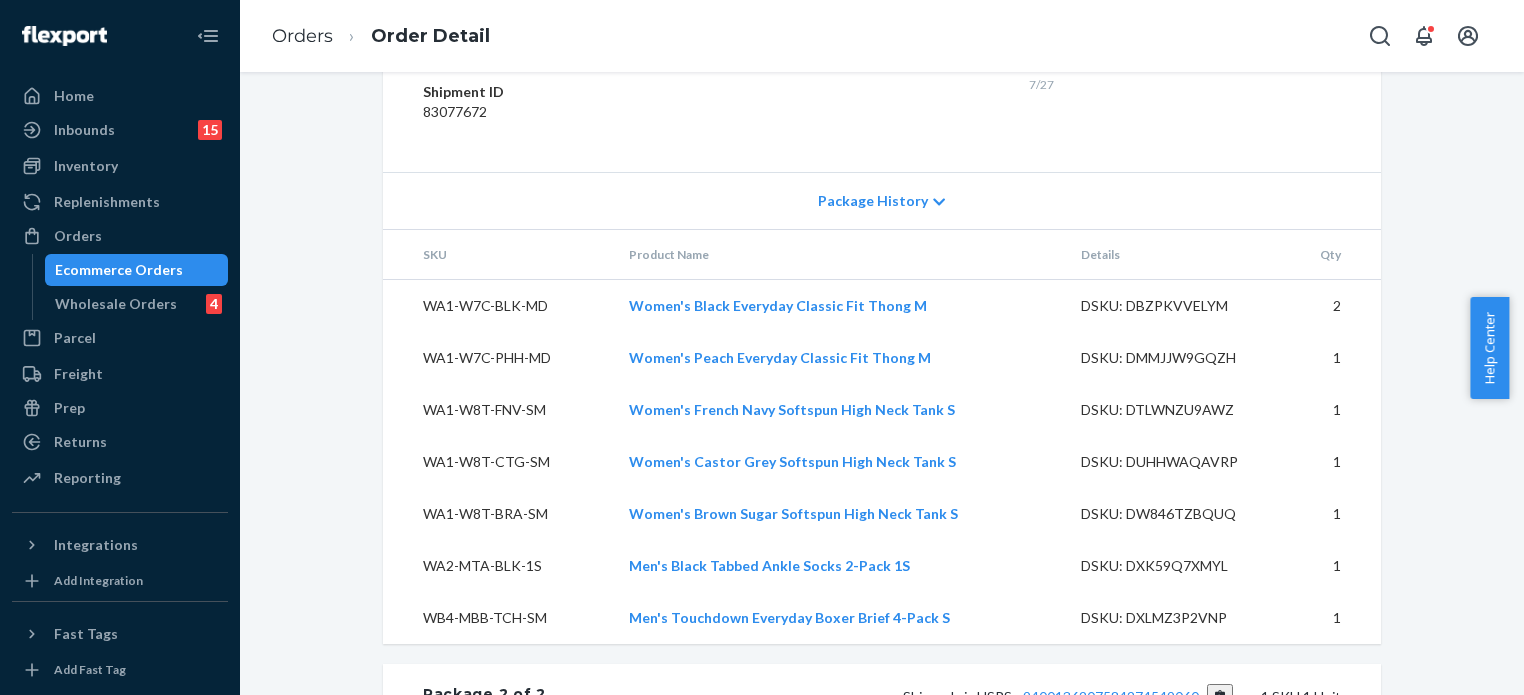 scroll, scrollTop: 1751, scrollLeft: 0, axis: vertical 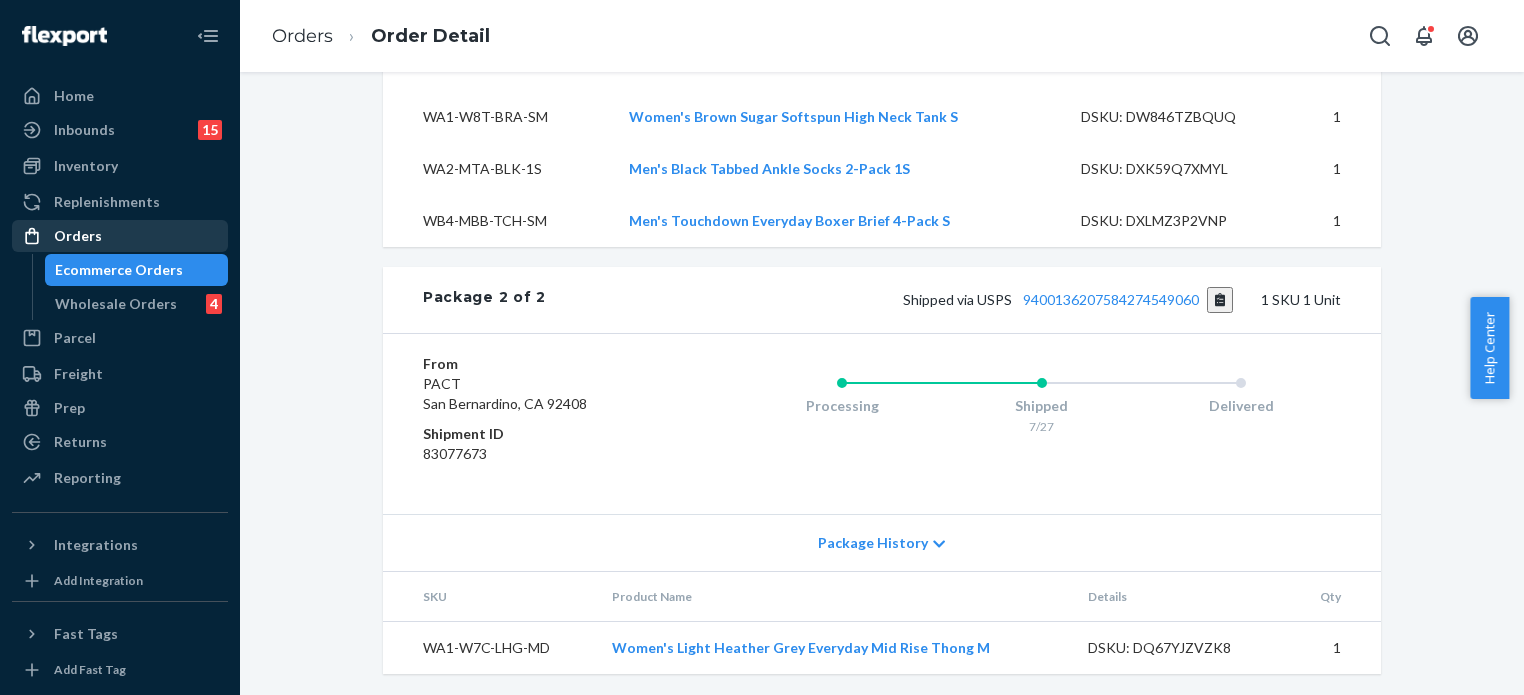 click on "Orders" at bounding box center [120, 236] 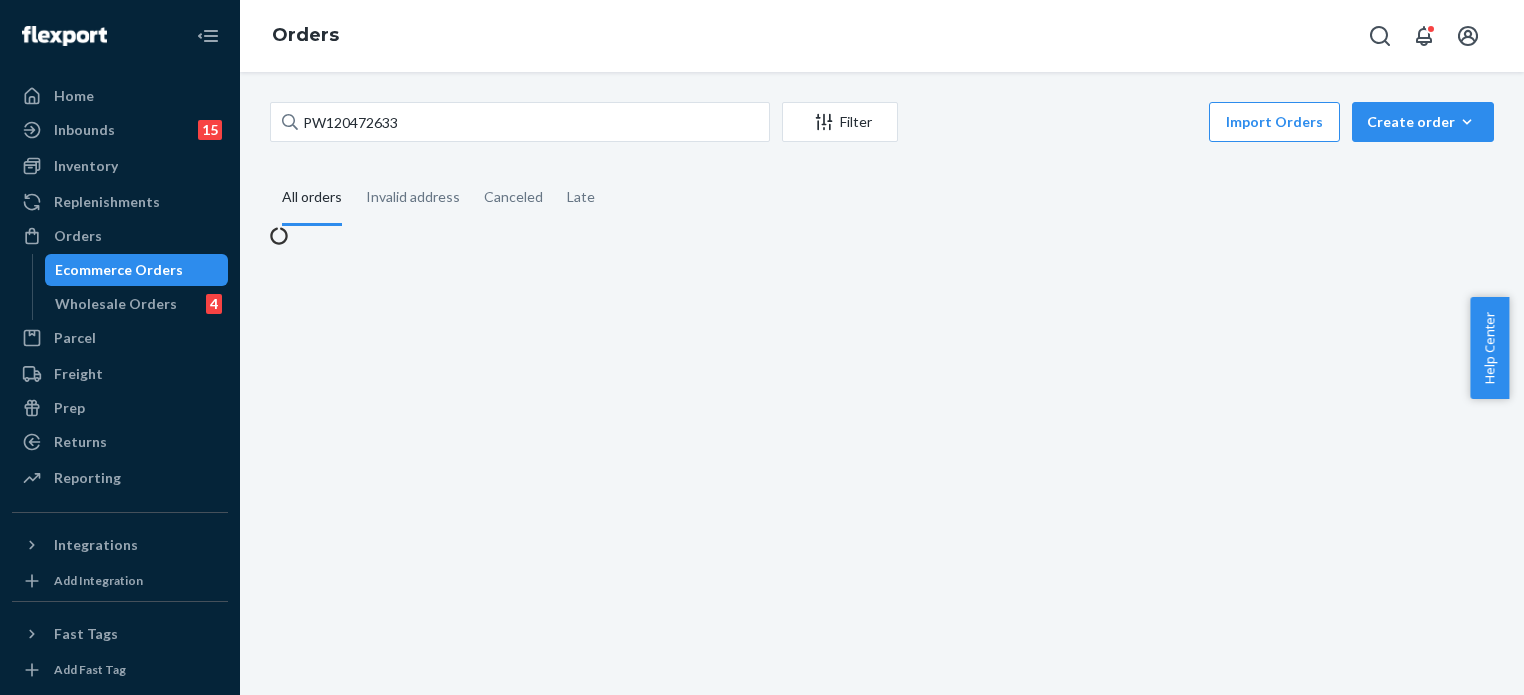 scroll, scrollTop: 0, scrollLeft: 0, axis: both 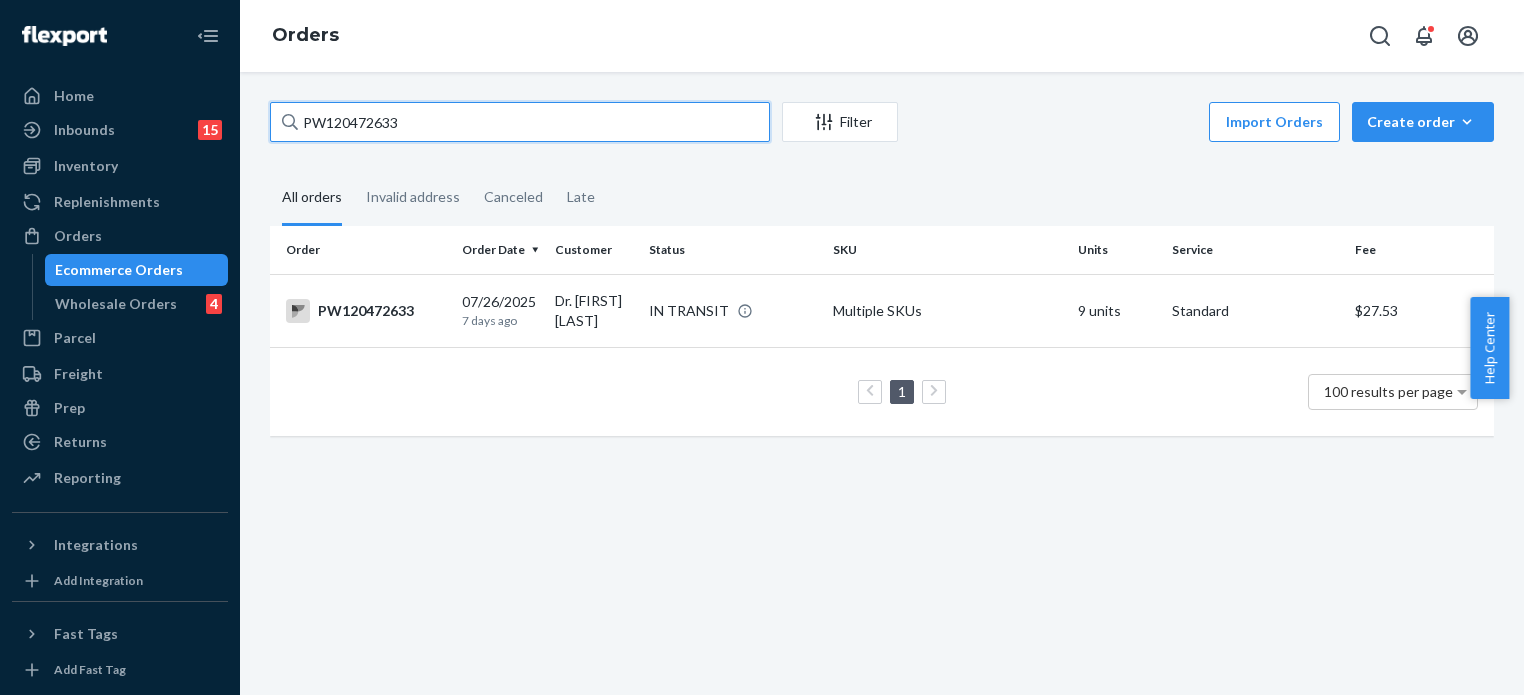 drag, startPoint x: 407, startPoint y: 117, endPoint x: 249, endPoint y: 91, distance: 160.12495 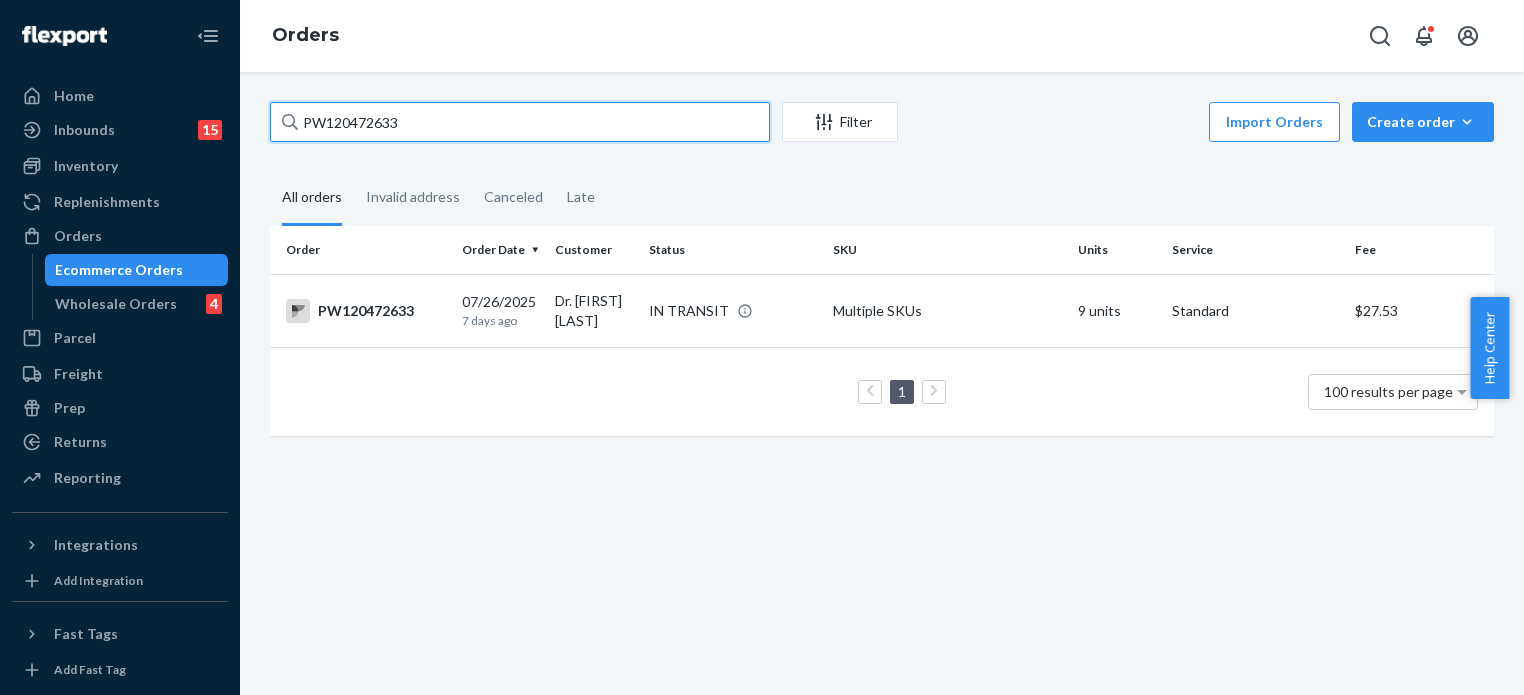 click on "Filter Import Orders Create orderEcommerce order Removal order All orders Invalid address Canceled Late Order Order Date Customer Status SKU Units Service Fee PW120472633 07/26/2025 7 days ago Dr. [FIRST] [LAST] IN TRANSIT Multiple SKUs 9 units Standard $27.53 1 100 results per page" at bounding box center (882, 383) 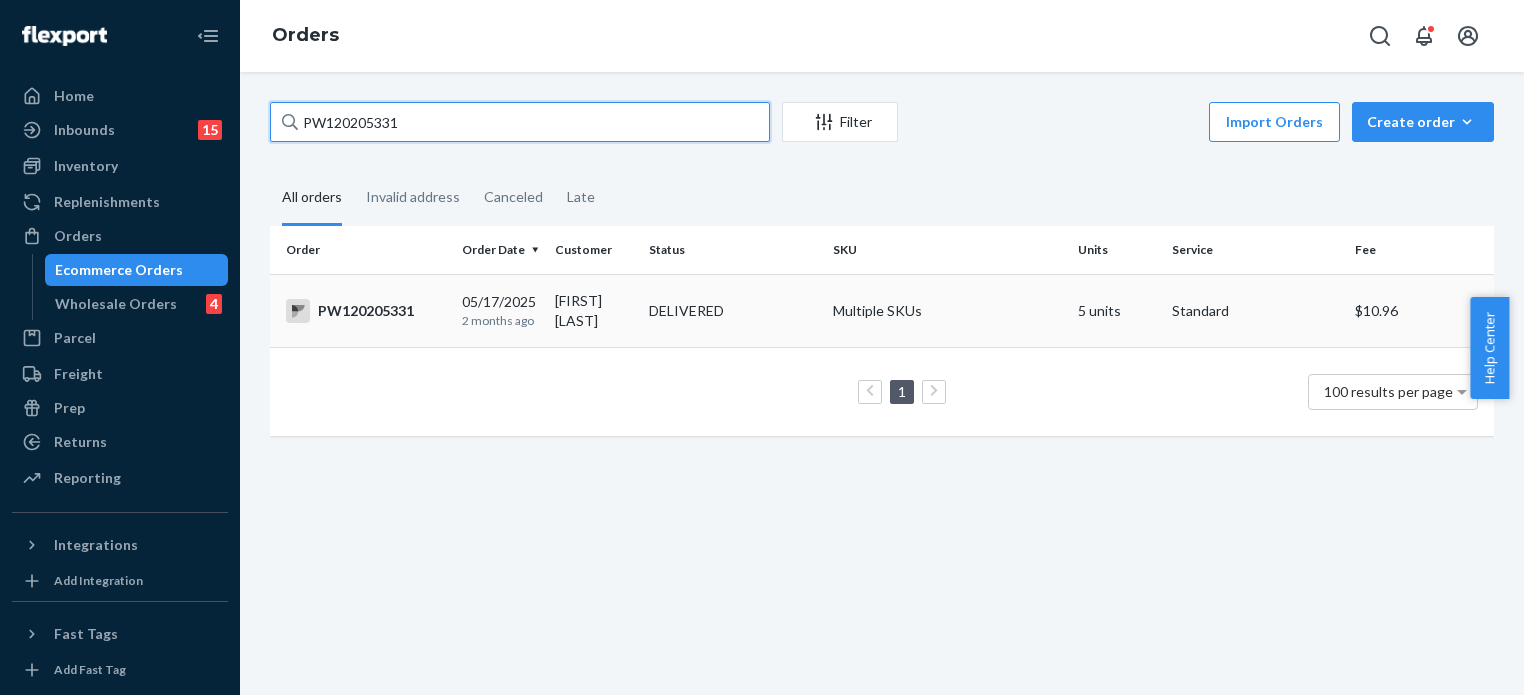 type on "PW120205331" 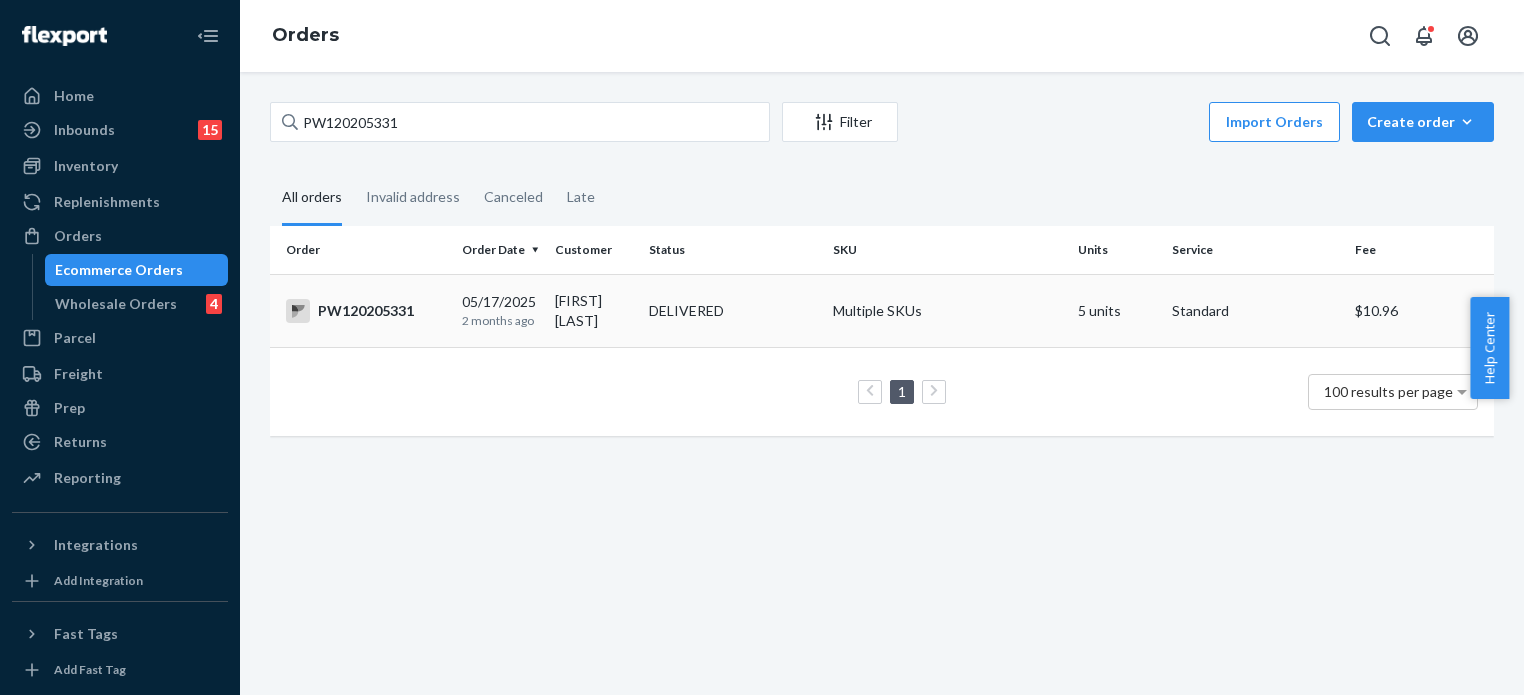 click on "DELIVERED" at bounding box center (733, 311) 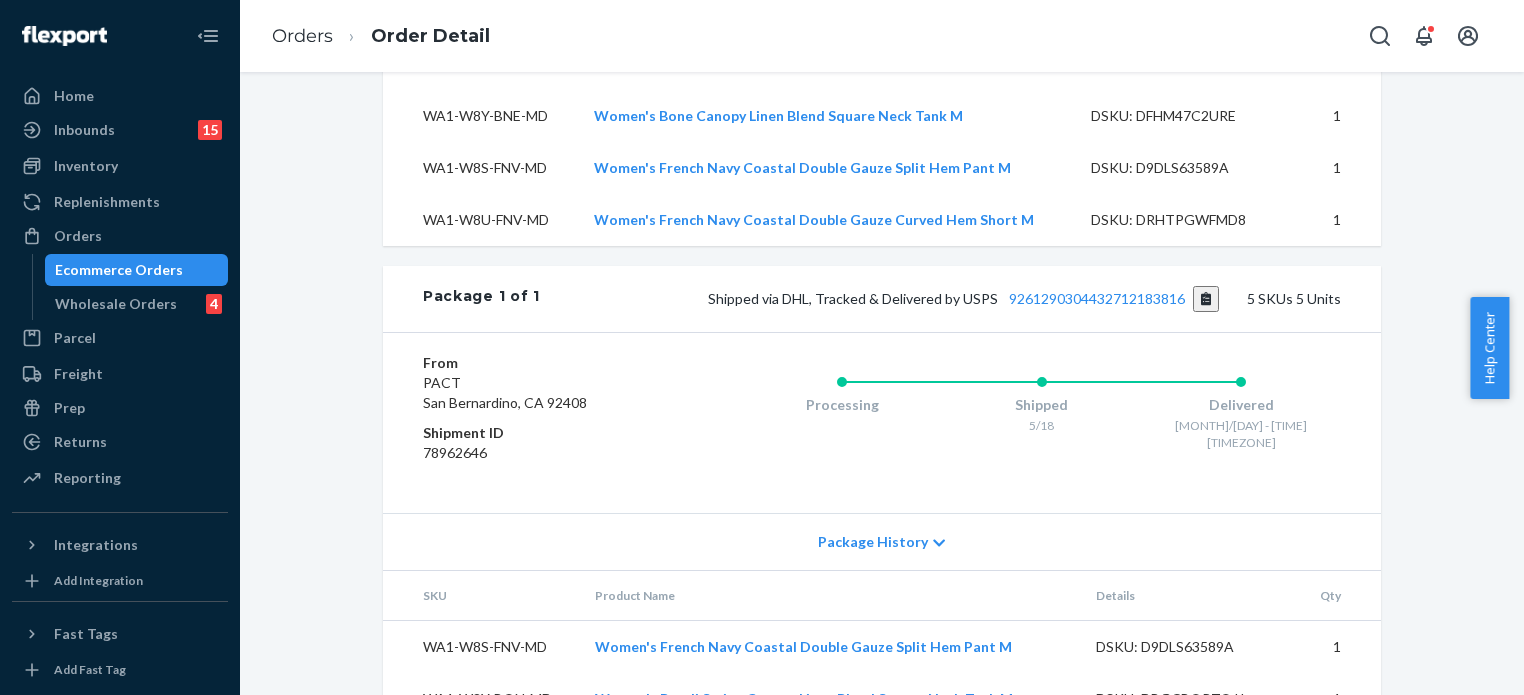 scroll, scrollTop: 844, scrollLeft: 0, axis: vertical 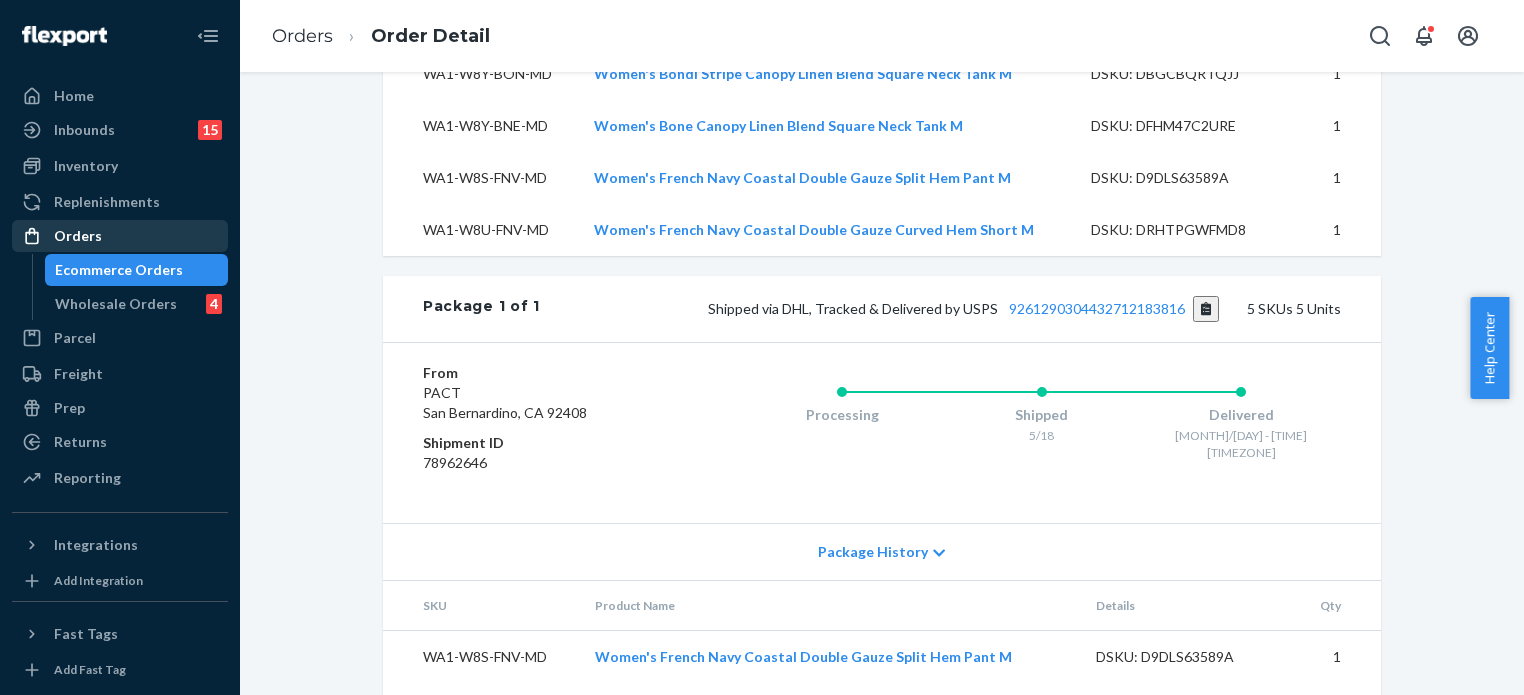 click on "Orders" at bounding box center [120, 236] 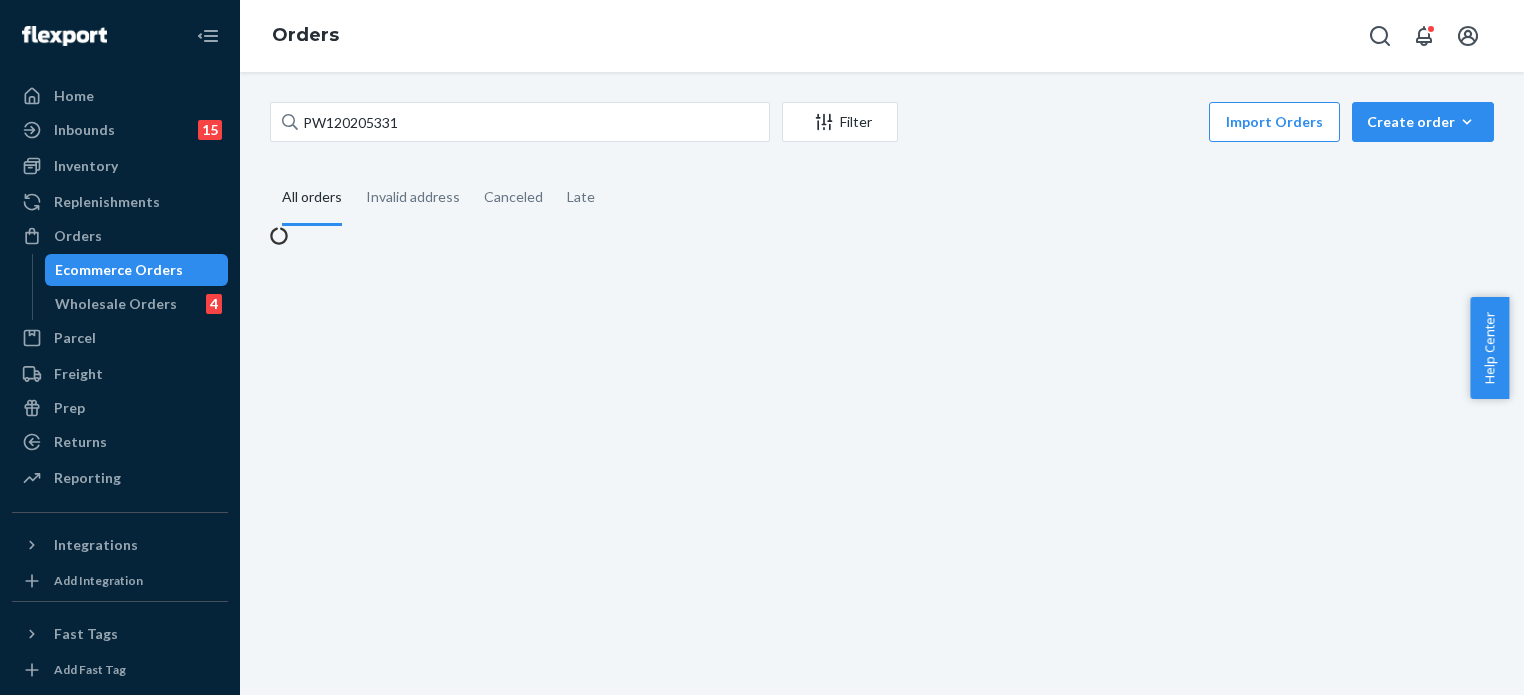 scroll, scrollTop: 0, scrollLeft: 0, axis: both 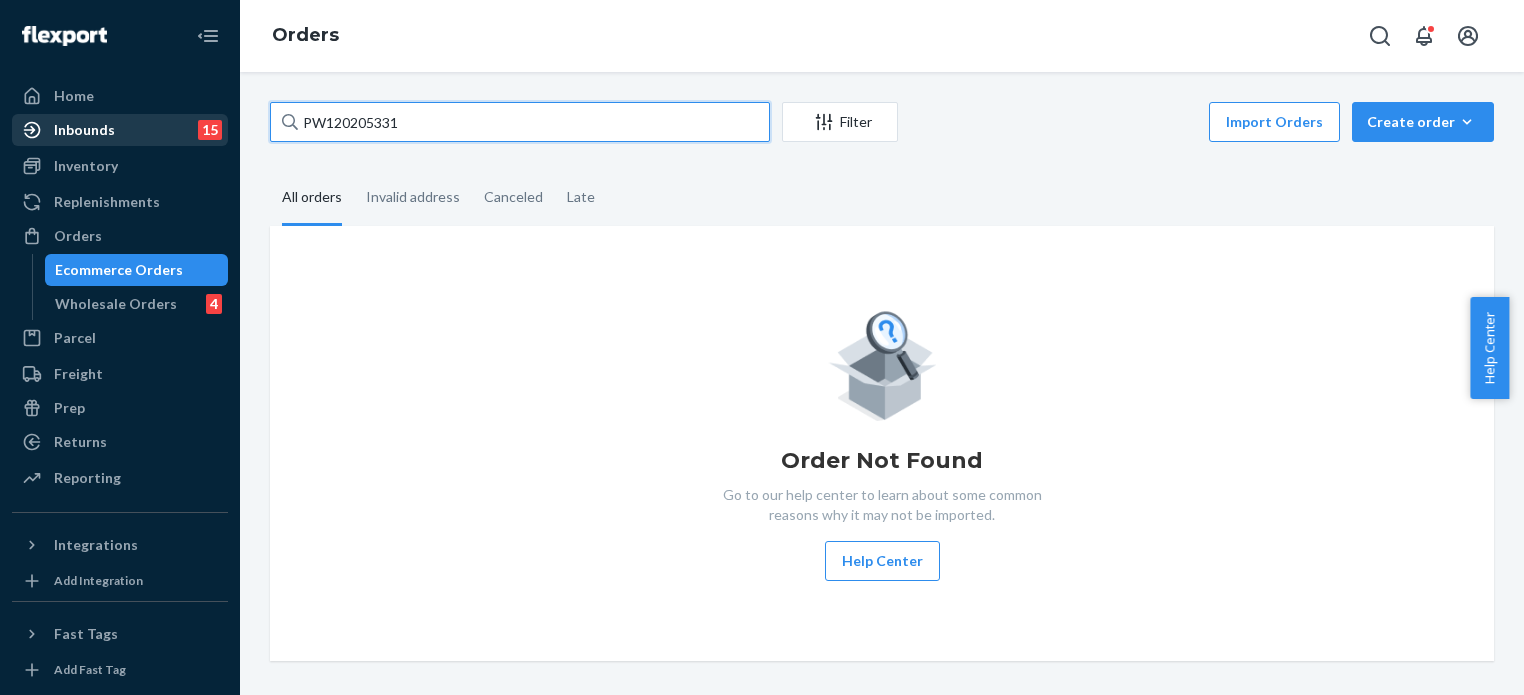 drag, startPoint x: 435, startPoint y: 127, endPoint x: 184, endPoint y: 119, distance: 251.12746 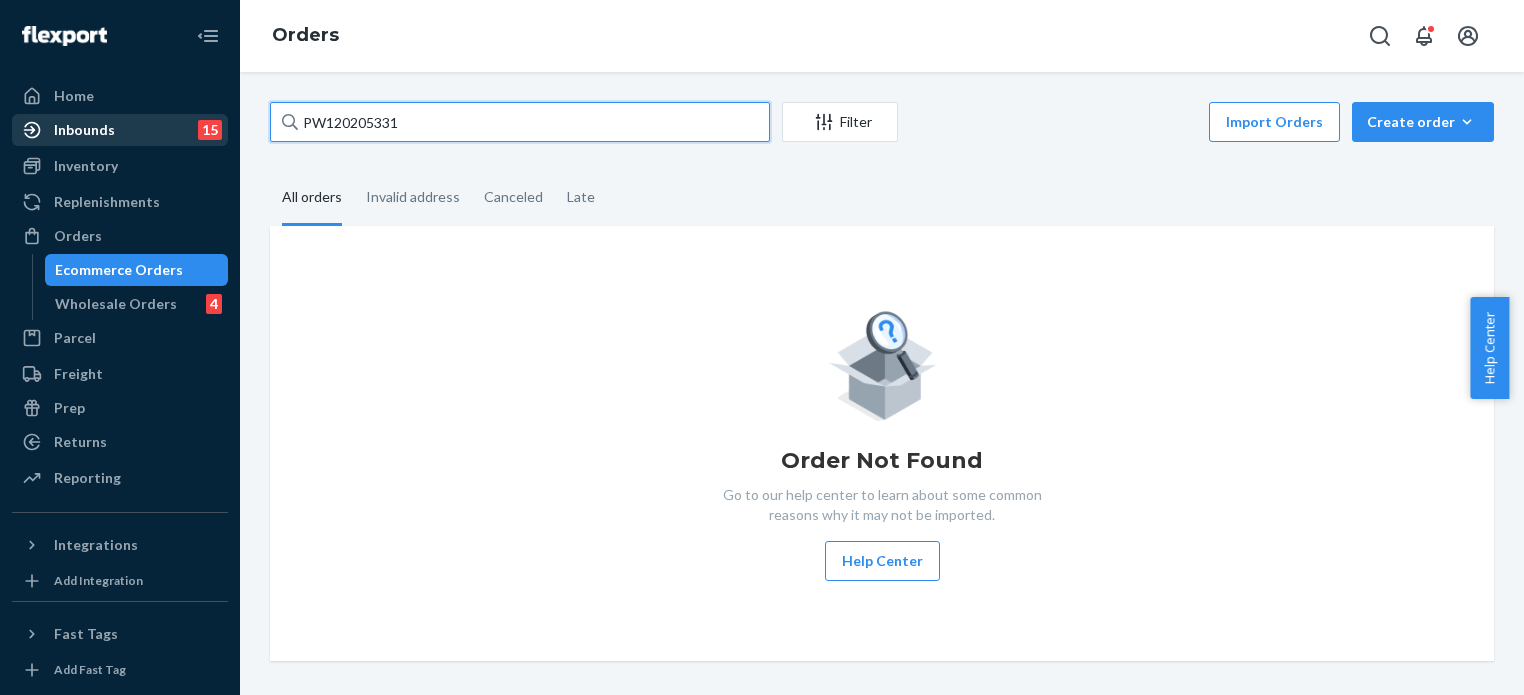 click on "Home Inbounds 15 Shipping Plans Problems 15 Inventory Products Branded Packaging Replenishments Orders Ecommerce Orders Wholesale Orders 4 Parcel Parcel orders Integrations Freight Prep Returns All Returns Settings Packages Reporting Reports Analytics Integrations Add Integration Fast Tags Add Fast Tag Settings Talk to Support Help Center Give Feedback Orders PW120205331 Filter Import Orders Create order Ecommerce order Removal order All orders Invalid address Canceled Late Order Not Found Go to our help center to learn about some common reasons why it may not be imported. Help Center" at bounding box center [762, 347] 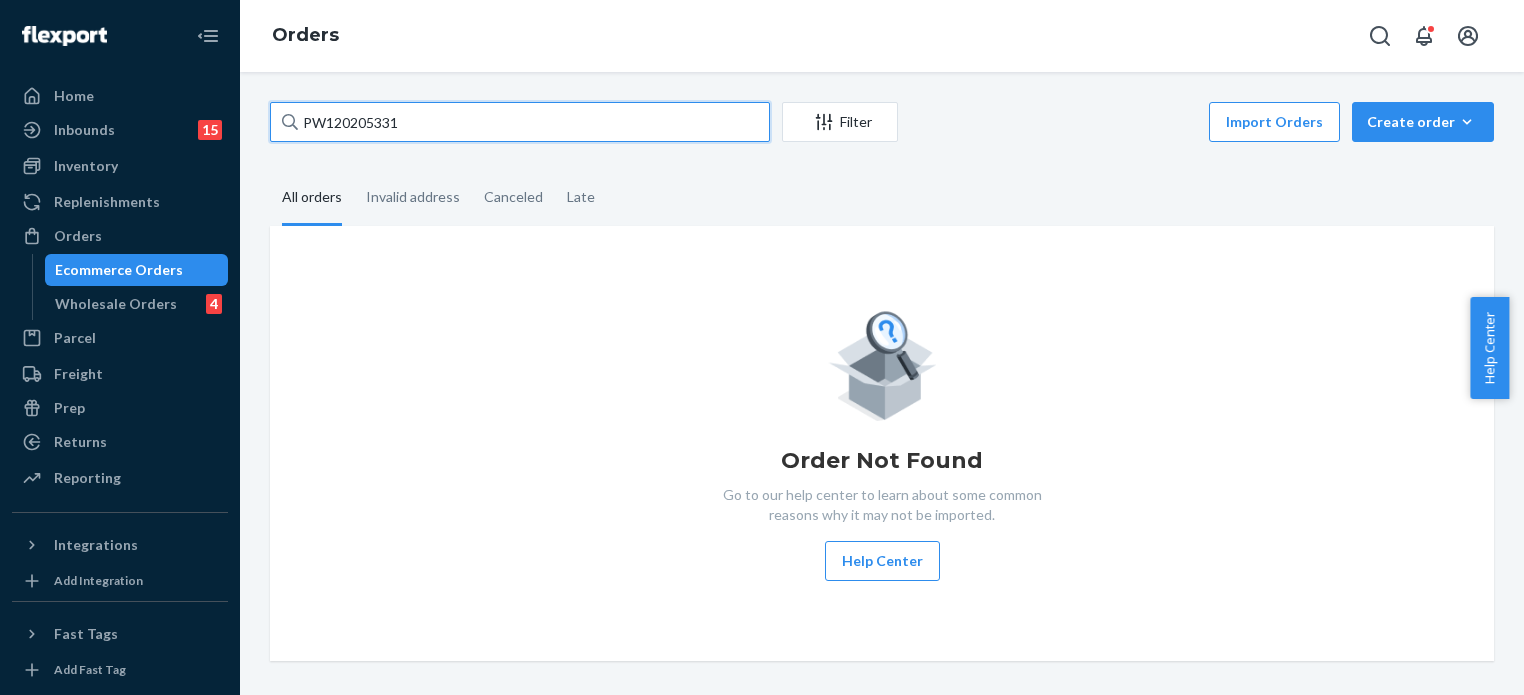 click on "PW120205331" at bounding box center [520, 122] 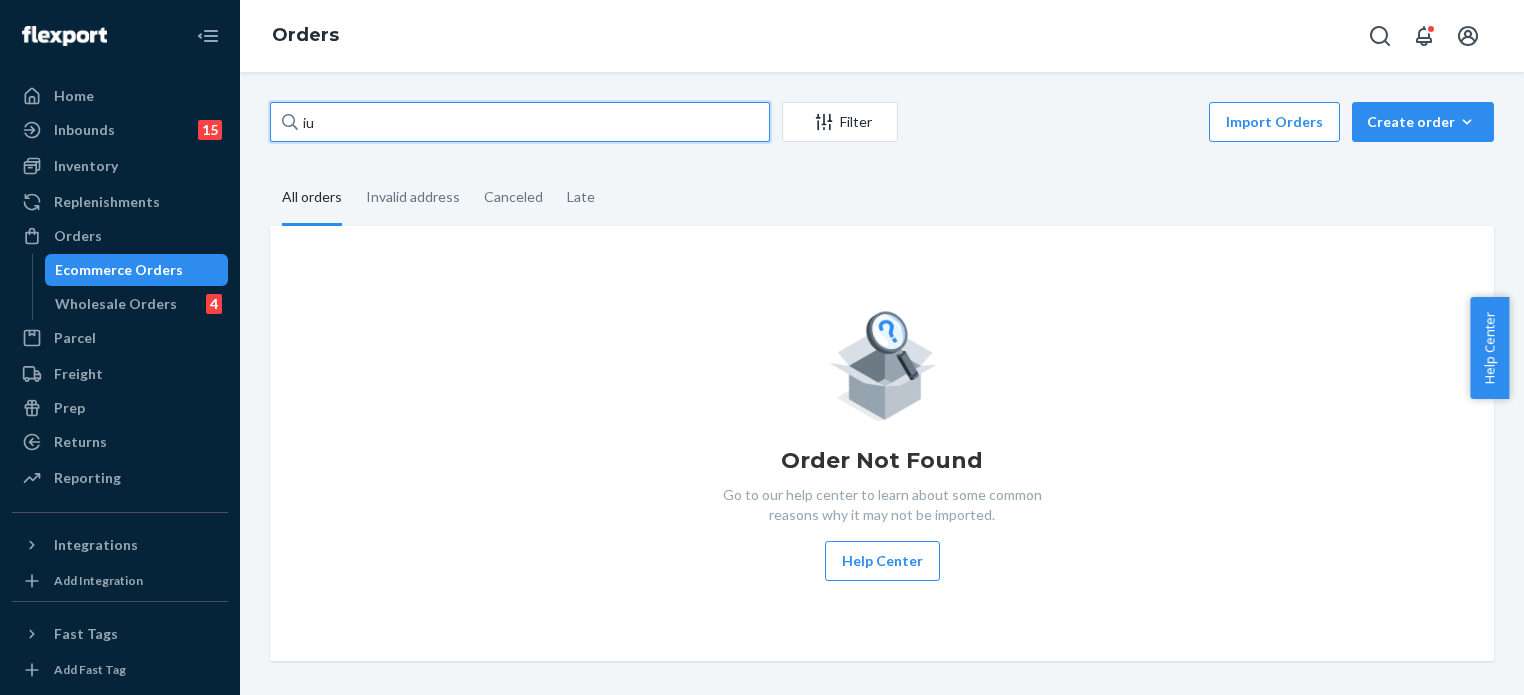 type on "i" 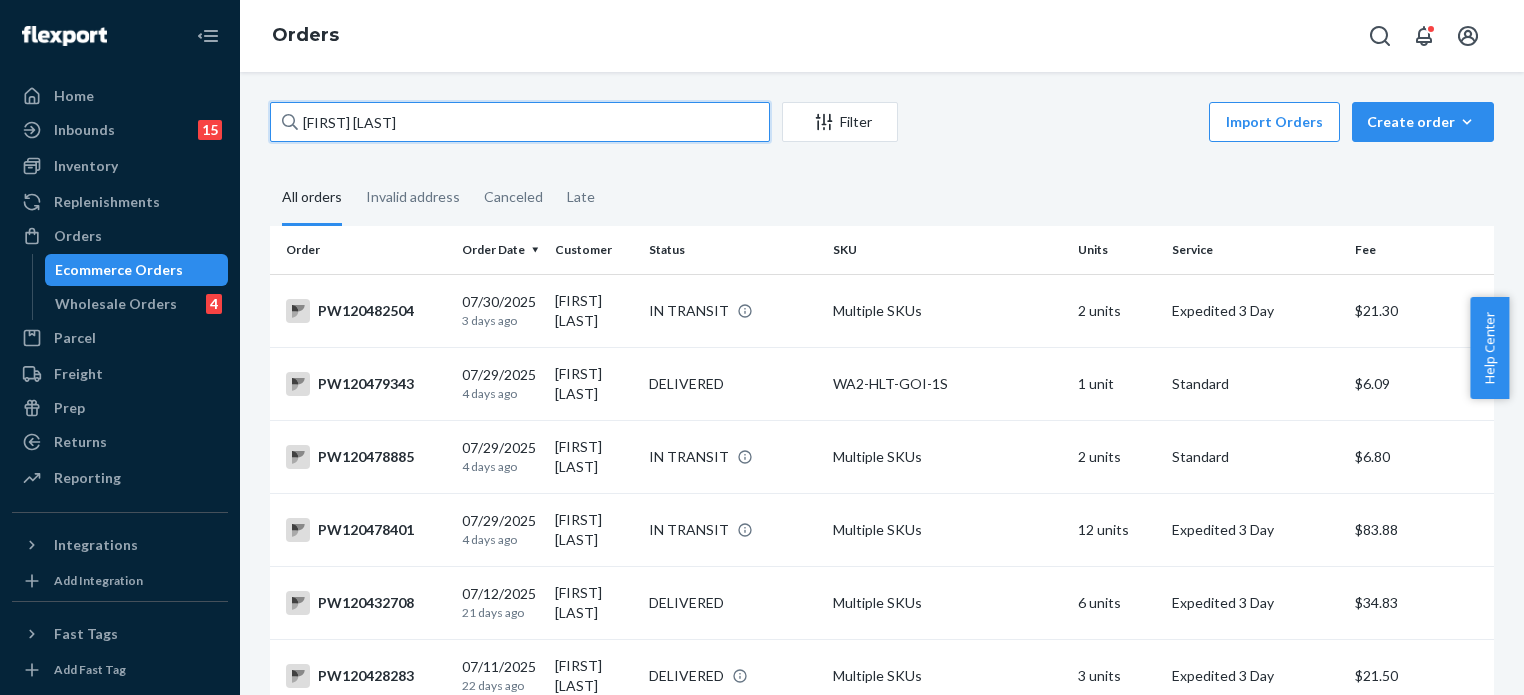 type on "[FIRST] [LAST]" 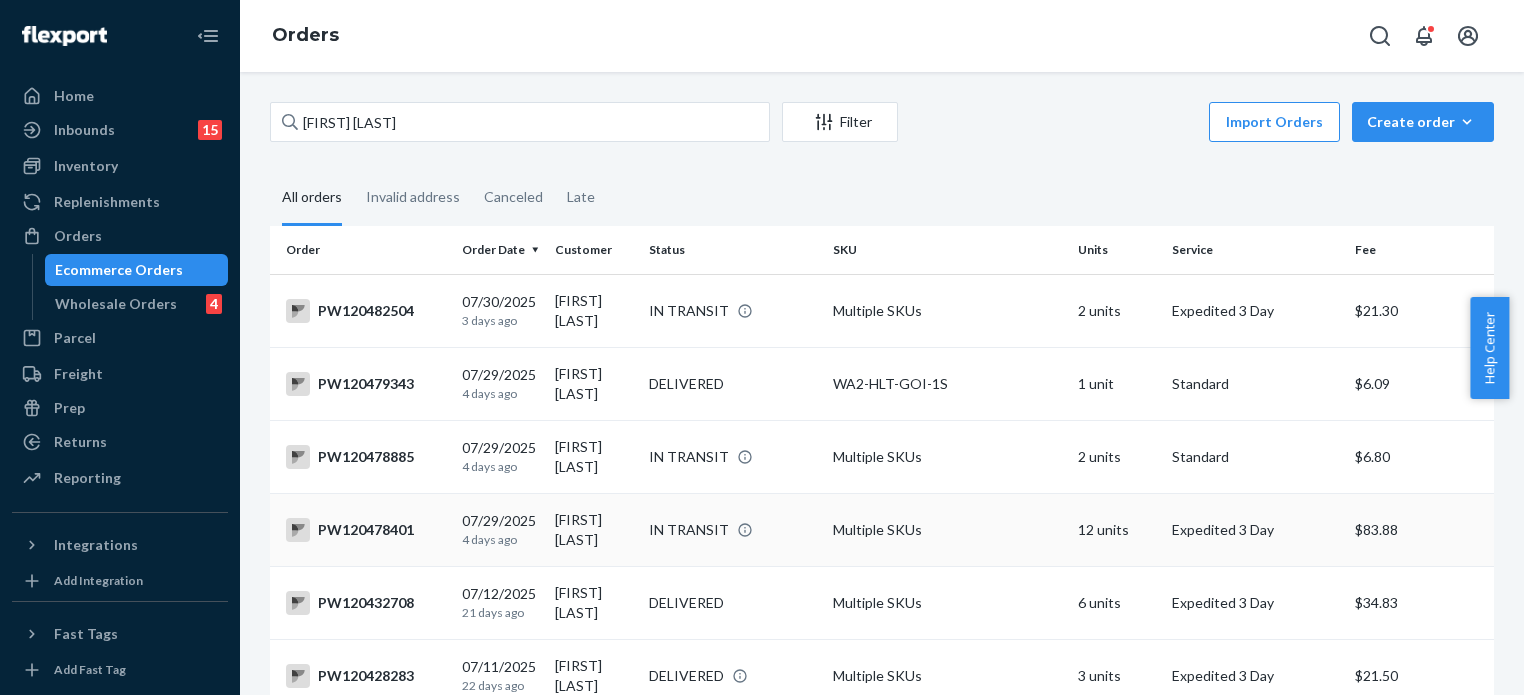 click on "IN TRANSIT" at bounding box center [689, 530] 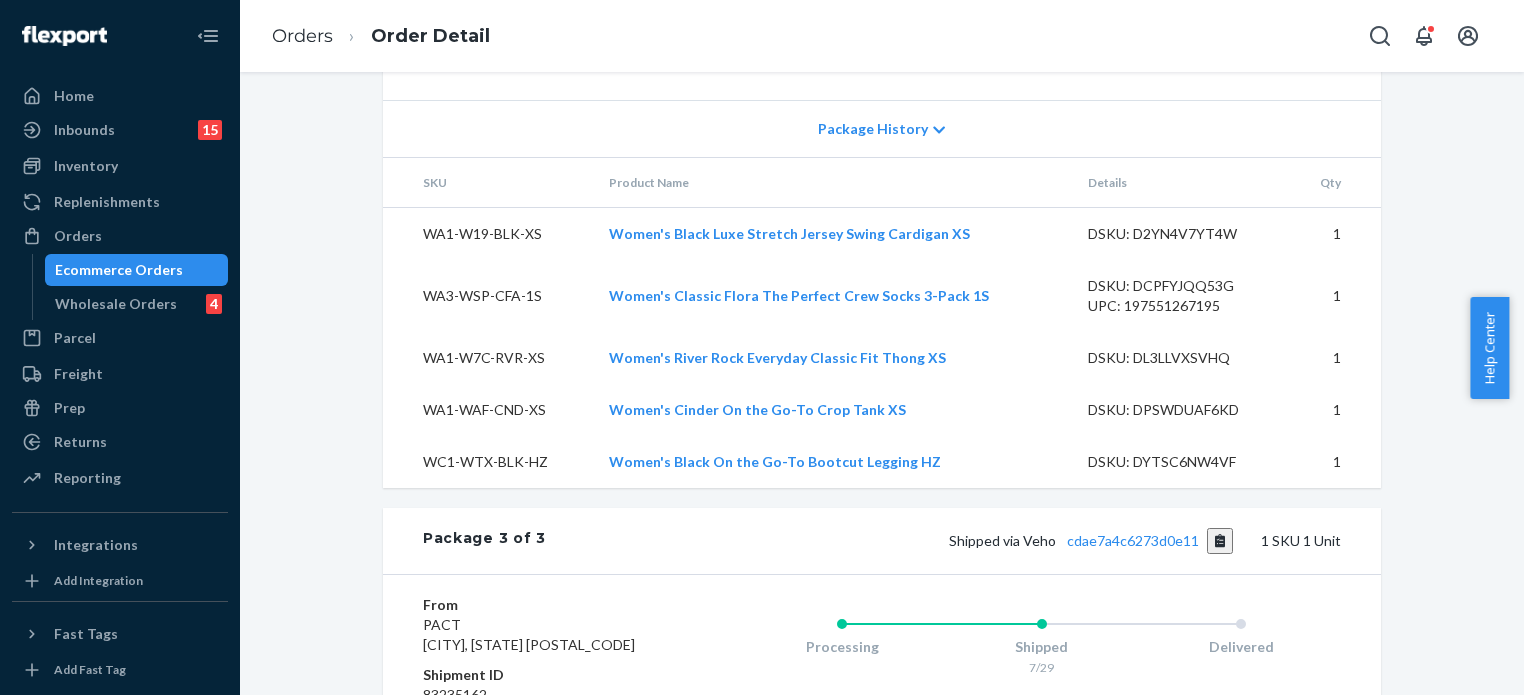 scroll, scrollTop: 2561, scrollLeft: 0, axis: vertical 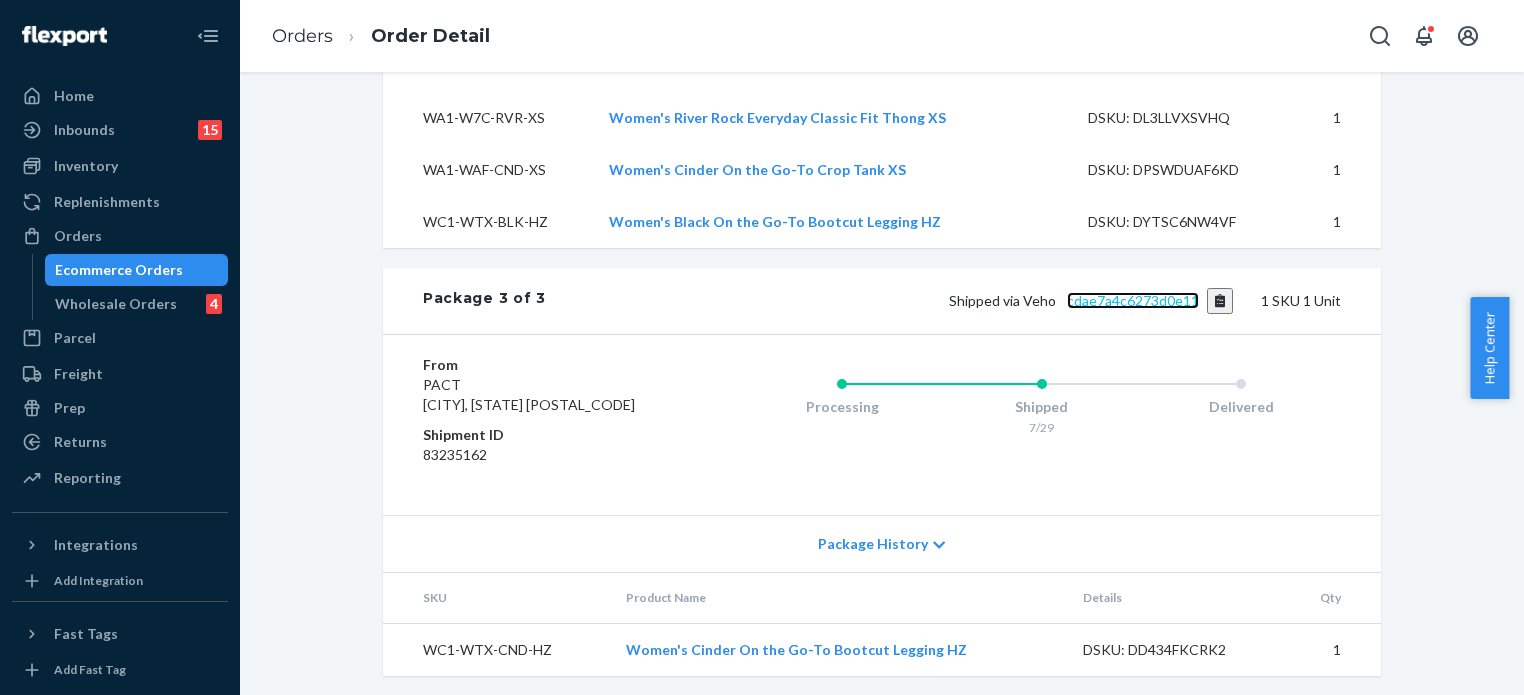 click on "cdae7a4c6273d0e11" at bounding box center (1133, 300) 